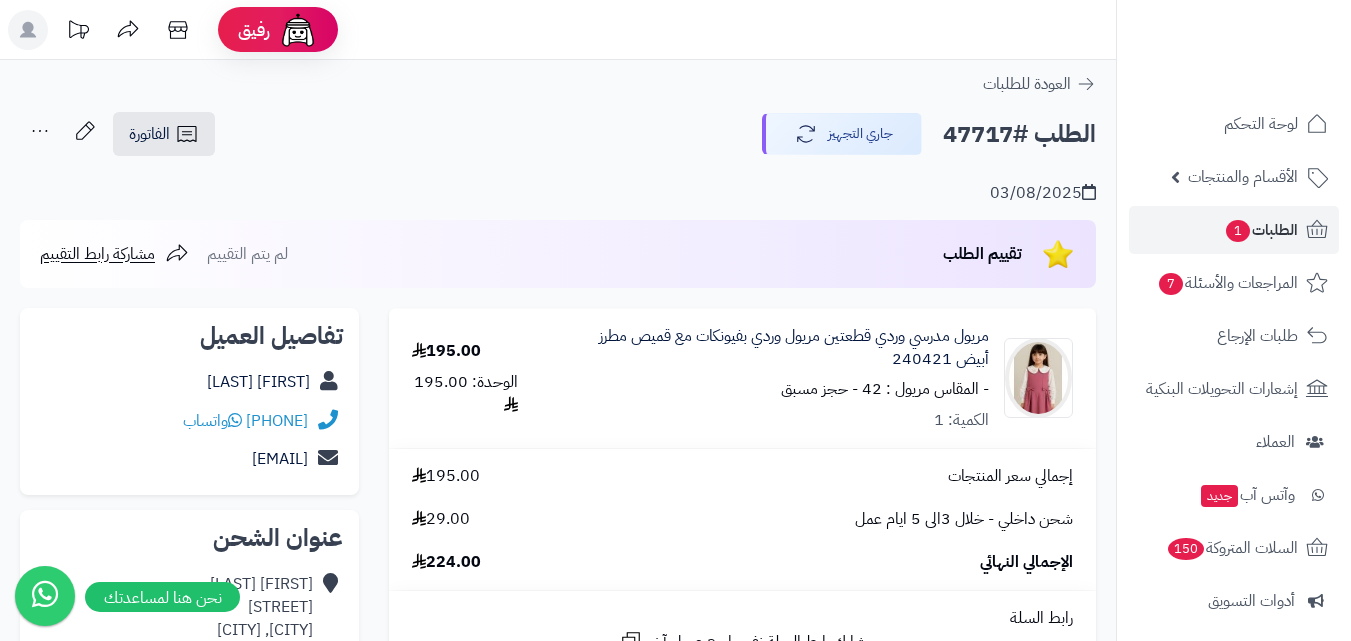scroll, scrollTop: 0, scrollLeft: 0, axis: both 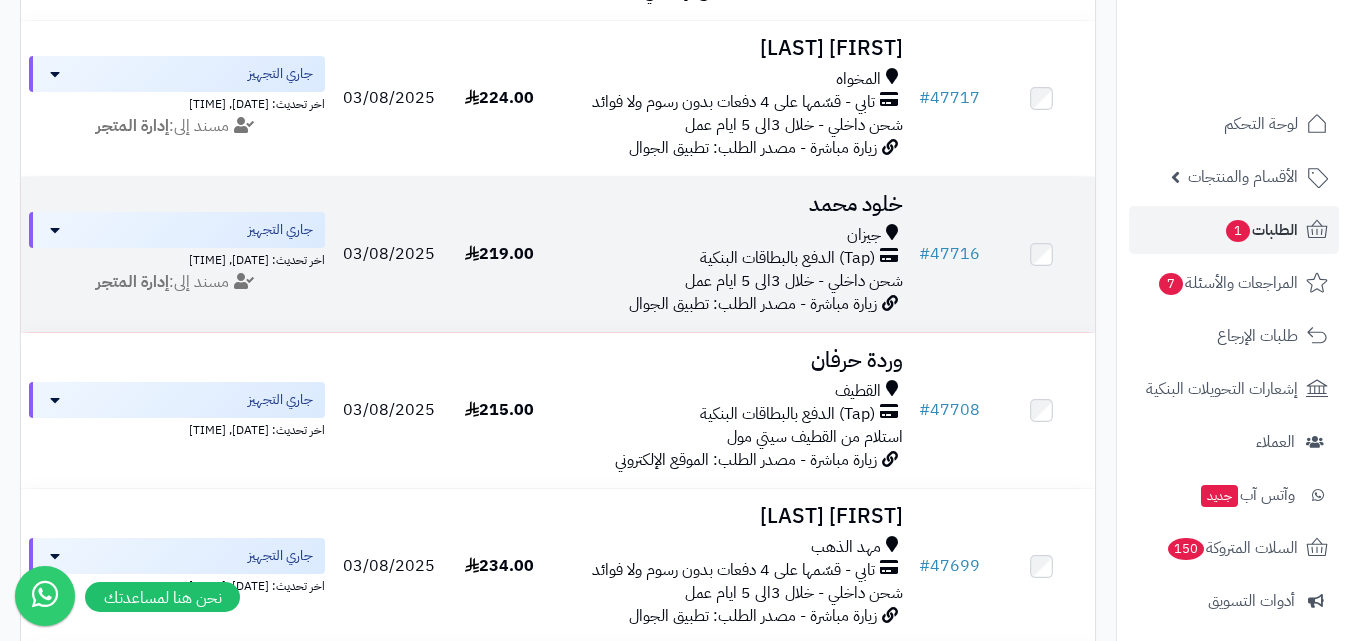 click on "زيارة مباشرة       -
مصدر الطلب:
تطبيق الجوال" at bounding box center (753, 304) 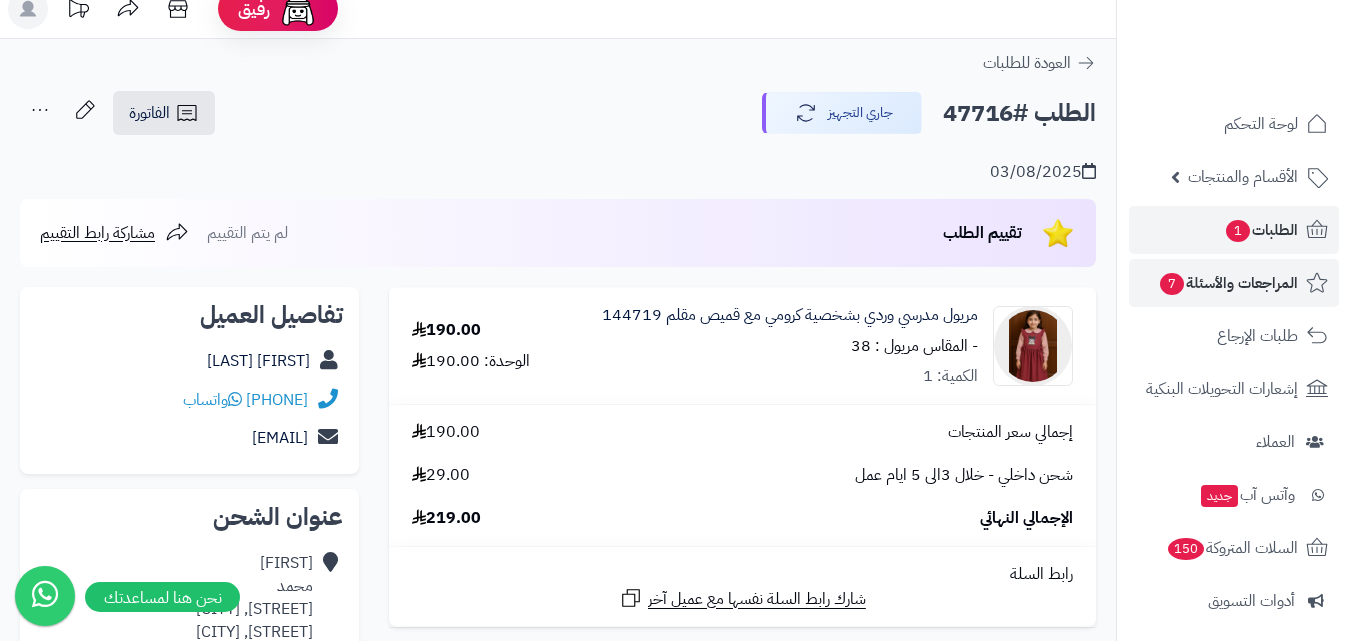 scroll, scrollTop: 0, scrollLeft: 0, axis: both 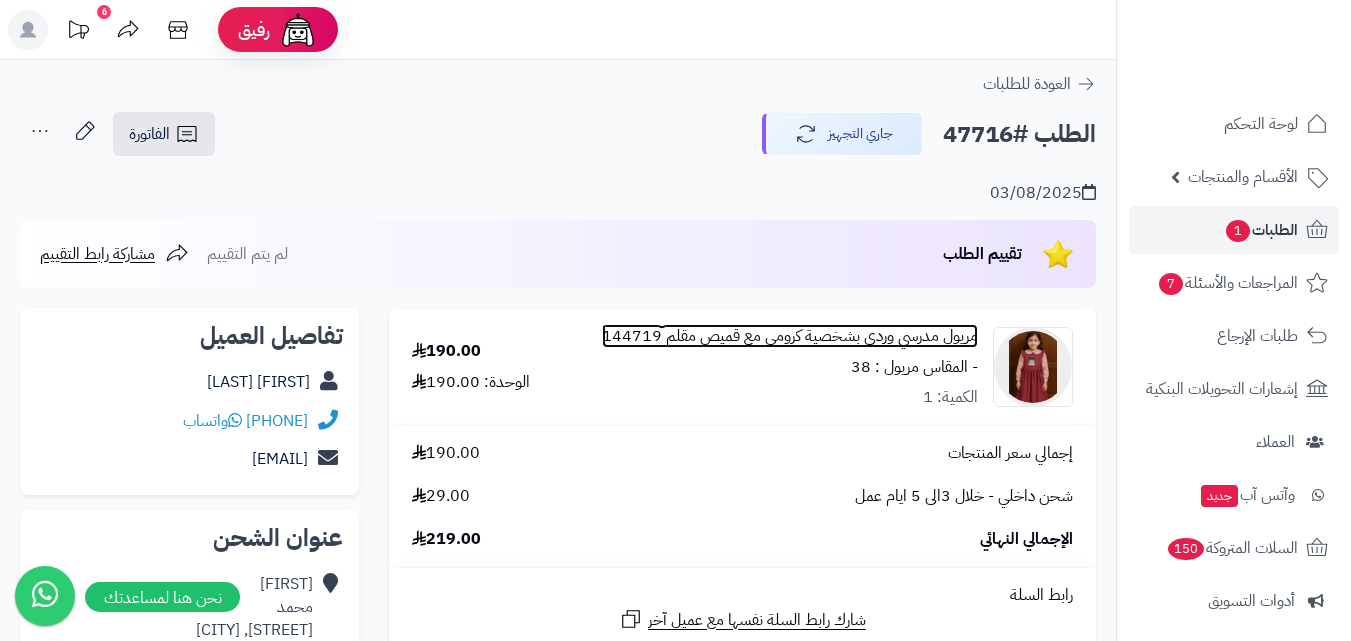 click on "مريول مدرسي وردي بشخصية كرومي مع قميص مقلم 144719" at bounding box center (790, 336) 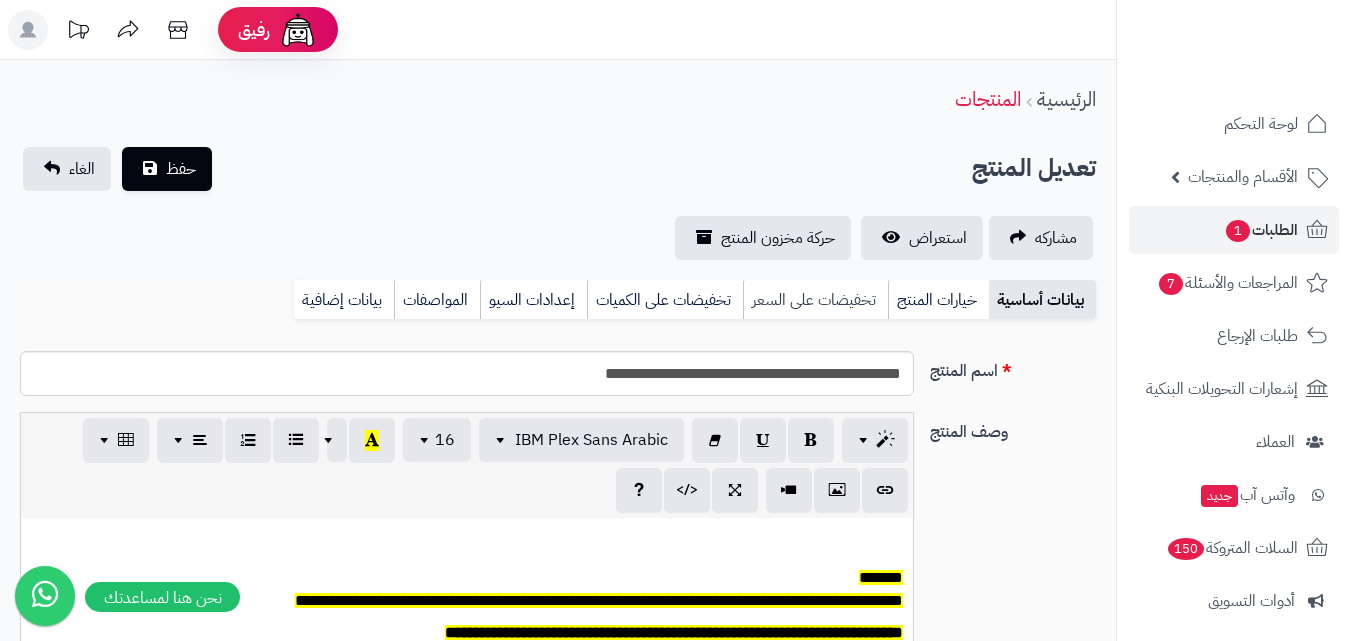 scroll, scrollTop: 0, scrollLeft: 0, axis: both 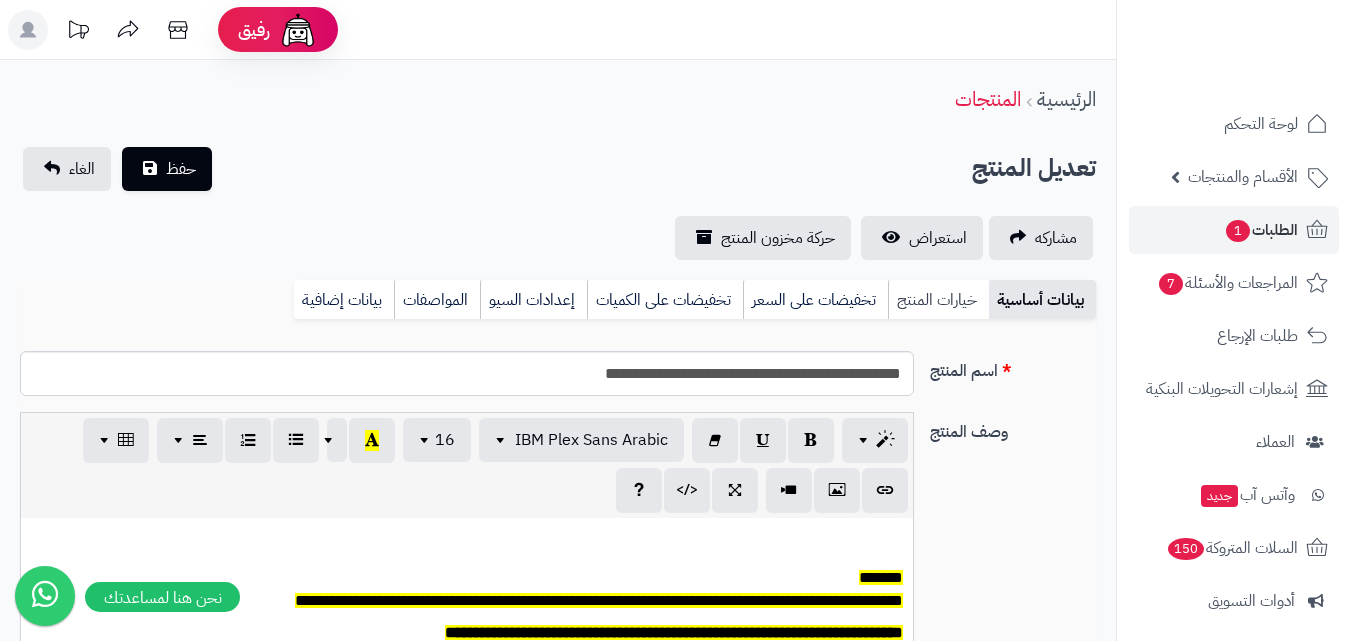 click on "خيارات المنتج" at bounding box center (938, 300) 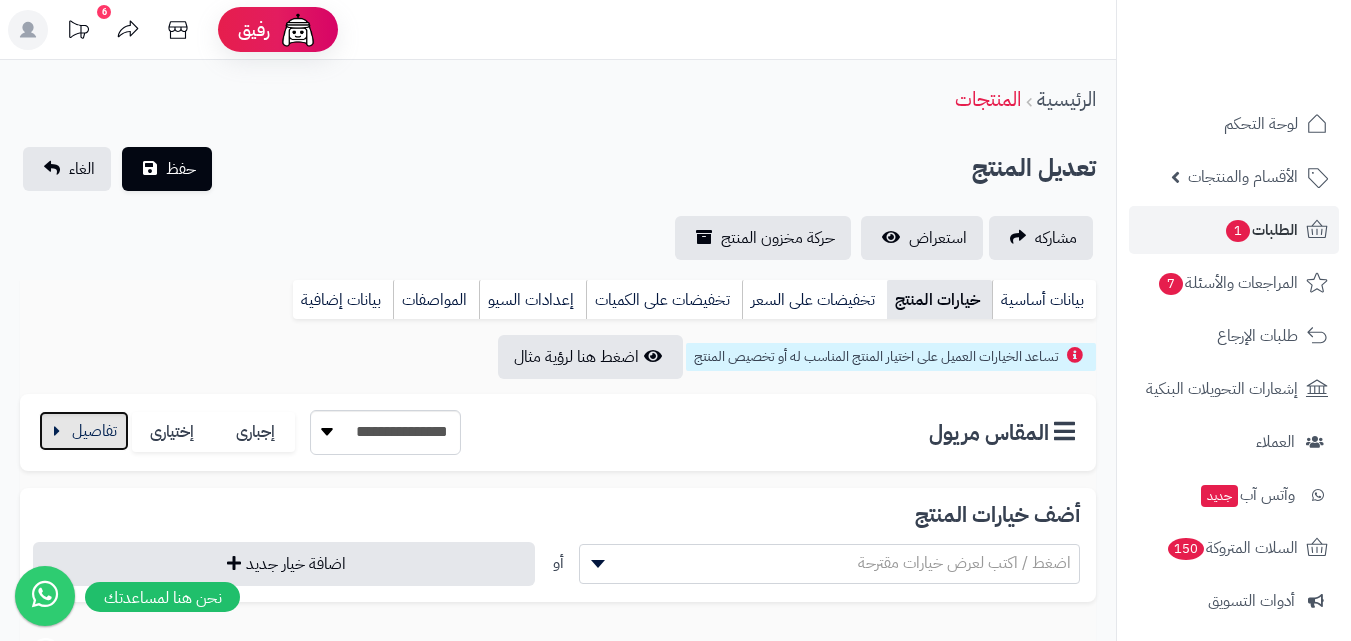 click at bounding box center [84, 431] 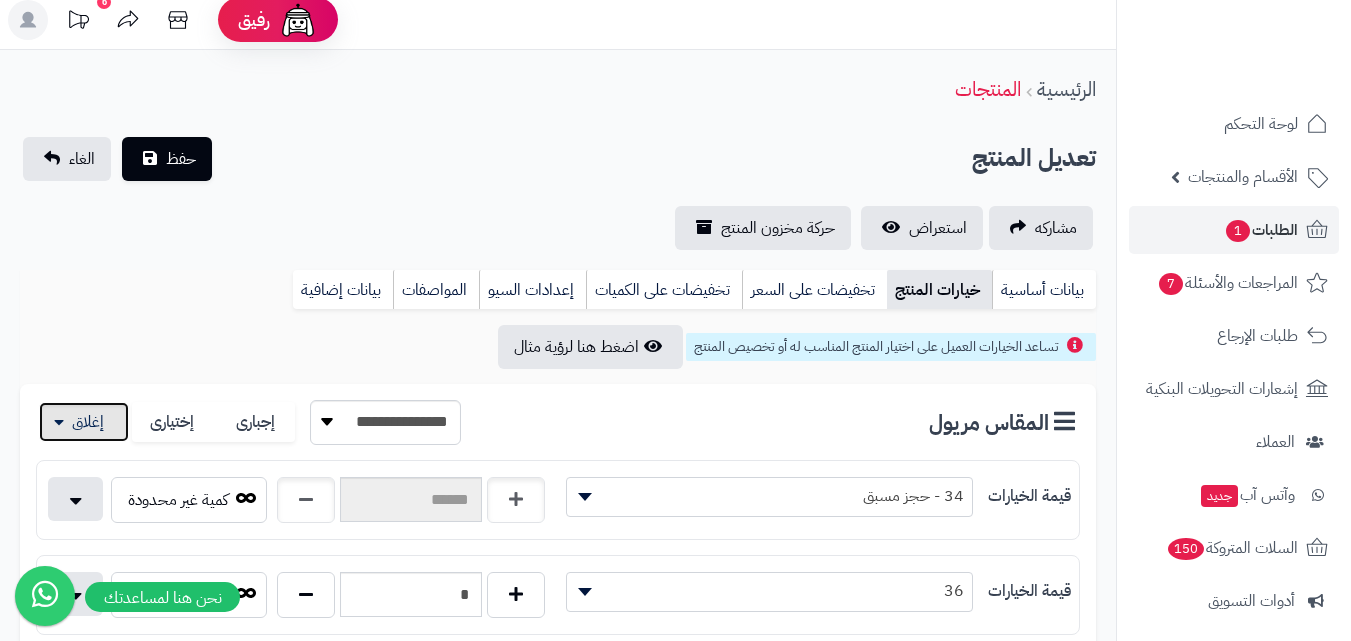 scroll, scrollTop: 0, scrollLeft: 0, axis: both 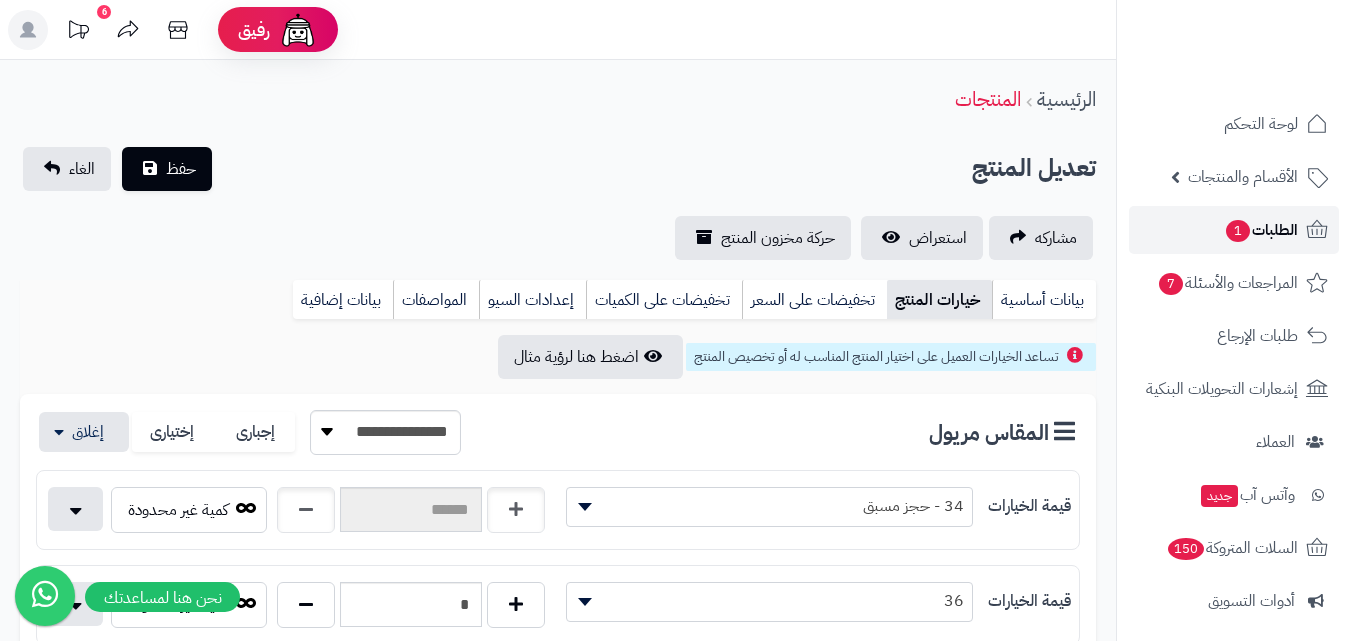 click on "الطلبات  1" at bounding box center (1234, 230) 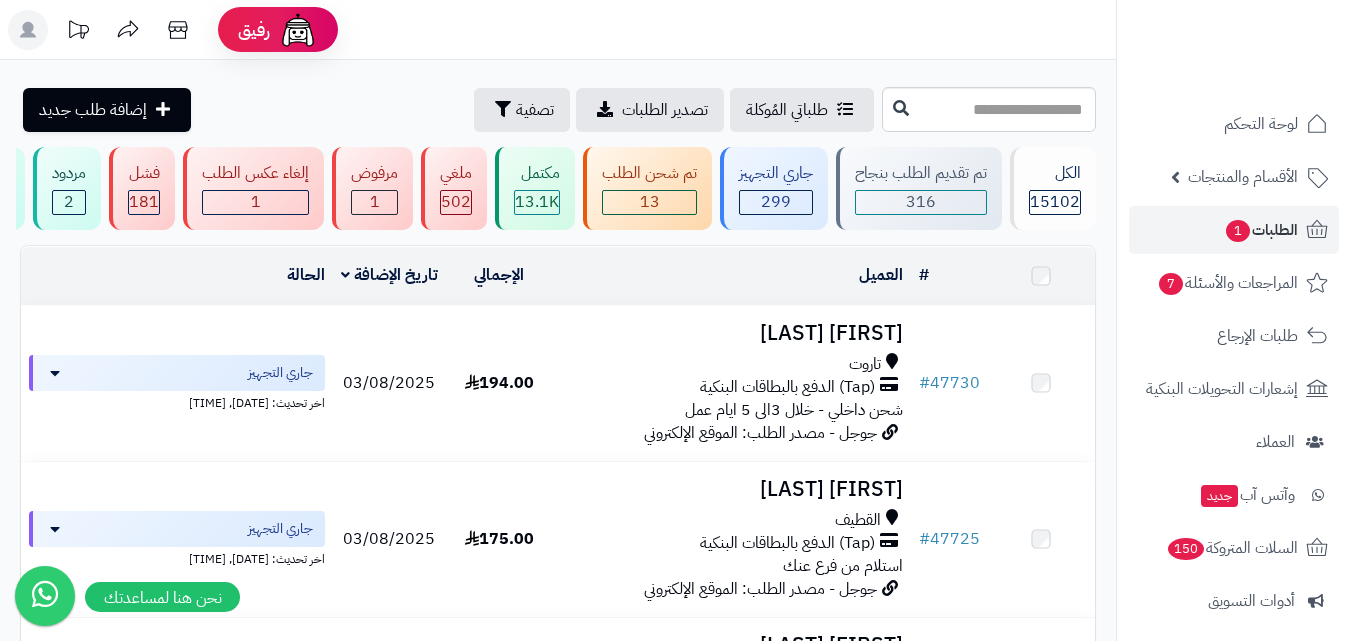 scroll, scrollTop: 0, scrollLeft: 0, axis: both 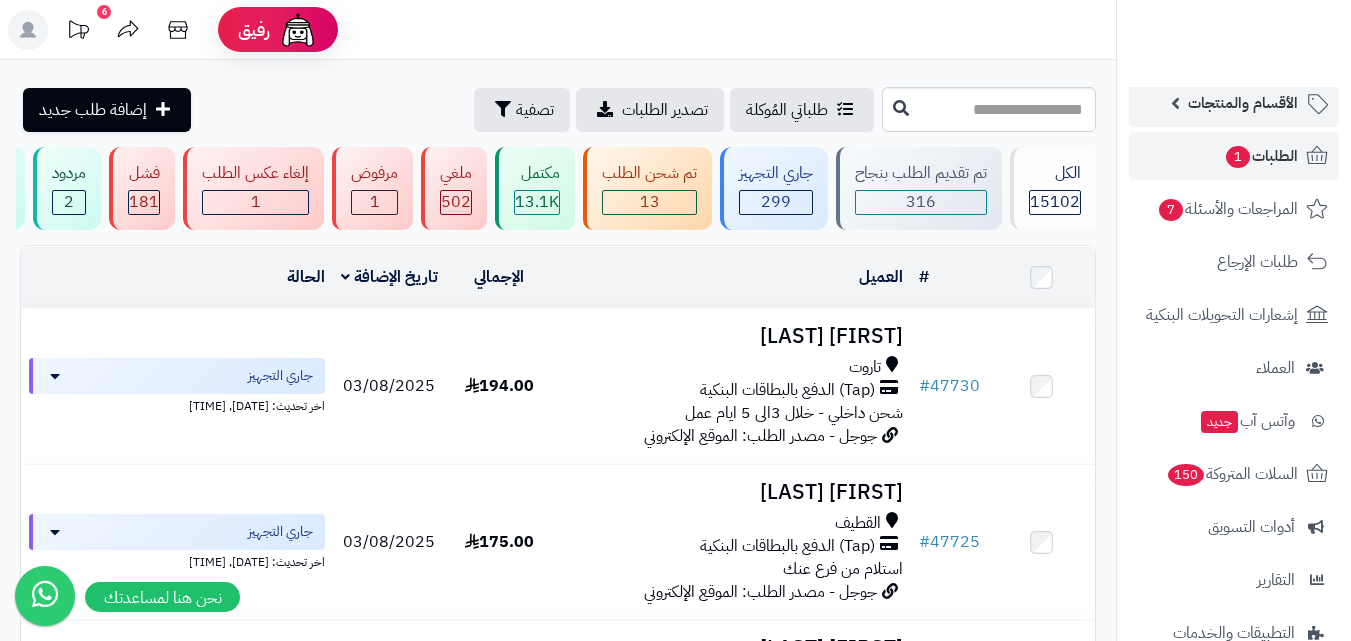 click on "الأقسام والمنتجات" at bounding box center [1234, 103] 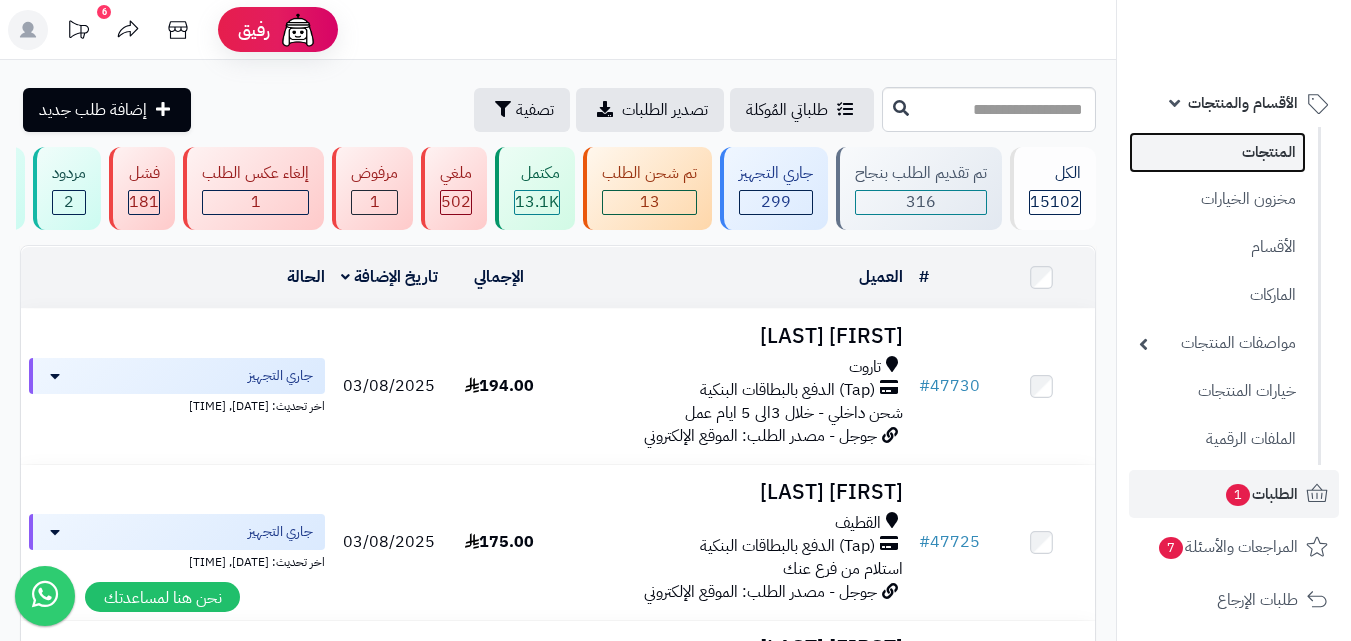 click on "المنتجات" at bounding box center (1217, 152) 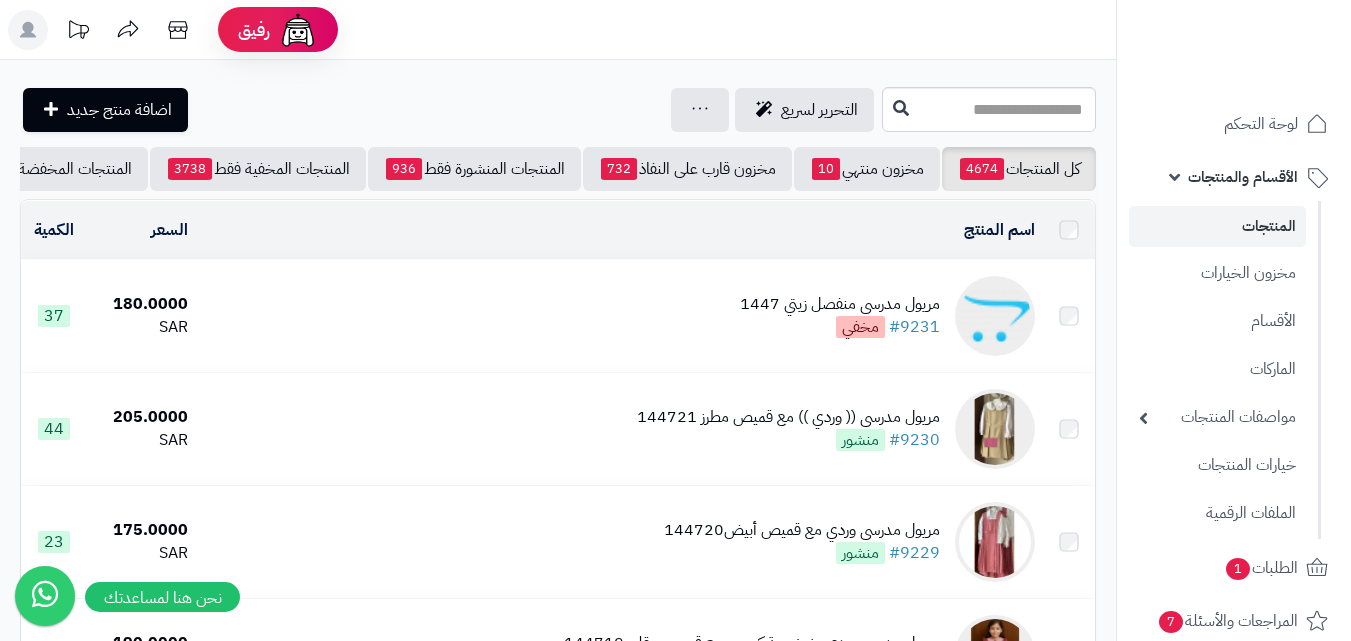 scroll, scrollTop: 0, scrollLeft: 0, axis: both 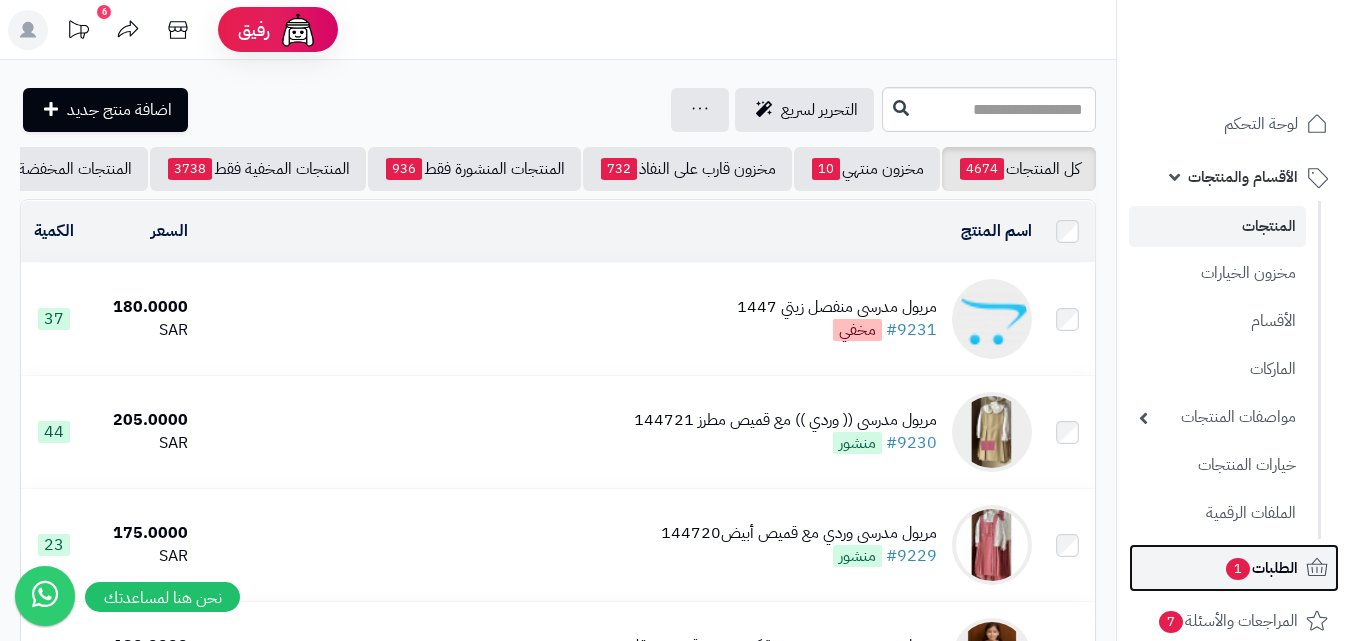 click on "الطلبات  1" at bounding box center (1234, 568) 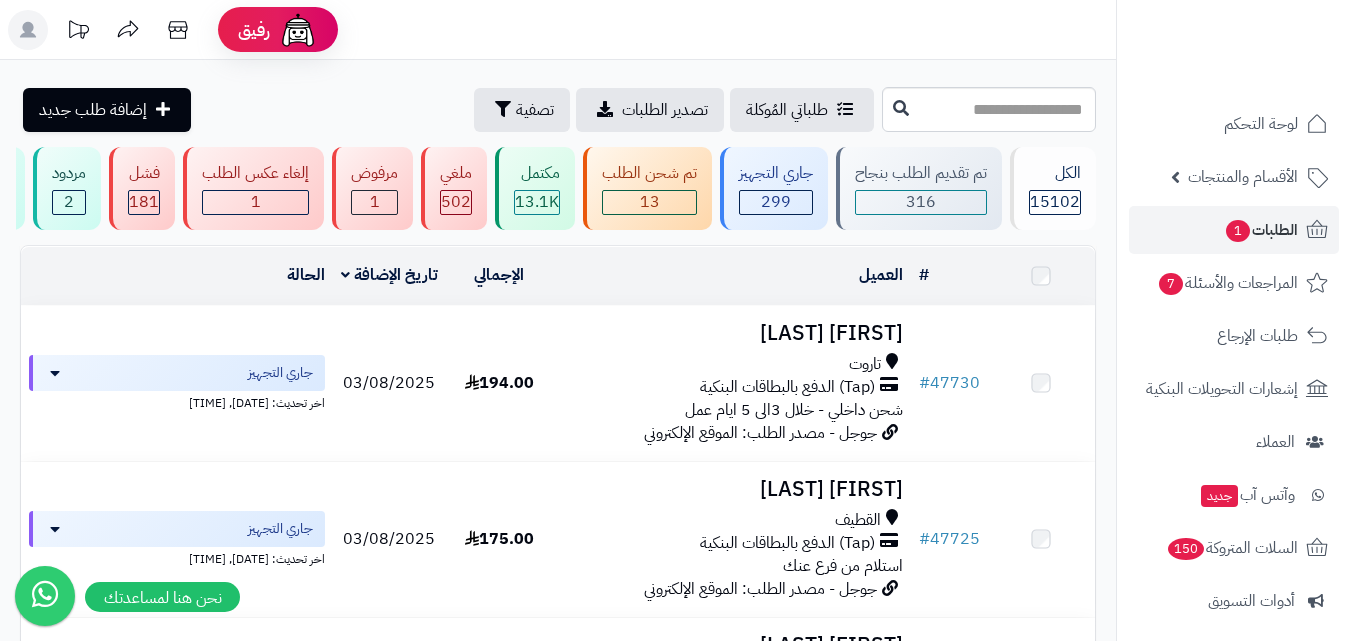 scroll, scrollTop: 0, scrollLeft: 0, axis: both 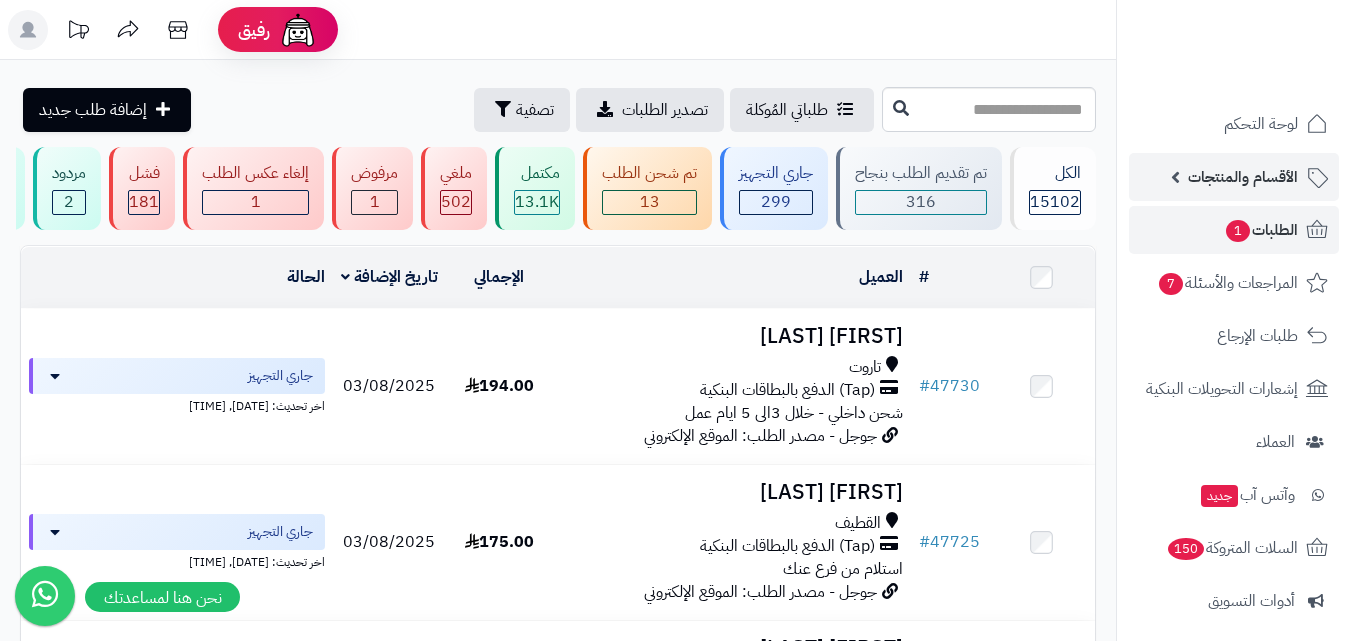 click on "الأقسام والمنتجات" at bounding box center (1243, 177) 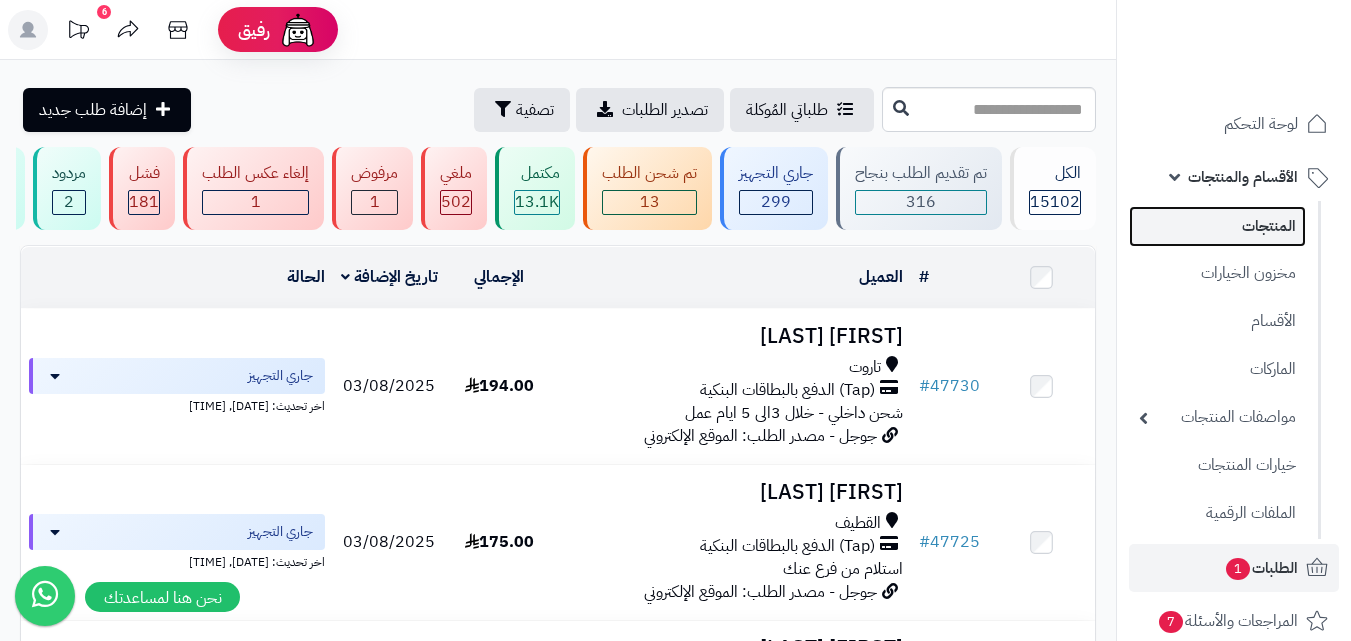 click on "المنتجات" at bounding box center (1217, 226) 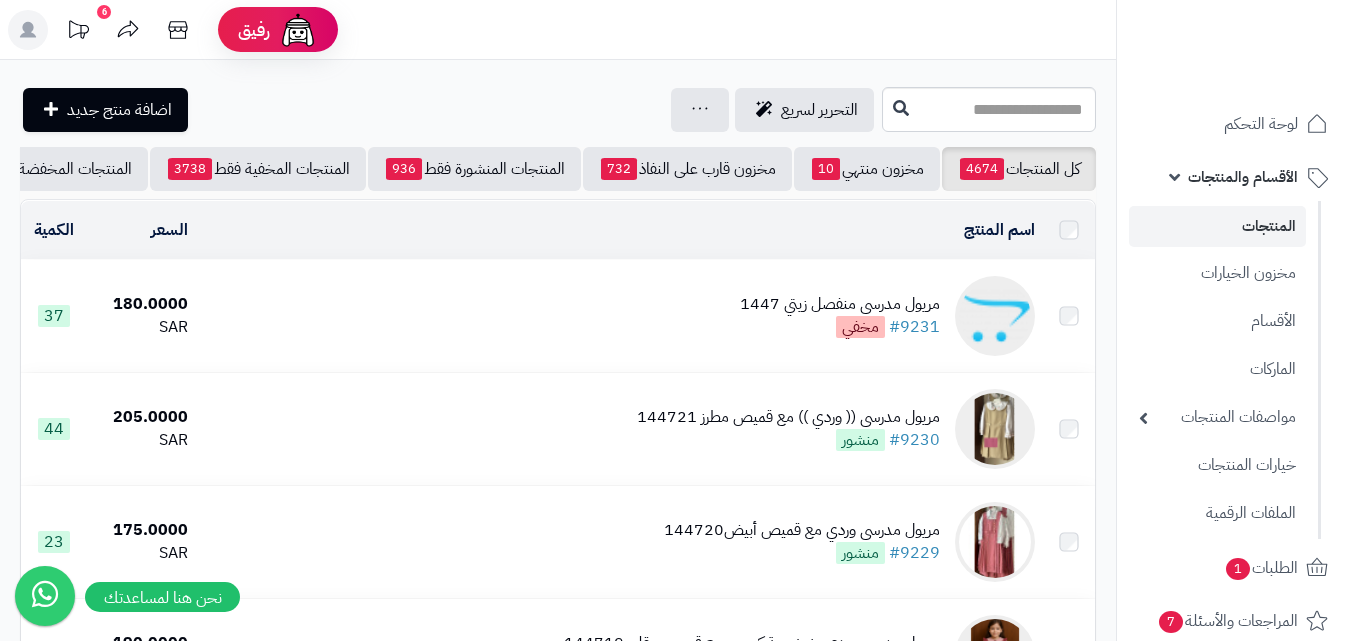 scroll, scrollTop: 0, scrollLeft: 0, axis: both 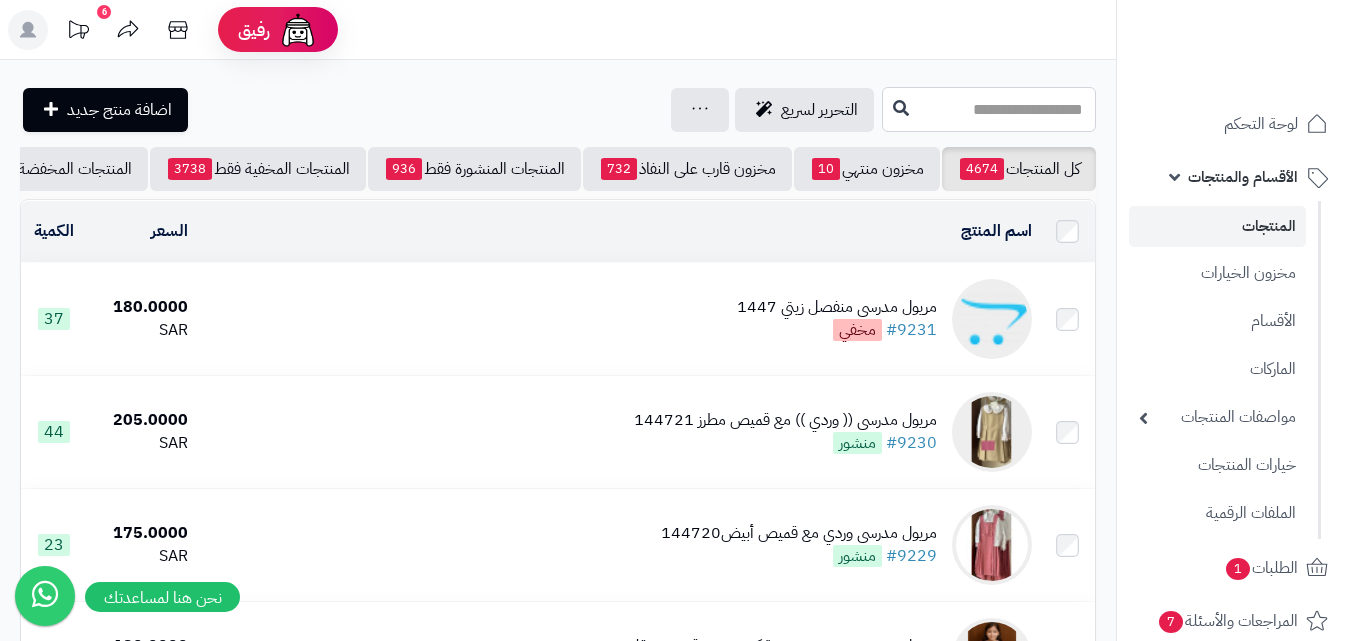 click at bounding box center [989, 109] 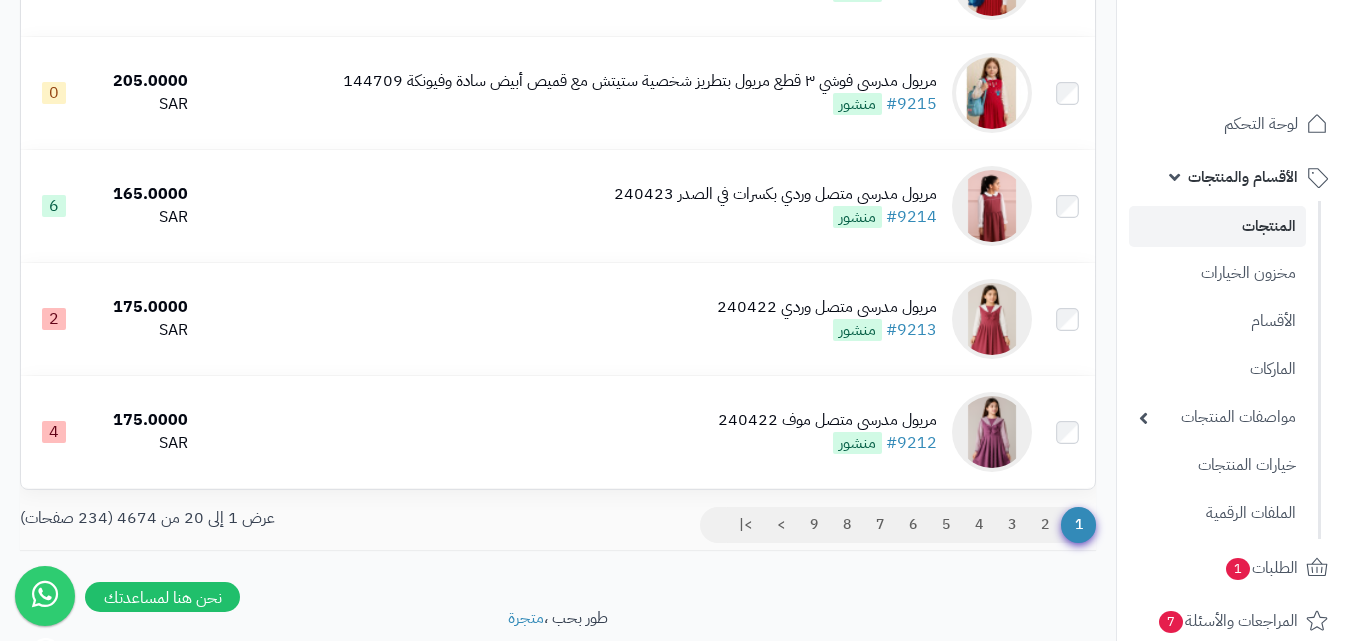 scroll, scrollTop: 2112, scrollLeft: 0, axis: vertical 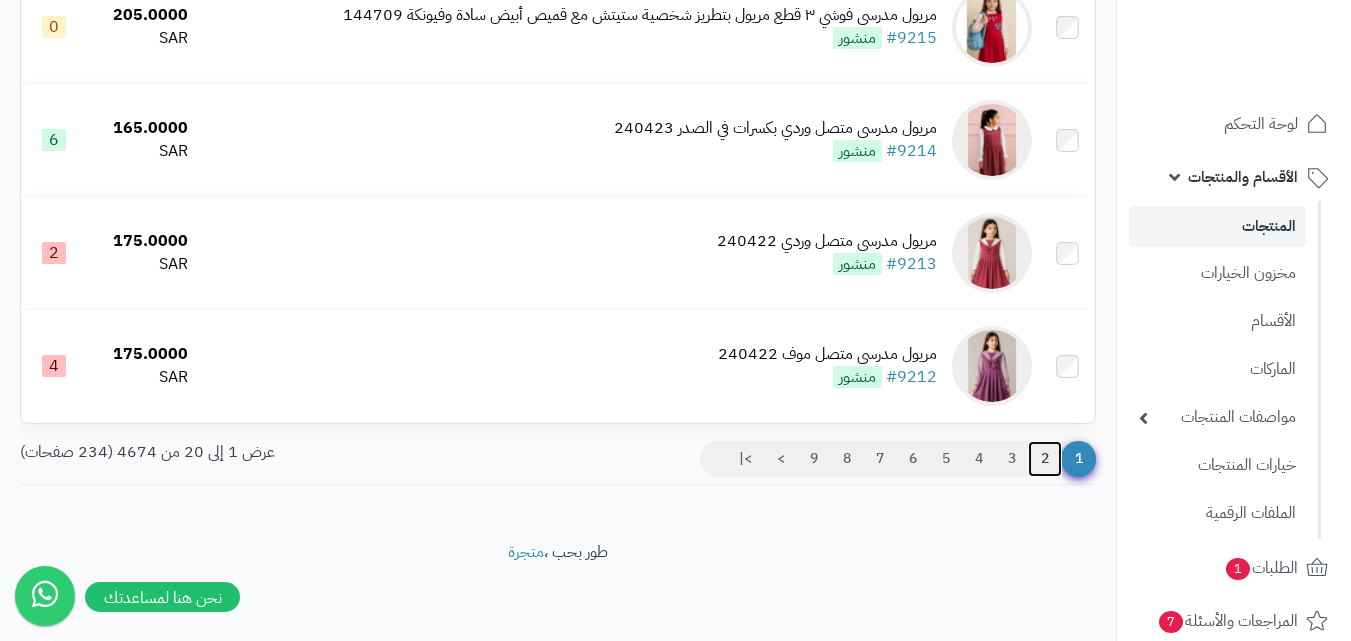 click on "2" at bounding box center [1045, 459] 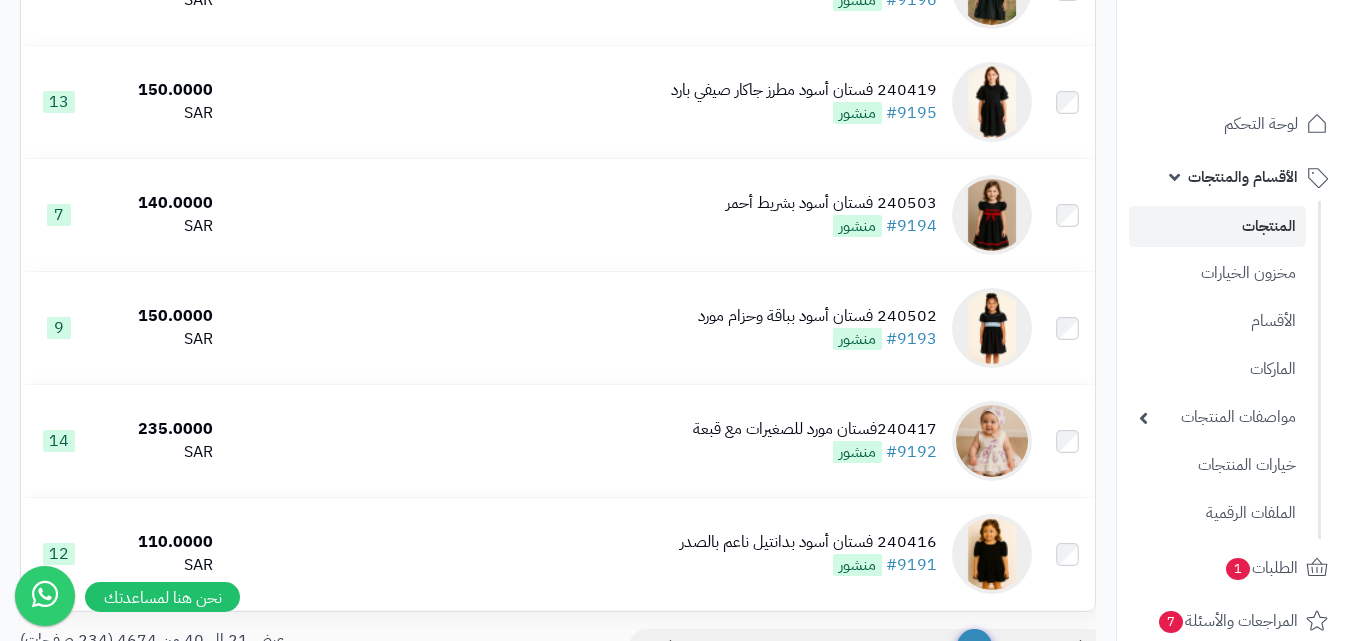 scroll, scrollTop: 2112, scrollLeft: 0, axis: vertical 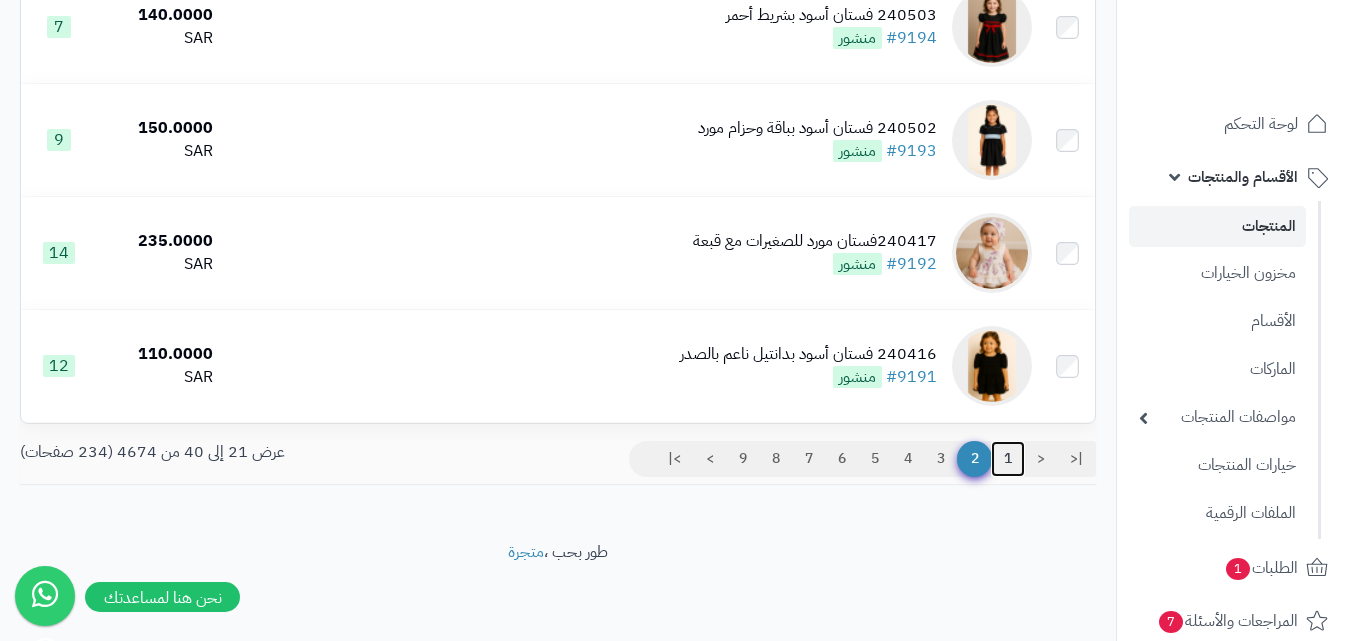 click on "1" at bounding box center [1008, 459] 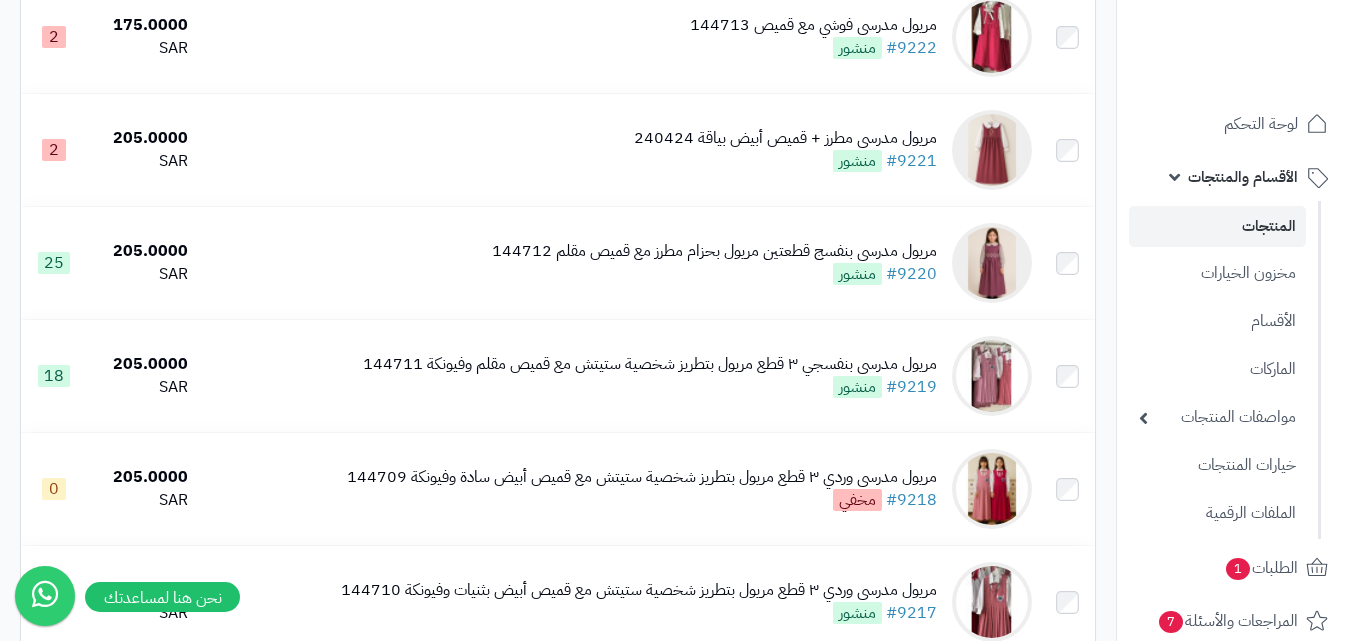 scroll, scrollTop: 1300, scrollLeft: 0, axis: vertical 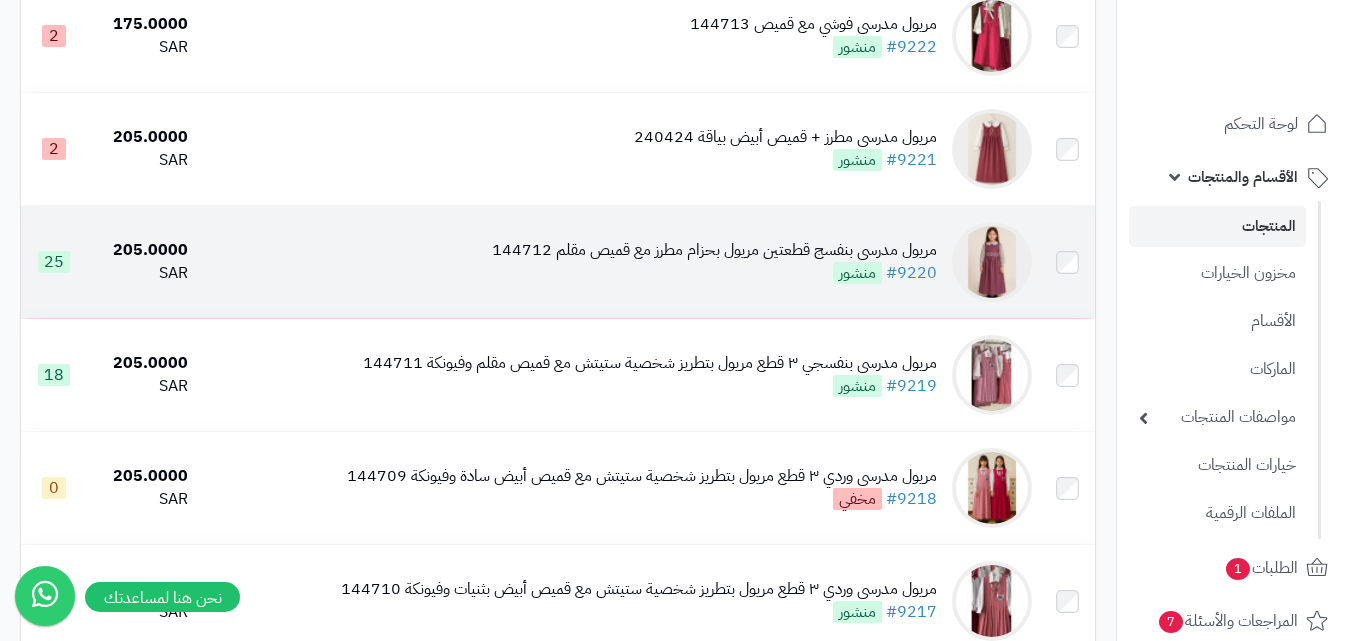 click on "مريول مدرسي بنفسج قطعتين مريول بحزام مطرز مع قميص مقلم [NUMBER]
#[NUMBER]
منشور" at bounding box center [714, 262] 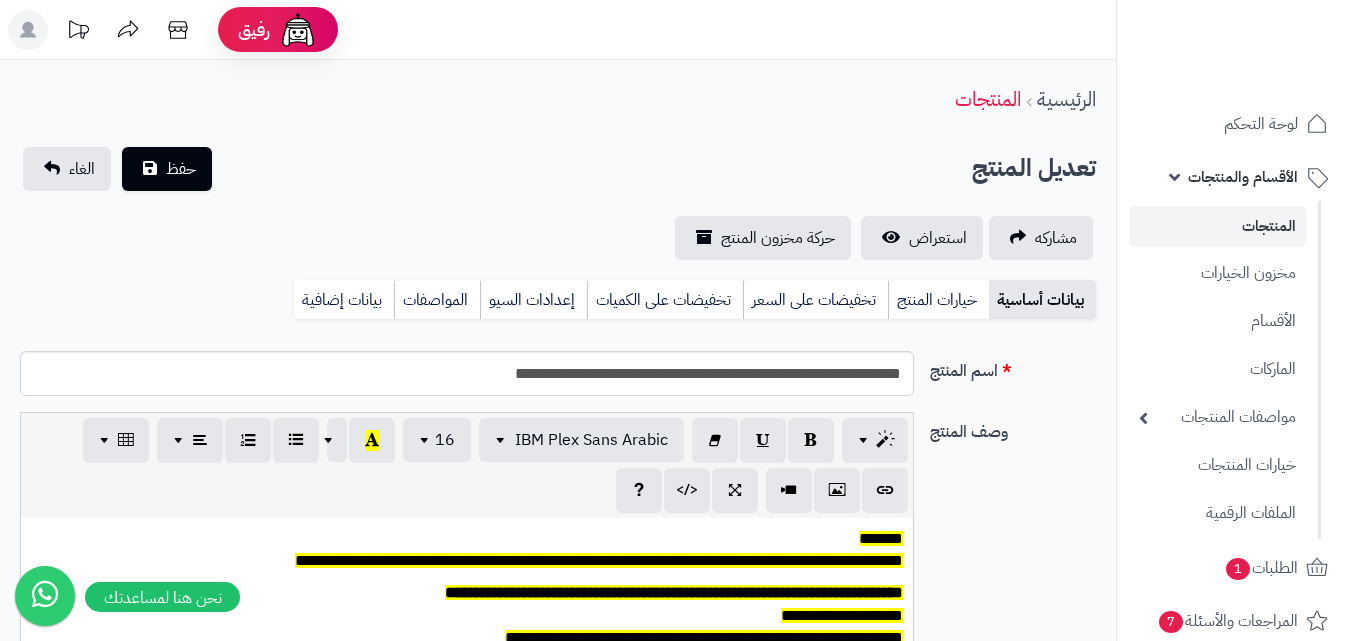scroll, scrollTop: 0, scrollLeft: 0, axis: both 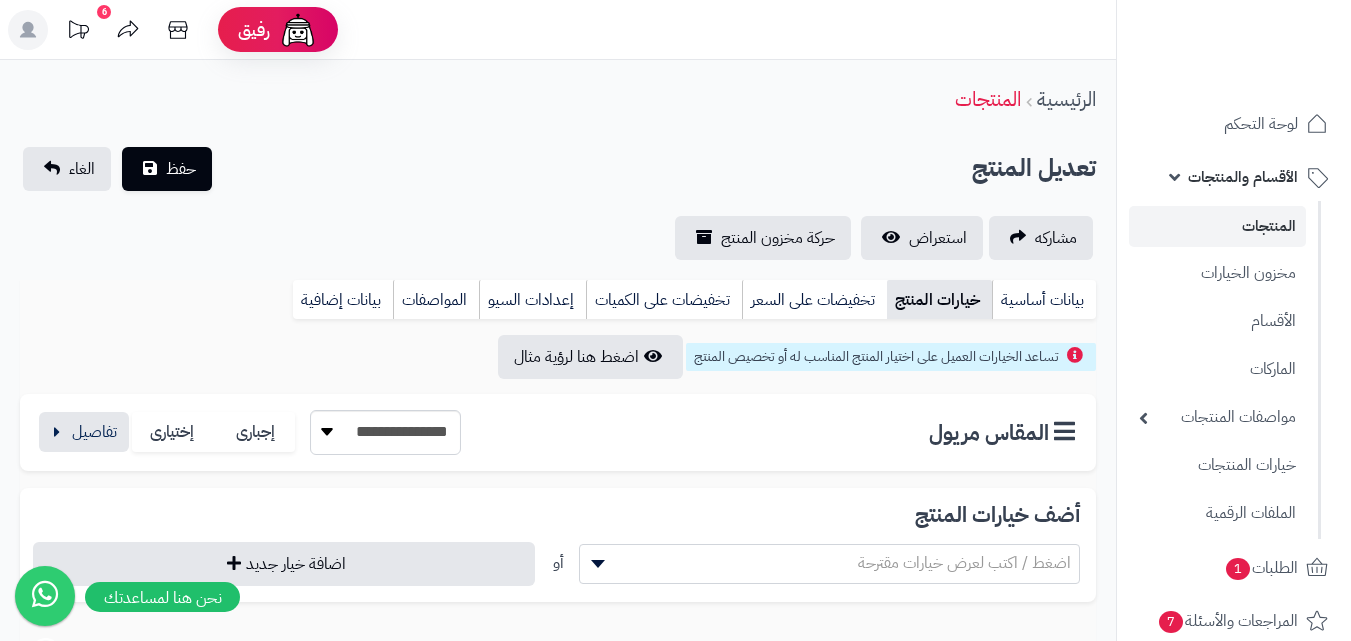 click on "**********" at bounding box center [558, 432] 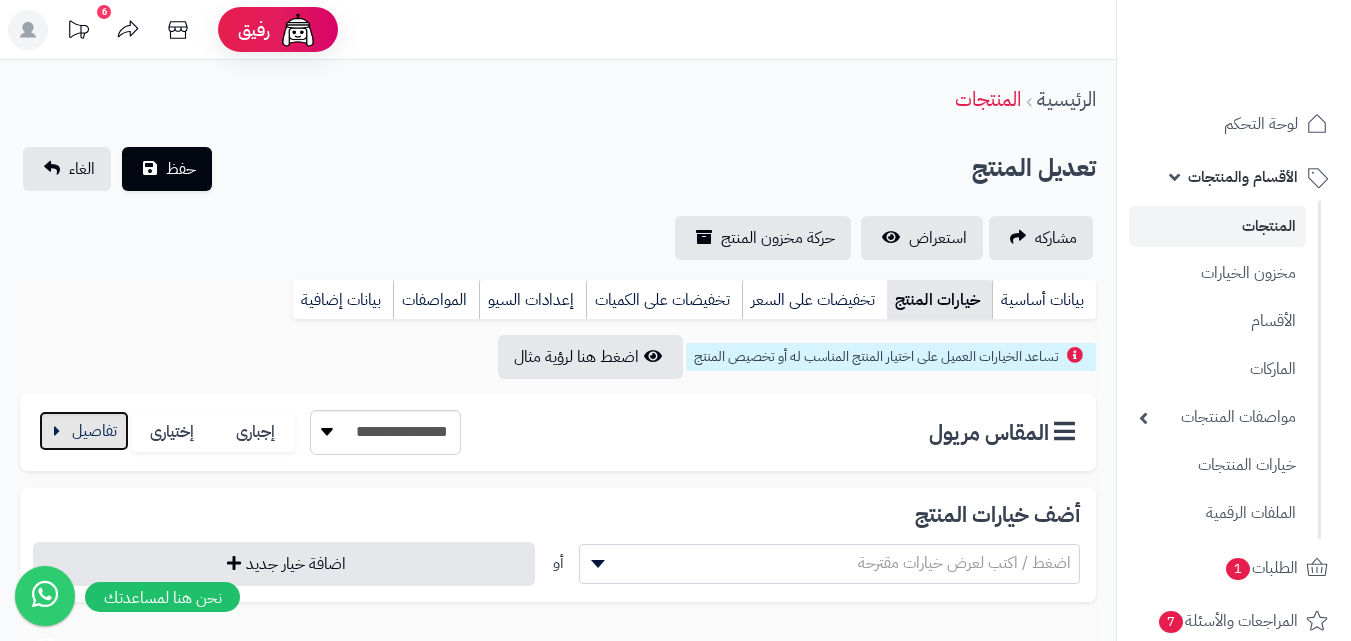 click at bounding box center [84, 431] 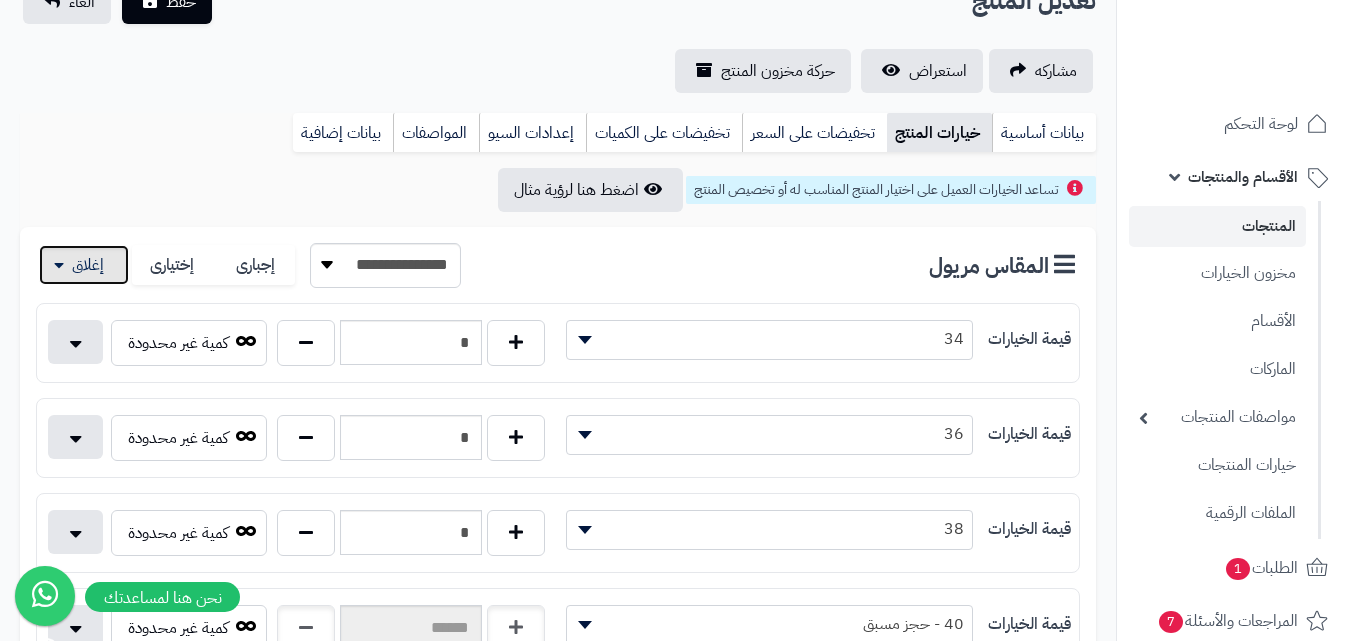 scroll, scrollTop: 400, scrollLeft: 0, axis: vertical 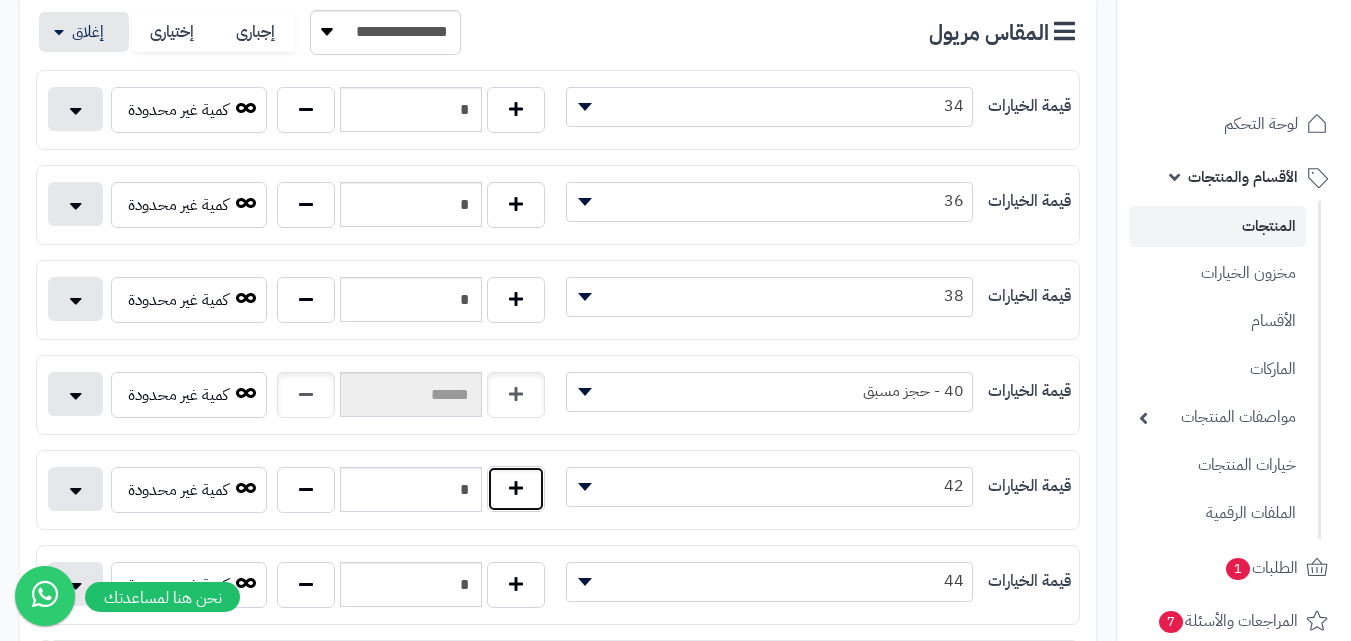 click at bounding box center (516, 489) 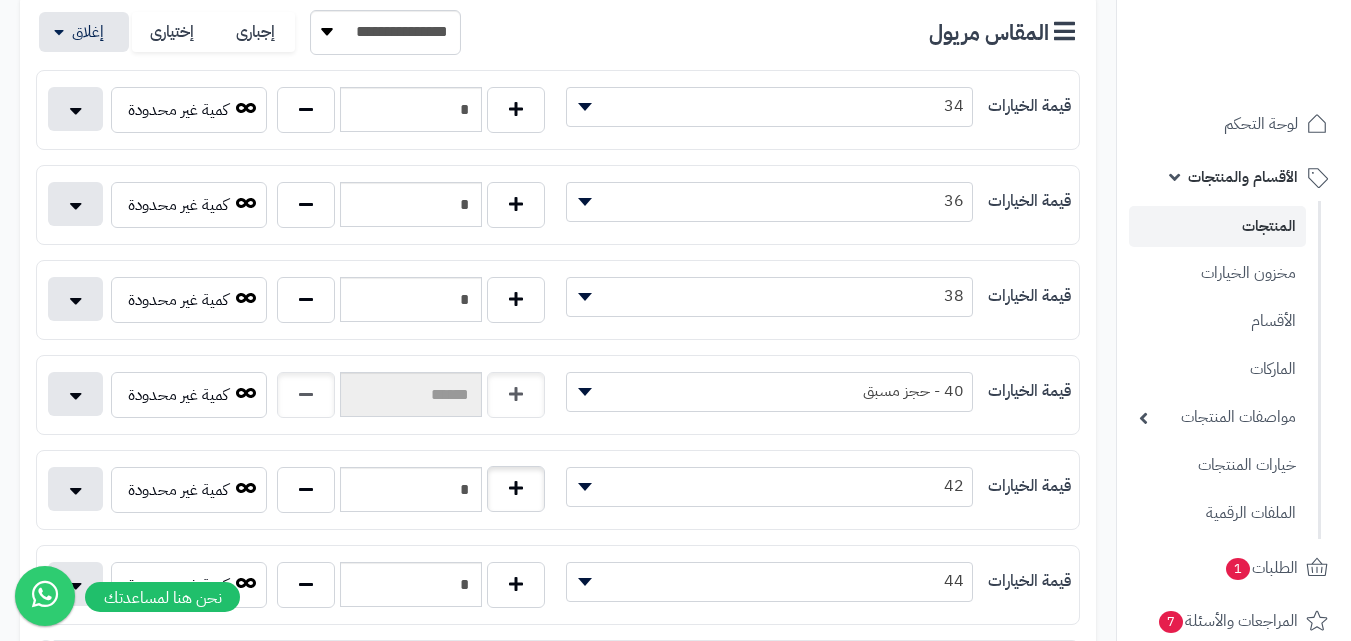 type on "*" 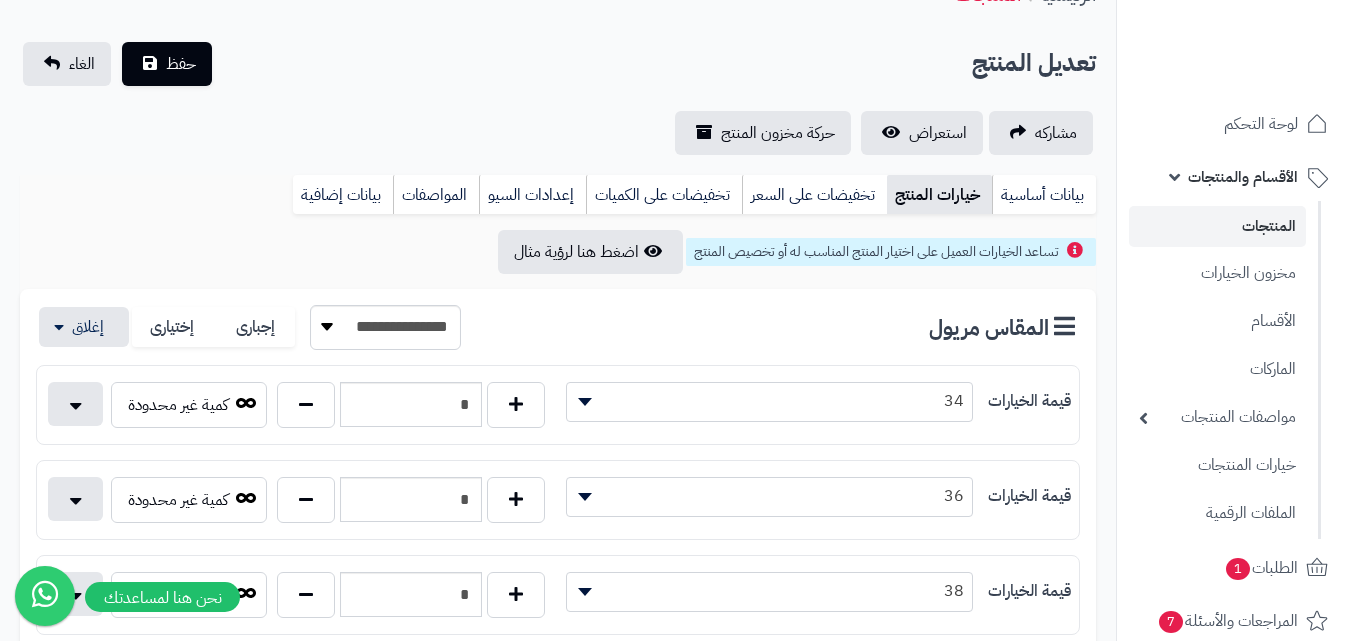 scroll, scrollTop: 0, scrollLeft: 0, axis: both 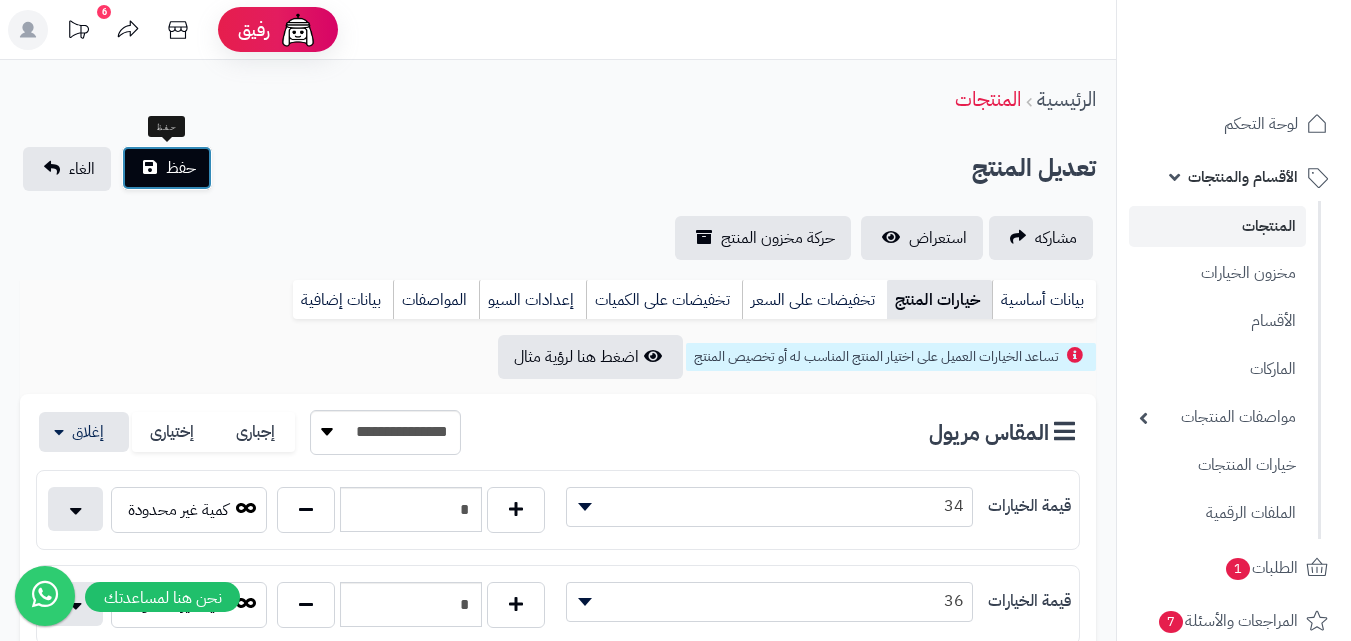click on "حفظ" at bounding box center [181, 168] 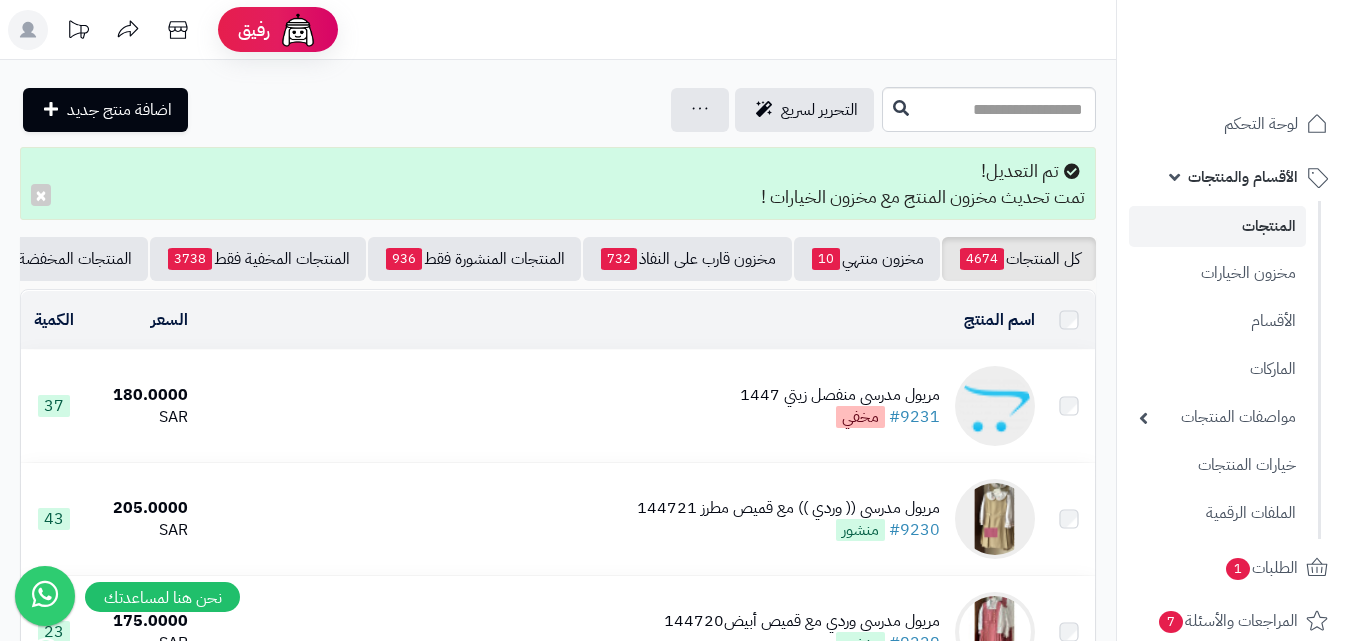 scroll, scrollTop: 0, scrollLeft: 0, axis: both 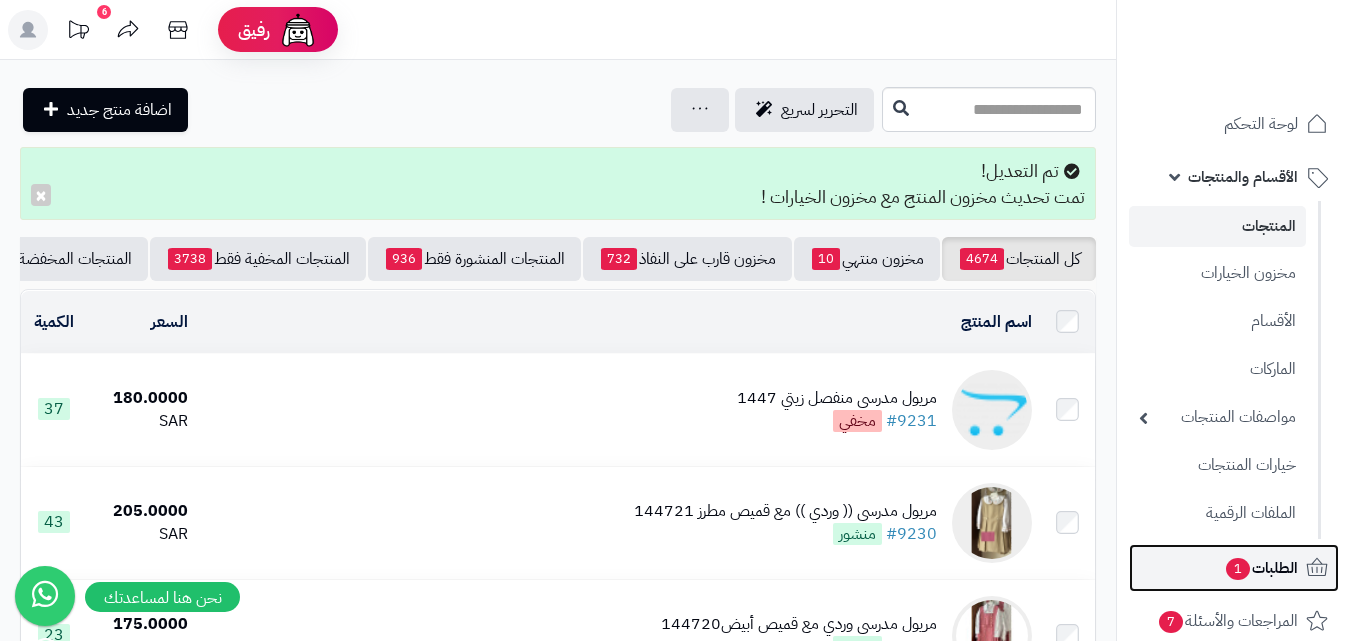 click on "الطلبات  1" at bounding box center (1234, 568) 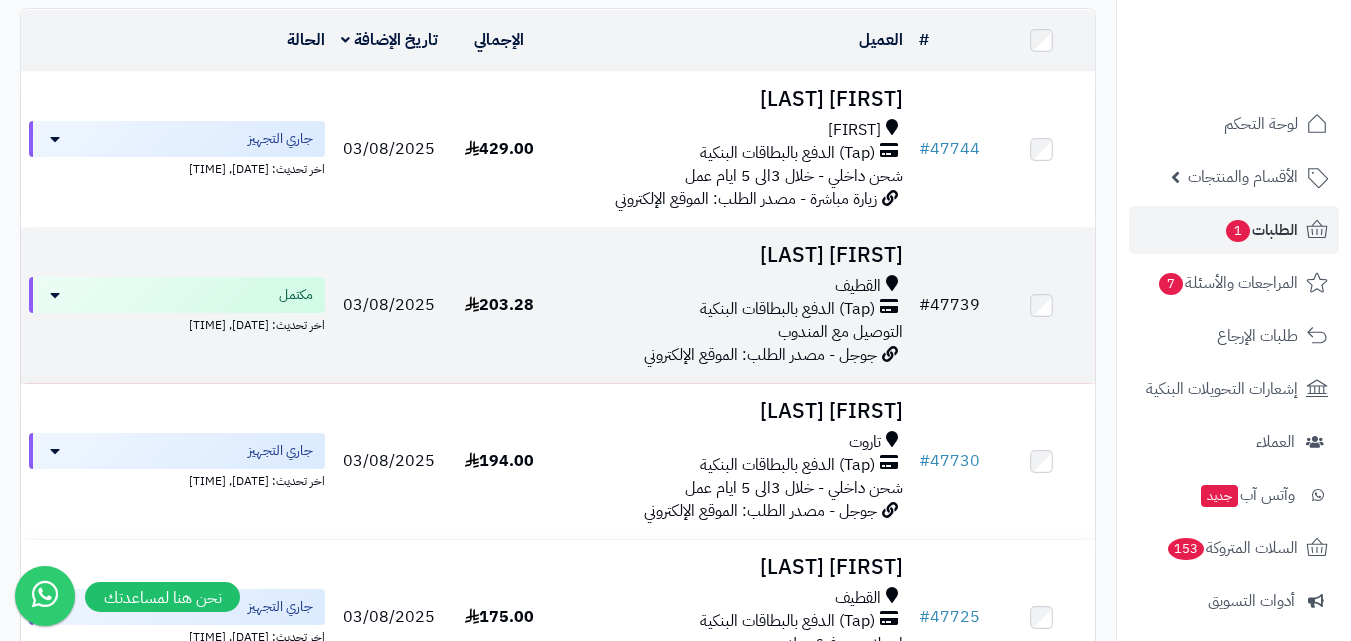 scroll, scrollTop: 300, scrollLeft: 0, axis: vertical 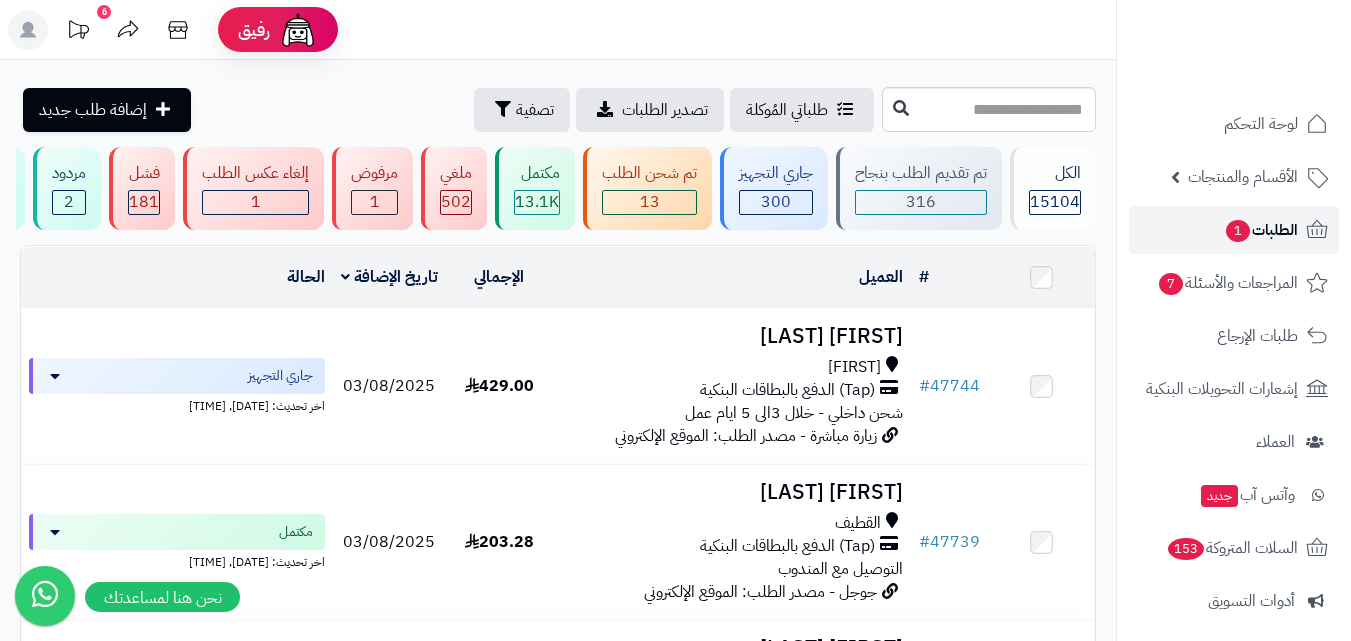 click 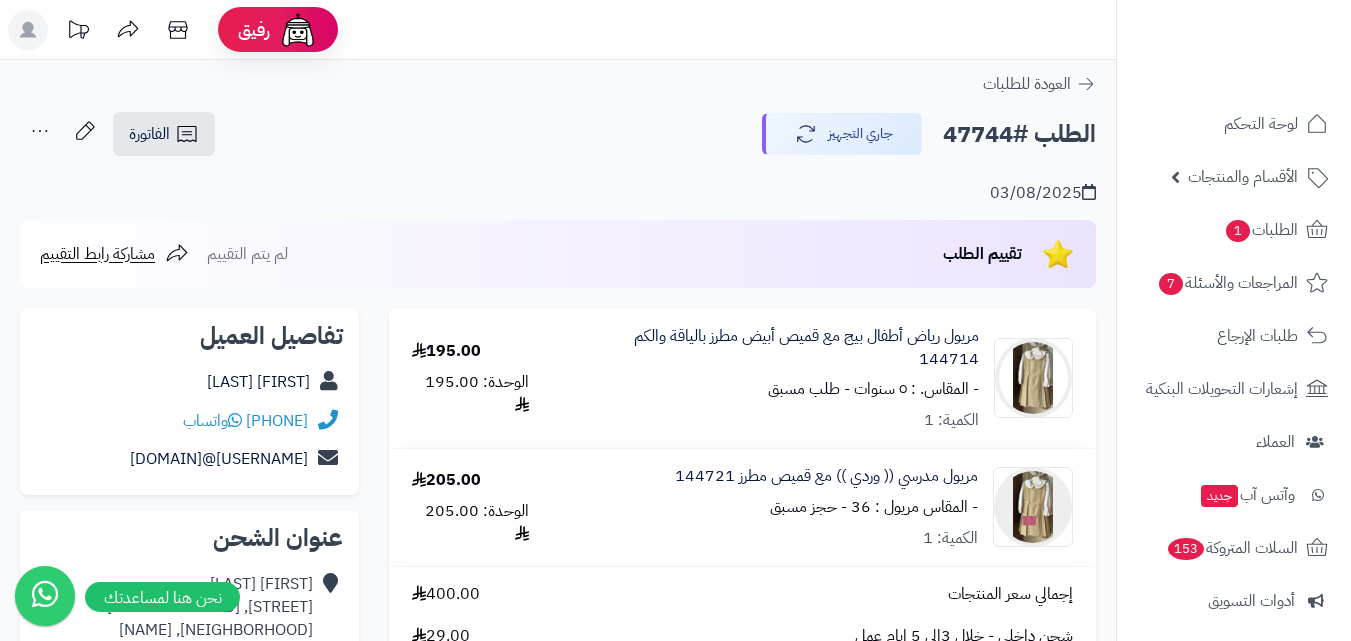 scroll, scrollTop: 0, scrollLeft: 0, axis: both 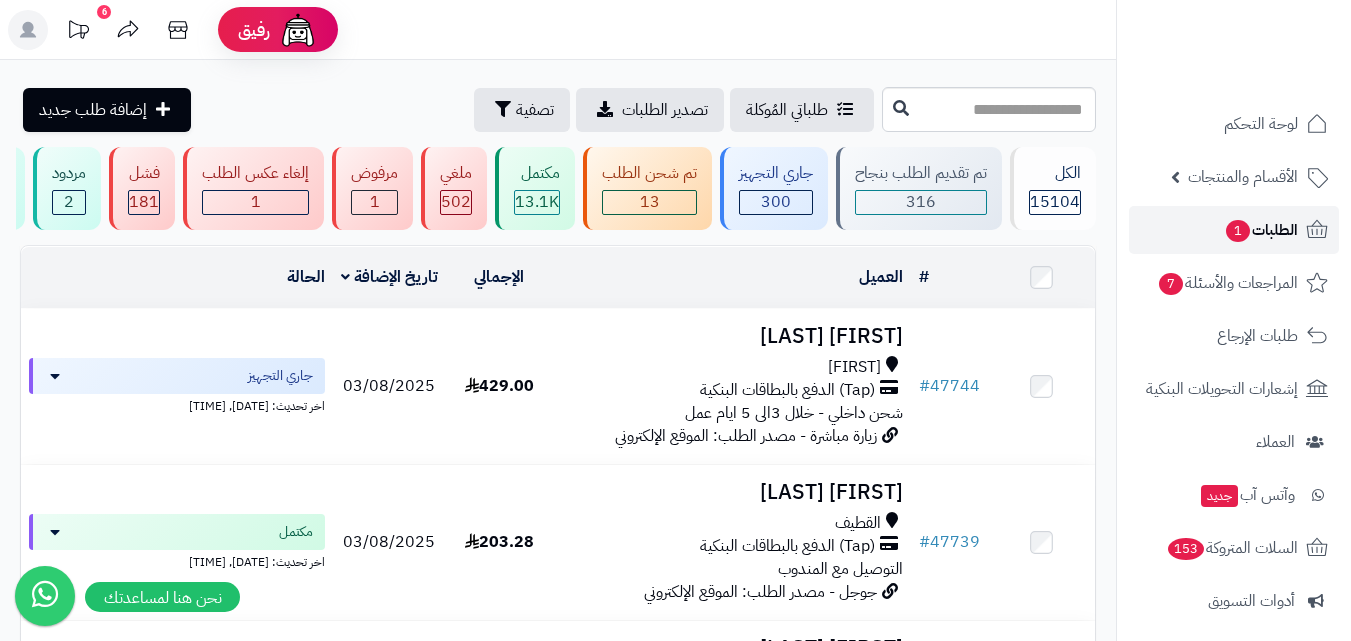 click on "الطلبات  1" at bounding box center (1261, 230) 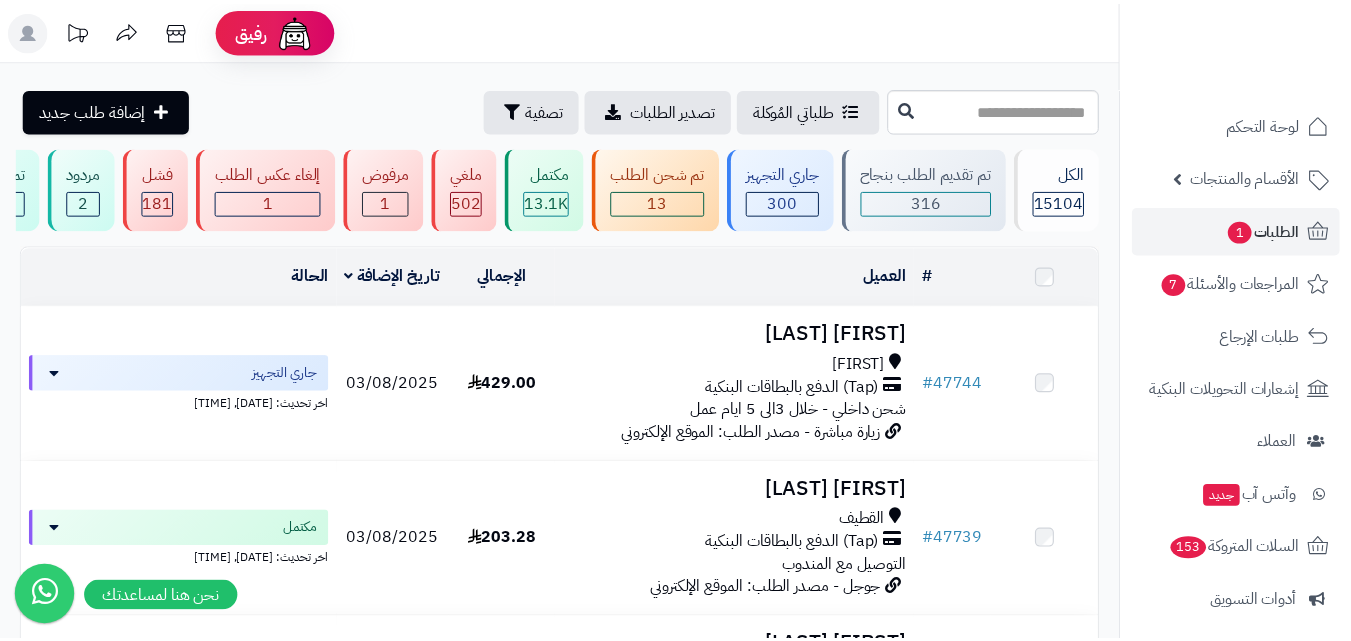 scroll, scrollTop: 0, scrollLeft: 0, axis: both 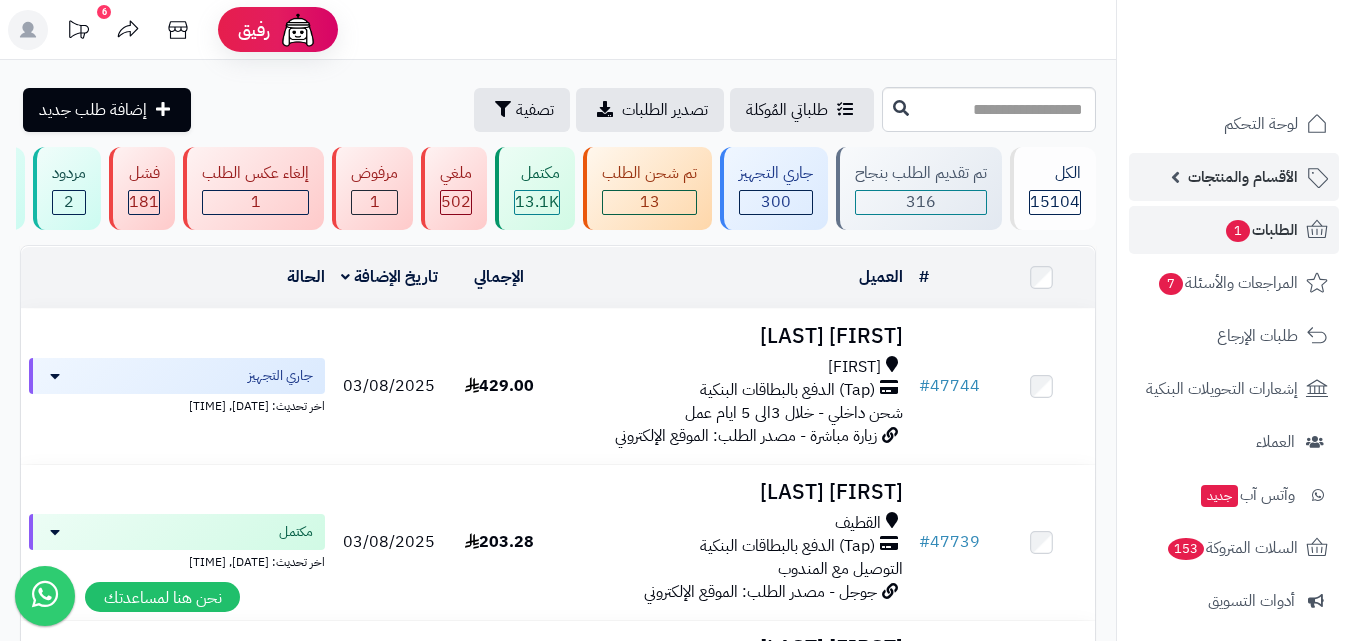 click on "الأقسام والمنتجات" at bounding box center (1243, 177) 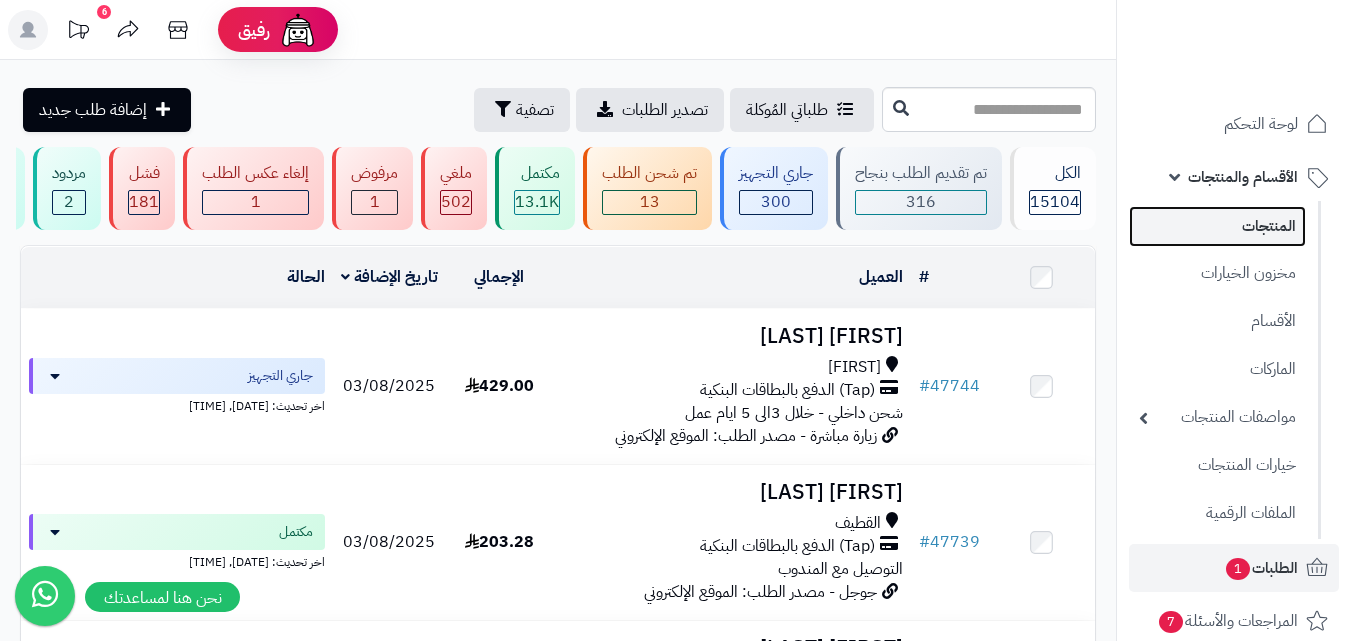 click on "المنتجات" at bounding box center (1217, 226) 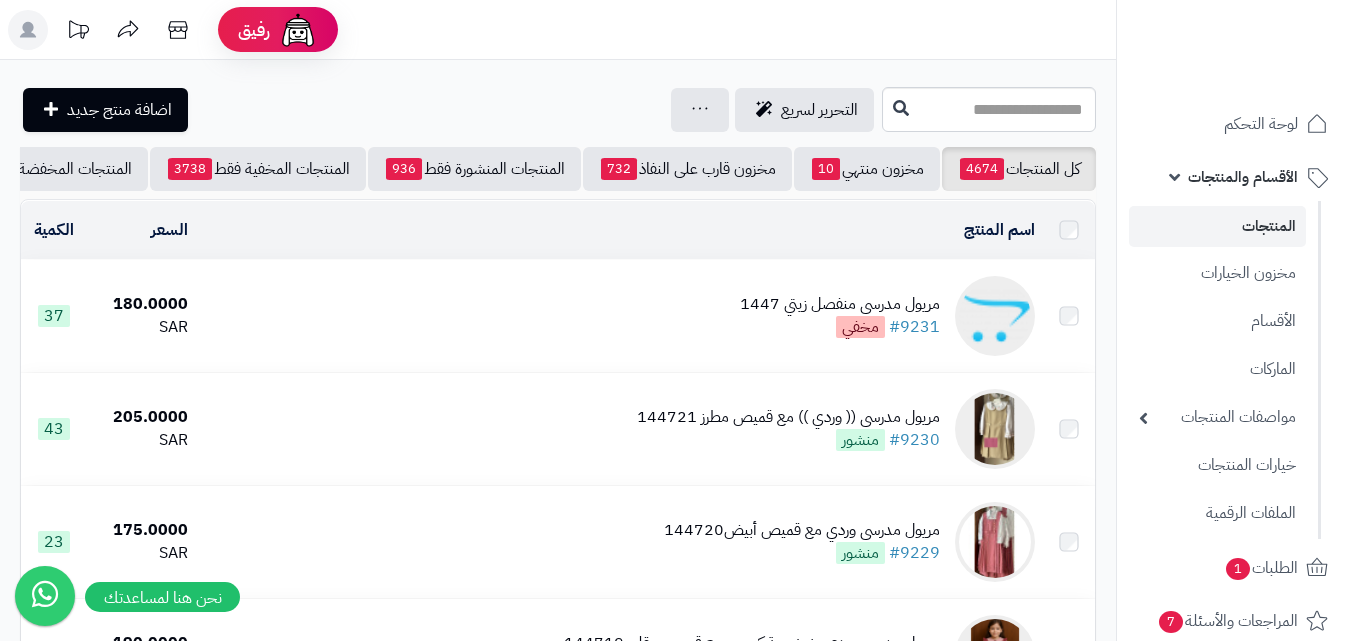 scroll, scrollTop: 0, scrollLeft: 0, axis: both 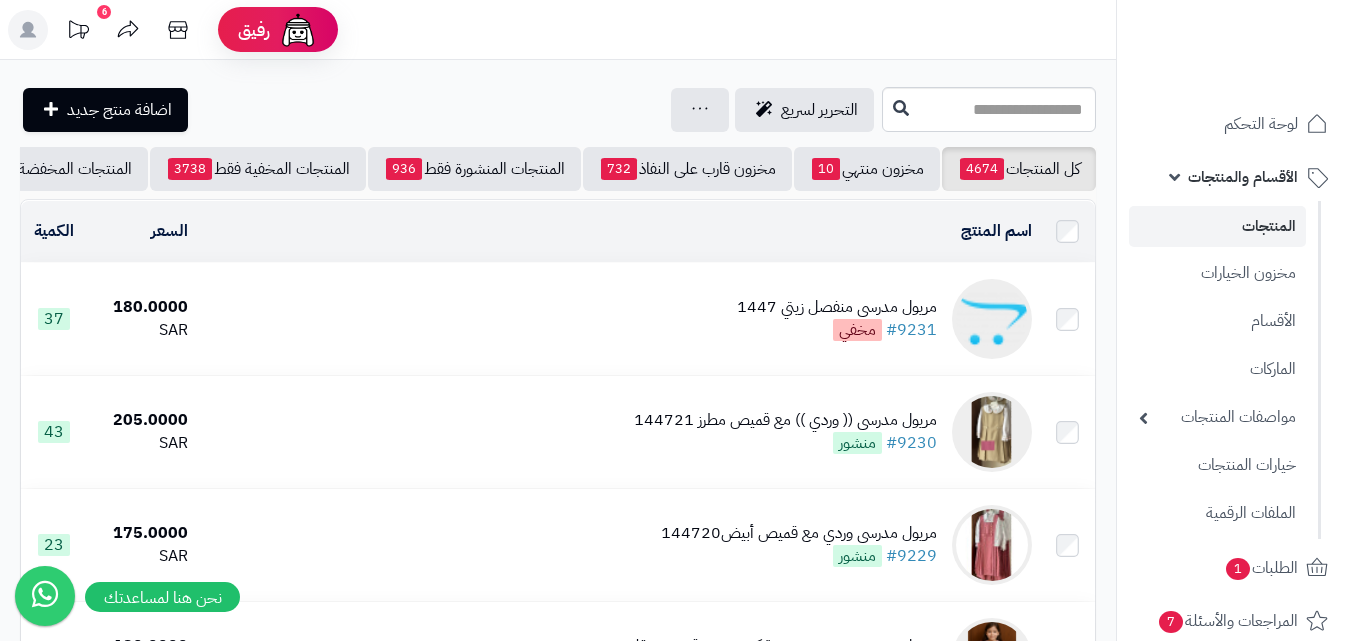 click on "الأقسام والمنتجات" at bounding box center [1243, 177] 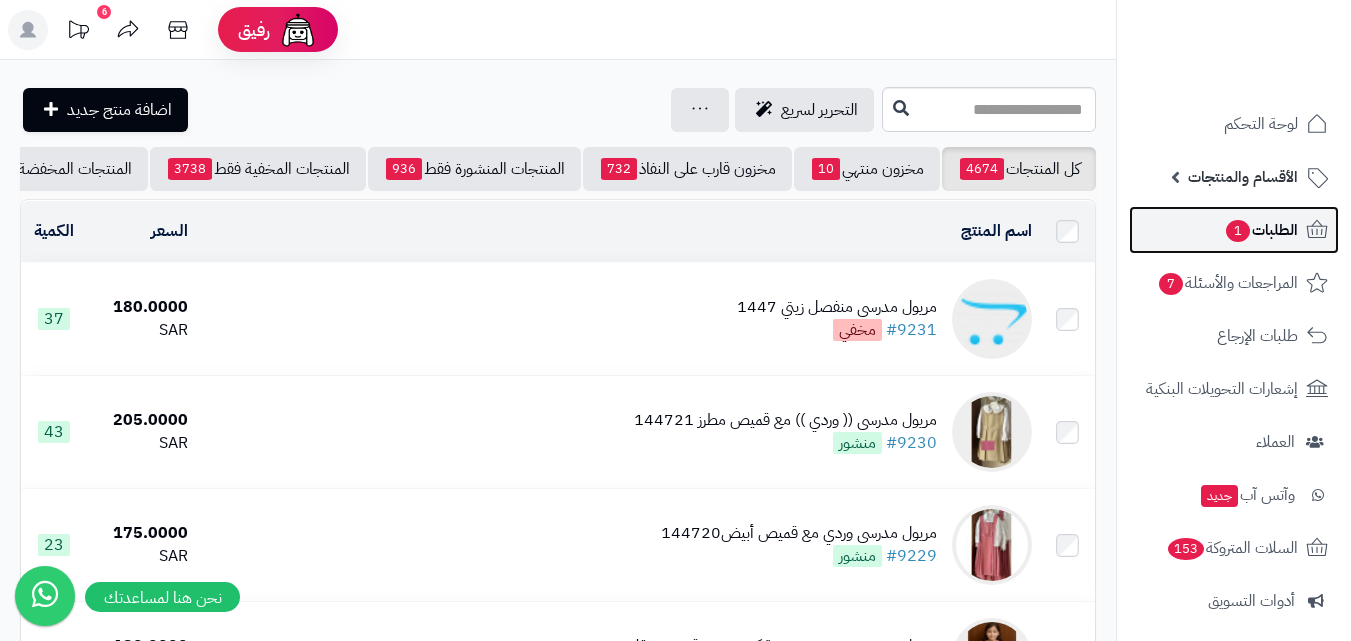 click on "الطلبات  1" at bounding box center (1261, 230) 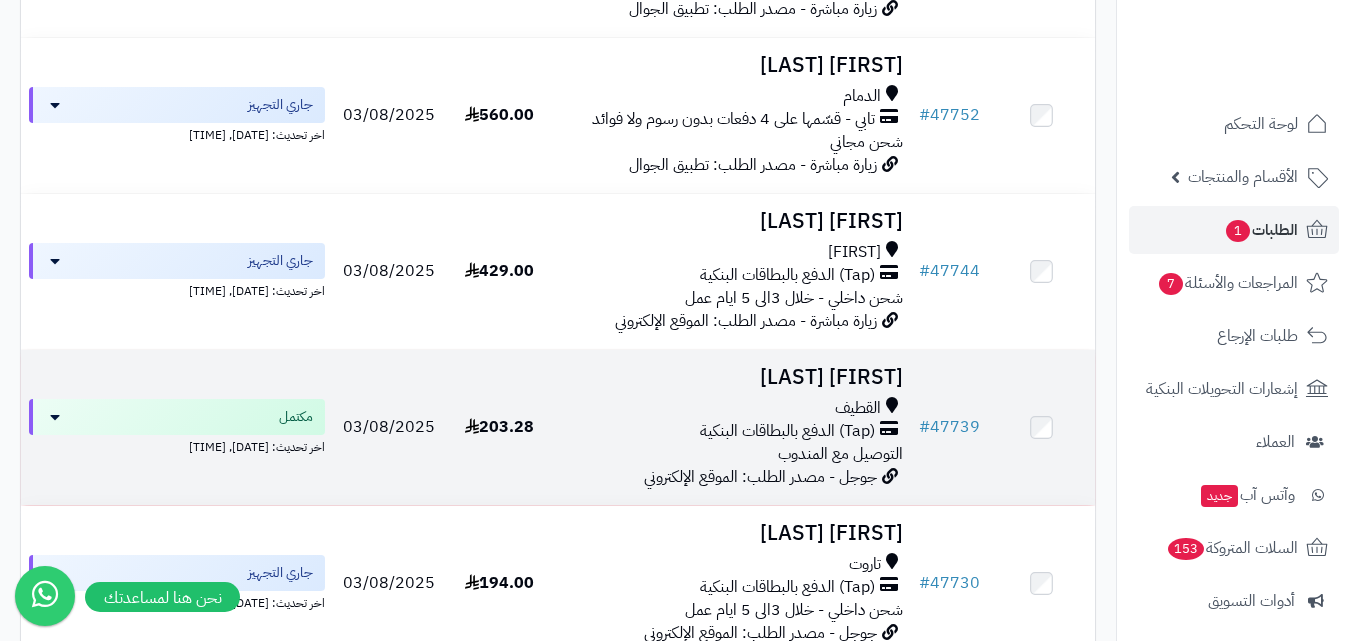 scroll, scrollTop: 0, scrollLeft: 0, axis: both 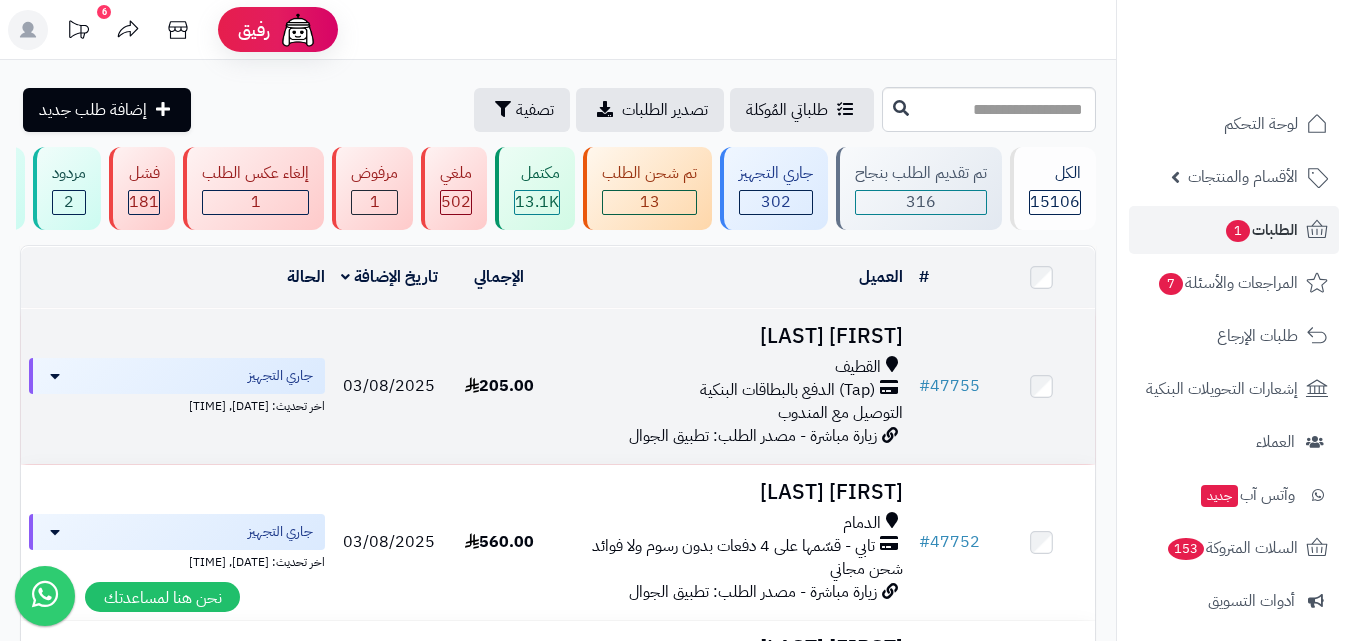 click on "[FIRST]  [LAST]" at bounding box center (732, 336) 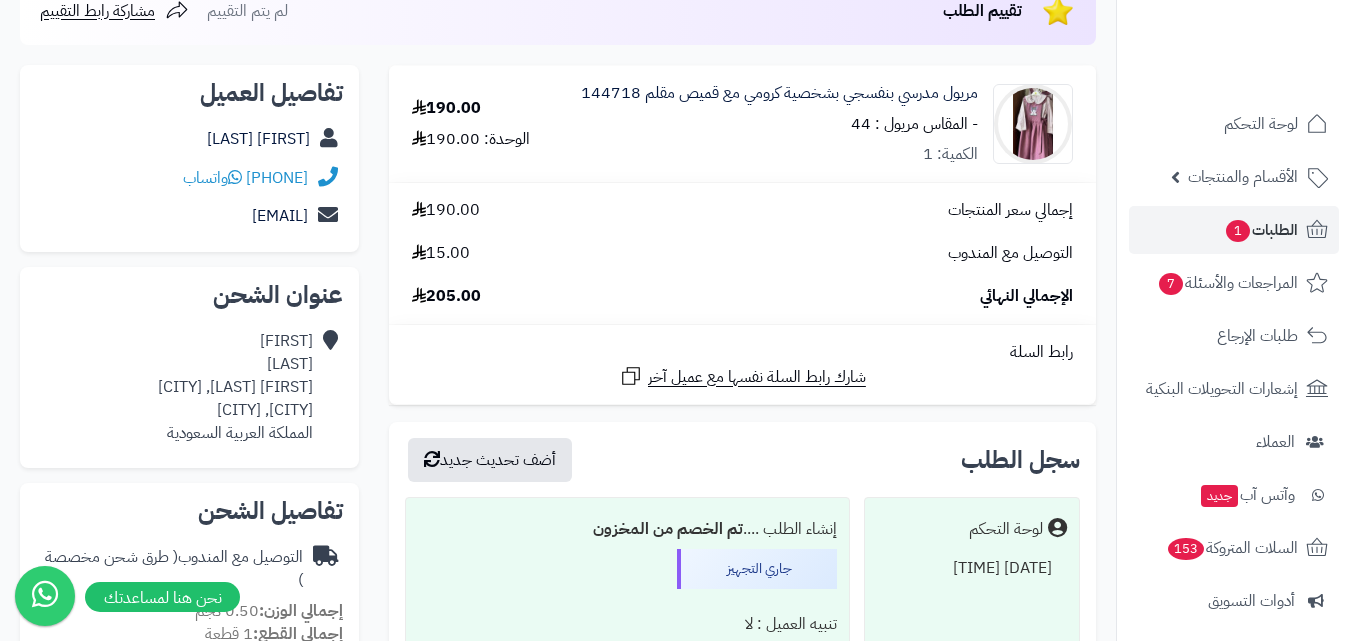 scroll, scrollTop: 300, scrollLeft: 0, axis: vertical 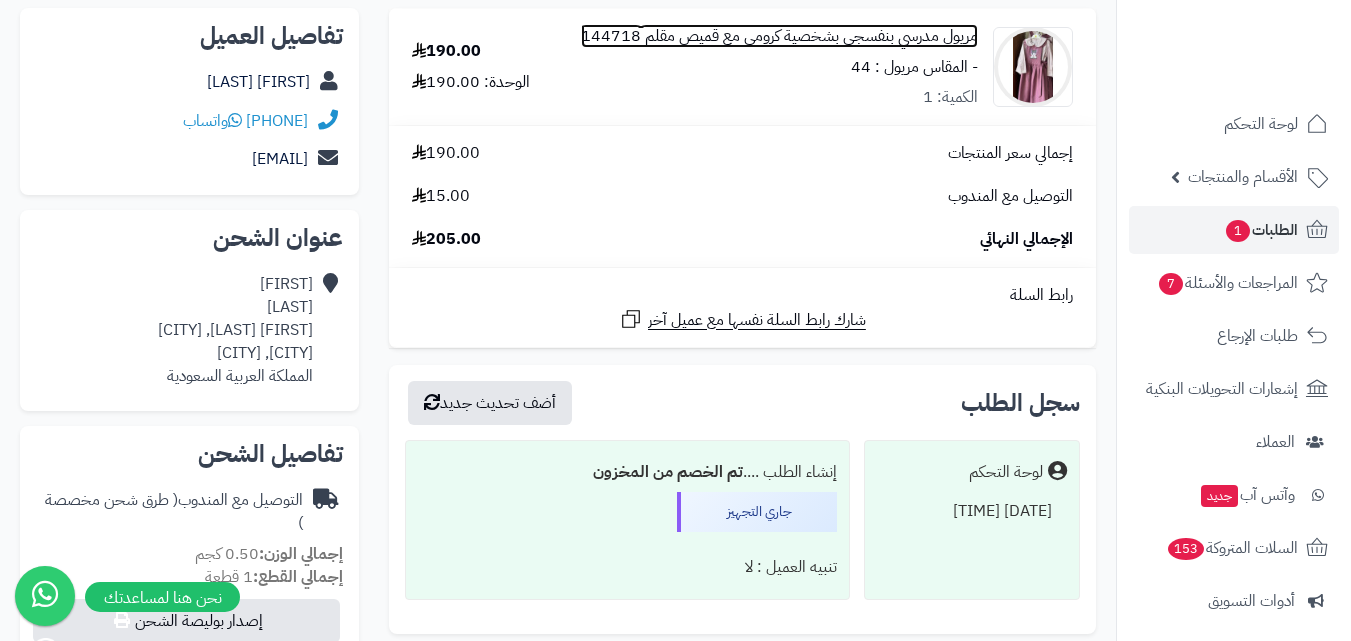 click on "مريول مدرسي بنفسجي بشخصية كرومي مع قميص مقلم 144718" at bounding box center (779, 36) 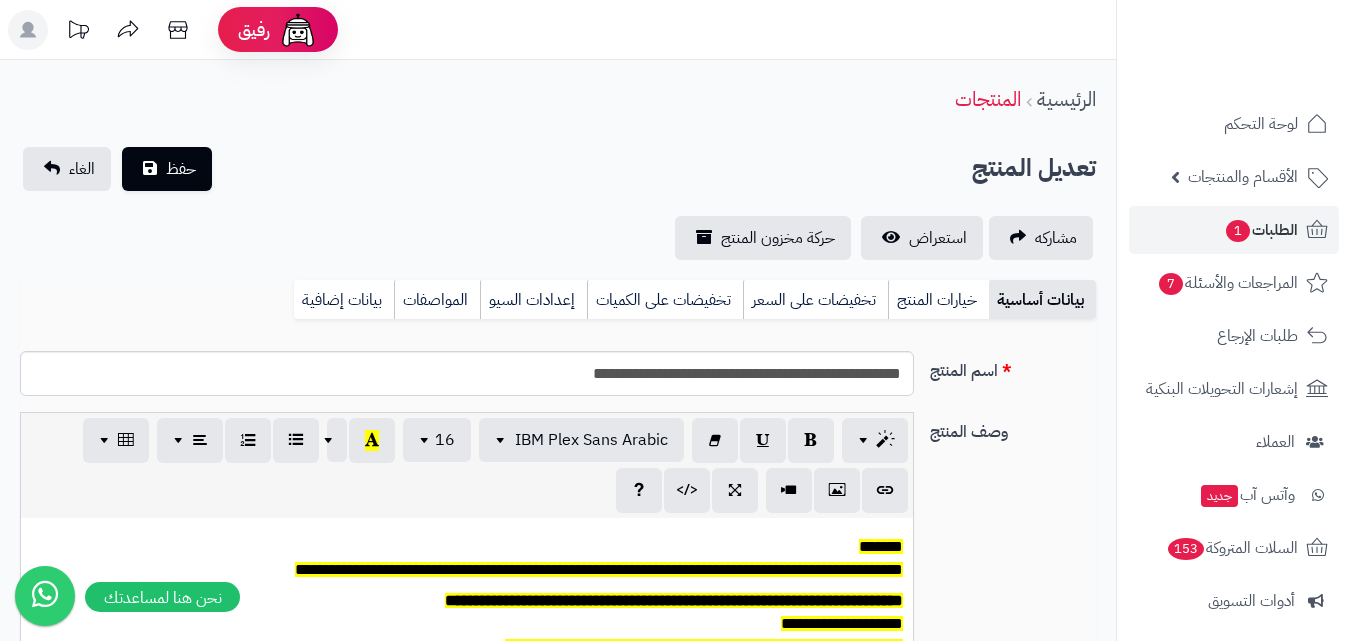 scroll, scrollTop: 0, scrollLeft: 0, axis: both 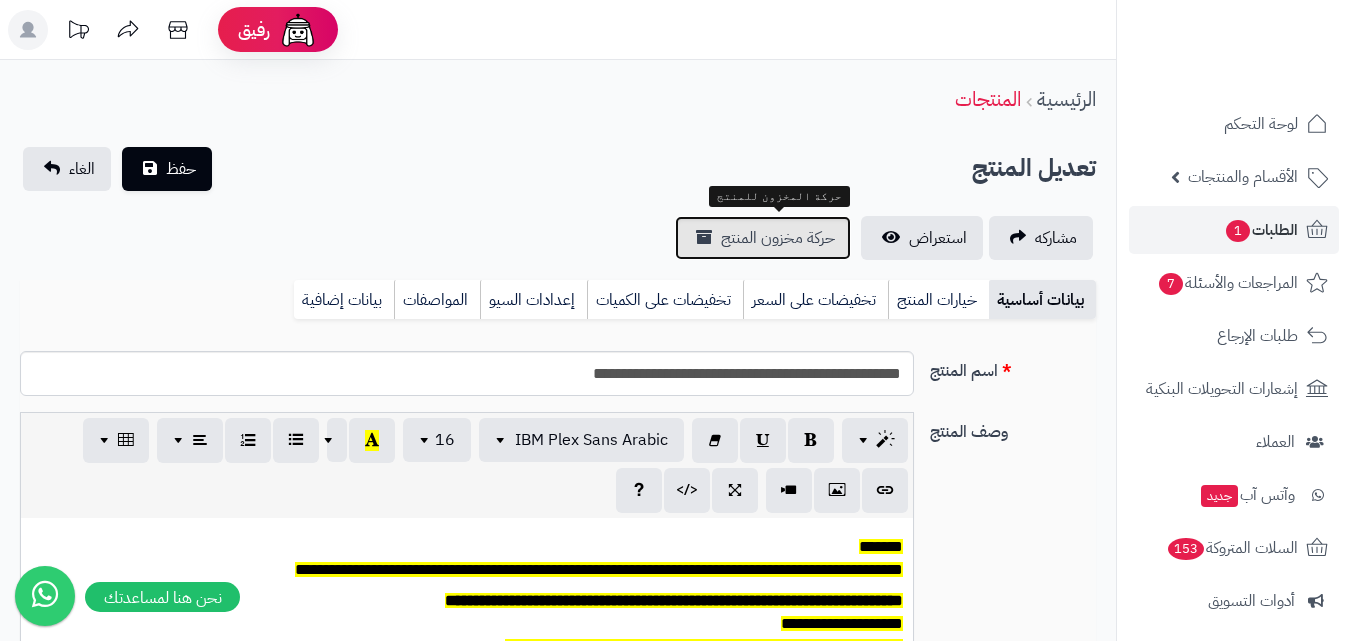 click on "حركة مخزون المنتج" at bounding box center (763, 238) 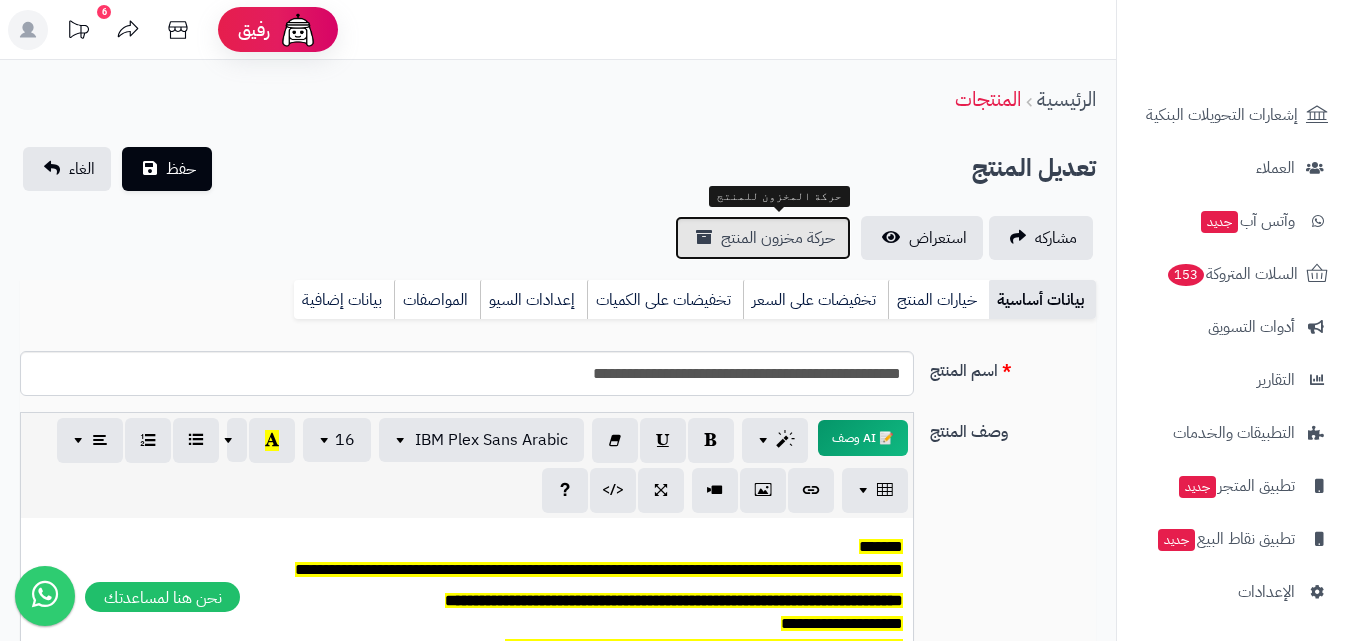 scroll, scrollTop: 0, scrollLeft: 0, axis: both 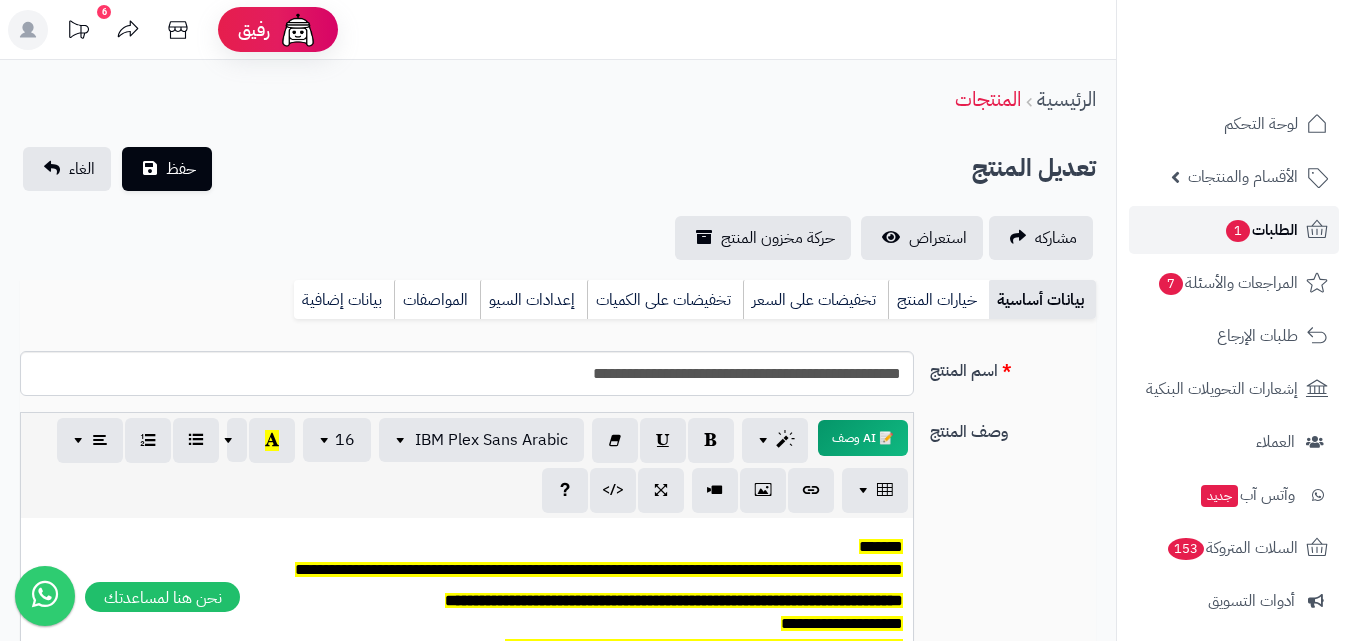 click on "الطلبات  1" at bounding box center (1261, 230) 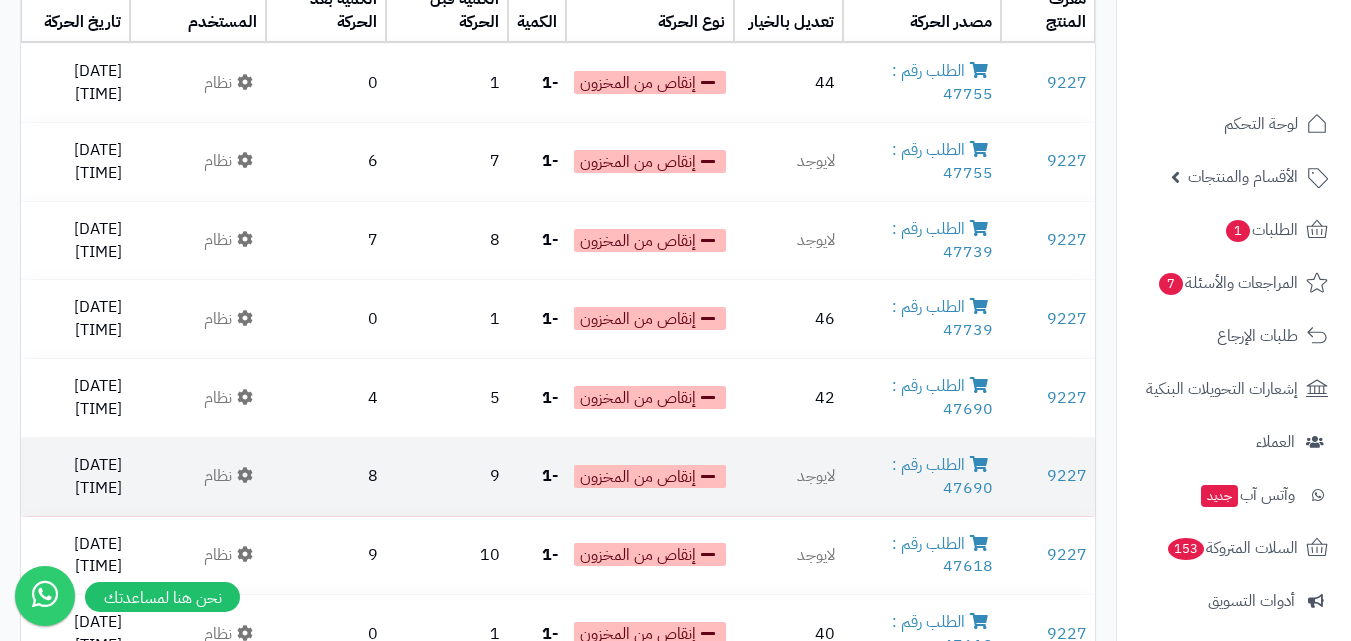 scroll, scrollTop: 100, scrollLeft: 0, axis: vertical 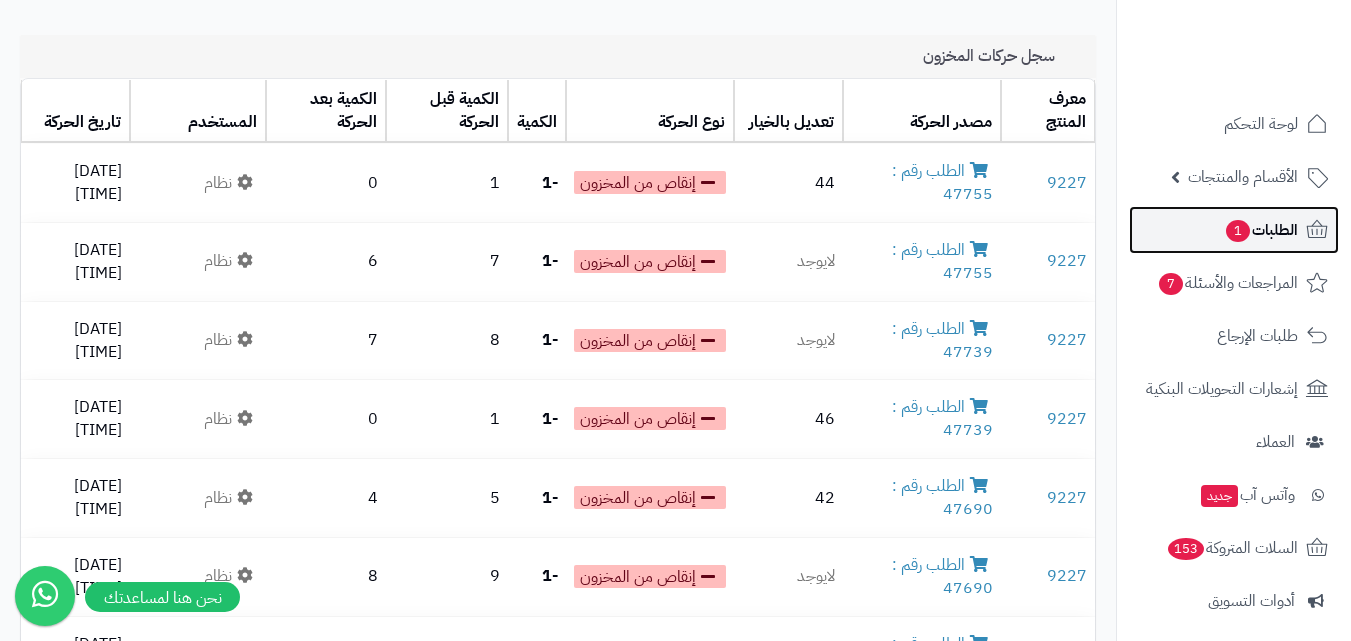 click on "الطلبات  1" at bounding box center (1261, 230) 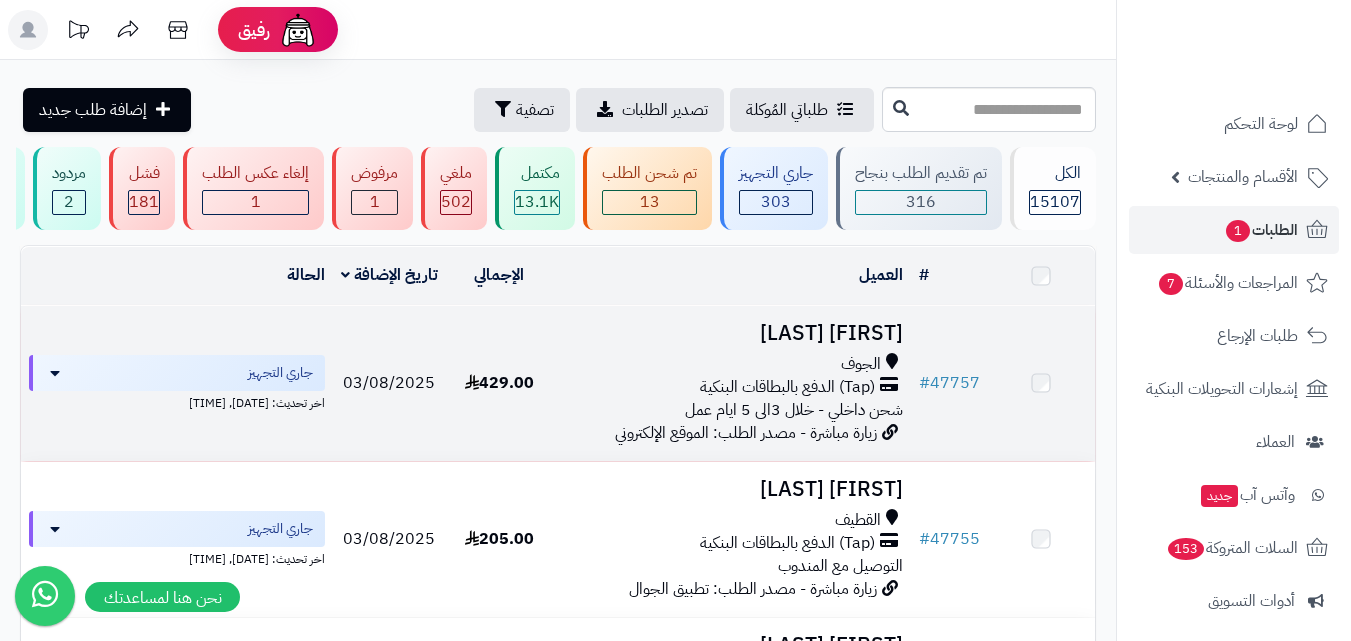 scroll, scrollTop: 0, scrollLeft: 0, axis: both 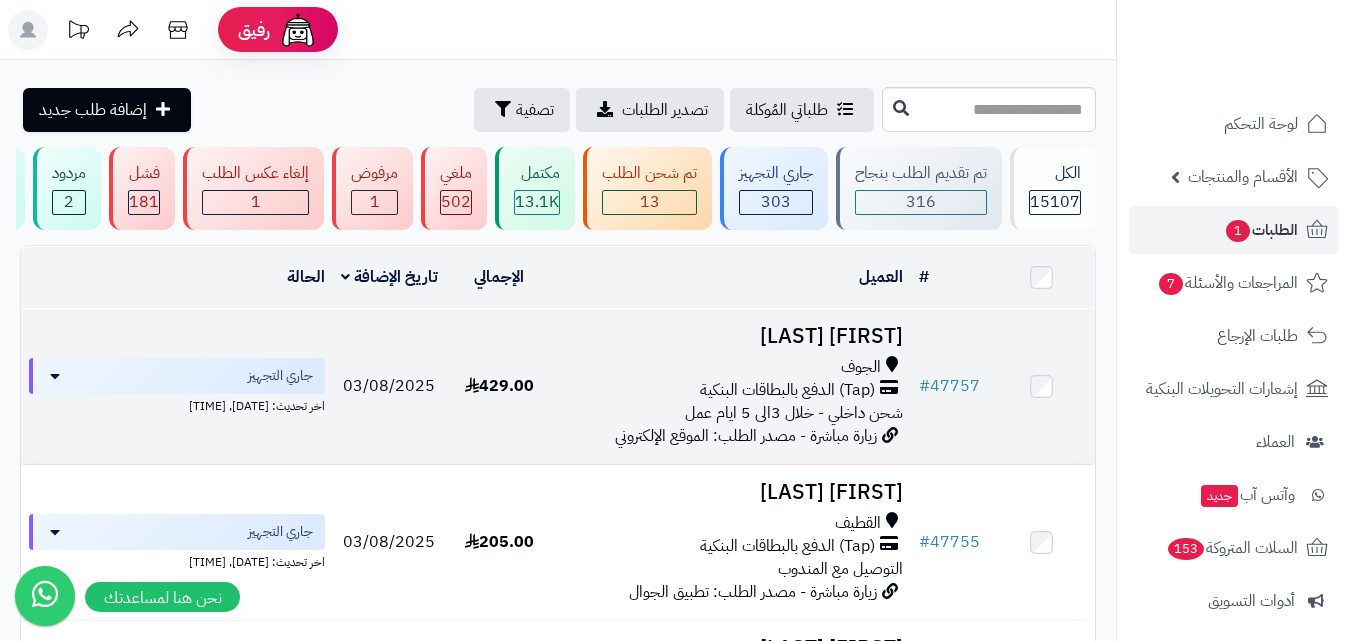 click on "سلمان النصيري" at bounding box center (732, 336) 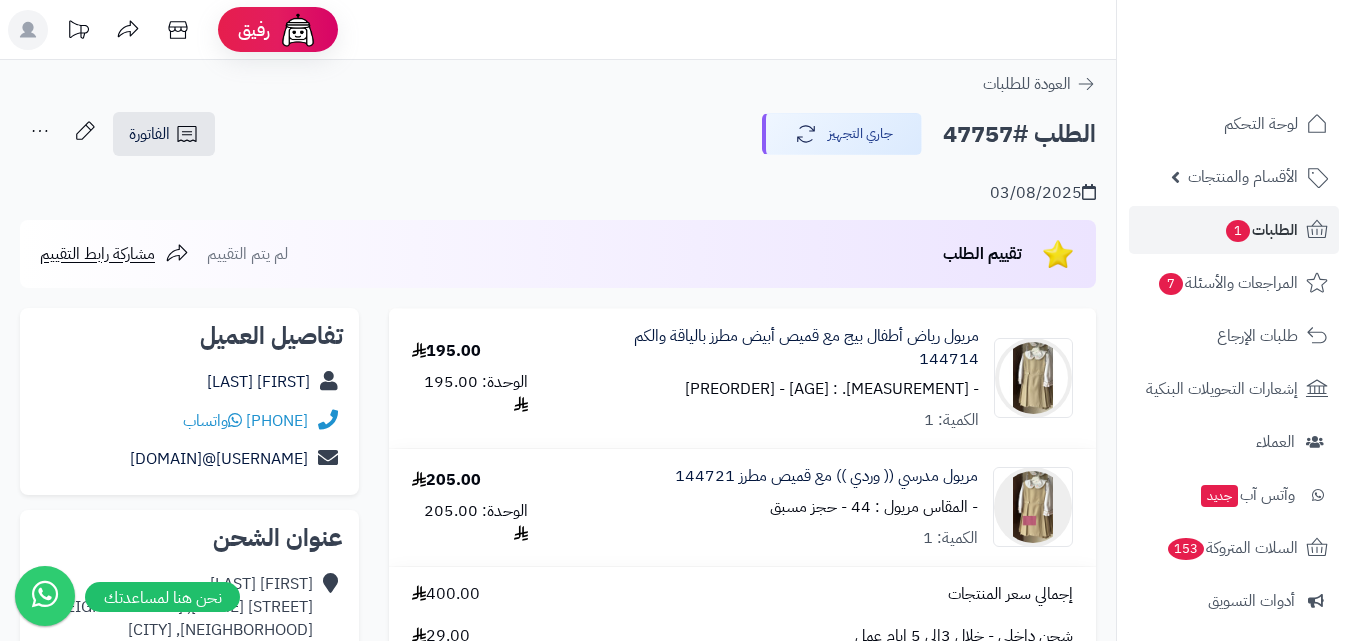 scroll, scrollTop: 0, scrollLeft: 0, axis: both 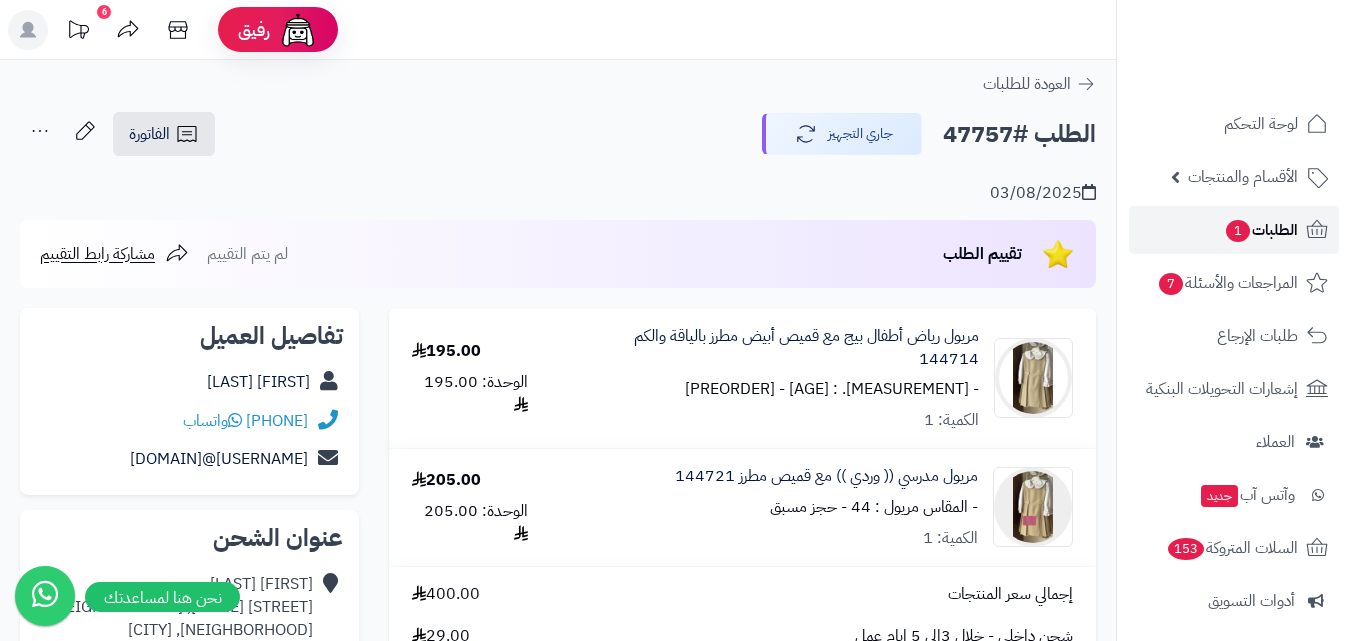 click on "1" at bounding box center [1238, 231] 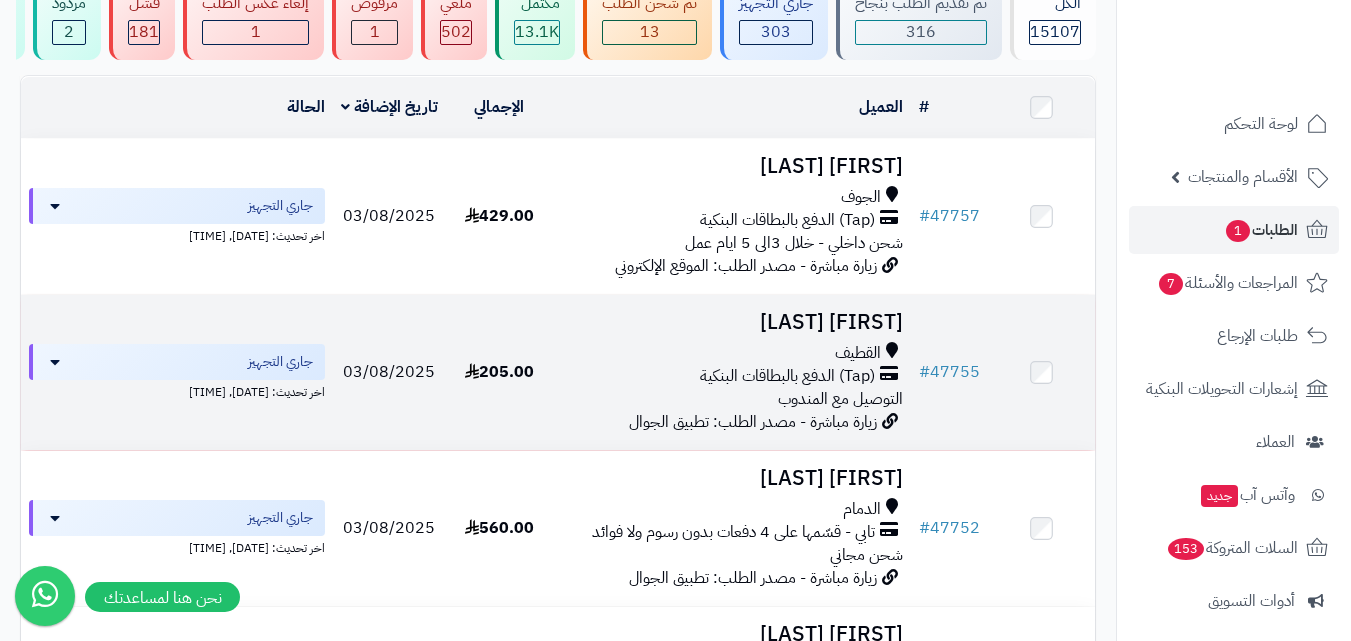 scroll, scrollTop: 200, scrollLeft: 0, axis: vertical 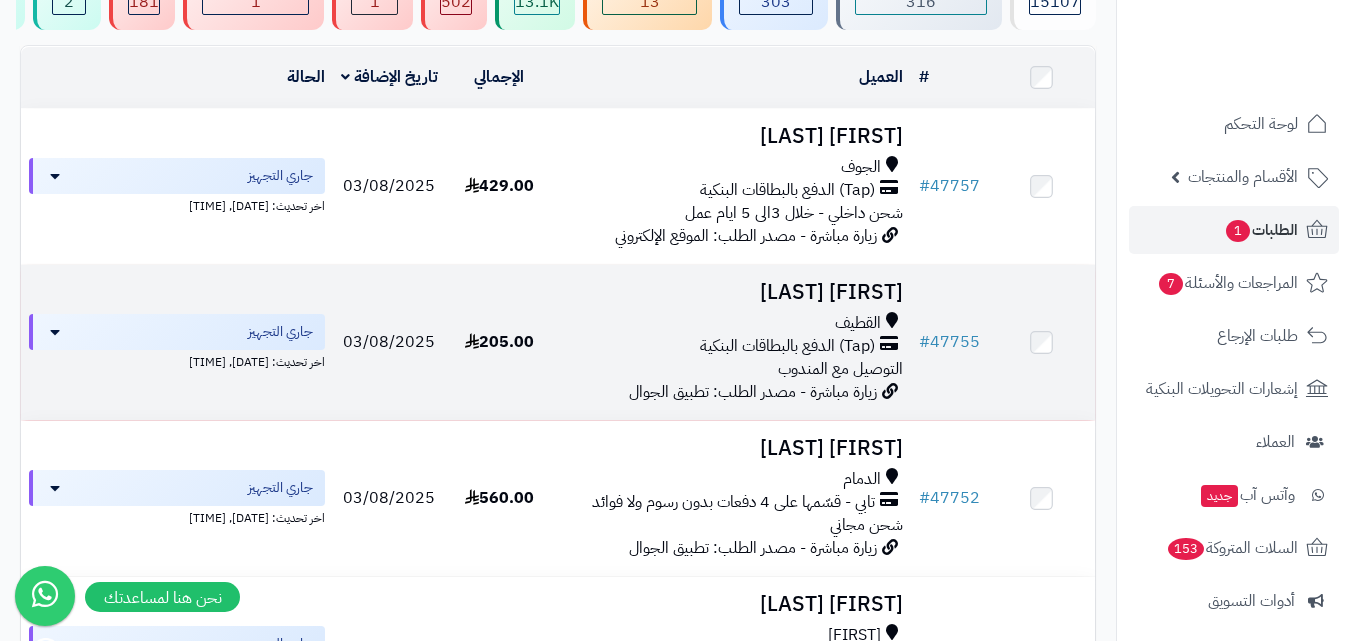 click on "مصطفى  العوامي
القطيف
(Tap) الدفع بالبطاقات البنكية
التوصيل مع المندوب
زيارة مباشرة       -
مصدر الطلب:
تطبيق الجوال" at bounding box center [732, 342] 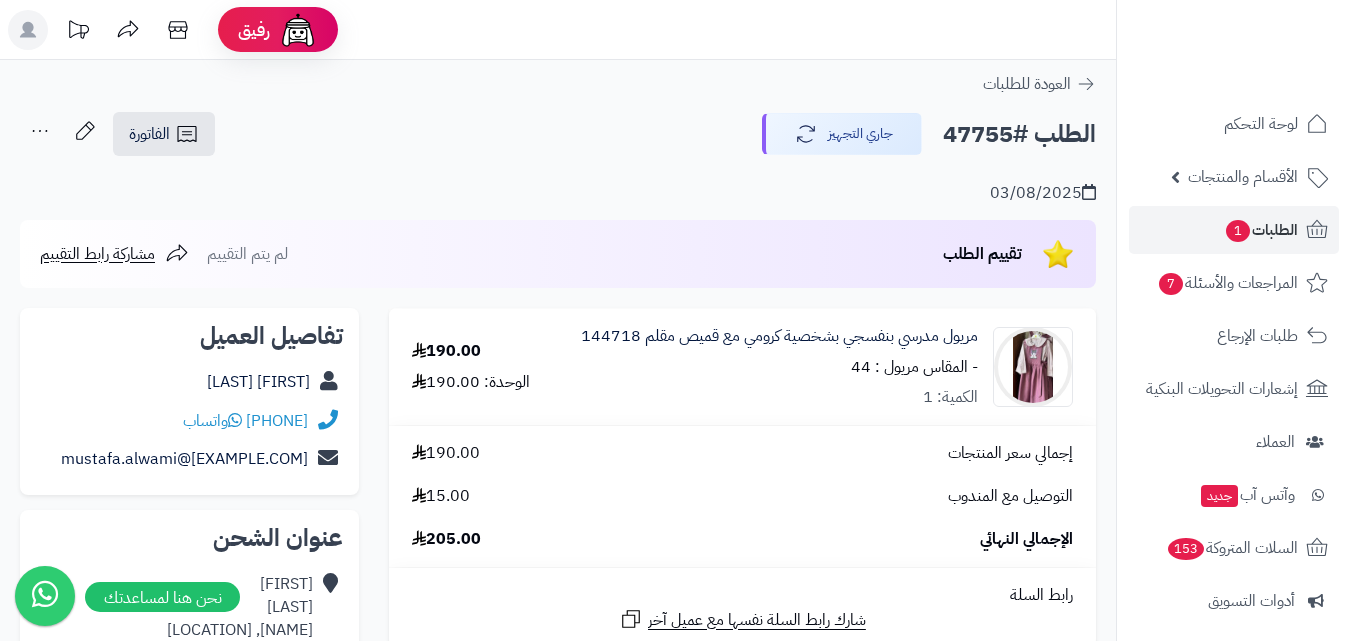 scroll, scrollTop: 0, scrollLeft: 0, axis: both 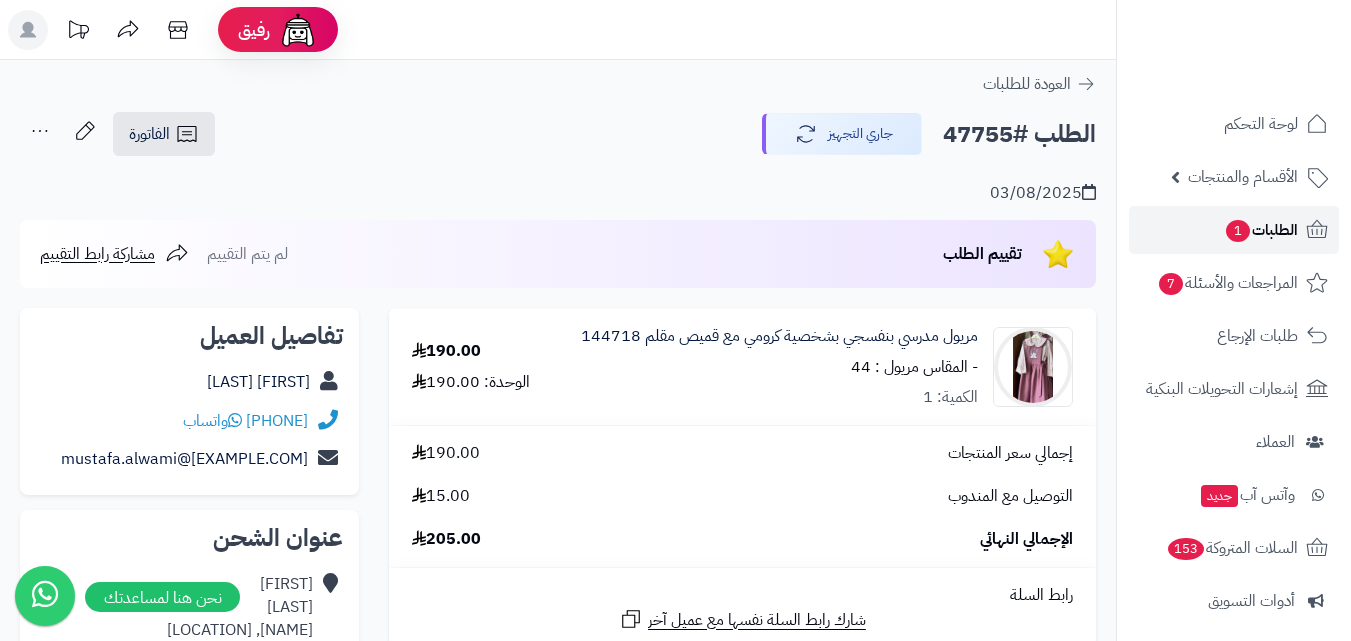 click on "الطلبات  1" at bounding box center (1261, 230) 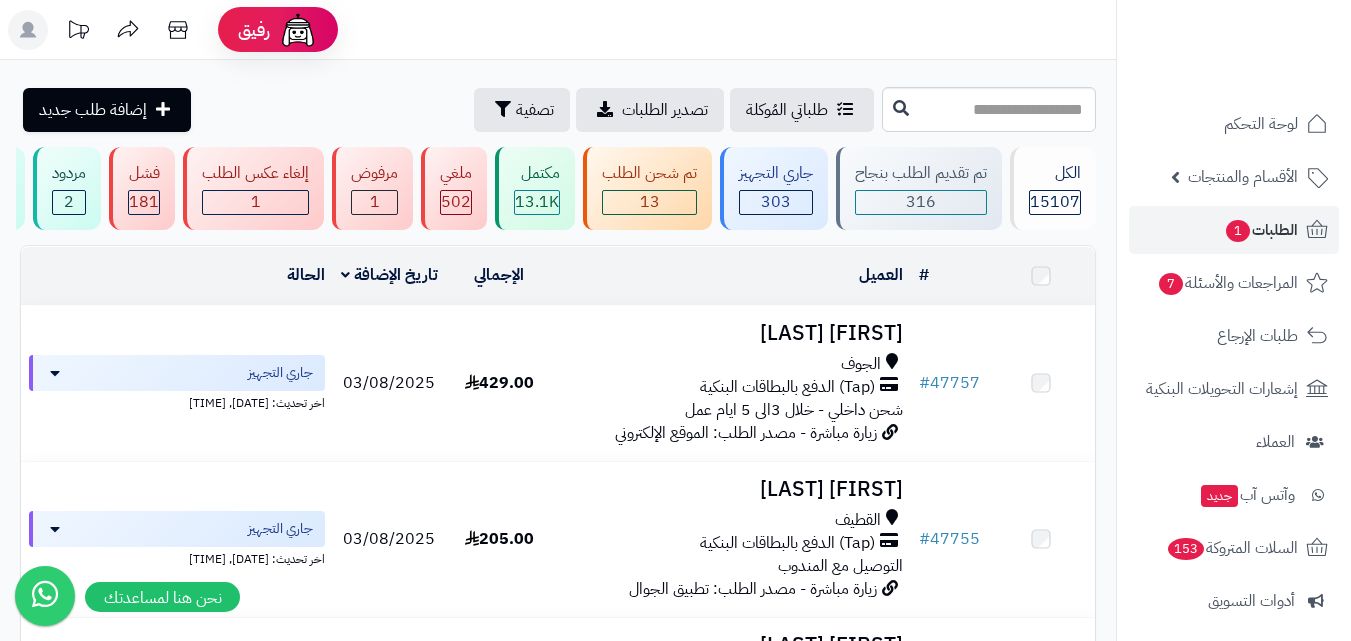 scroll, scrollTop: 0, scrollLeft: 0, axis: both 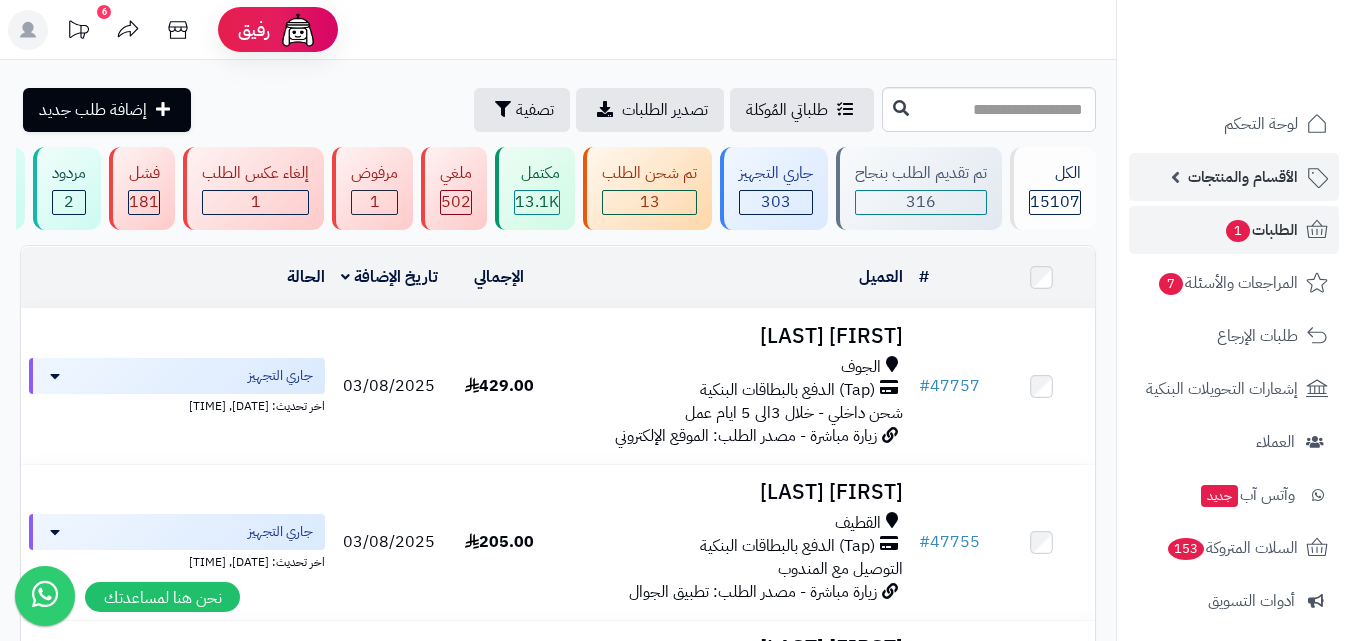 click on "الأقسام والمنتجات" at bounding box center (1243, 177) 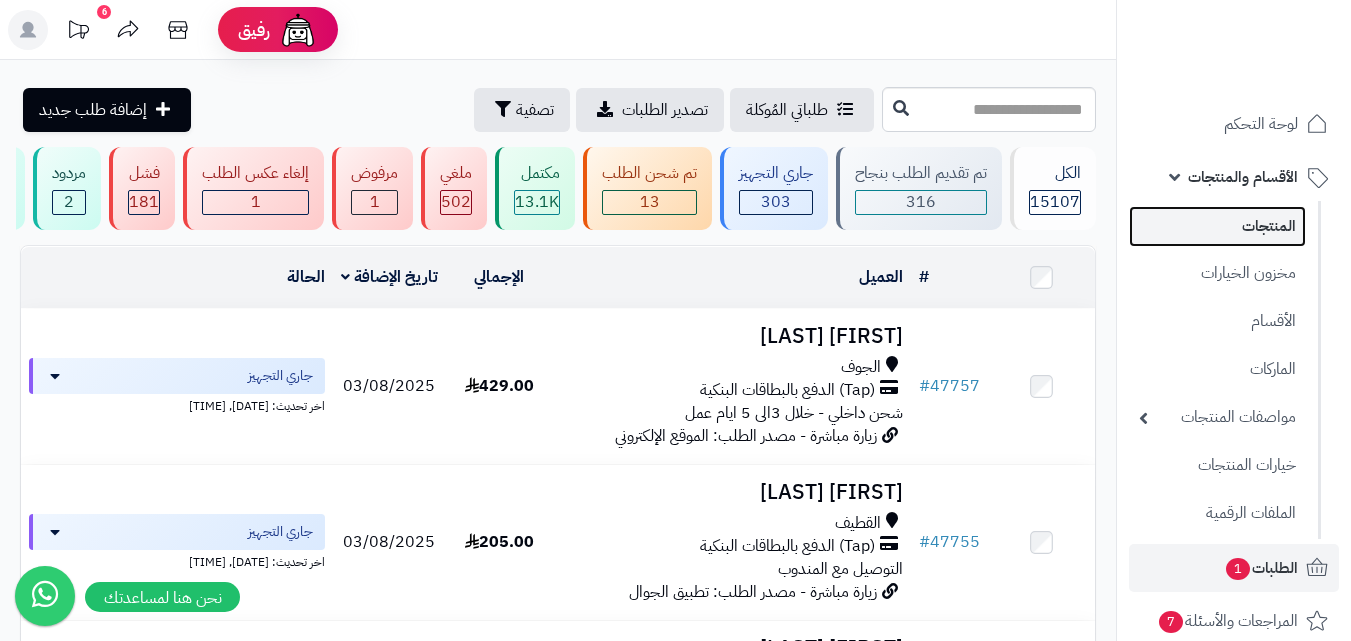 click on "المنتجات" at bounding box center (1217, 226) 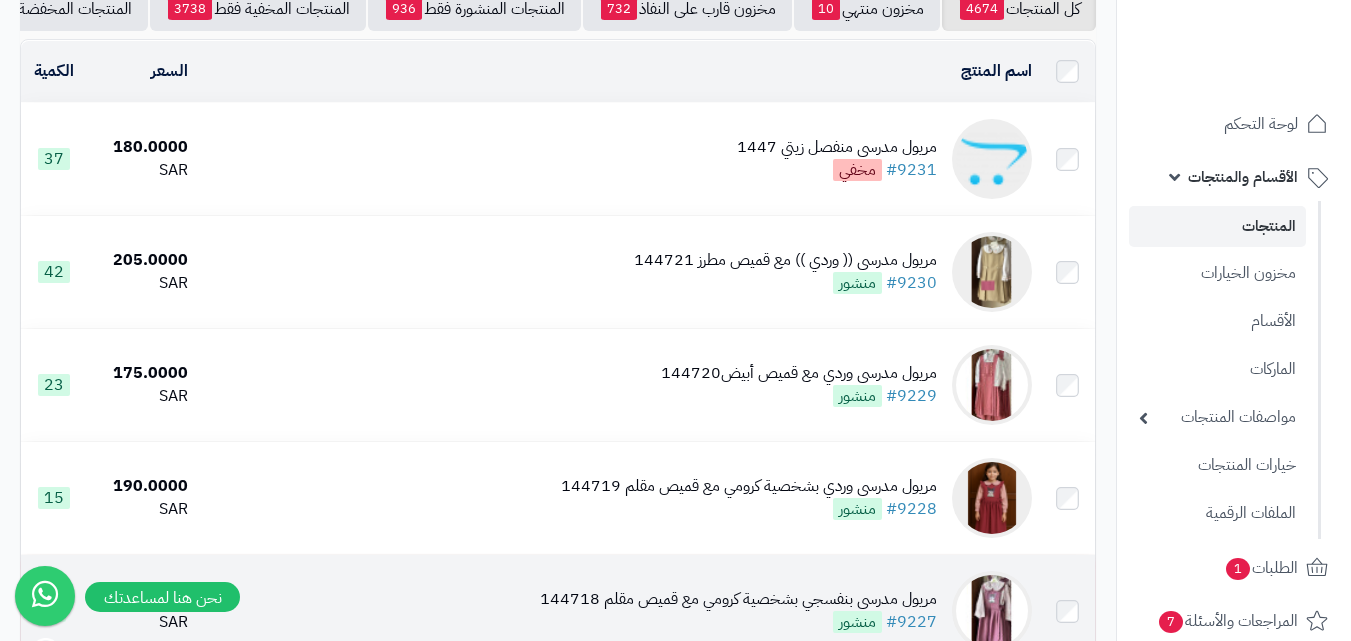scroll, scrollTop: 500, scrollLeft: 0, axis: vertical 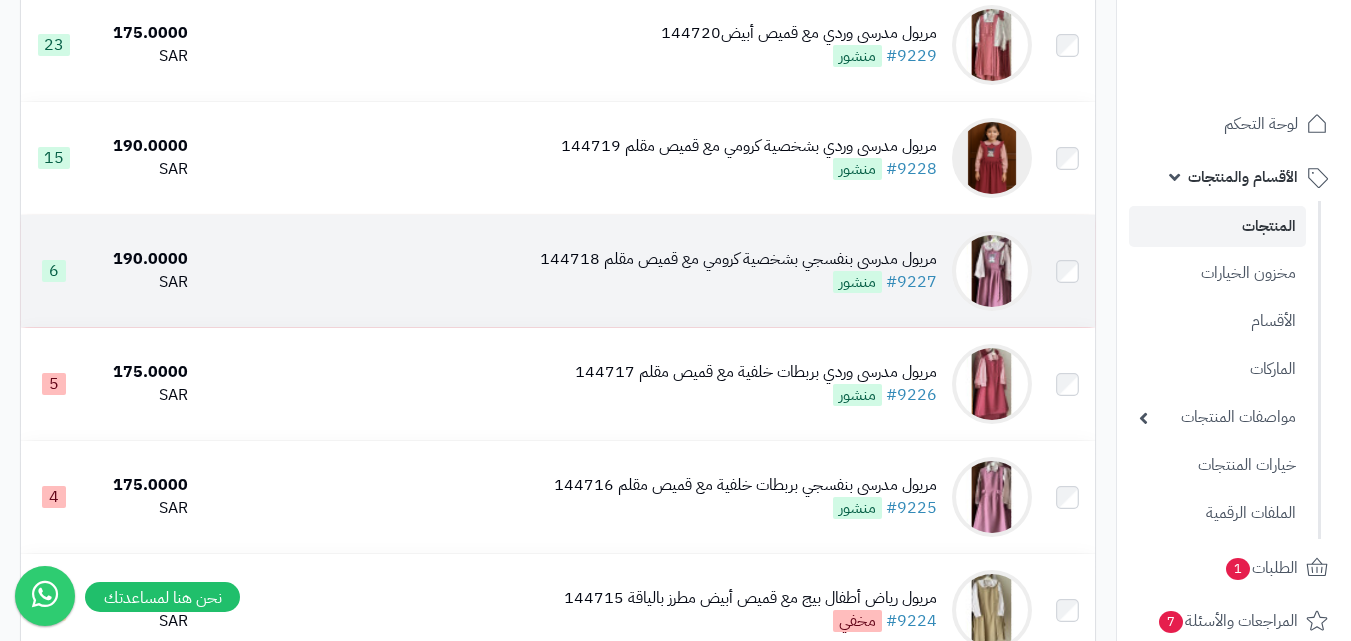 click on "مريول مدرسي بنفسجي بشخصية كرومي مع قميص مقلم 144718" at bounding box center (738, 259) 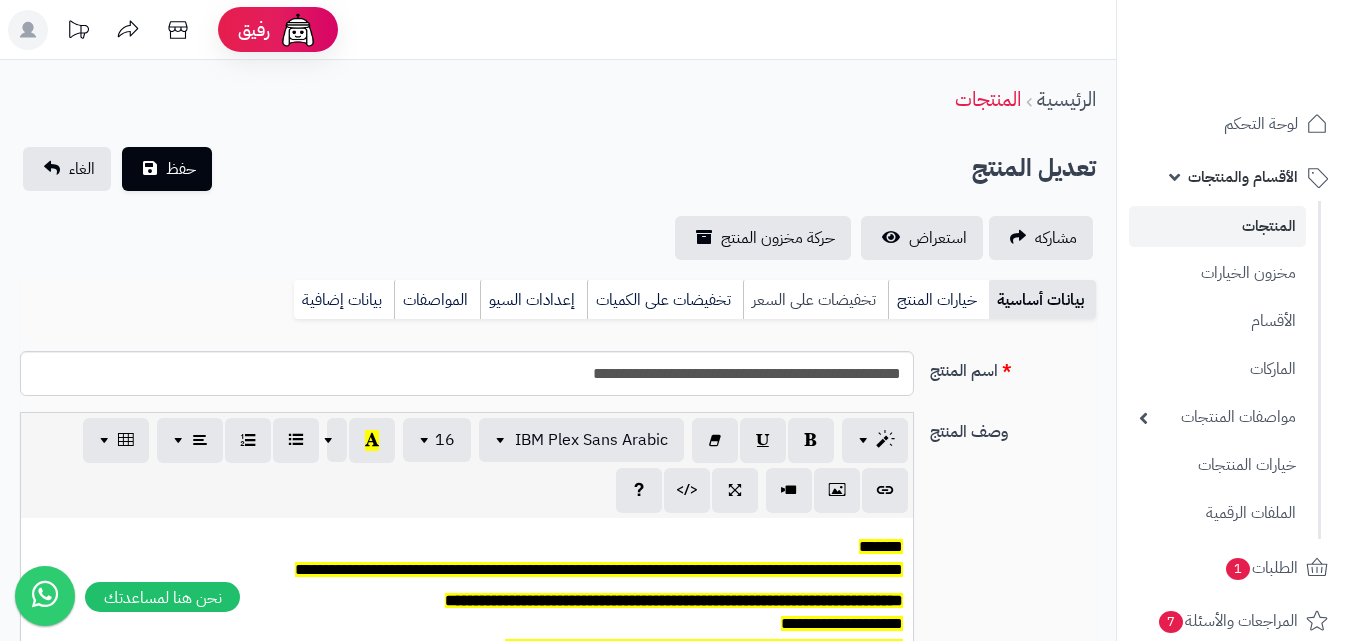 scroll, scrollTop: 0, scrollLeft: 0, axis: both 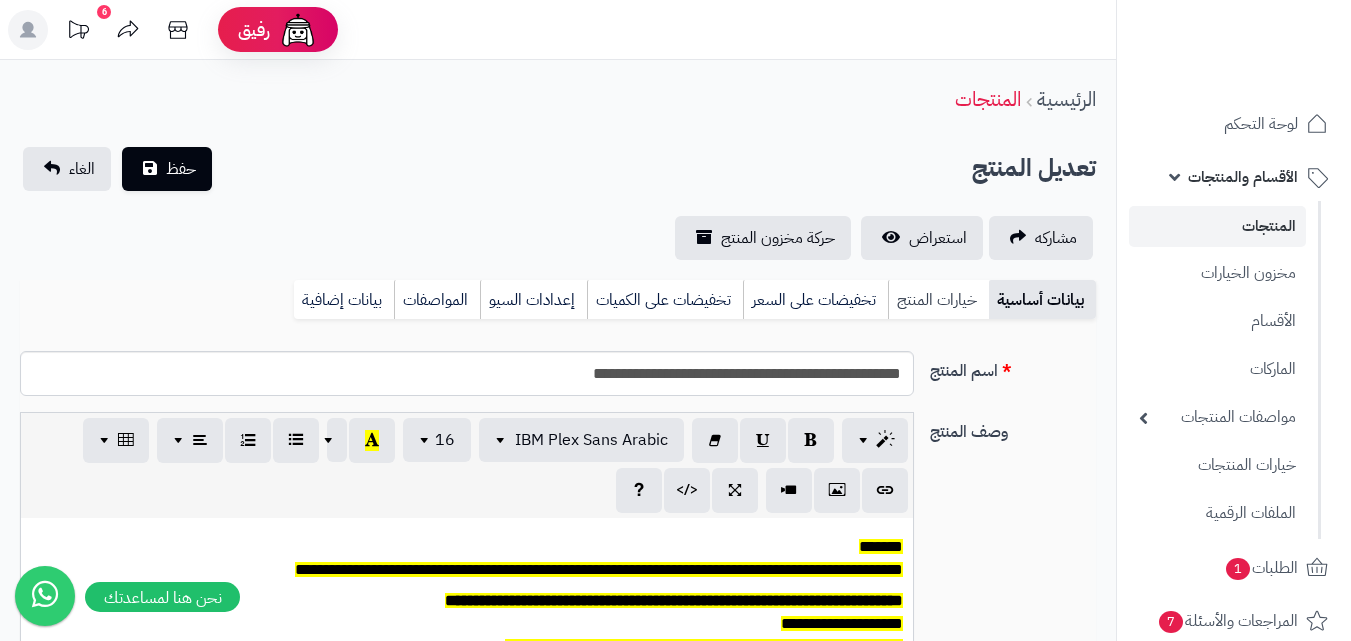 click on "خيارات المنتج" at bounding box center [938, 300] 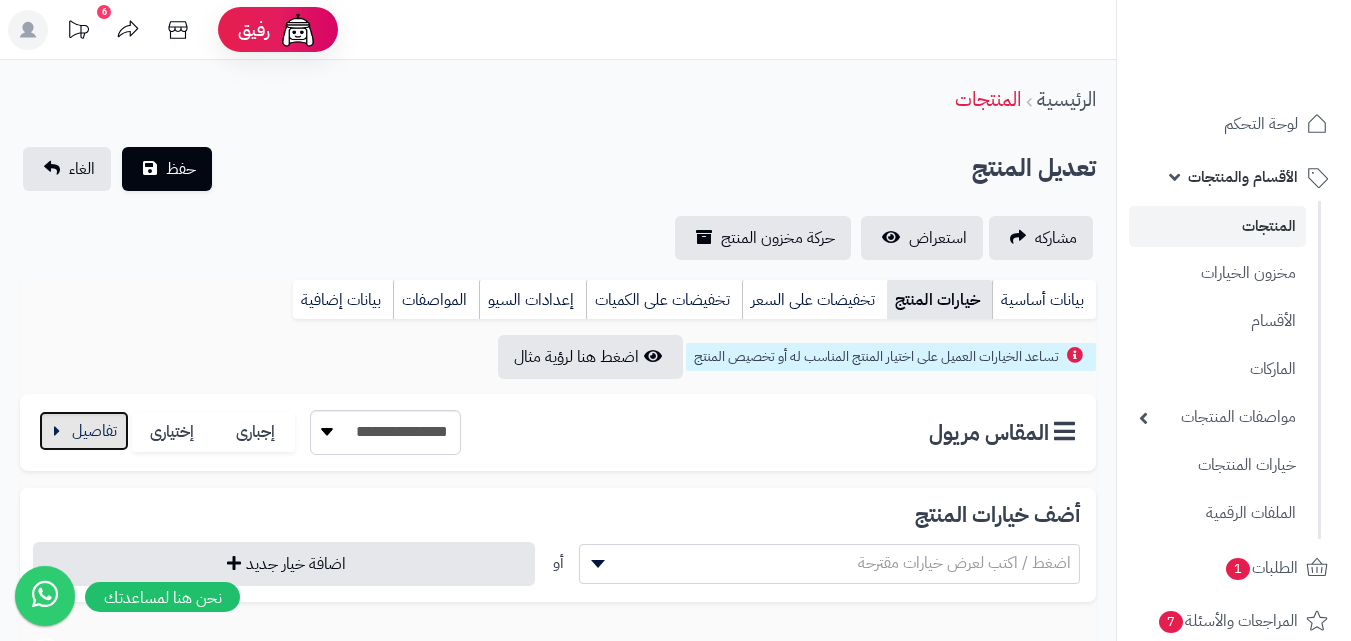 click at bounding box center (84, 431) 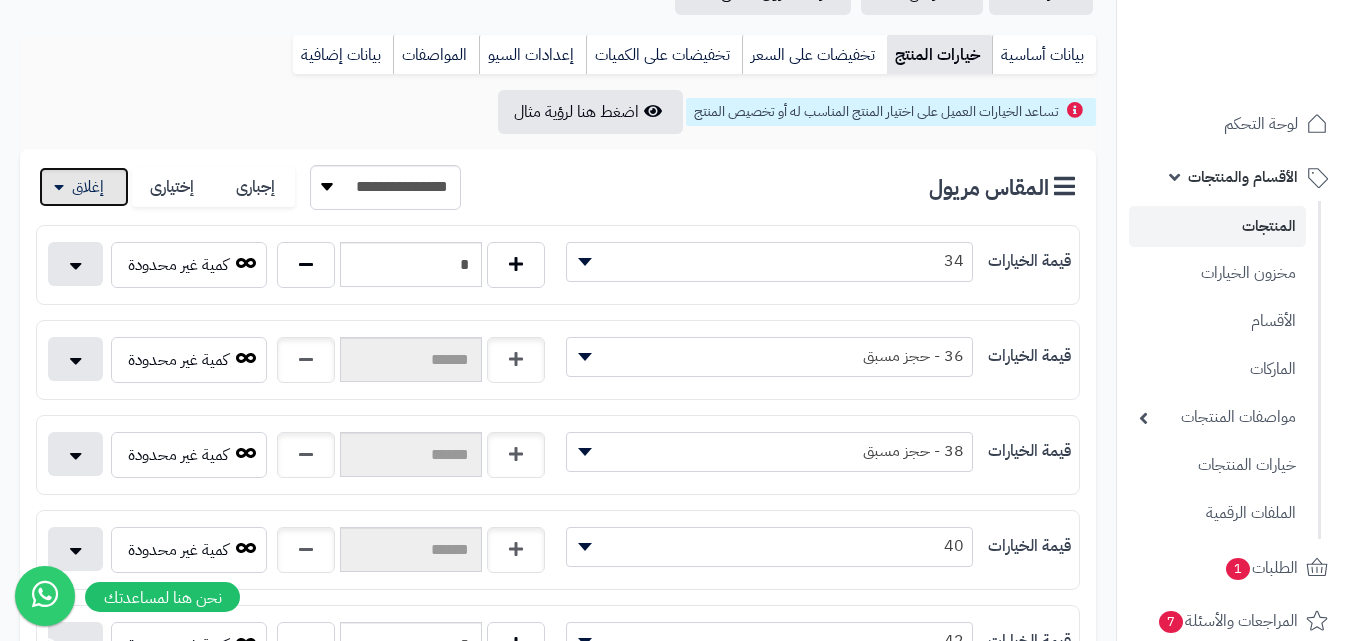 scroll, scrollTop: 200, scrollLeft: 0, axis: vertical 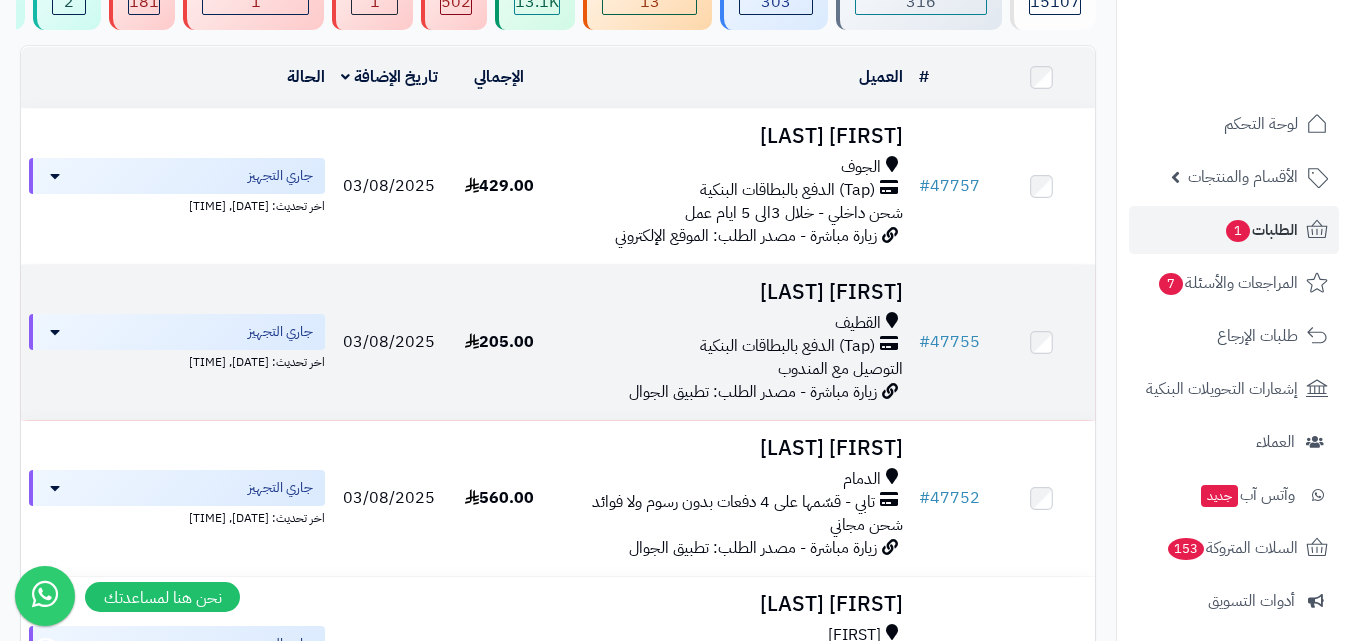 click on "[FIRST] [LAST]
[CITY]
(Tap) [PAYMENT_METHOD]
[DELIVERY_METHOD]
[VISIT_METHOD]       -
مصدر الطلب:
[APP_SOURCE]" at bounding box center [732, 342] 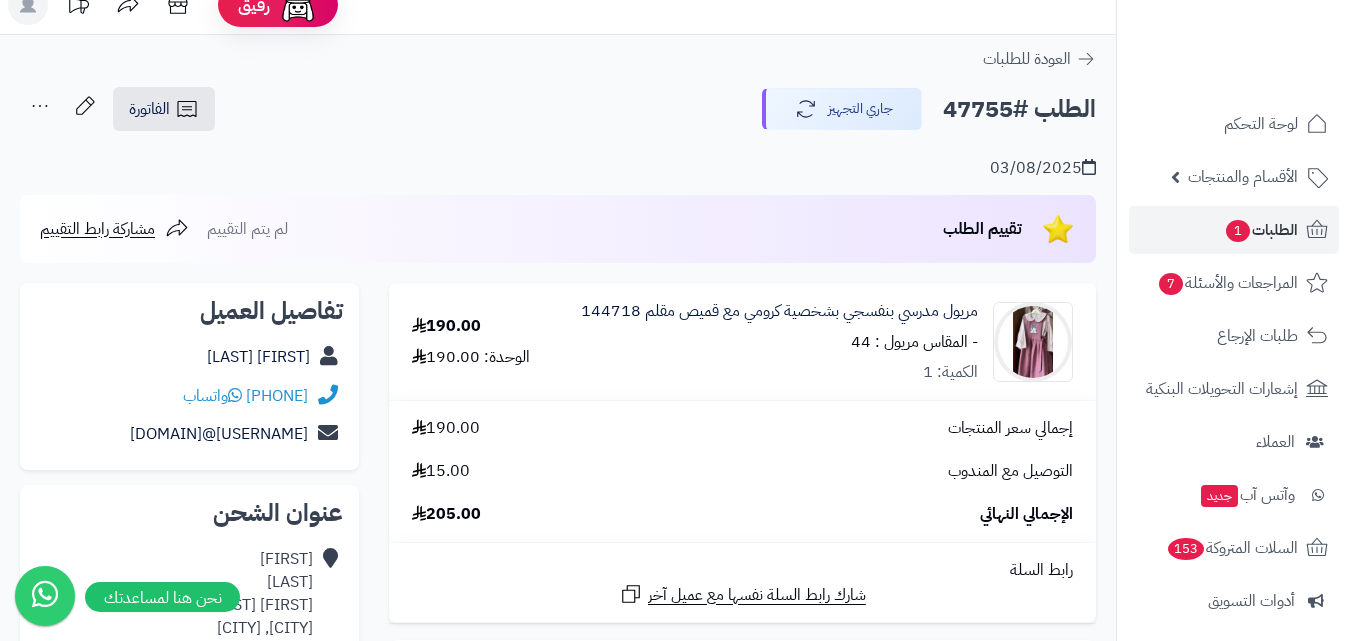 scroll, scrollTop: 0, scrollLeft: 0, axis: both 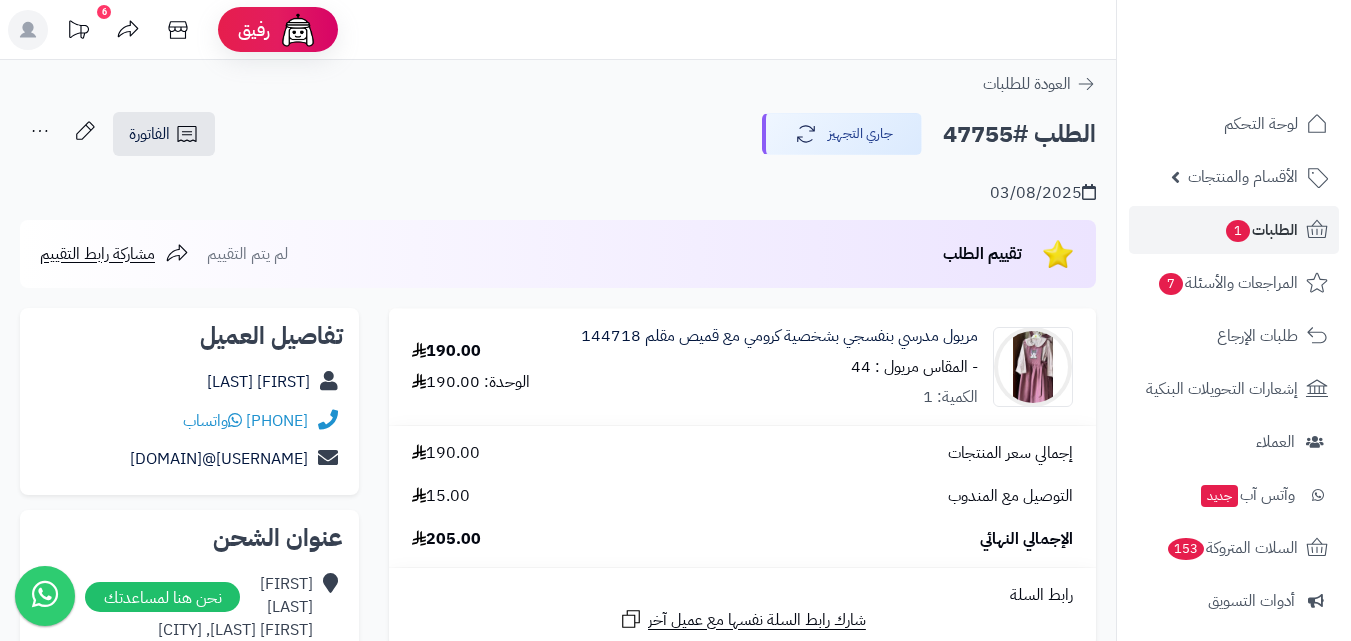 click 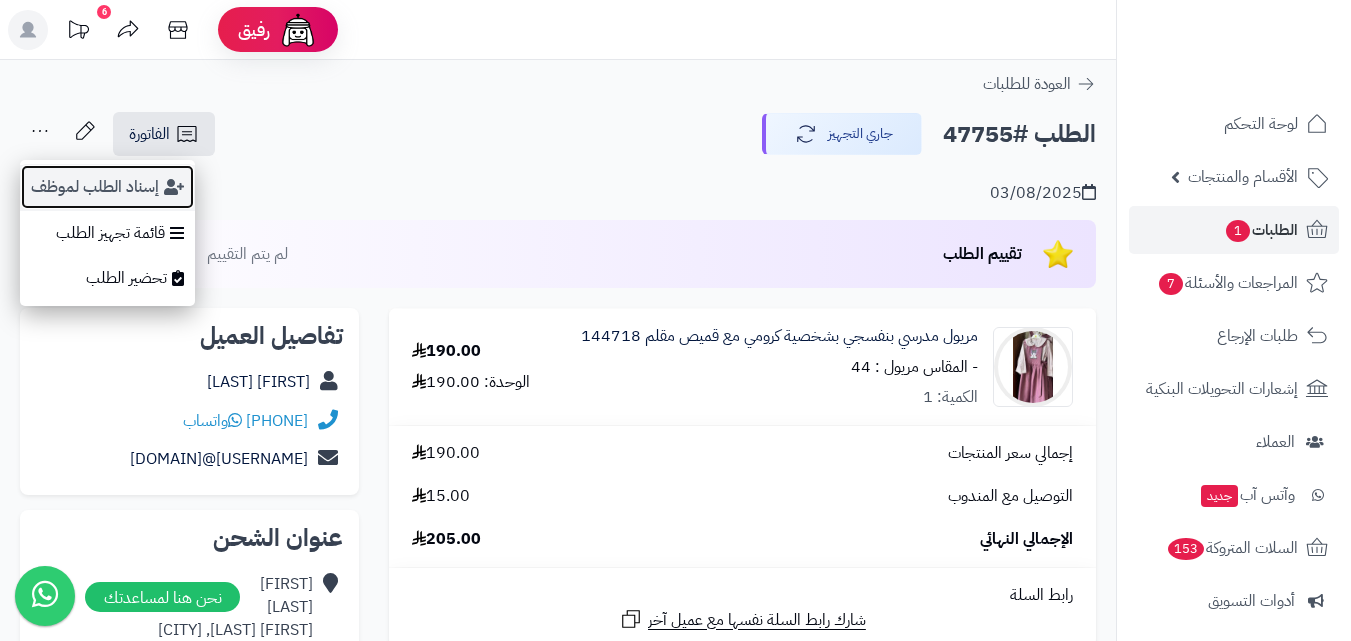 click on "إسناد الطلب لموظف" at bounding box center [107, 187] 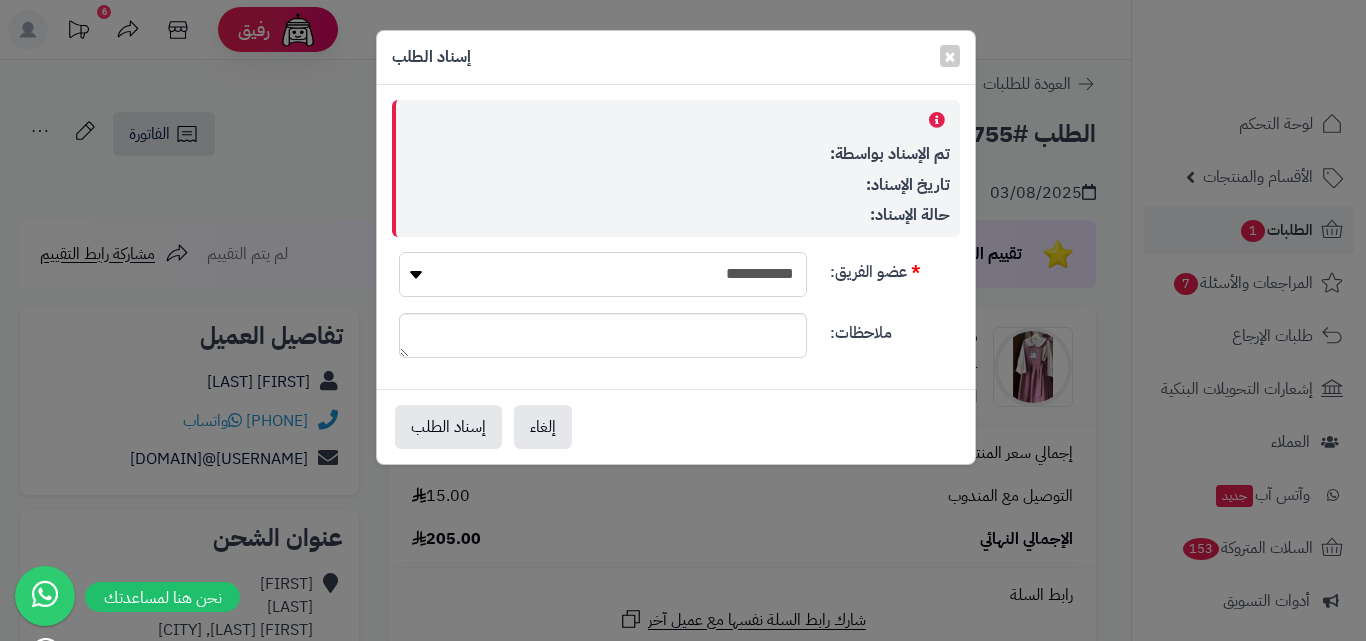 click on "**********" at bounding box center [603, 274] 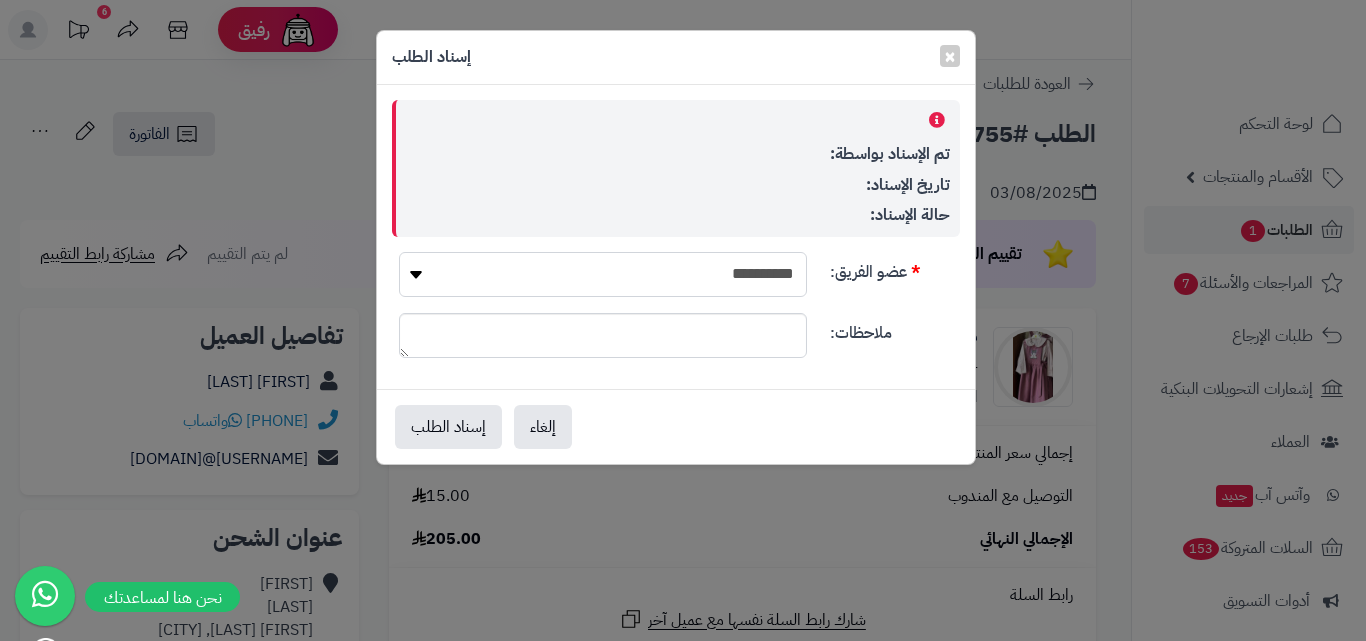 click on "**********" at bounding box center (603, 274) 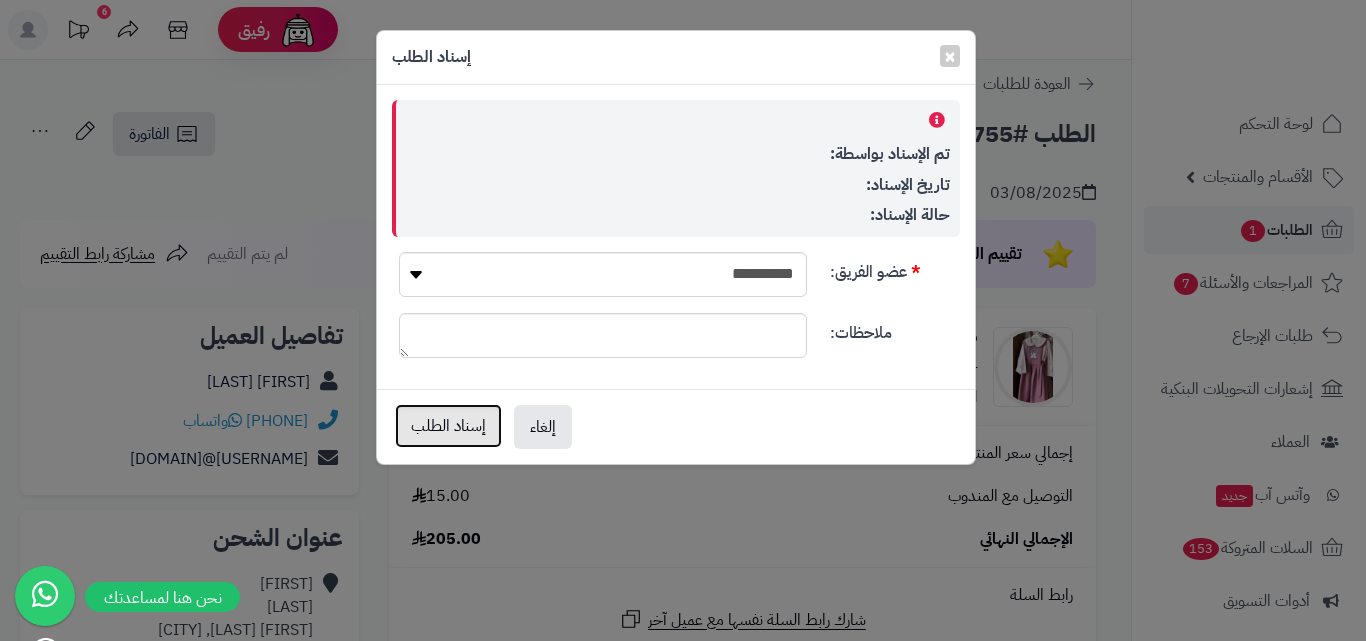 click on "إسناد الطلب" at bounding box center (448, 426) 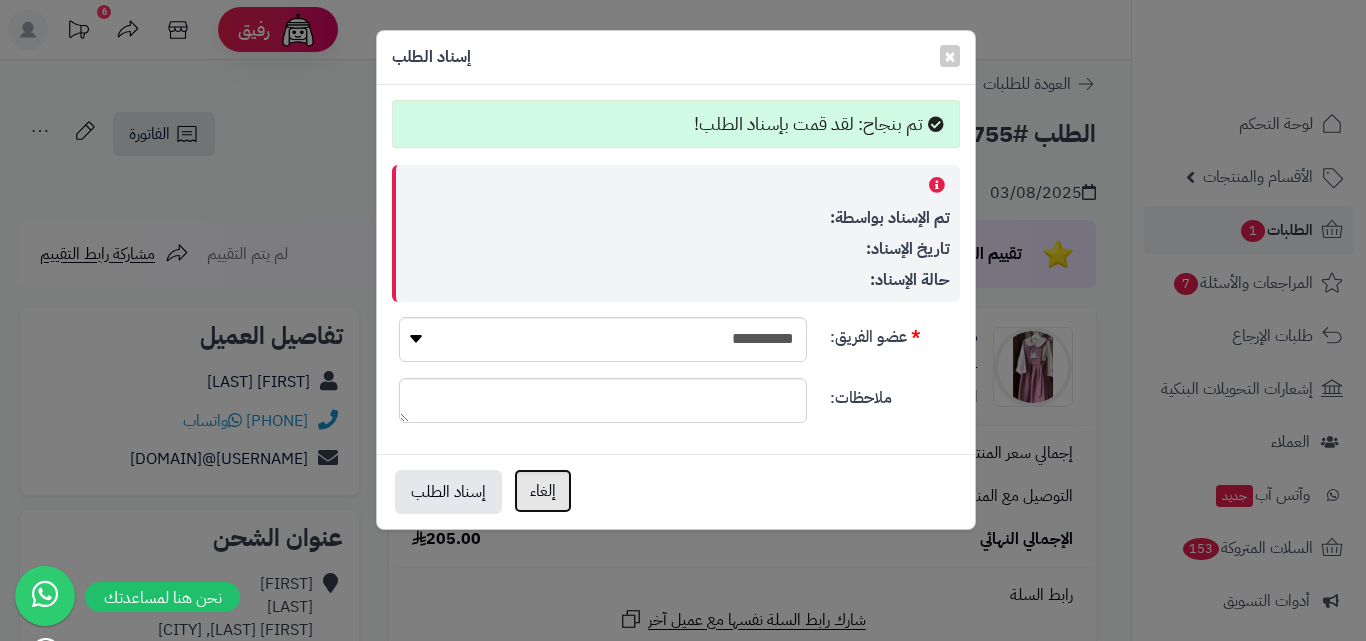 click on "إلغاء" at bounding box center (543, 491) 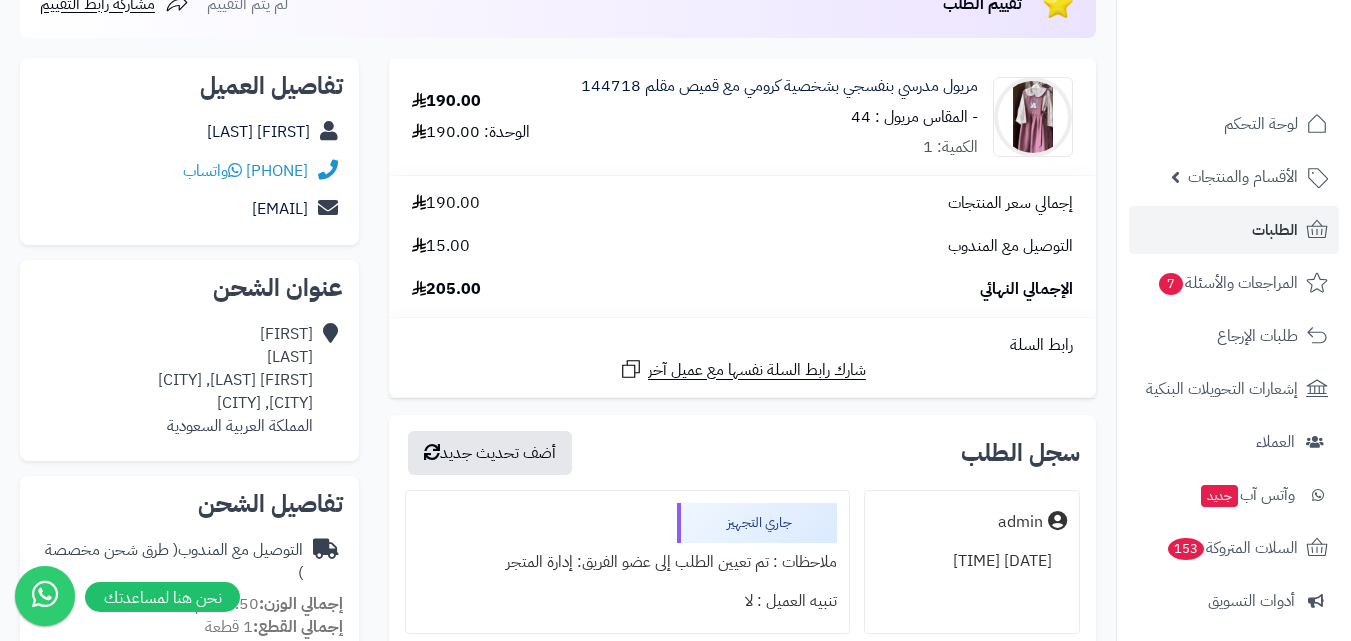 scroll, scrollTop: 0, scrollLeft: 0, axis: both 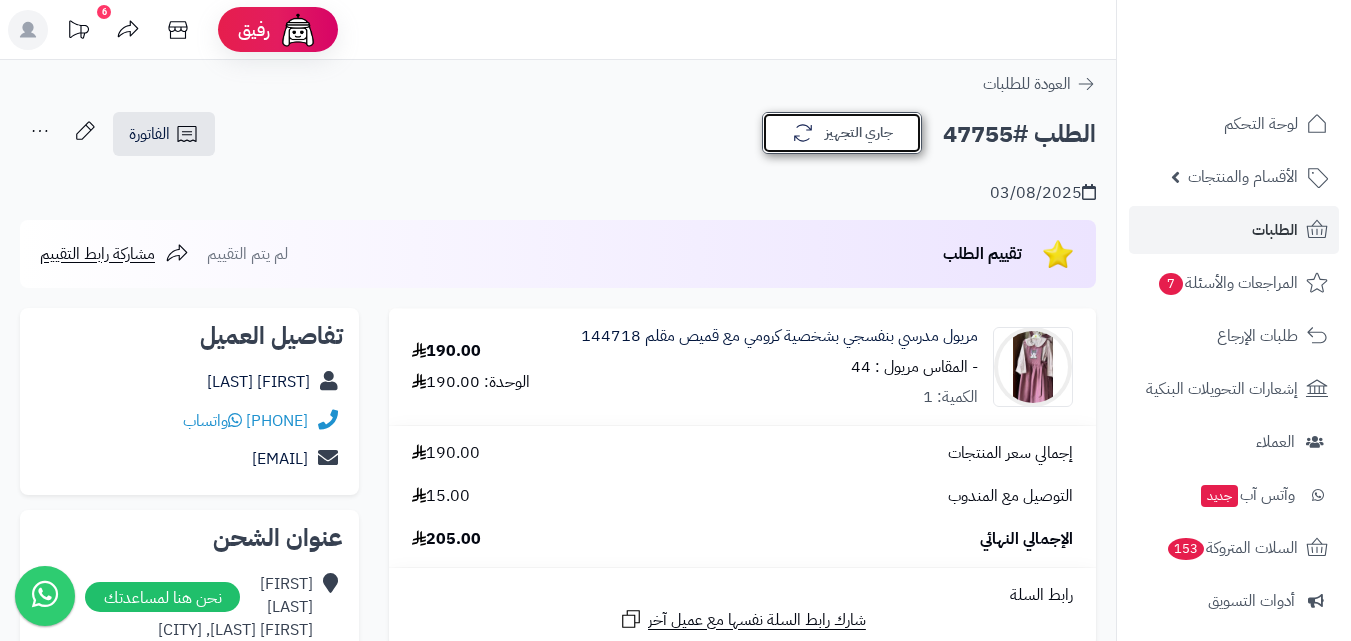 click 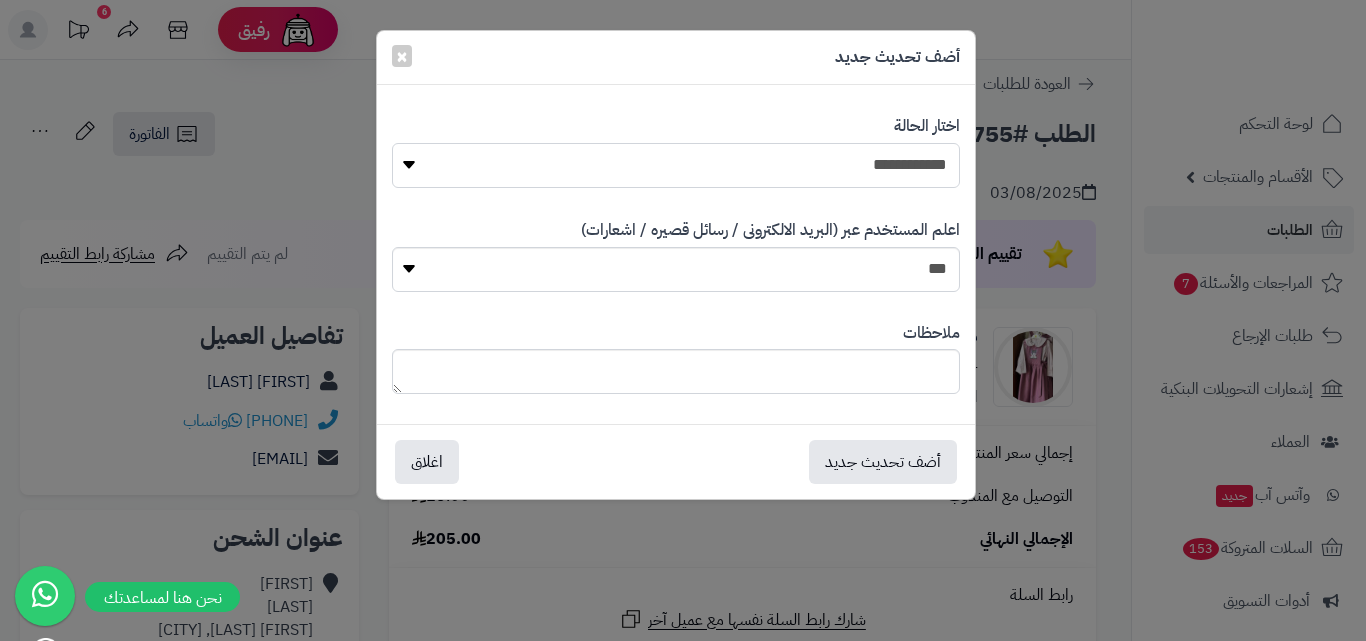 click on "**********" at bounding box center [676, 165] 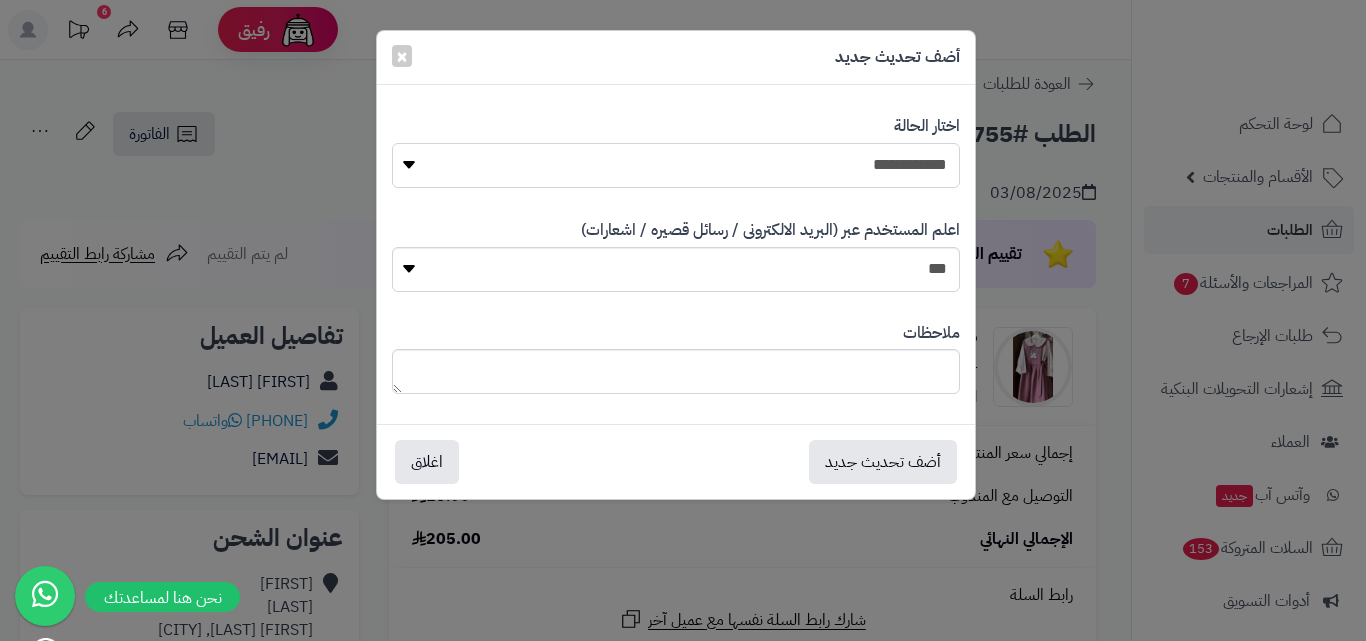 select on "*" 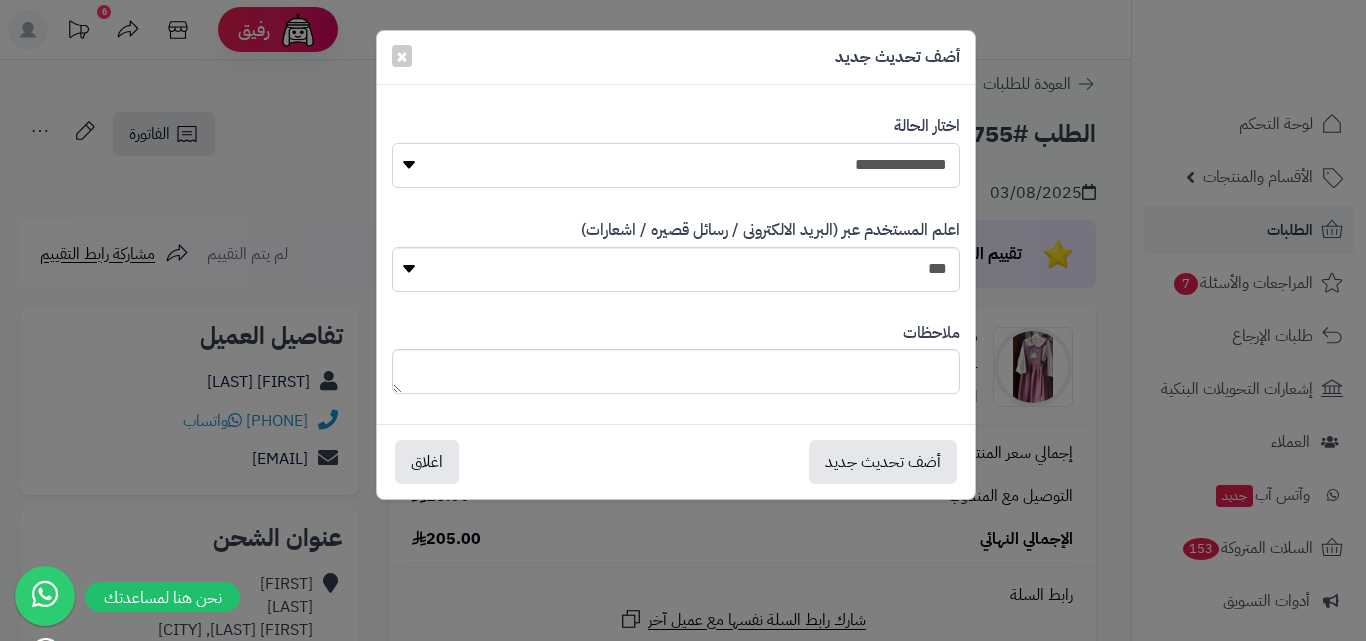 click on "**********" at bounding box center [676, 165] 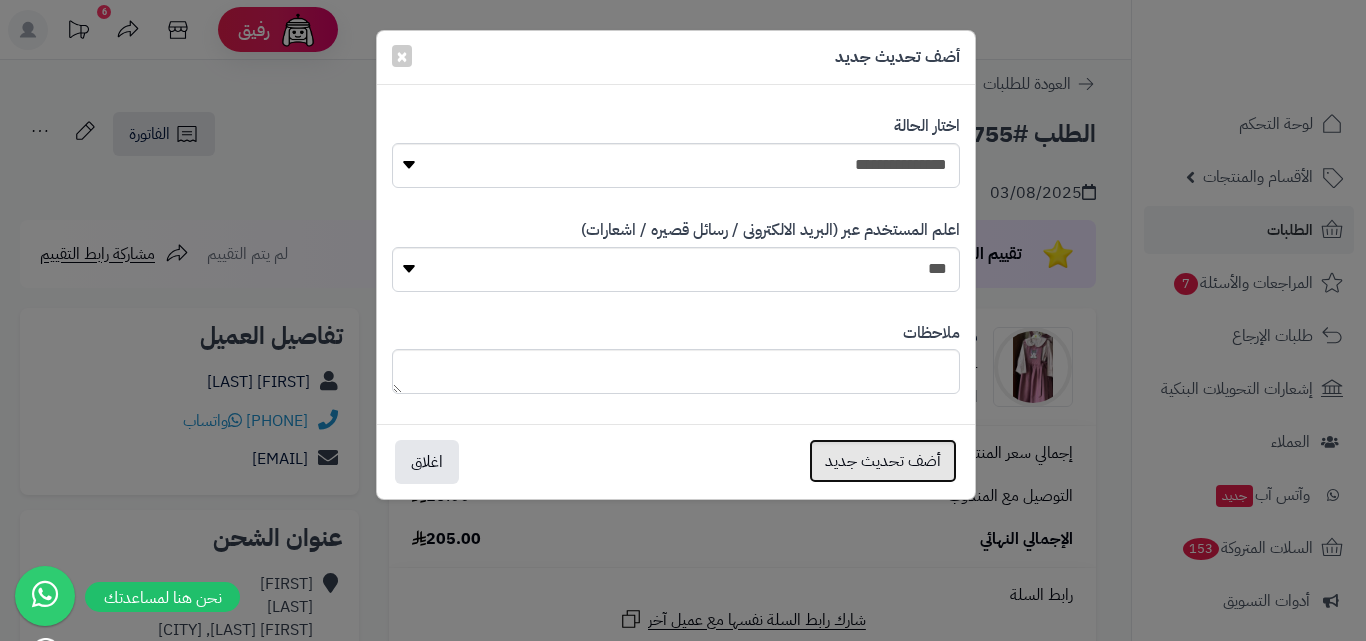 click on "أضف تحديث جديد" at bounding box center (883, 461) 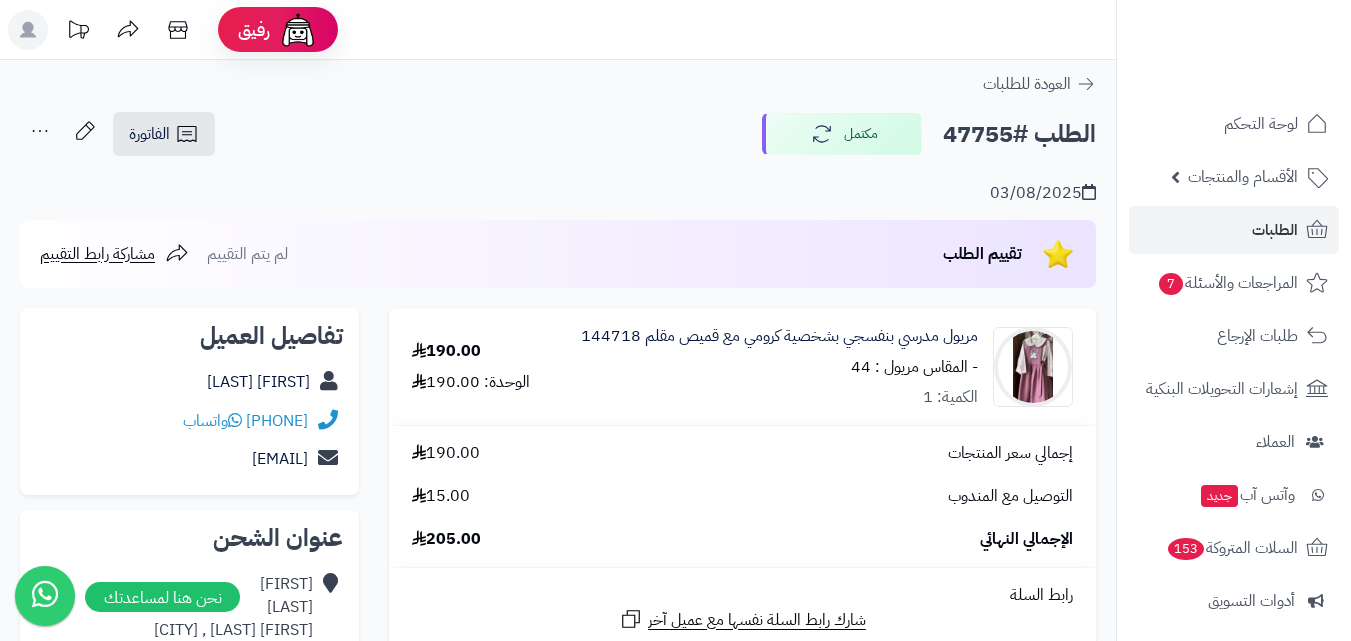 scroll, scrollTop: 0, scrollLeft: 0, axis: both 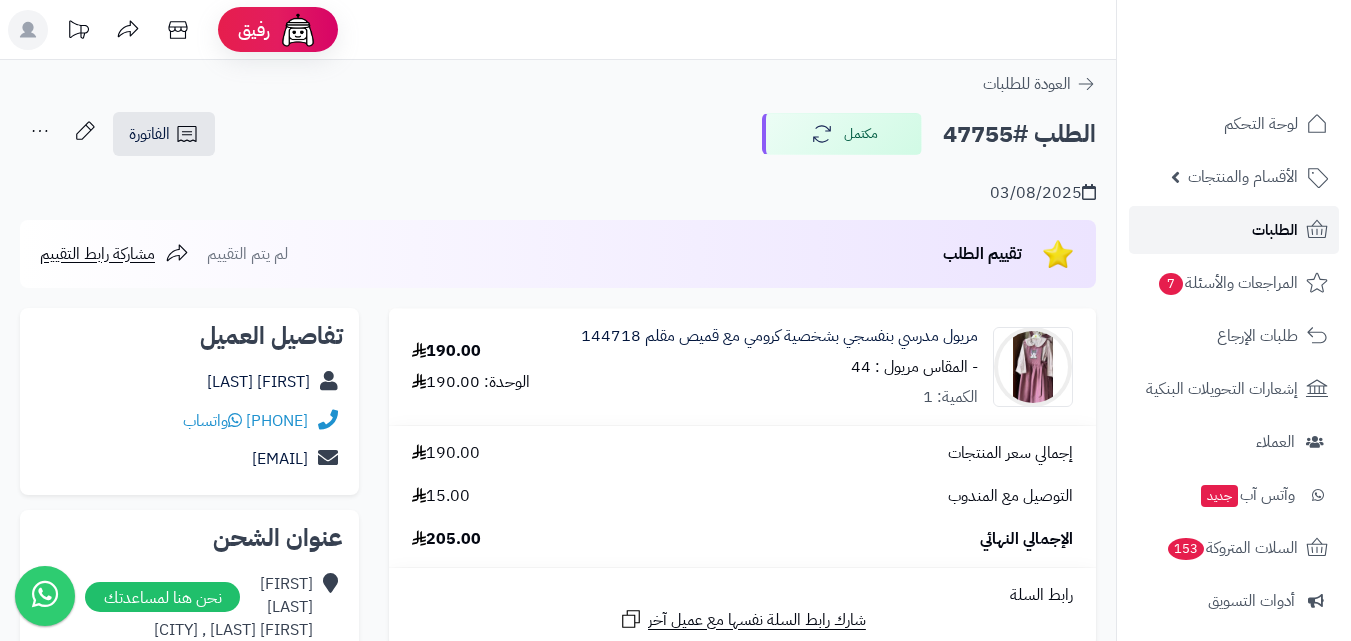 click on "الطلبات" at bounding box center [1275, 230] 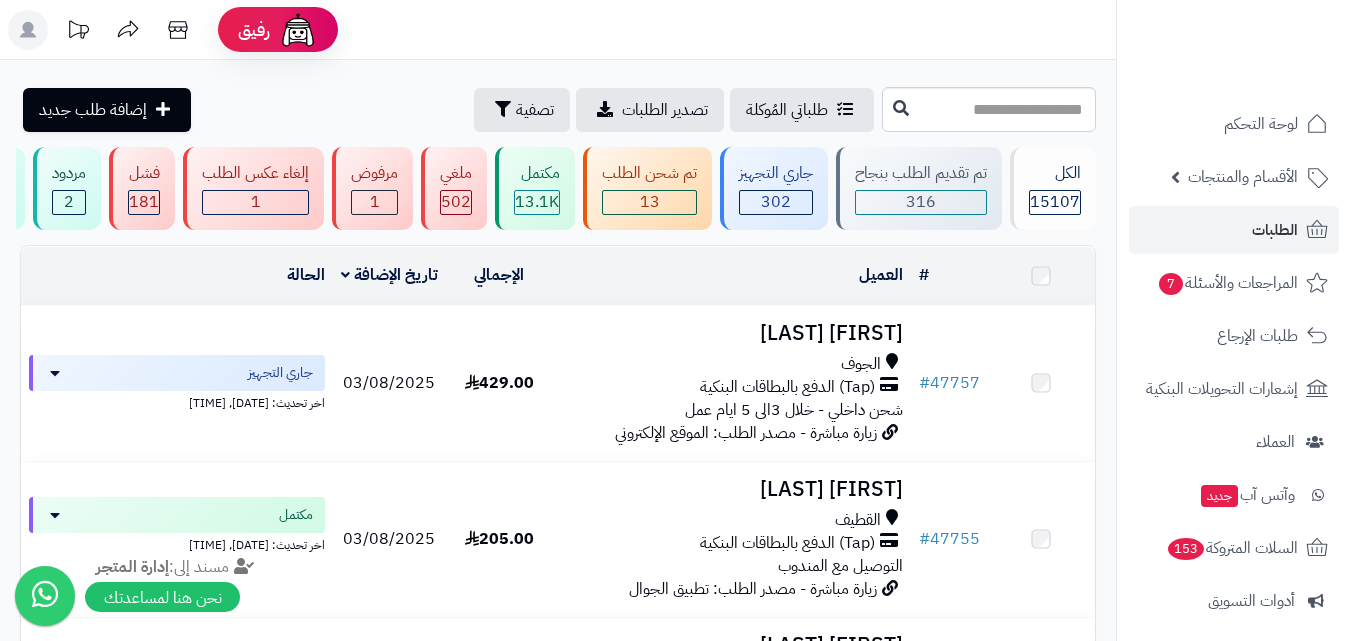 scroll, scrollTop: 0, scrollLeft: 0, axis: both 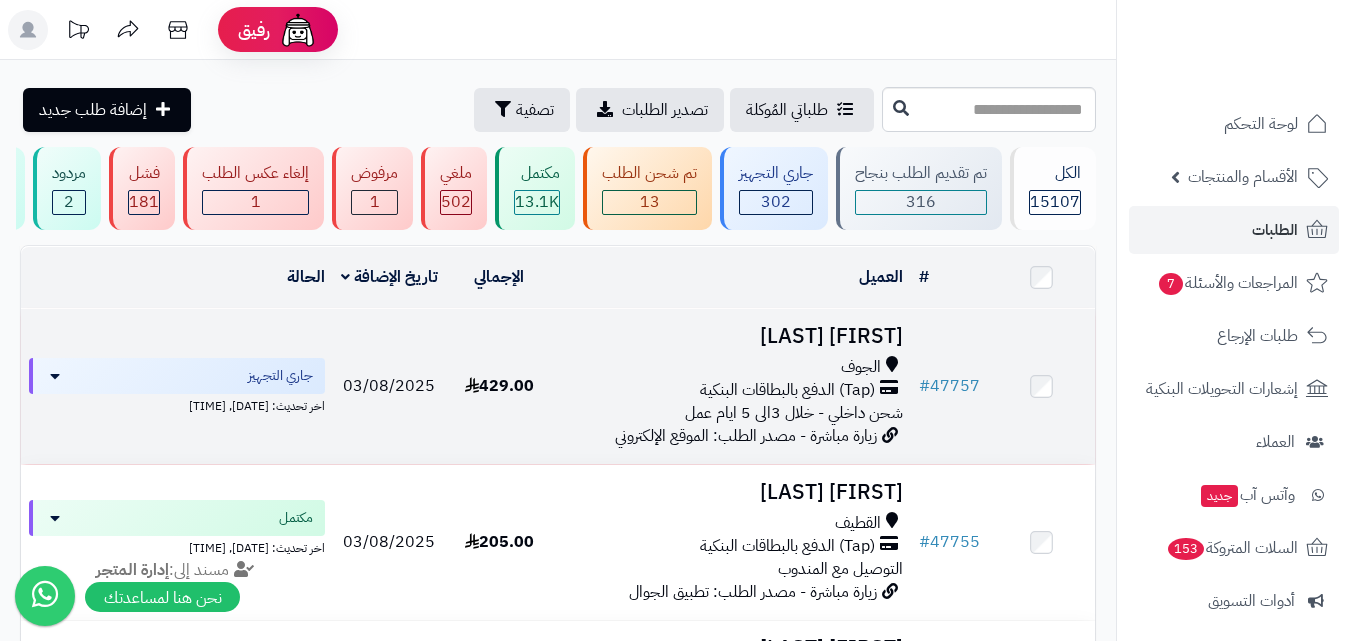 click on "سلمان النصيري" at bounding box center (732, 336) 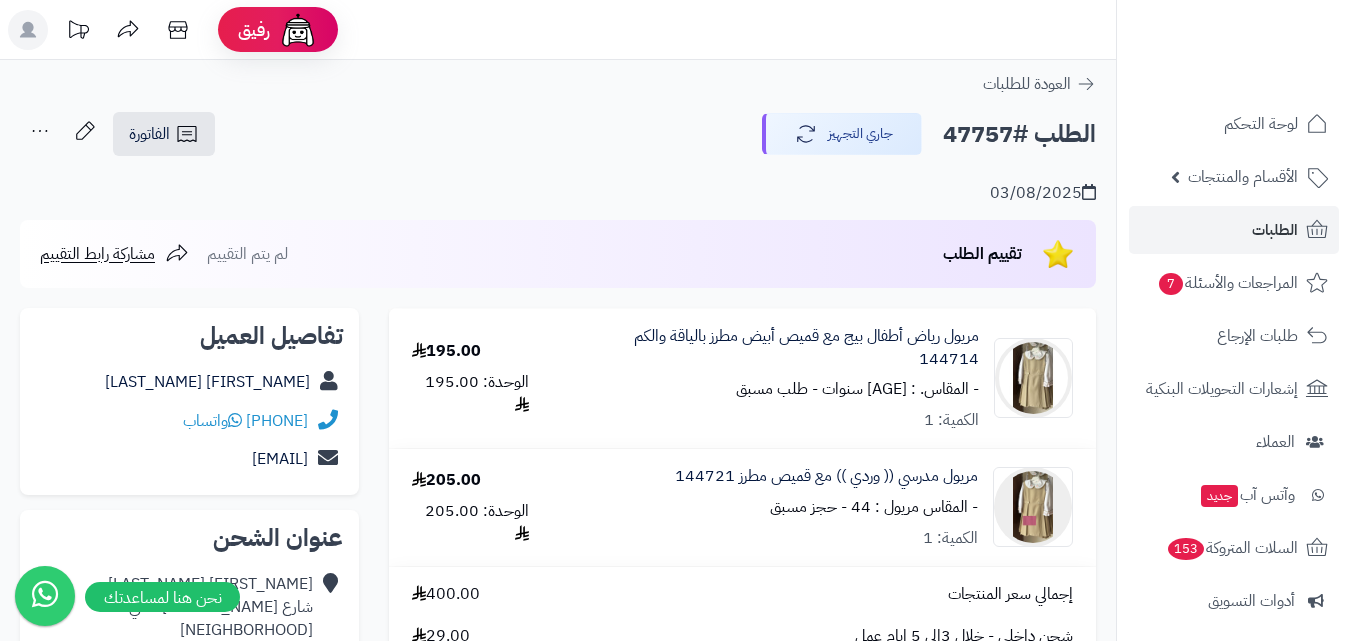 scroll, scrollTop: 0, scrollLeft: 0, axis: both 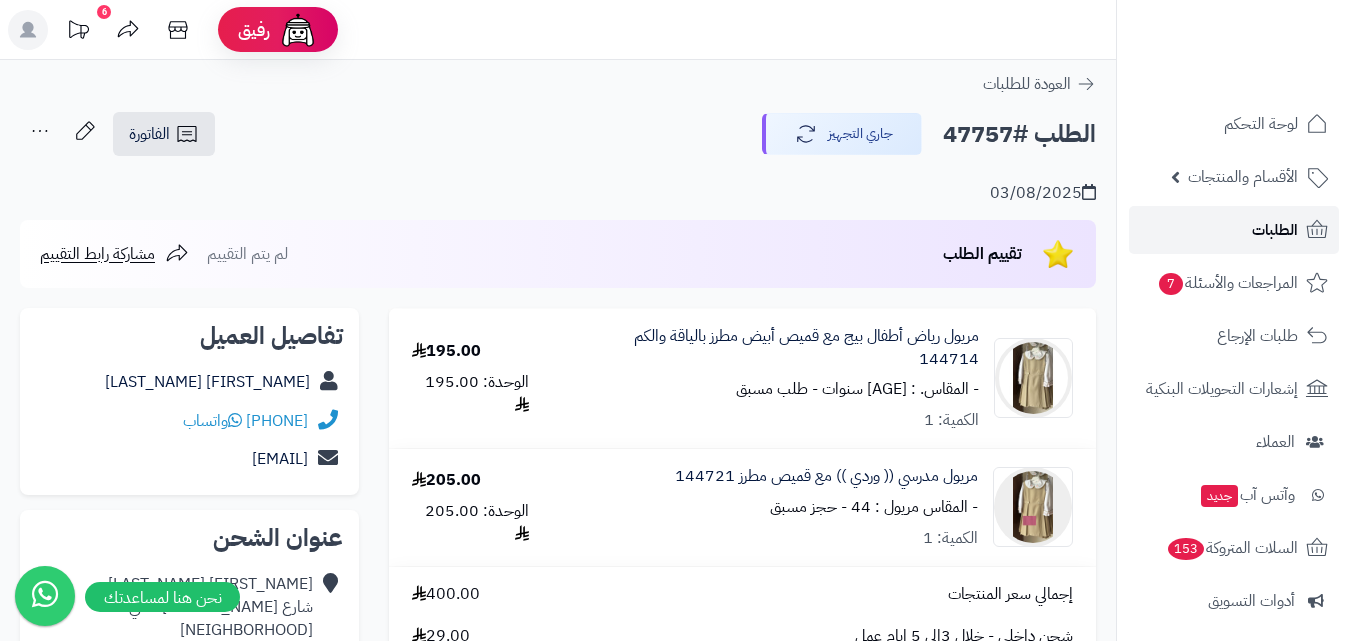 click on "الطلبات" at bounding box center (1234, 230) 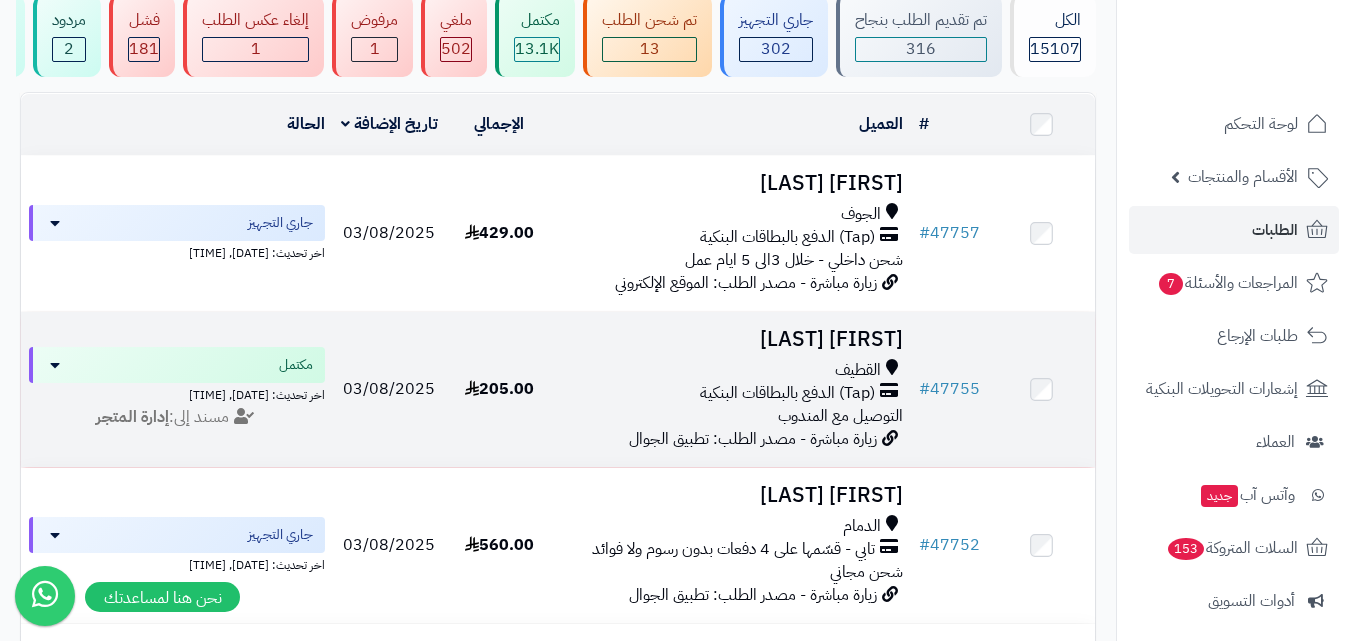 scroll, scrollTop: 200, scrollLeft: 0, axis: vertical 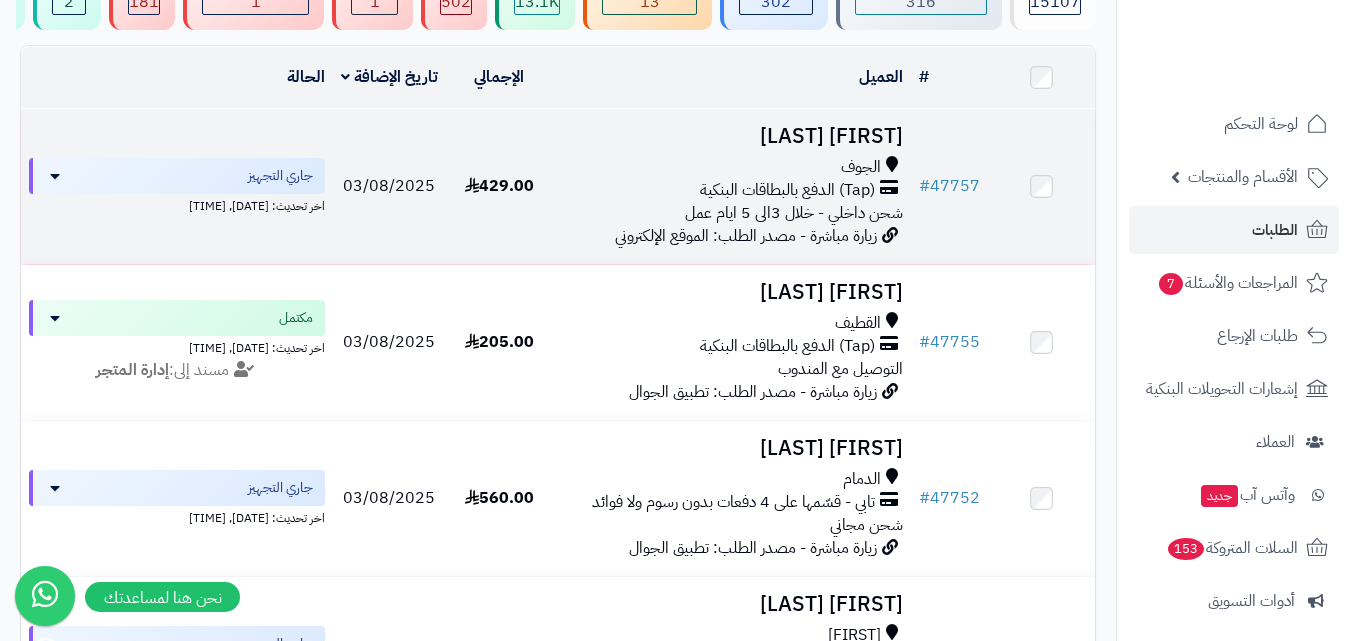 click on "(Tap) الدفع بالبطاقات البنكية" at bounding box center [787, 190] 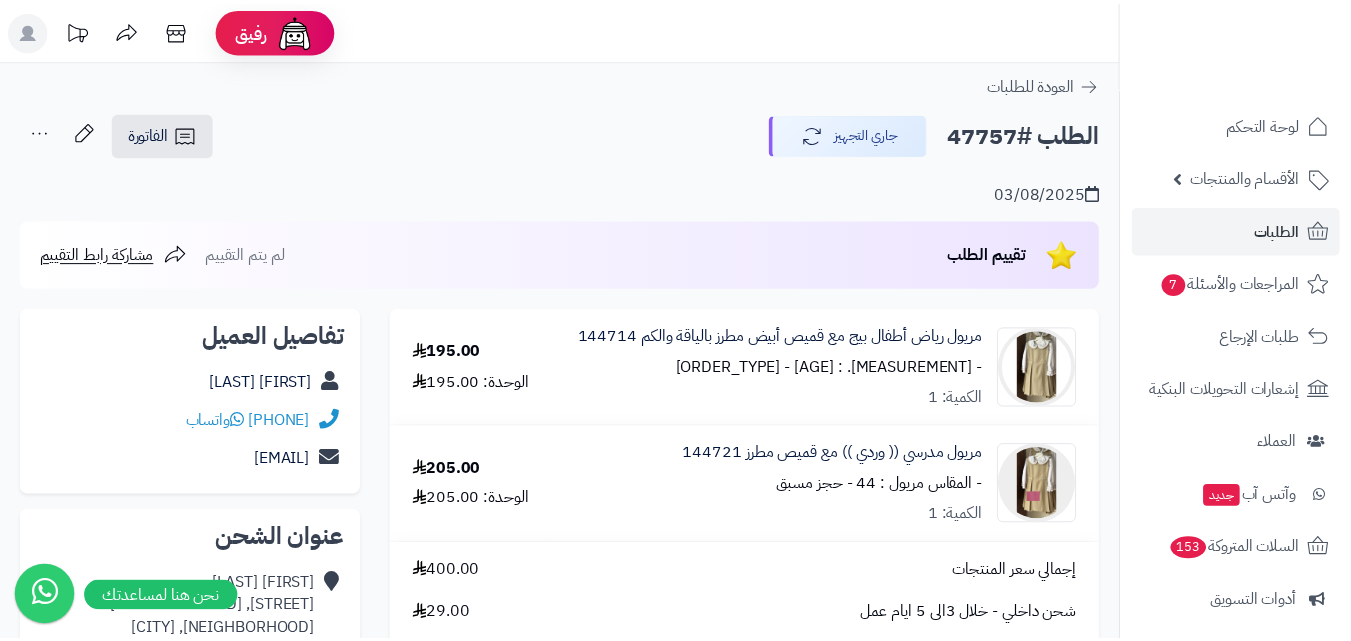 scroll, scrollTop: 0, scrollLeft: 0, axis: both 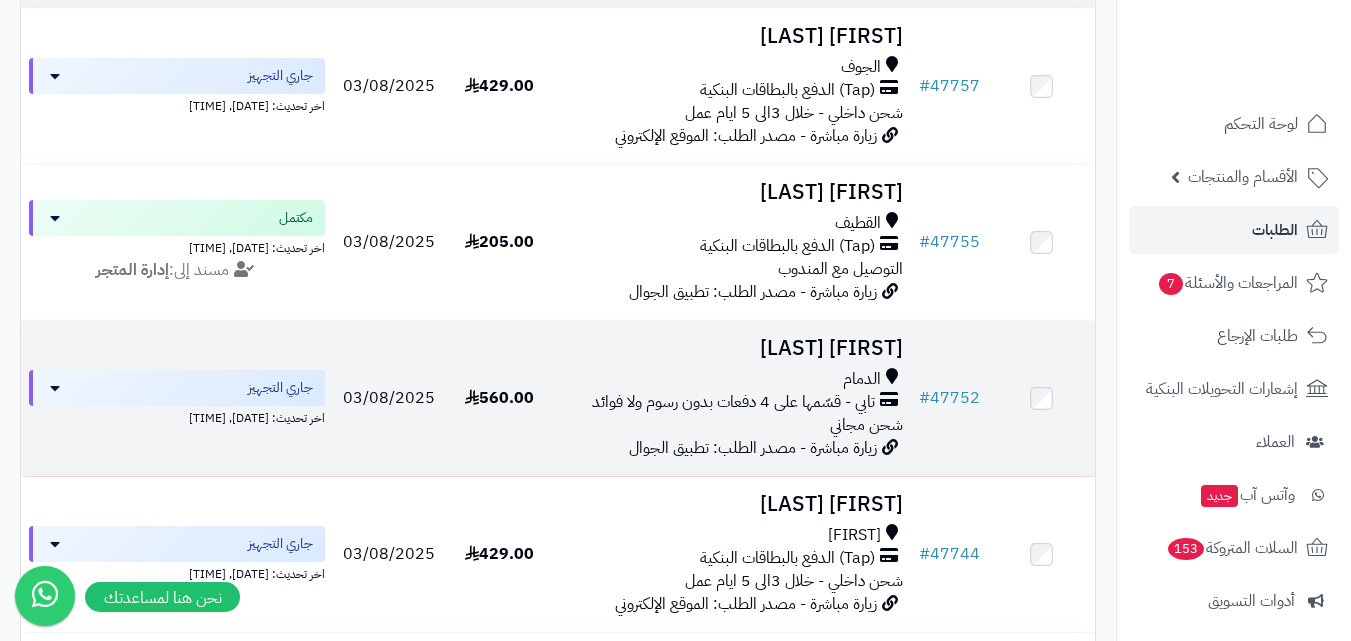 click on "الدمام" at bounding box center (732, 379) 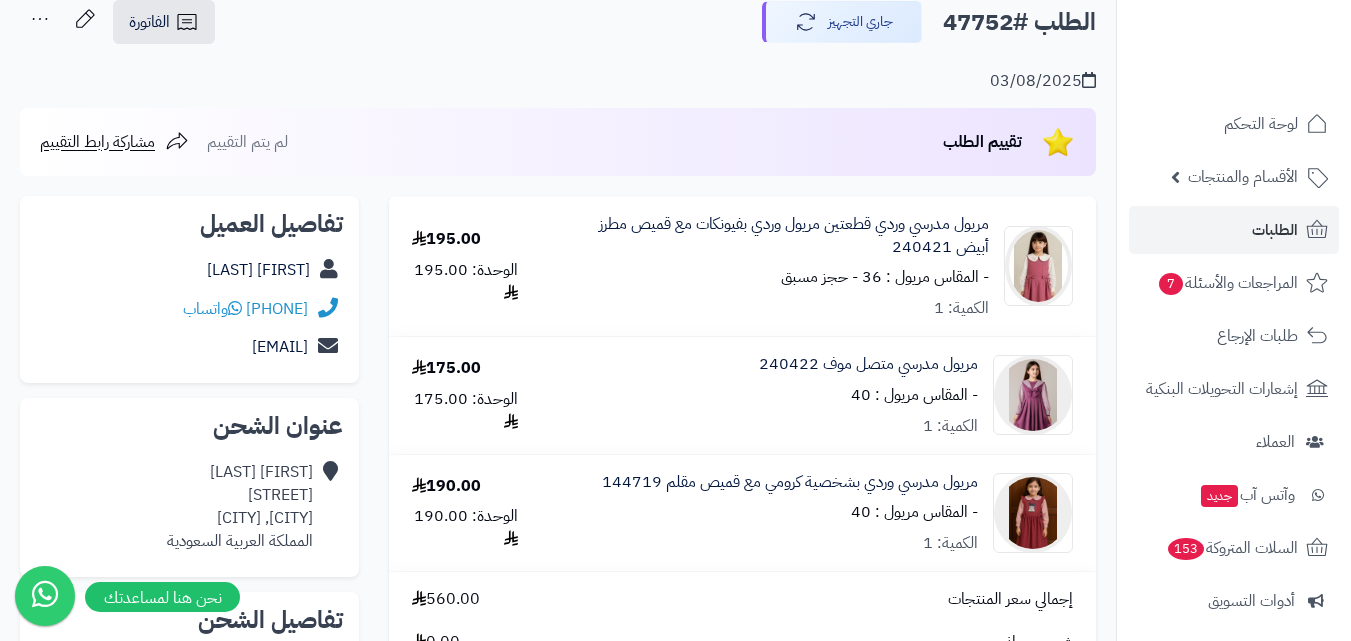scroll, scrollTop: 200, scrollLeft: 0, axis: vertical 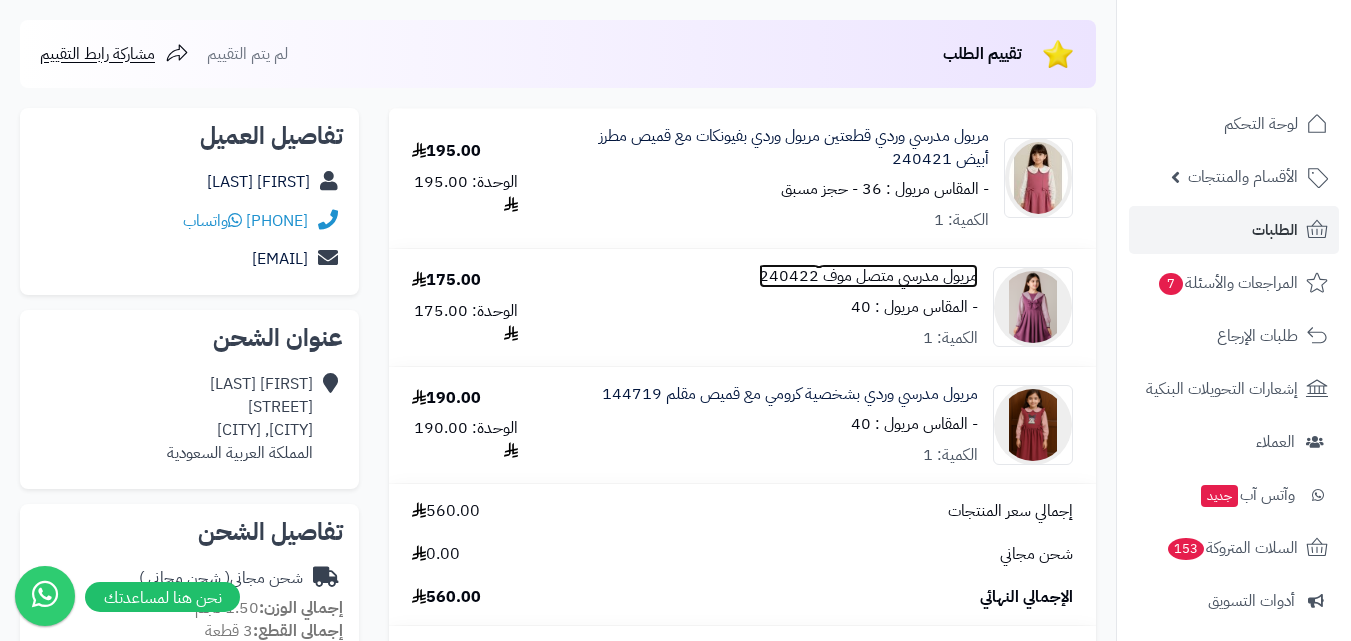 click on "مريول مدرسي متصل موف  240422" at bounding box center [868, 276] 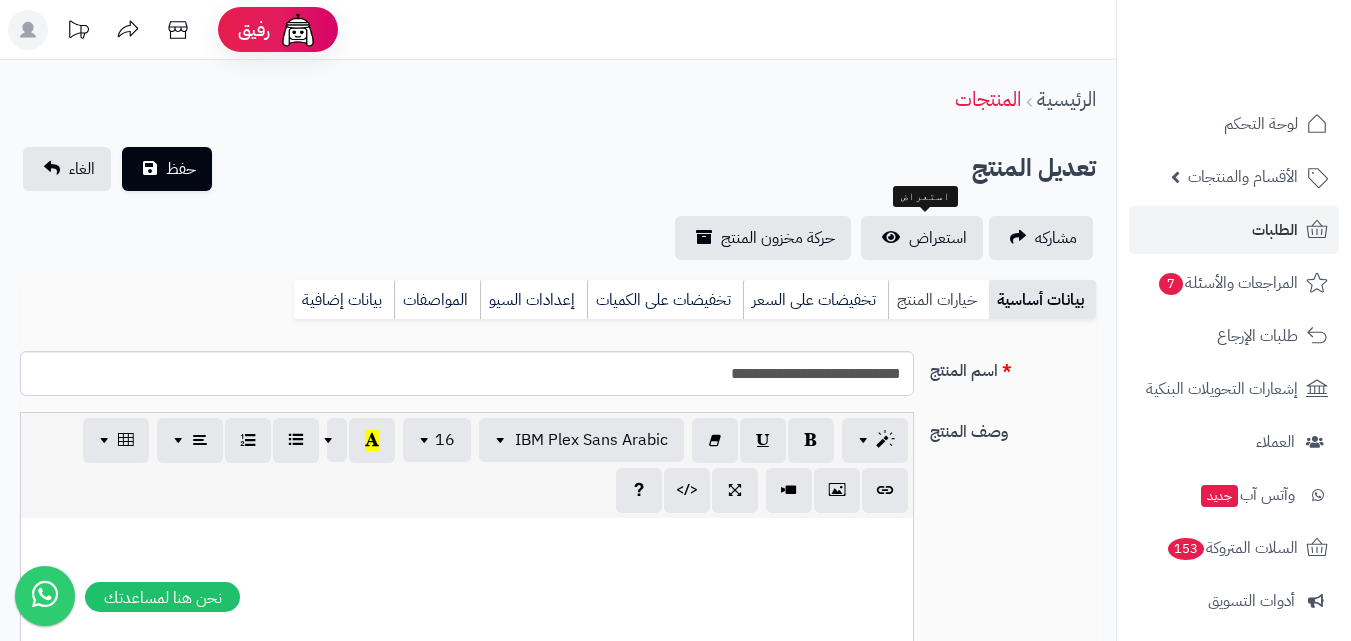 scroll, scrollTop: 0, scrollLeft: 0, axis: both 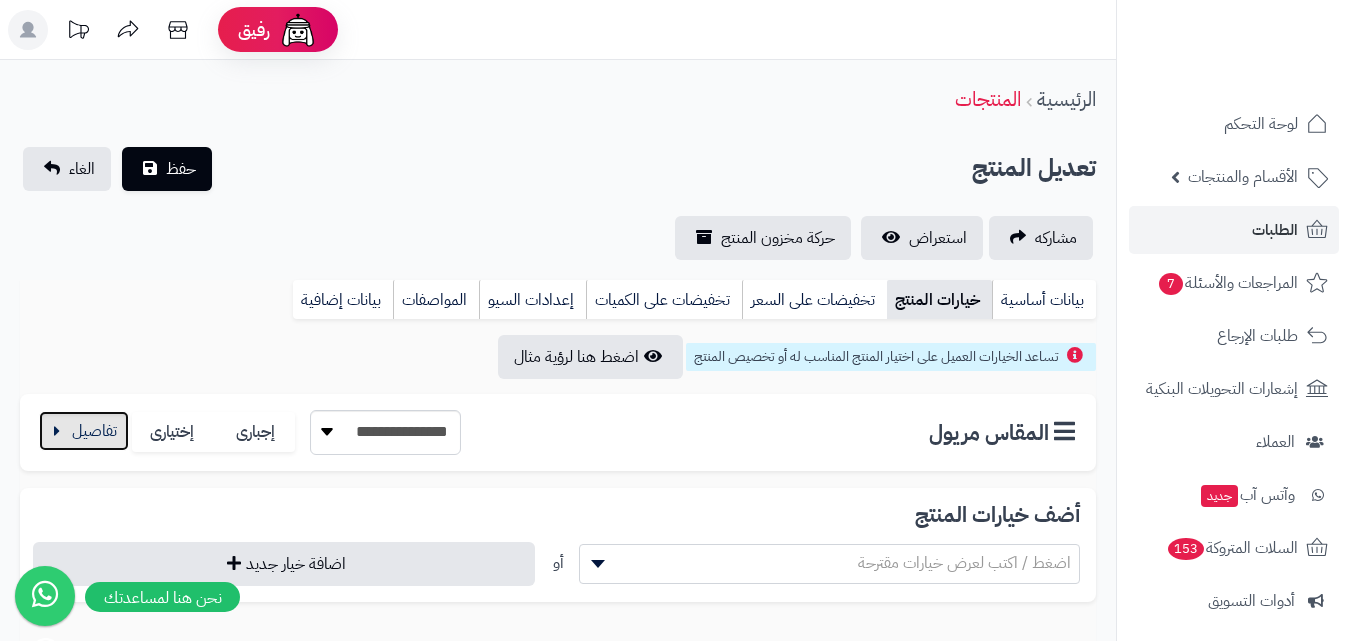 click at bounding box center (84, 431) 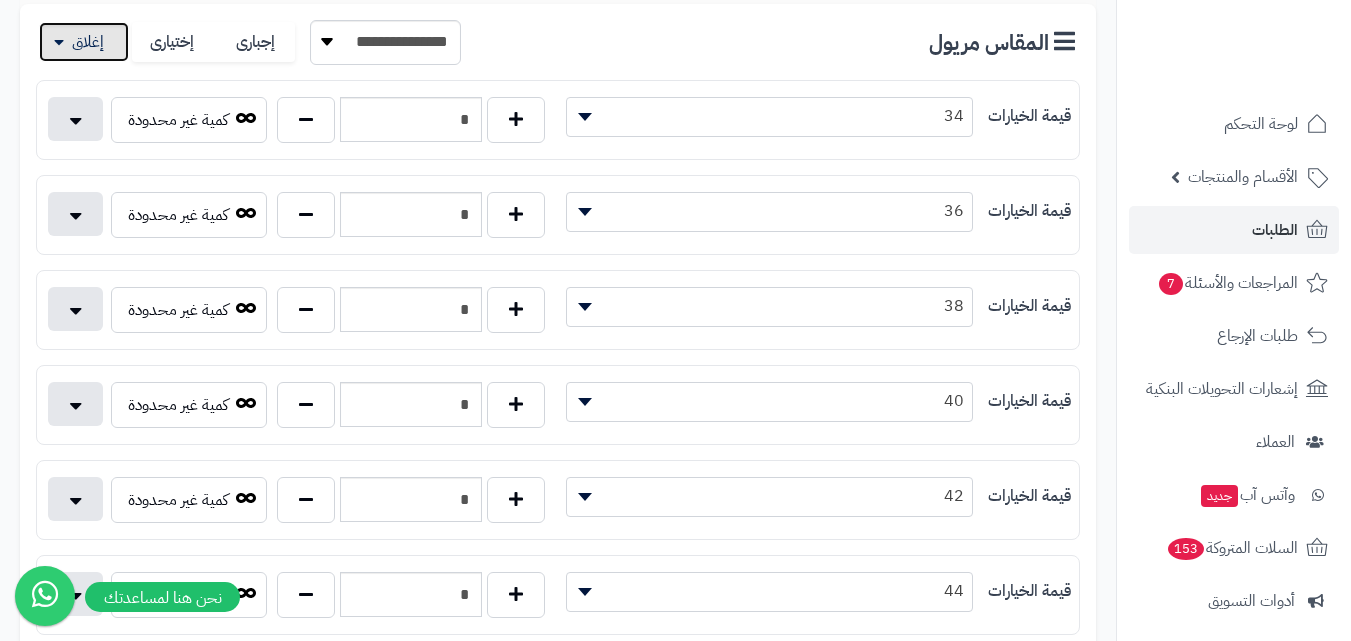 scroll, scrollTop: 300, scrollLeft: 0, axis: vertical 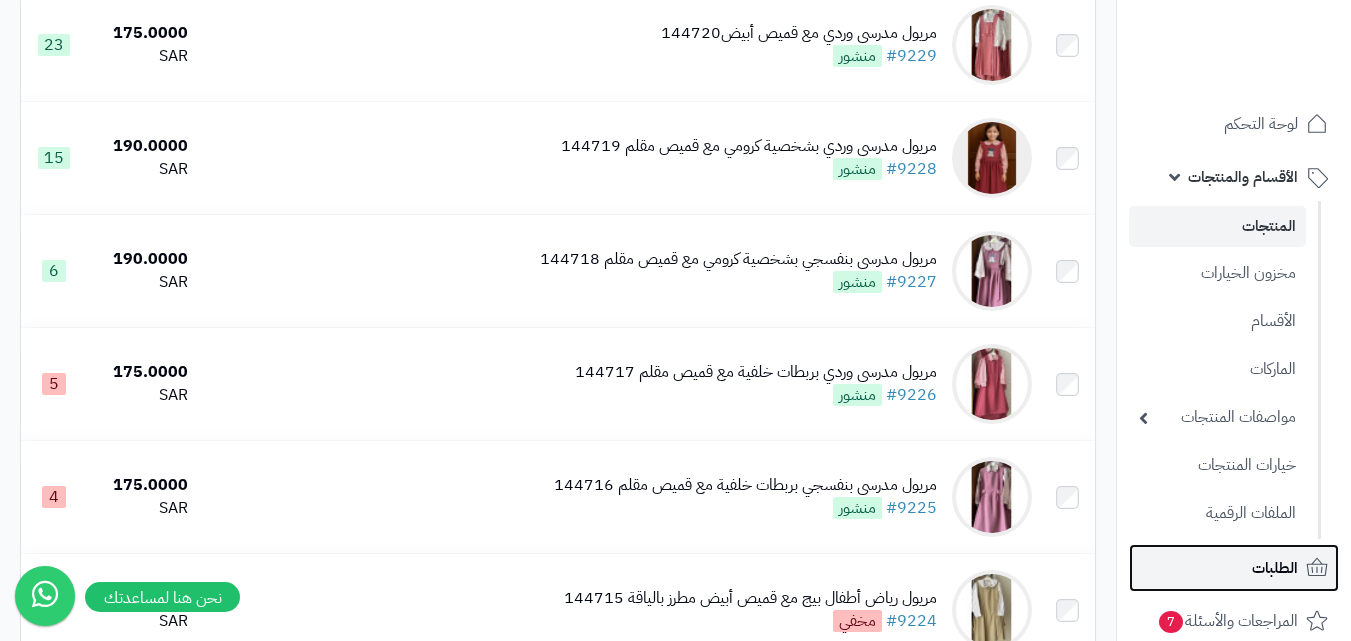 click on "الطلبات" at bounding box center [1275, 568] 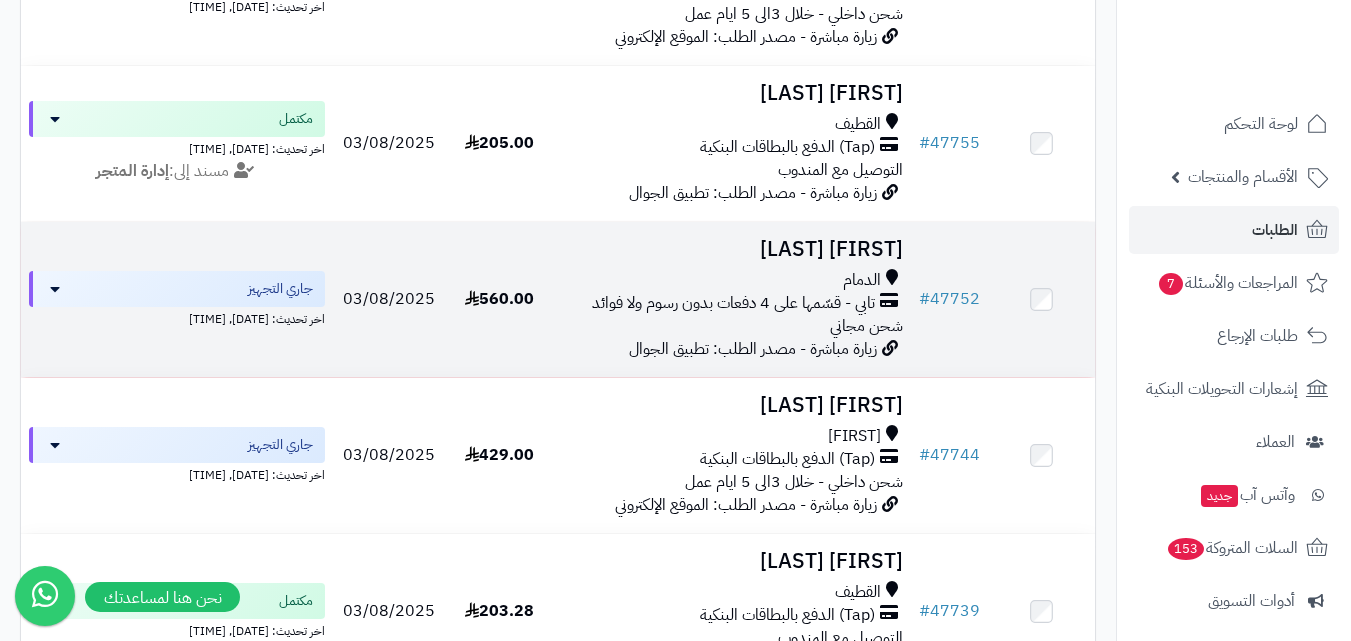 scroll, scrollTop: 400, scrollLeft: 0, axis: vertical 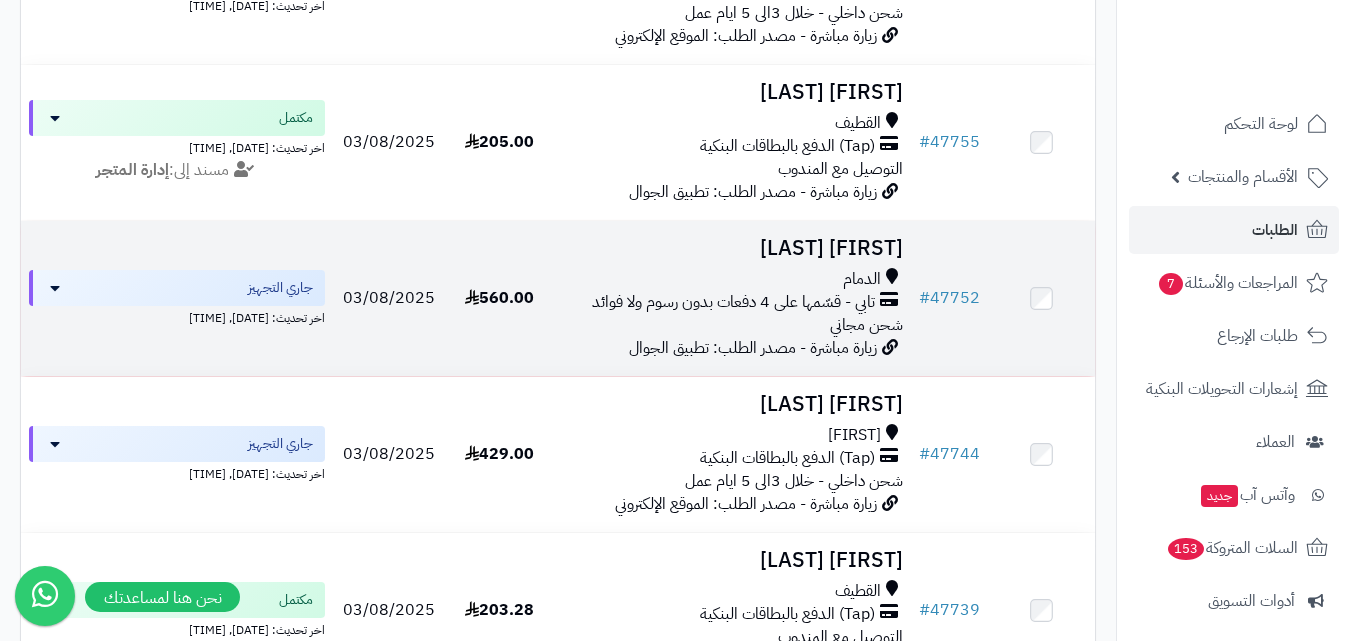 click on "تابي - قسّمها على 4 دفعات بدون رسوم ولا فوائد" at bounding box center [733, 302] 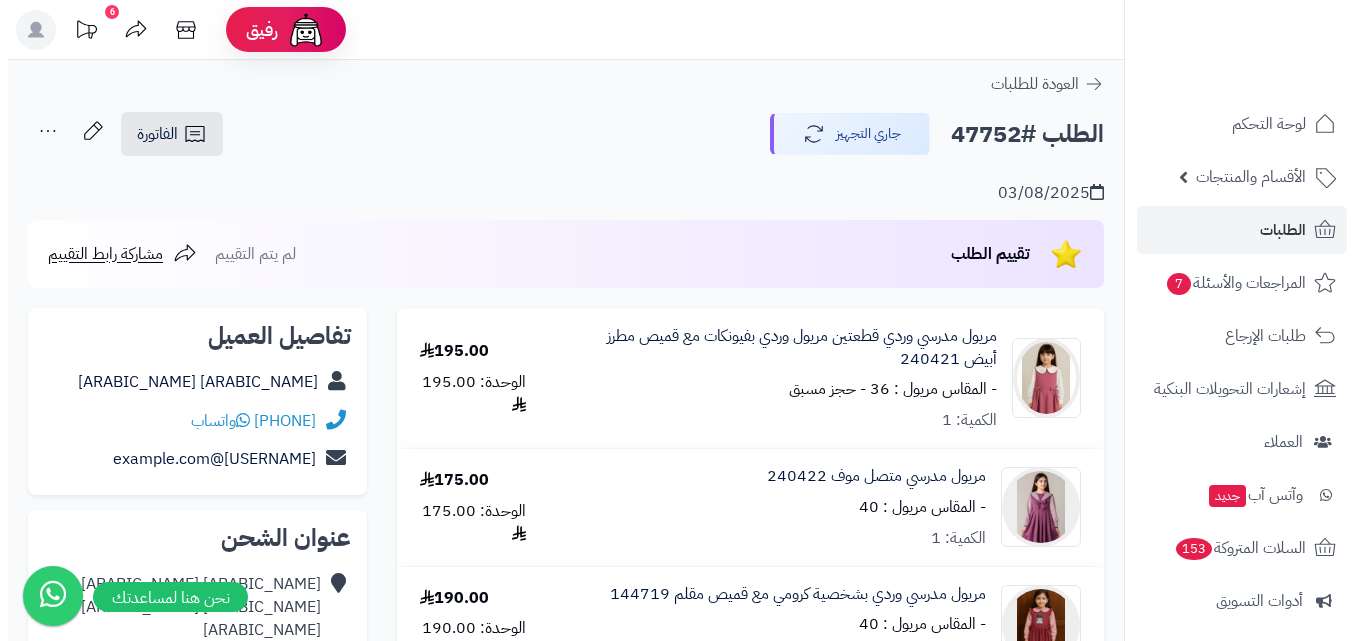 scroll, scrollTop: 0, scrollLeft: 0, axis: both 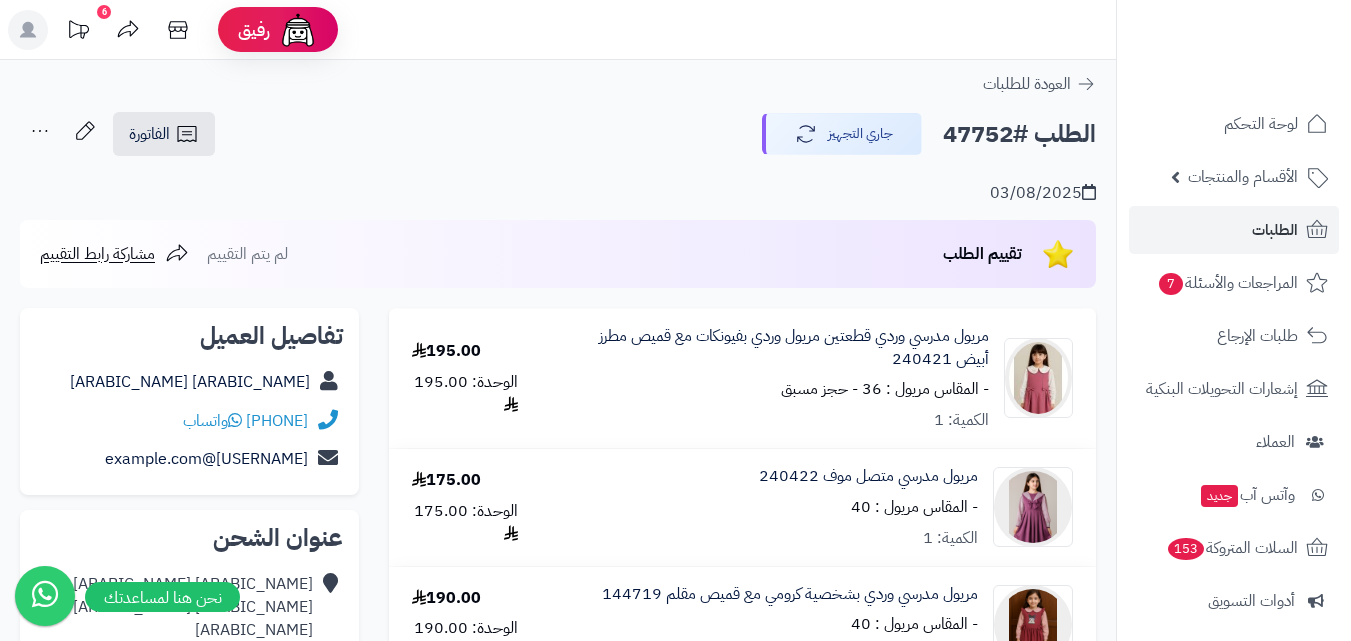 click 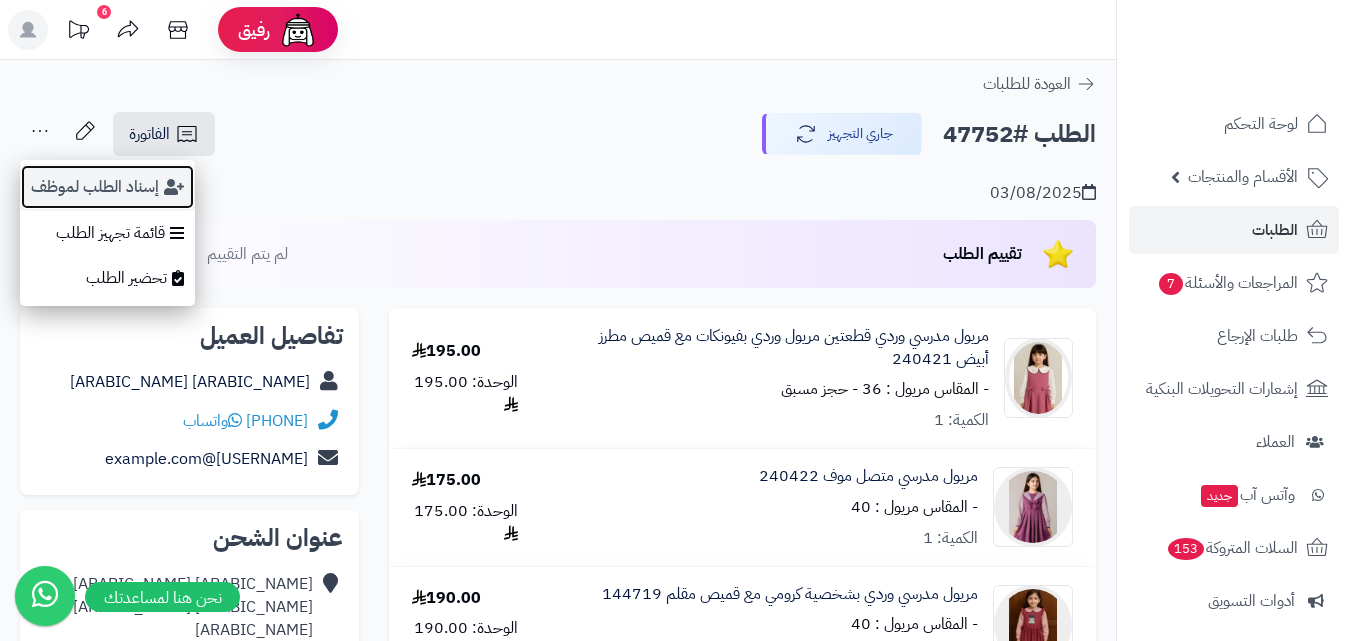click on "إسناد الطلب لموظف" at bounding box center (107, 187) 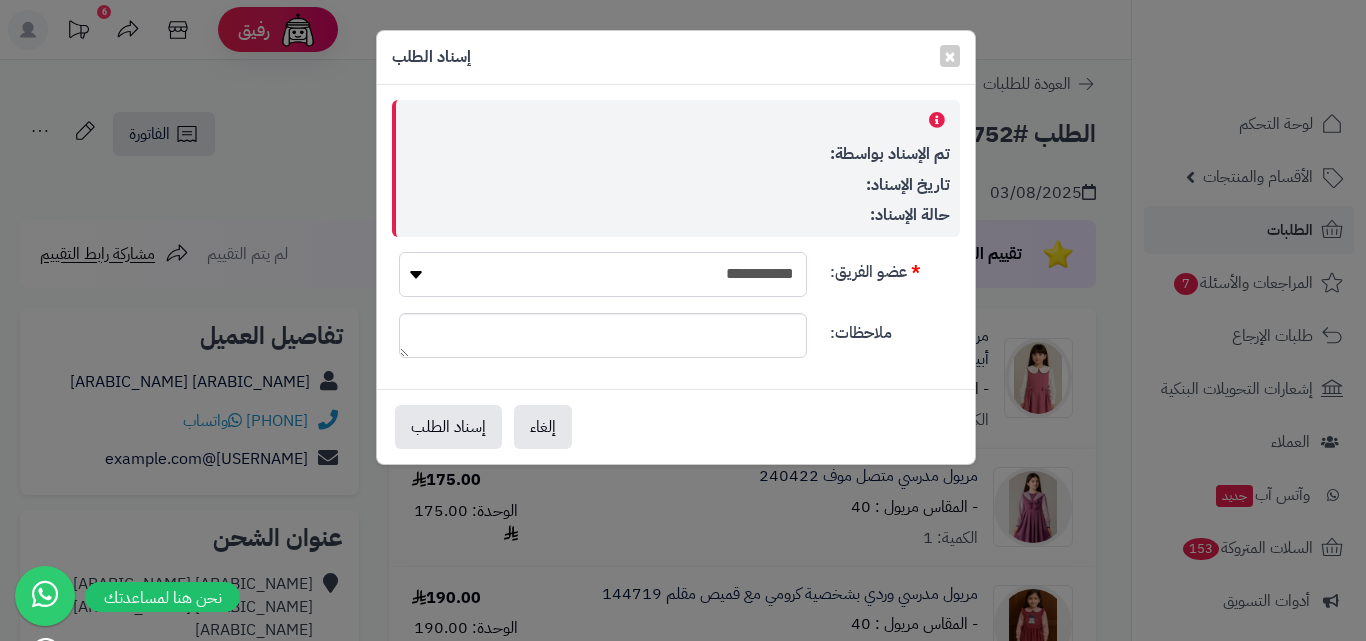 click on "**********" at bounding box center [603, 274] 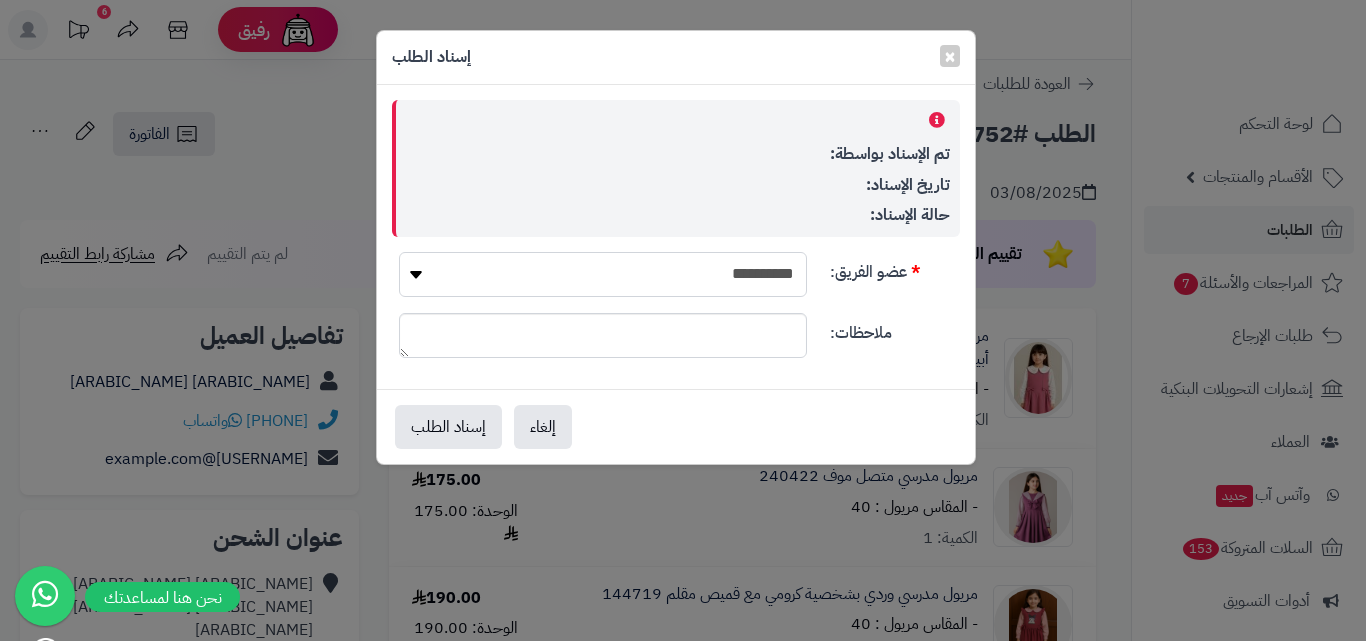 click on "**********" at bounding box center [603, 274] 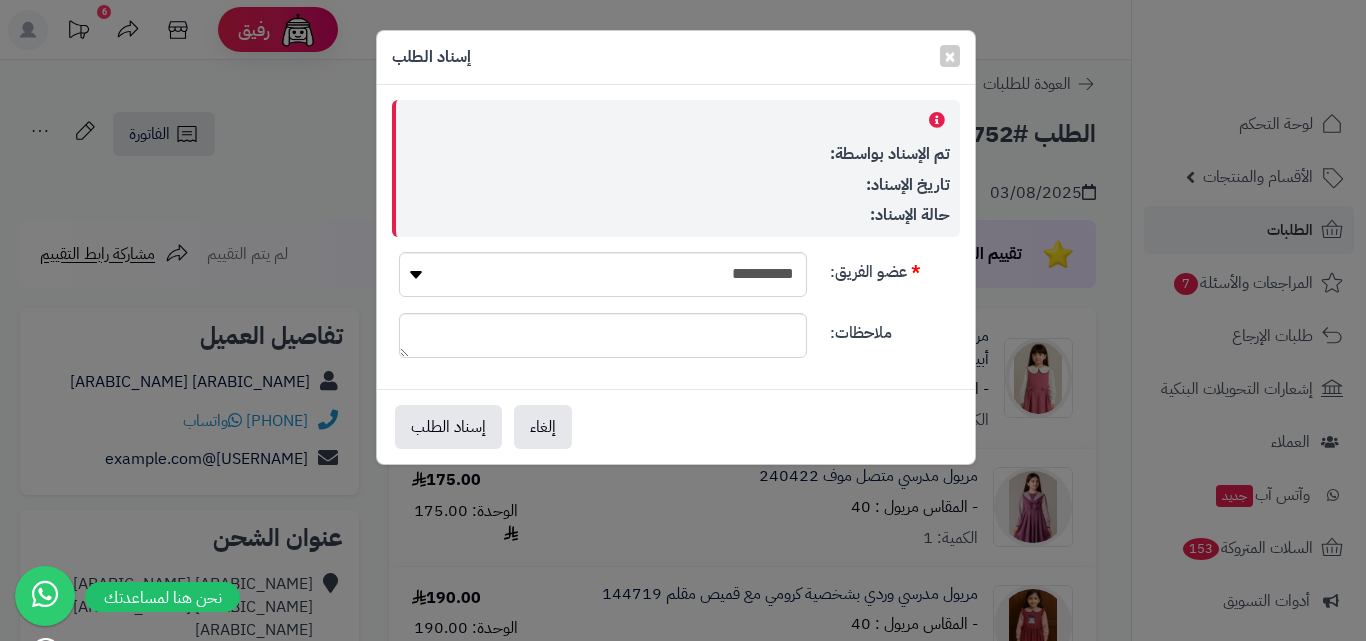 click on "إلغاء
إسناد الطلب" at bounding box center (676, 426) 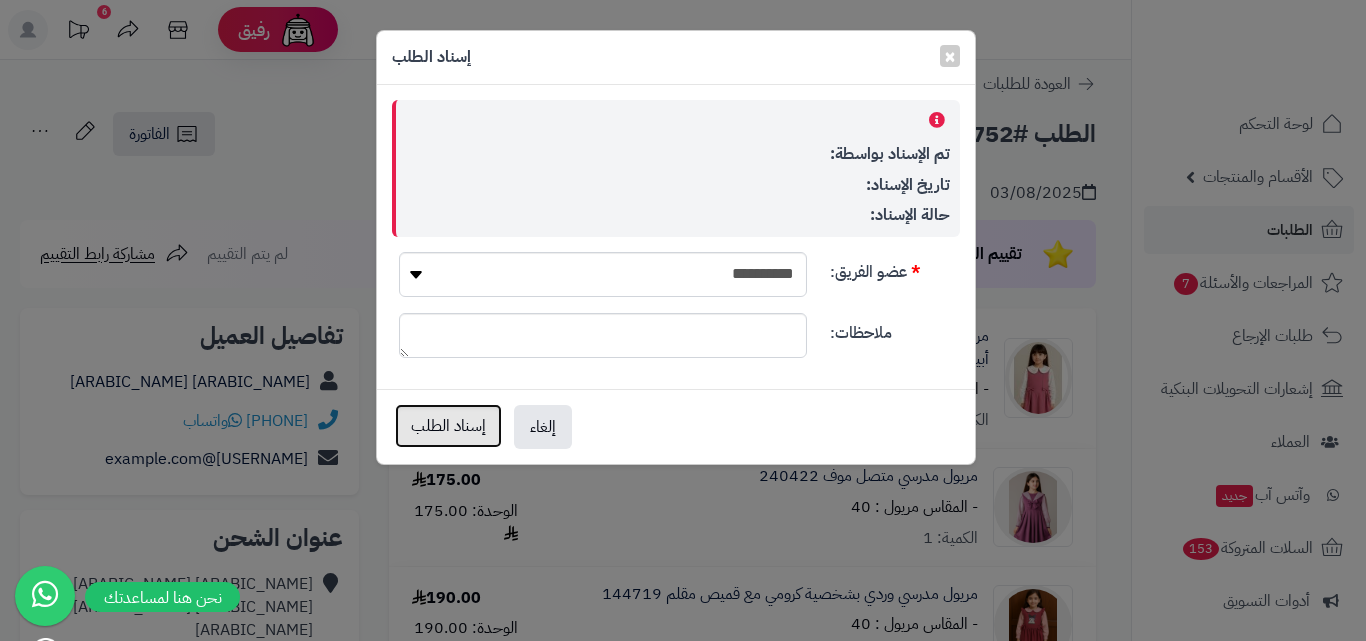 click on "إسناد الطلب" at bounding box center (448, 426) 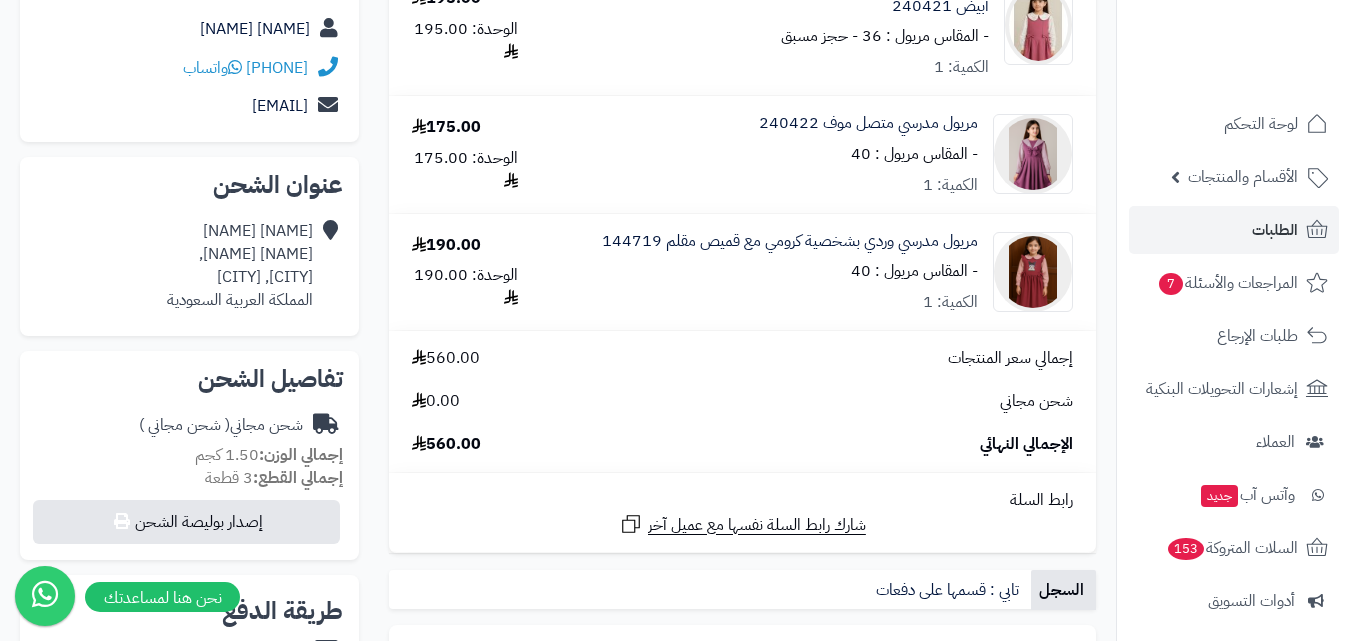 scroll, scrollTop: 0, scrollLeft: 0, axis: both 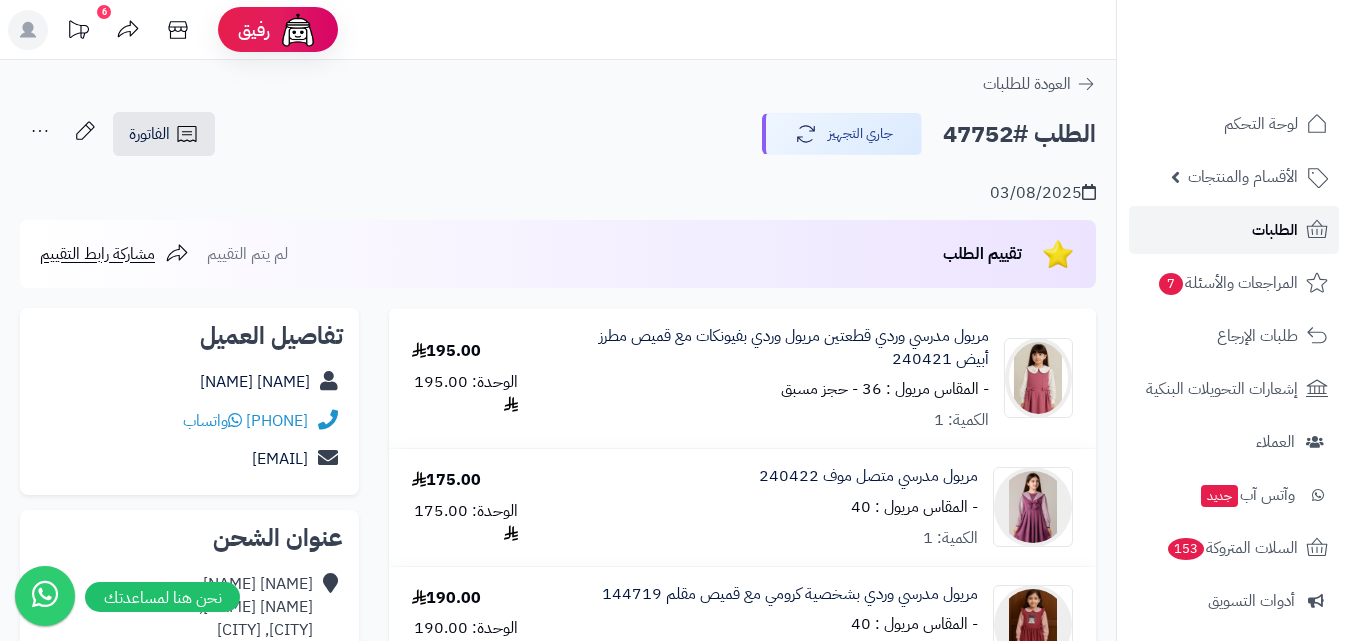 click 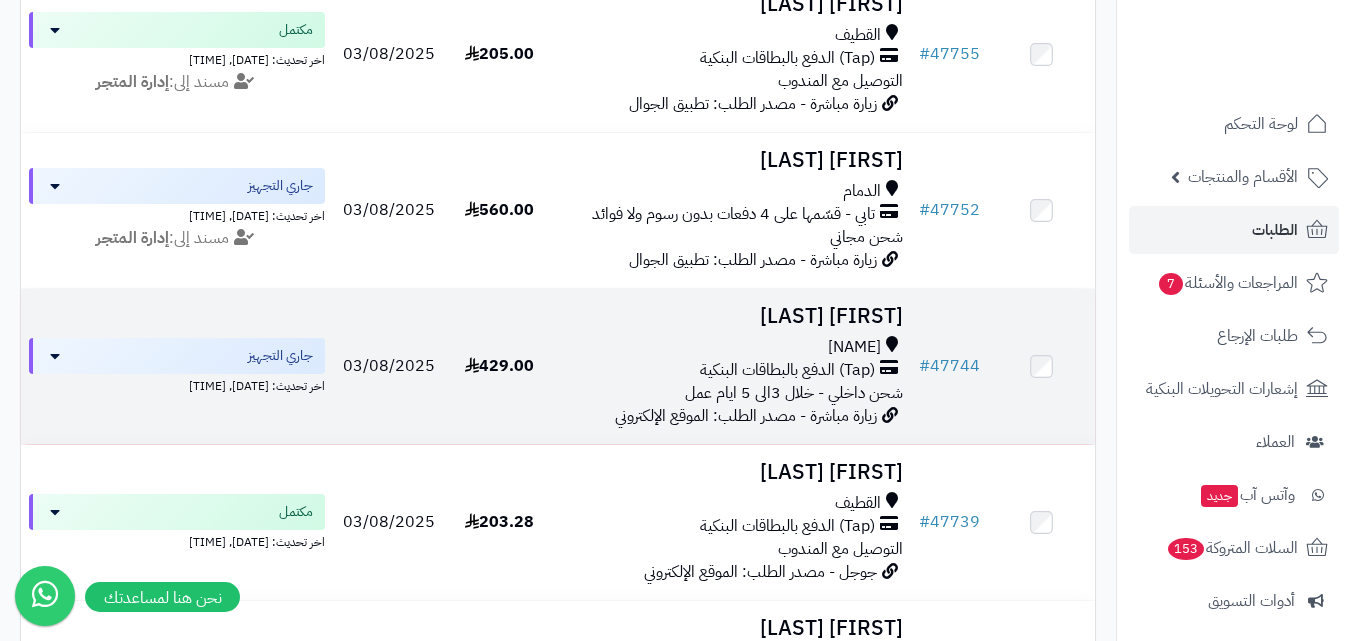 scroll, scrollTop: 600, scrollLeft: 0, axis: vertical 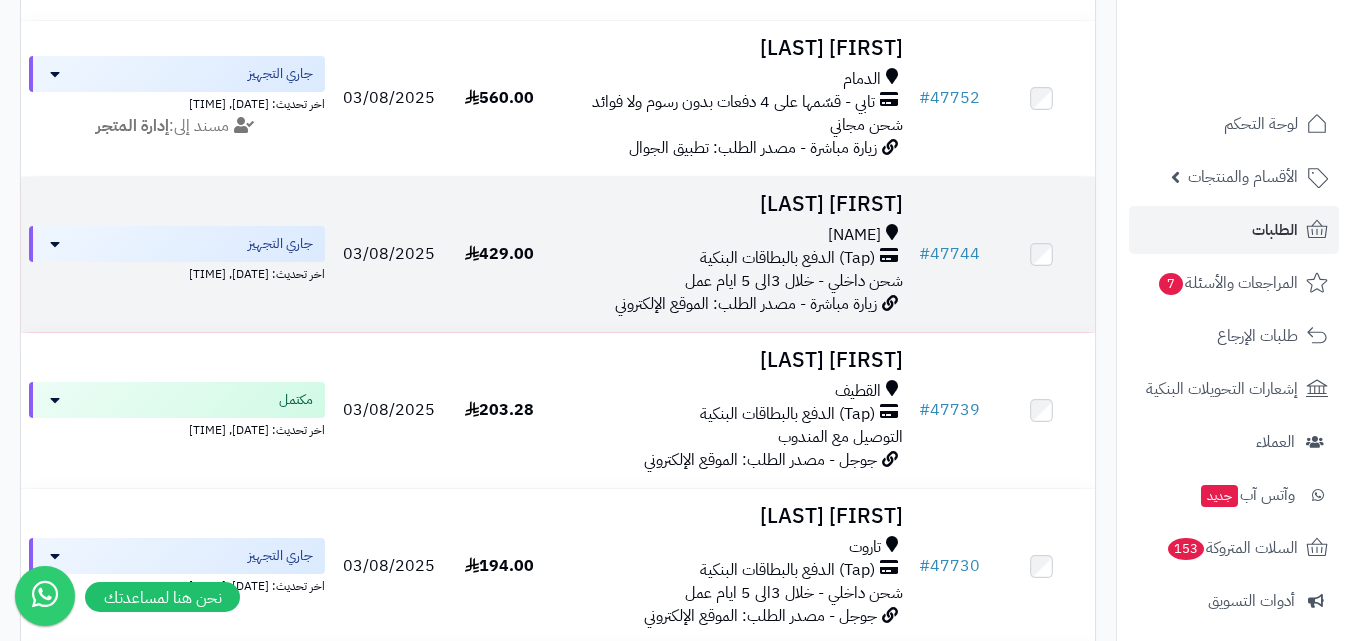 click on "شحن داخلي  - خلال 3الى 5 ايام عمل" at bounding box center [794, 281] 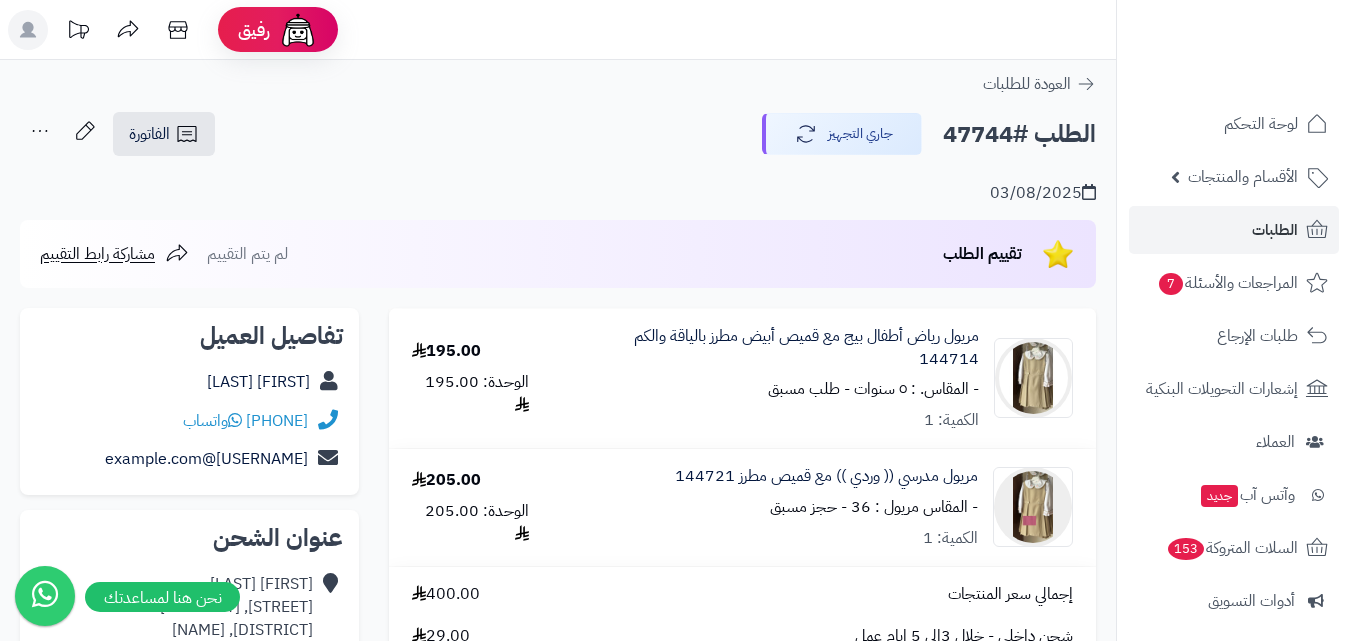 scroll, scrollTop: 0, scrollLeft: 0, axis: both 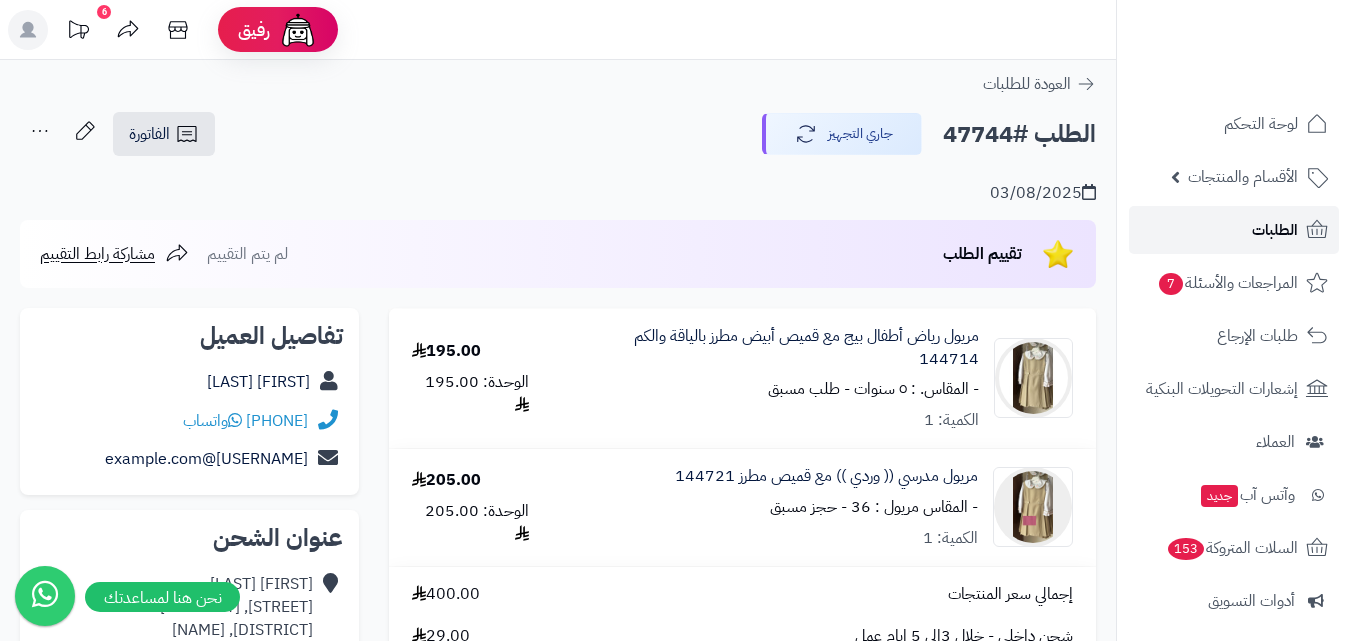 click on "الطلبات" at bounding box center (1234, 230) 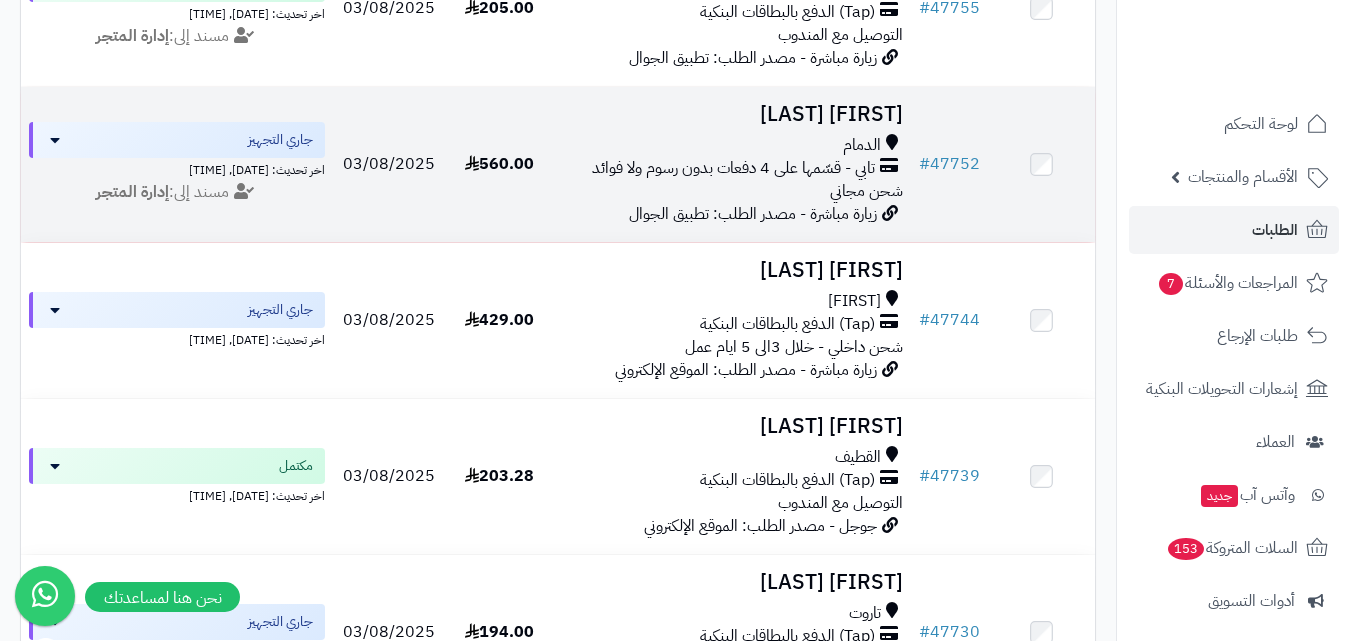 scroll, scrollTop: 500, scrollLeft: 0, axis: vertical 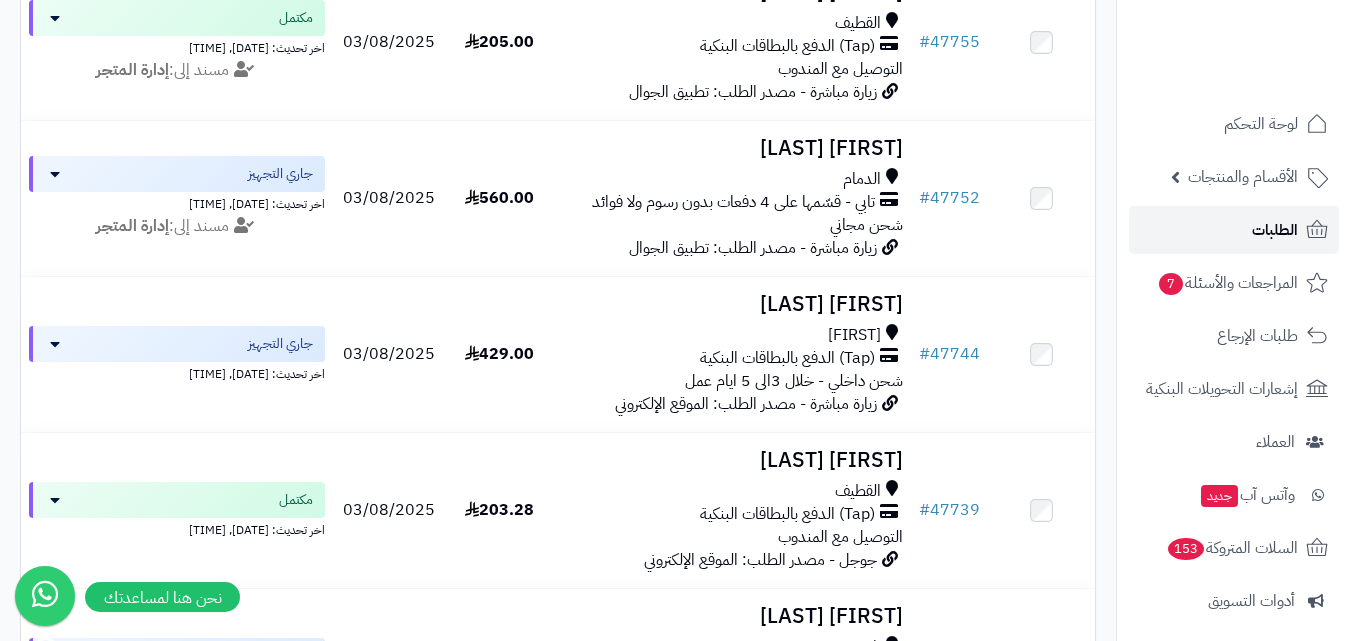 click on "الطلبات" at bounding box center [1275, 230] 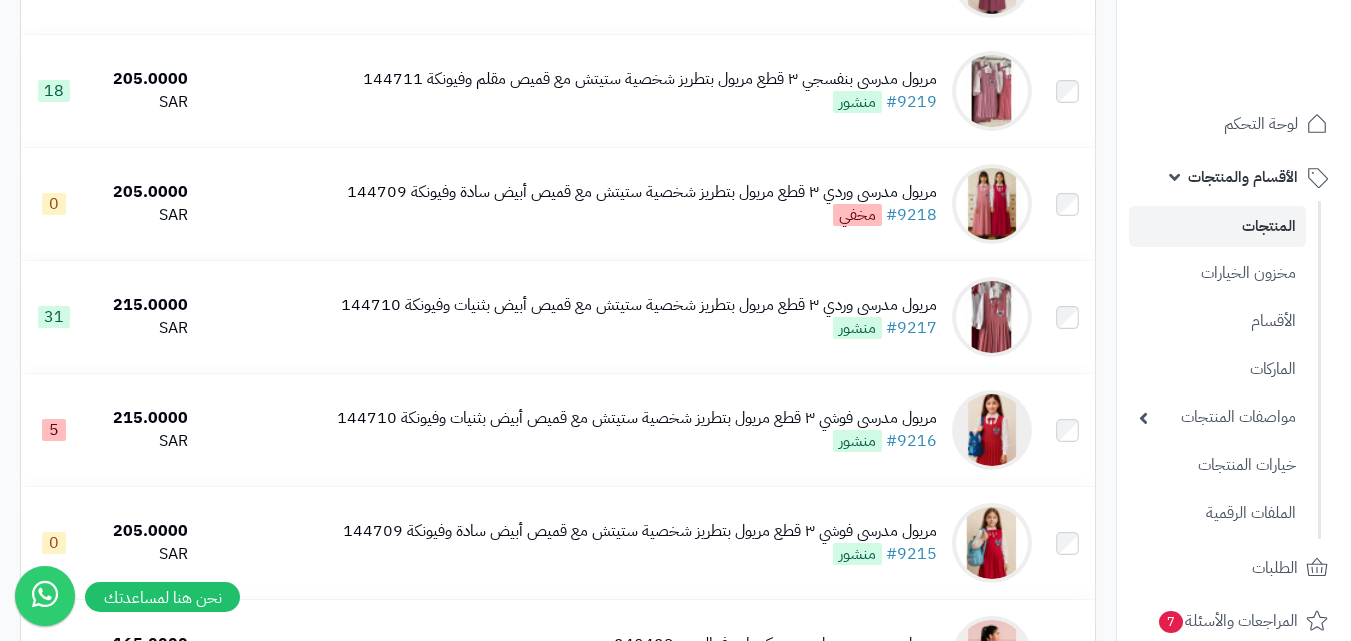 scroll, scrollTop: 1600, scrollLeft: 0, axis: vertical 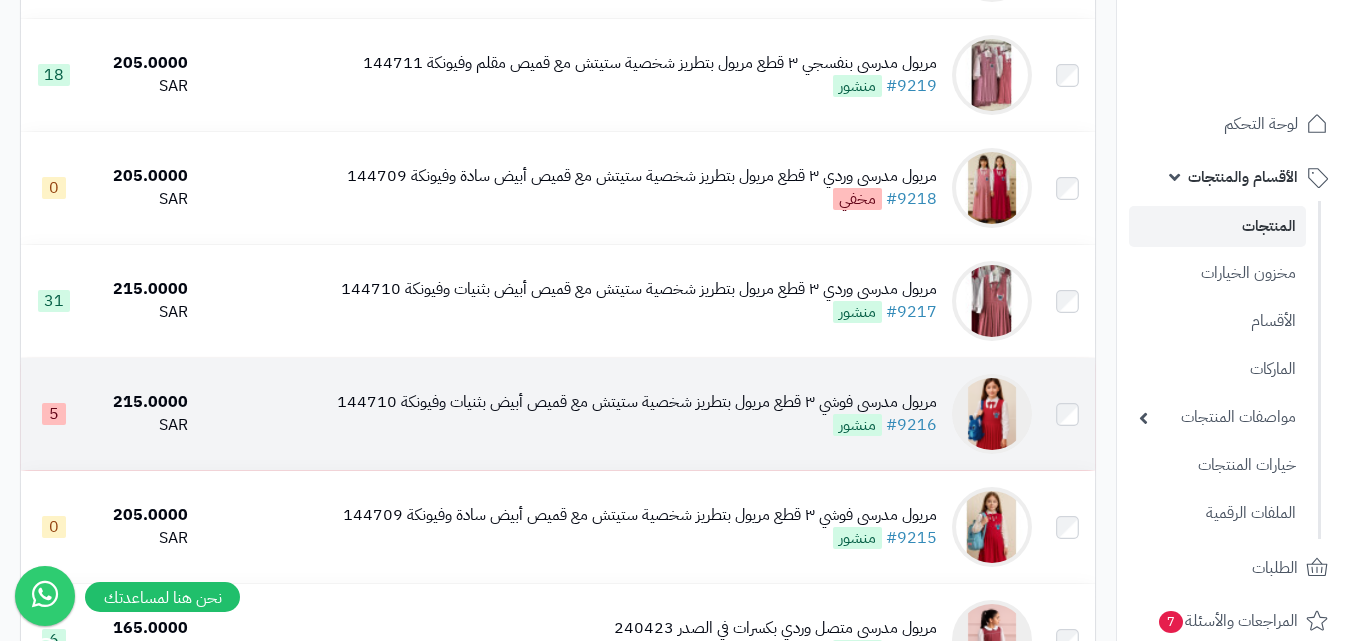 click on "مريول مدرسي فوشي ٣ قطع مريول بتطريز شخصية ستيتش مع قميص أبيض بثنيات وفيونكة 144710" at bounding box center [637, 402] 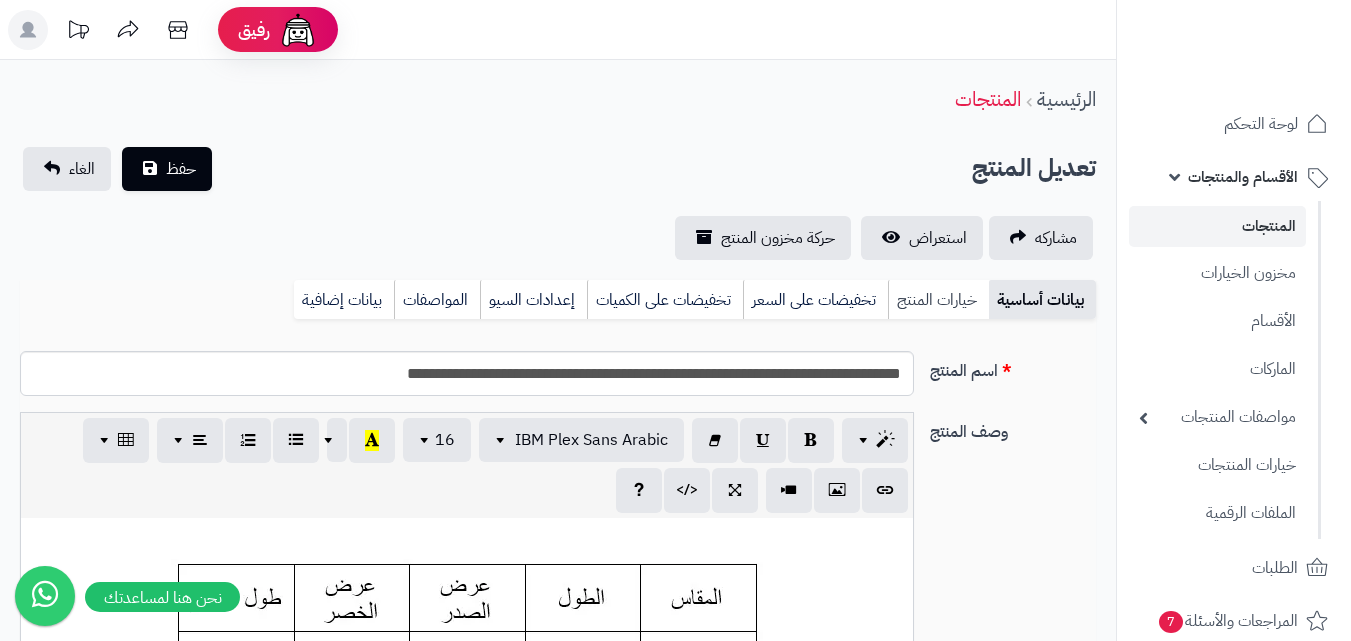 scroll, scrollTop: 0, scrollLeft: 0, axis: both 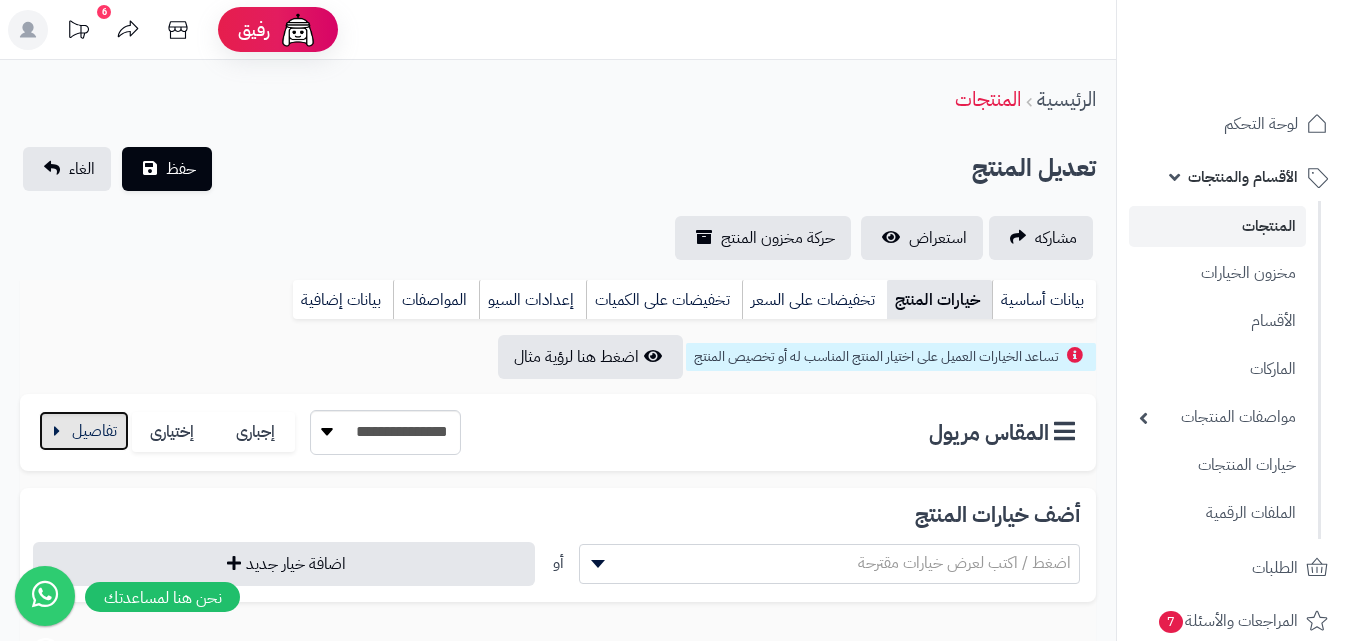 click at bounding box center (84, 431) 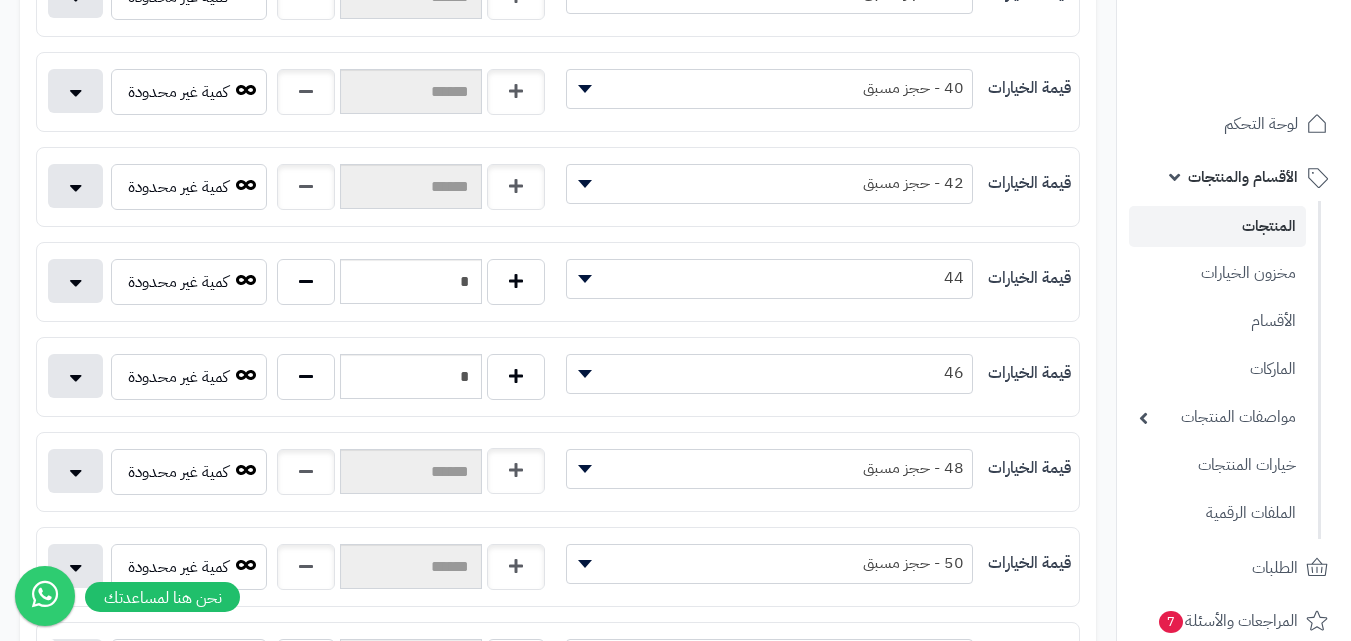 scroll, scrollTop: 800, scrollLeft: 0, axis: vertical 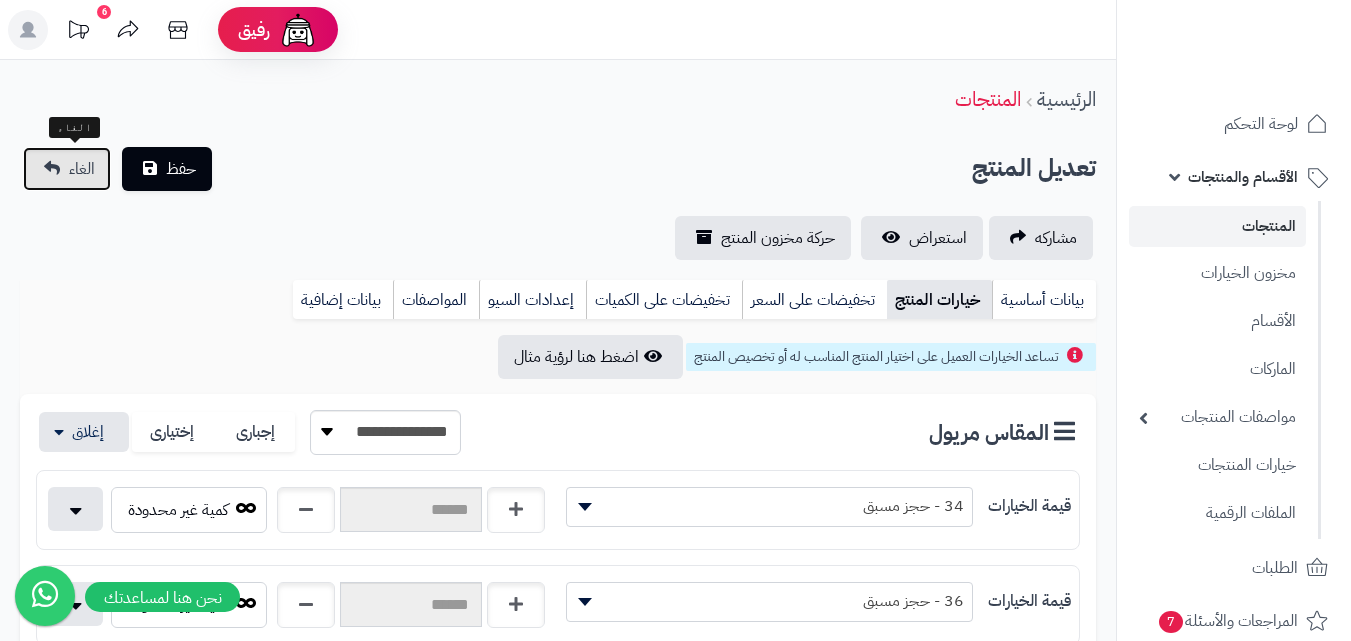 click on "الغاء" at bounding box center [67, 169] 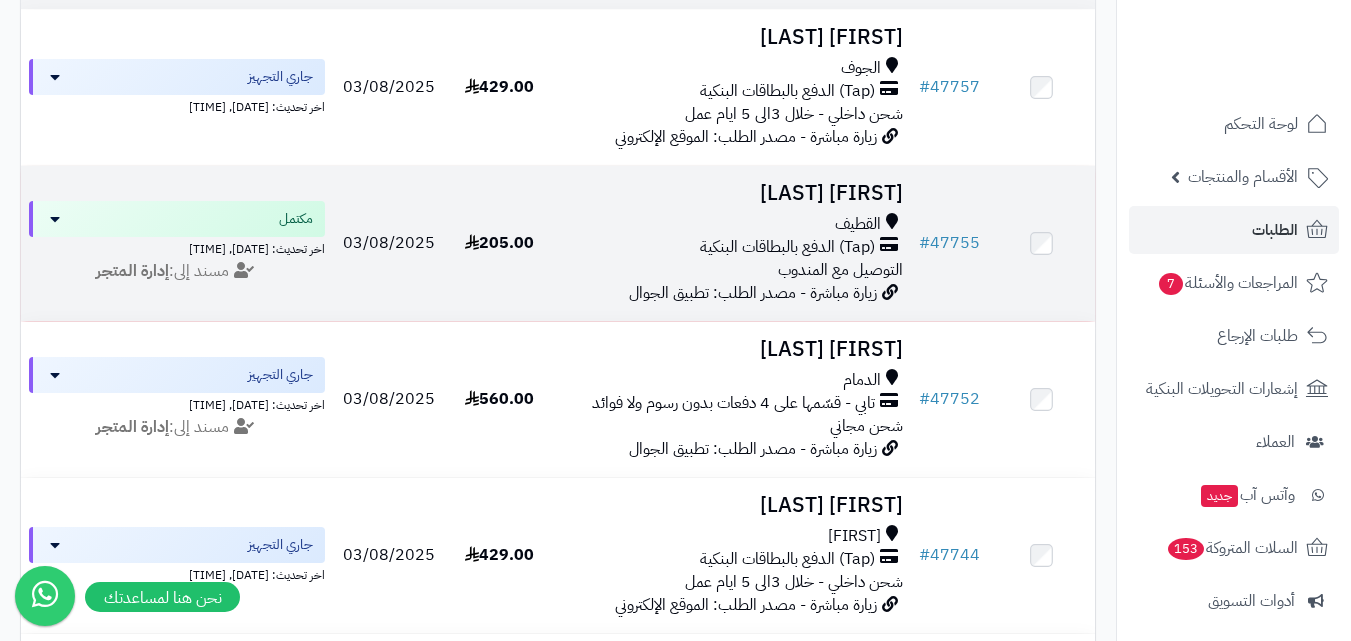 scroll, scrollTop: 300, scrollLeft: 0, axis: vertical 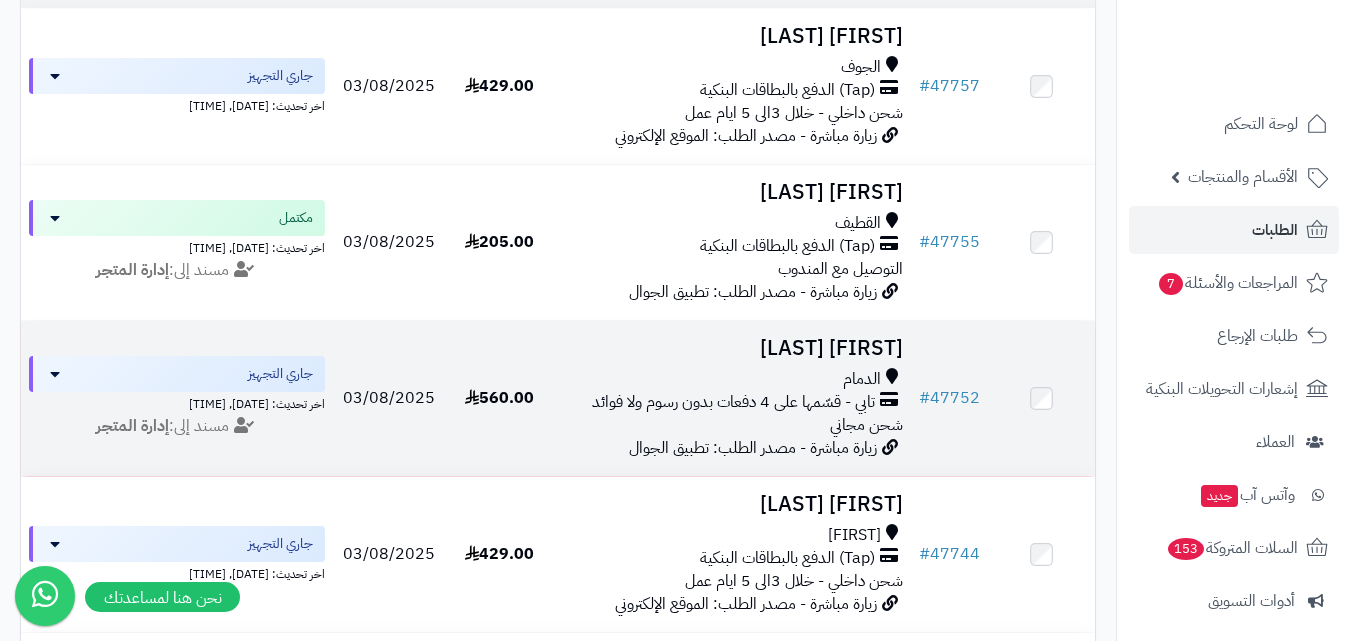 click on "الدمام" at bounding box center [732, 379] 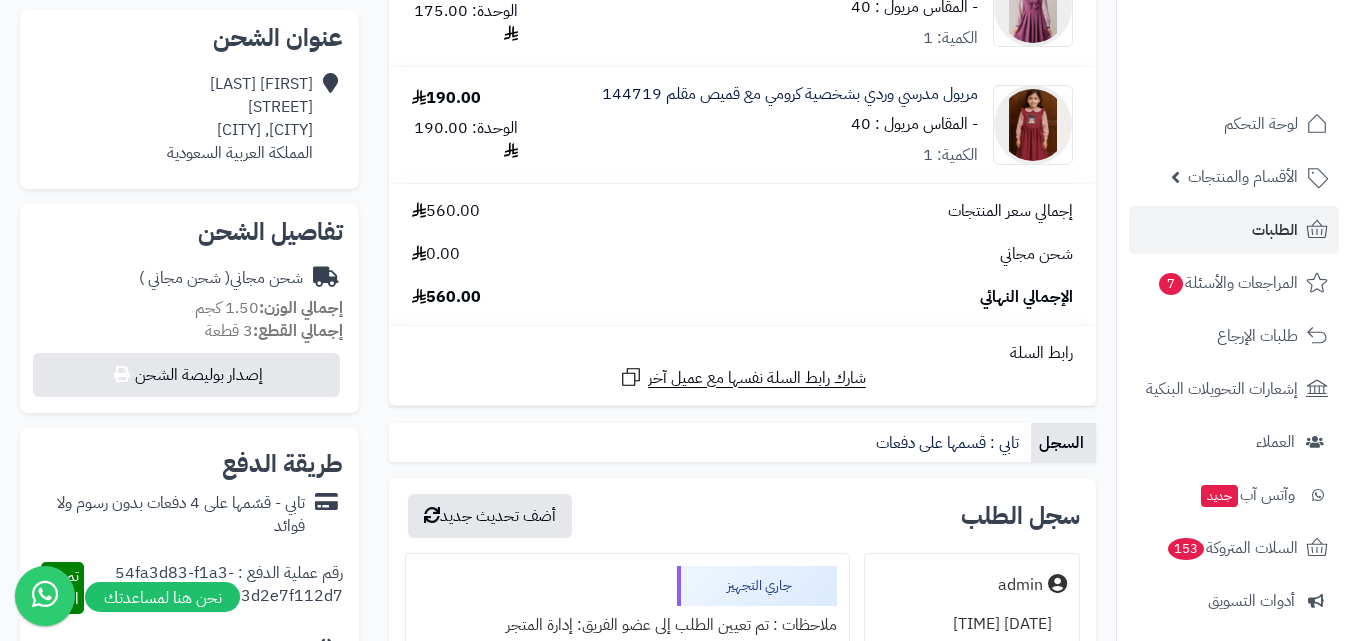 scroll, scrollTop: 0, scrollLeft: 0, axis: both 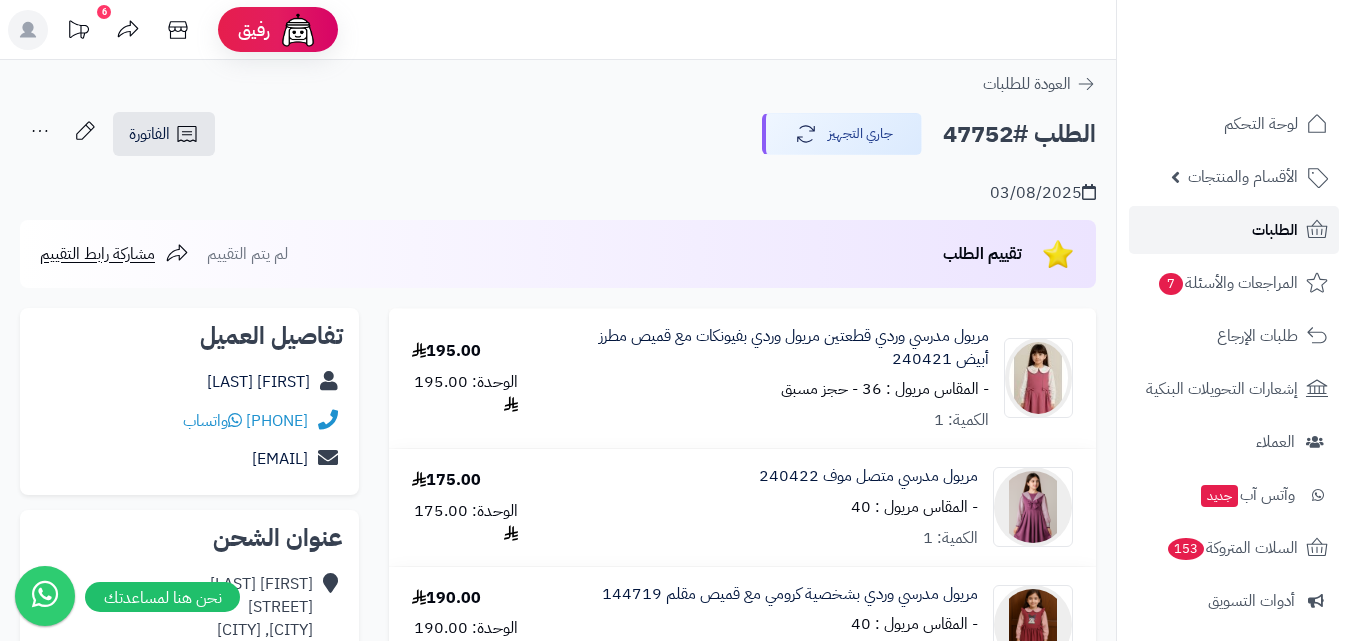 click on "الطلبات" at bounding box center (1234, 230) 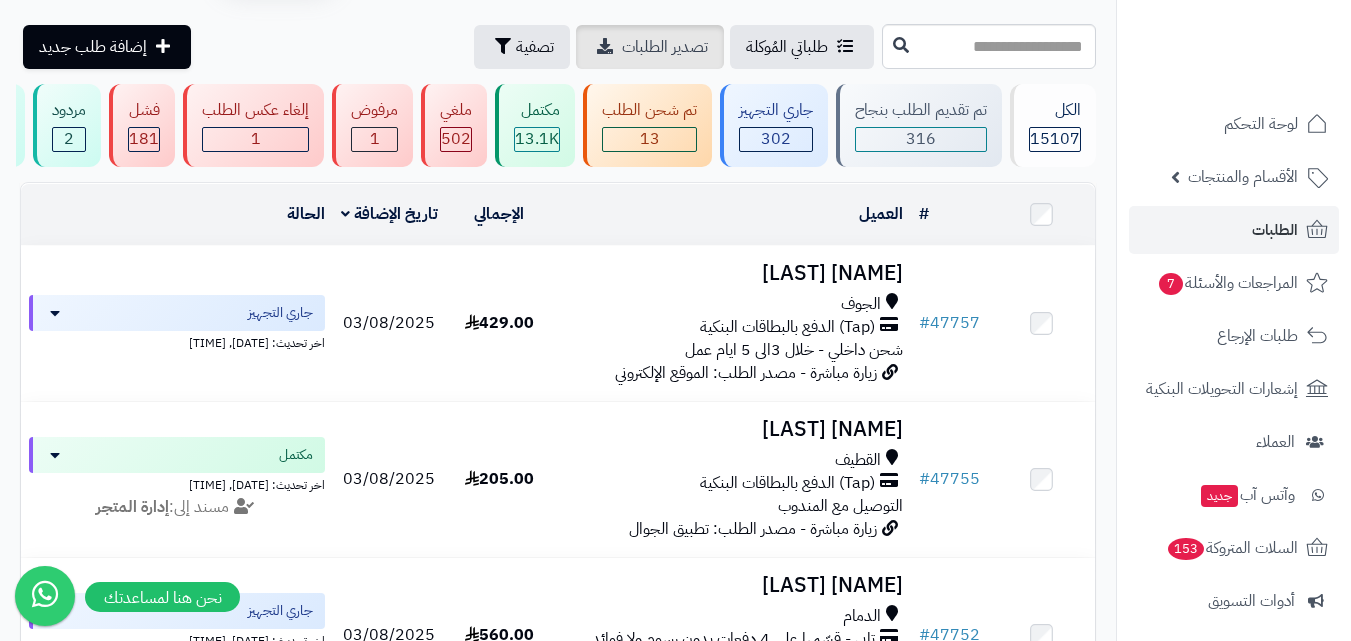 scroll, scrollTop: 0, scrollLeft: 0, axis: both 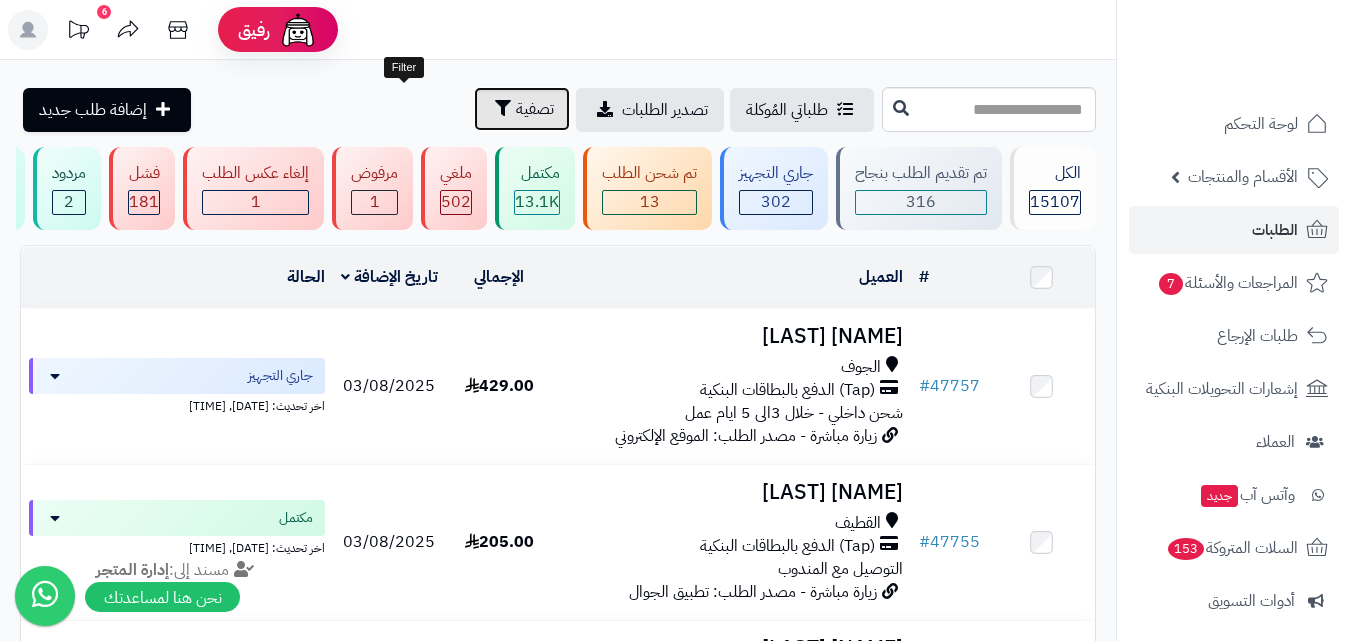 click on "تصفية" at bounding box center (535, 109) 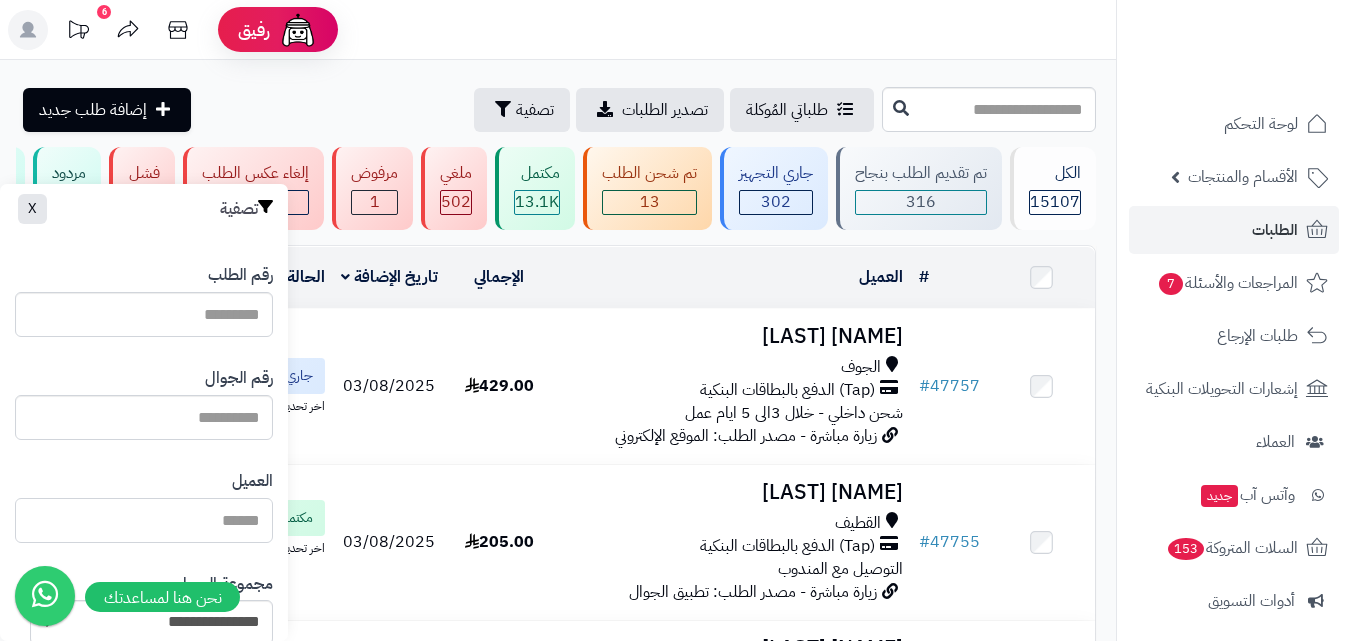 click on "العميل" at bounding box center [144, 520] 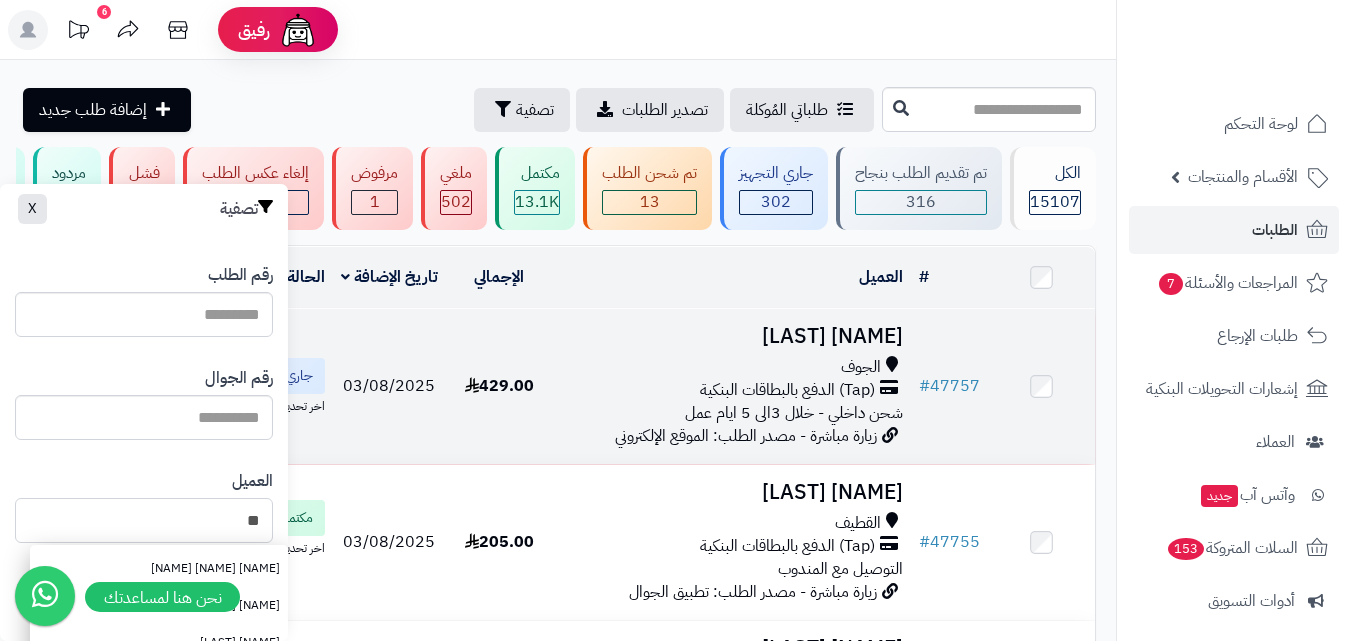 type on "*" 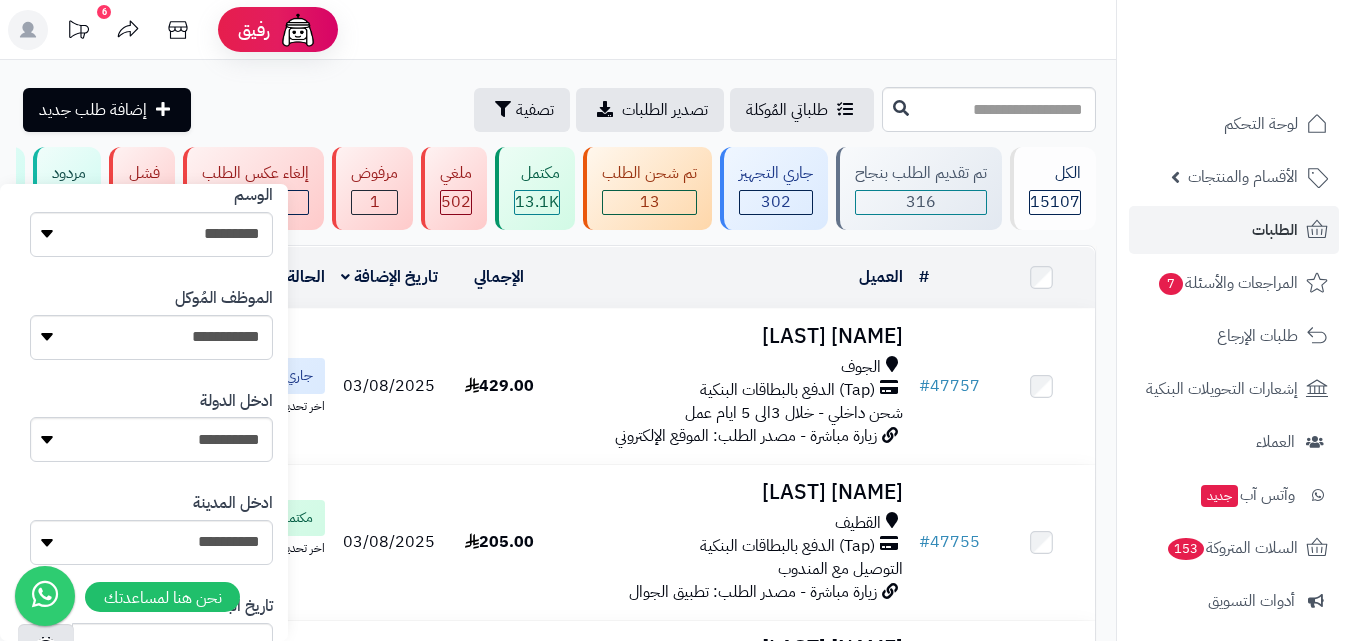 scroll, scrollTop: 1154, scrollLeft: 0, axis: vertical 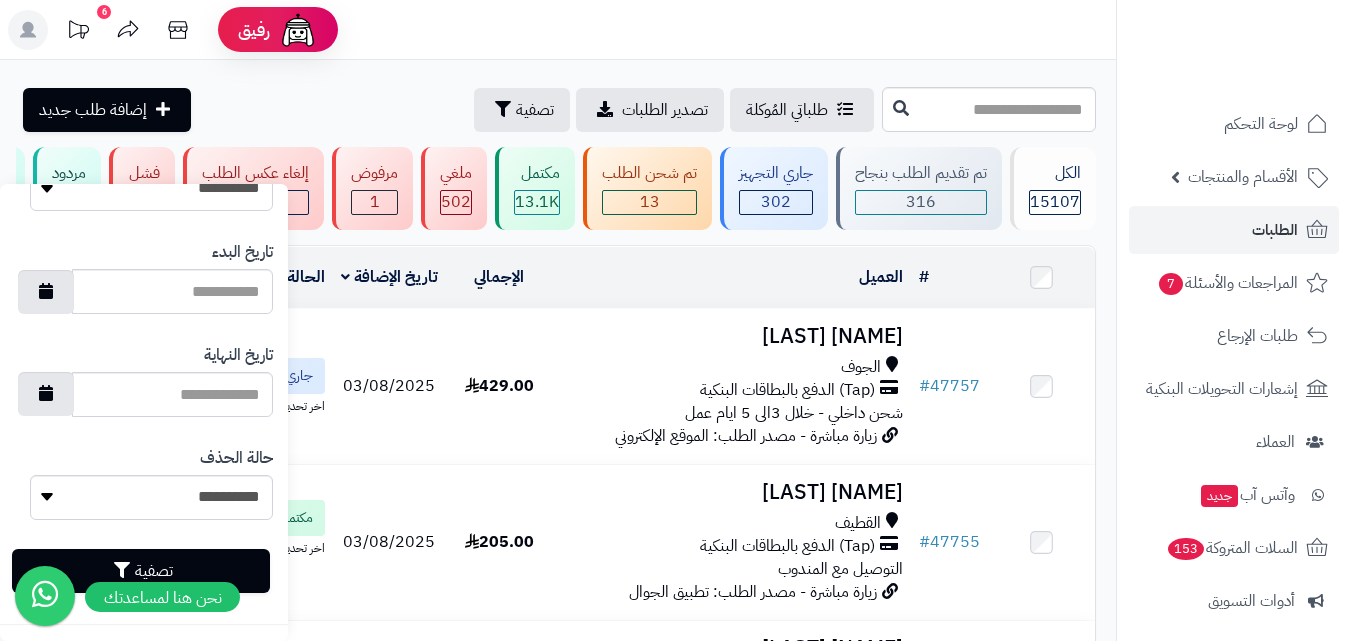 type on "***" 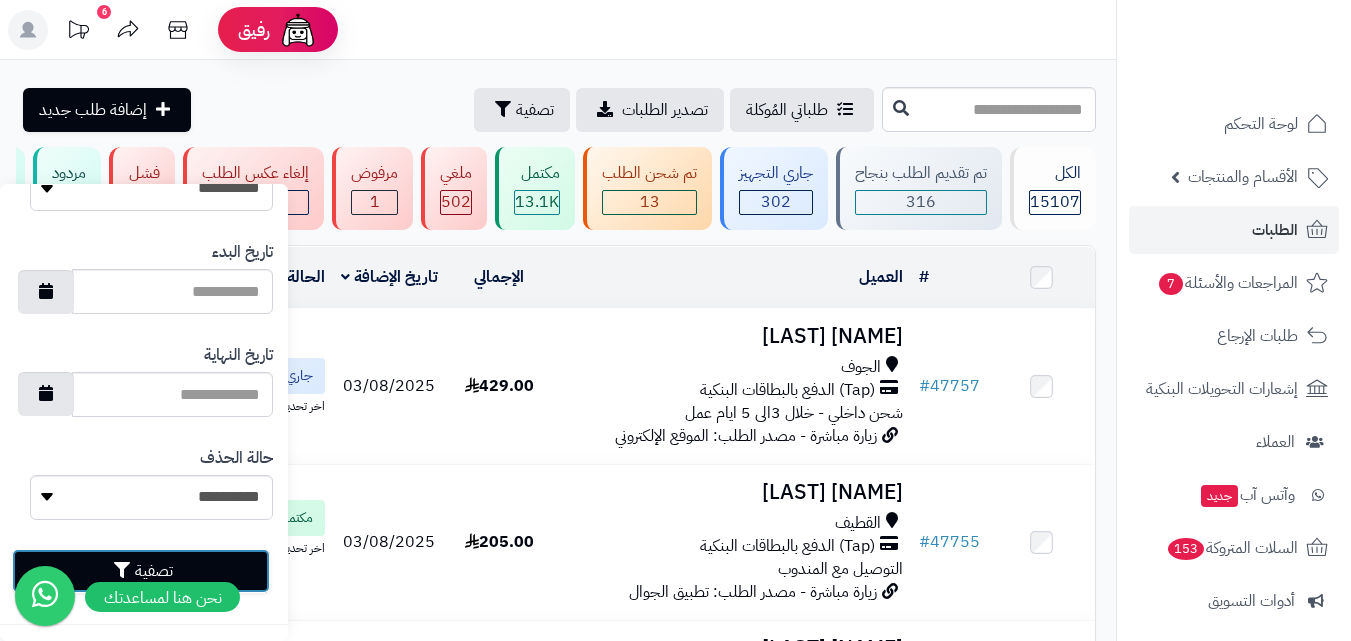 click on "تصفية" at bounding box center (141, 571) 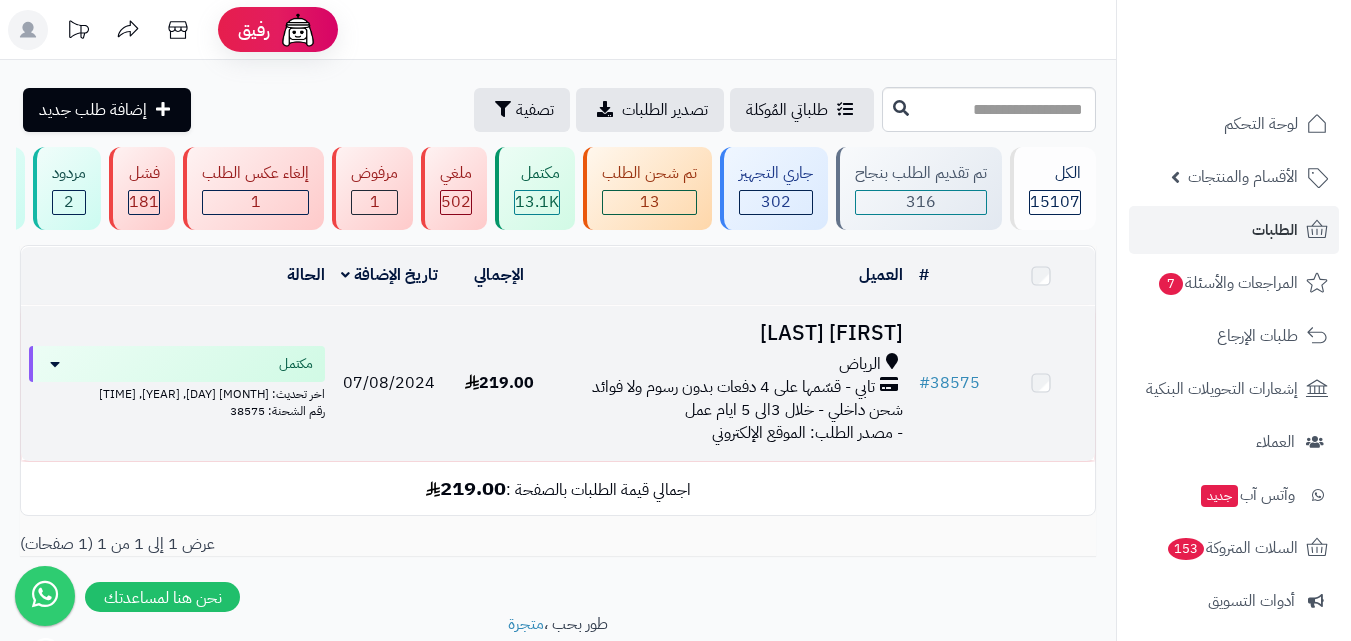 scroll, scrollTop: 0, scrollLeft: 0, axis: both 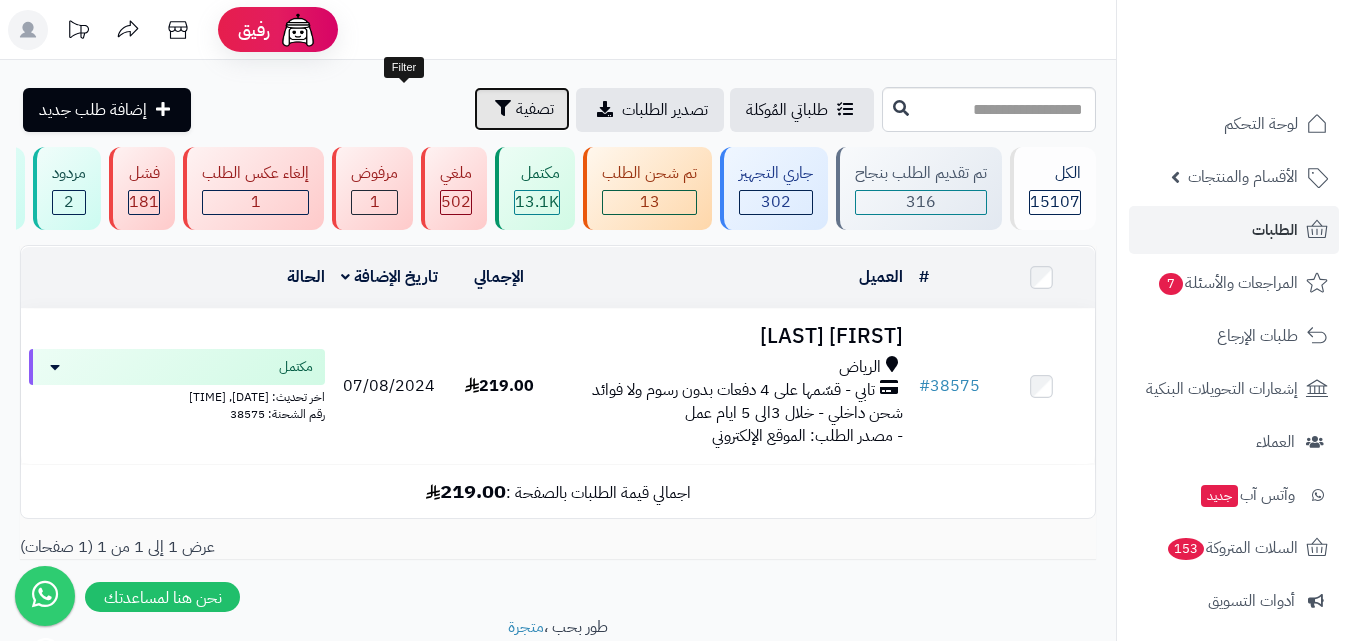 click on "تصفية" at bounding box center [522, 109] 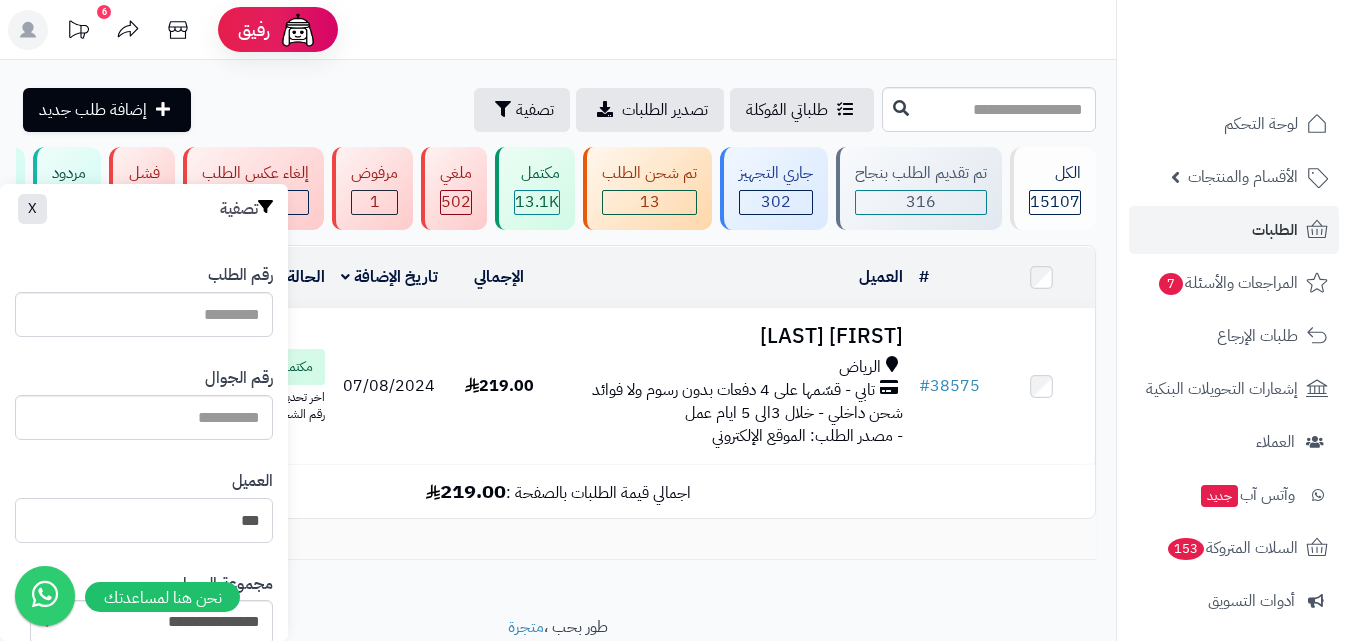 drag, startPoint x: 222, startPoint y: 524, endPoint x: 397, endPoint y: 530, distance: 175.10283 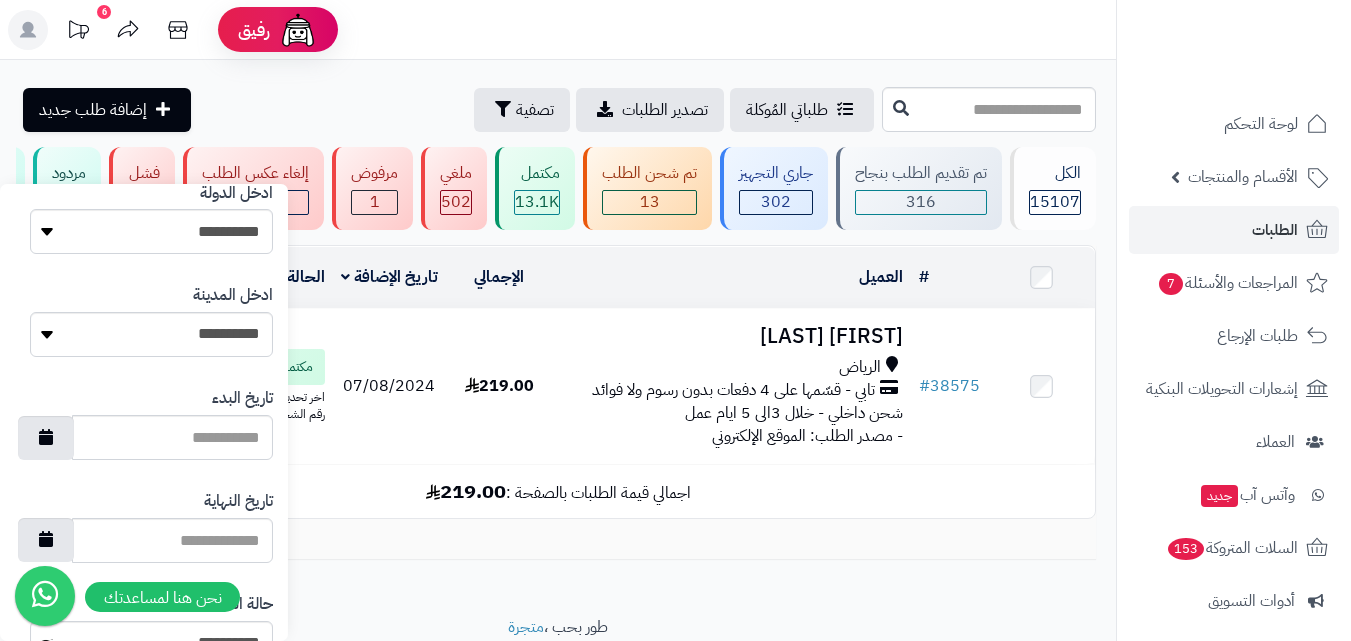 scroll, scrollTop: 1154, scrollLeft: 0, axis: vertical 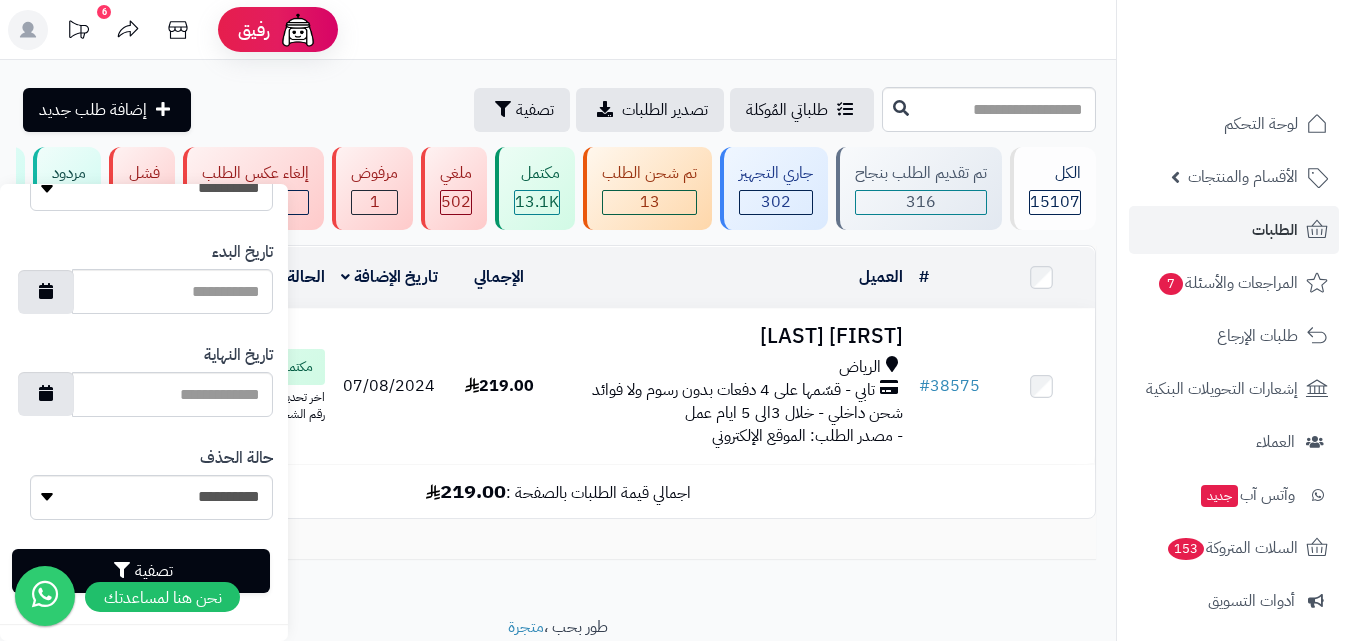 type on "****" 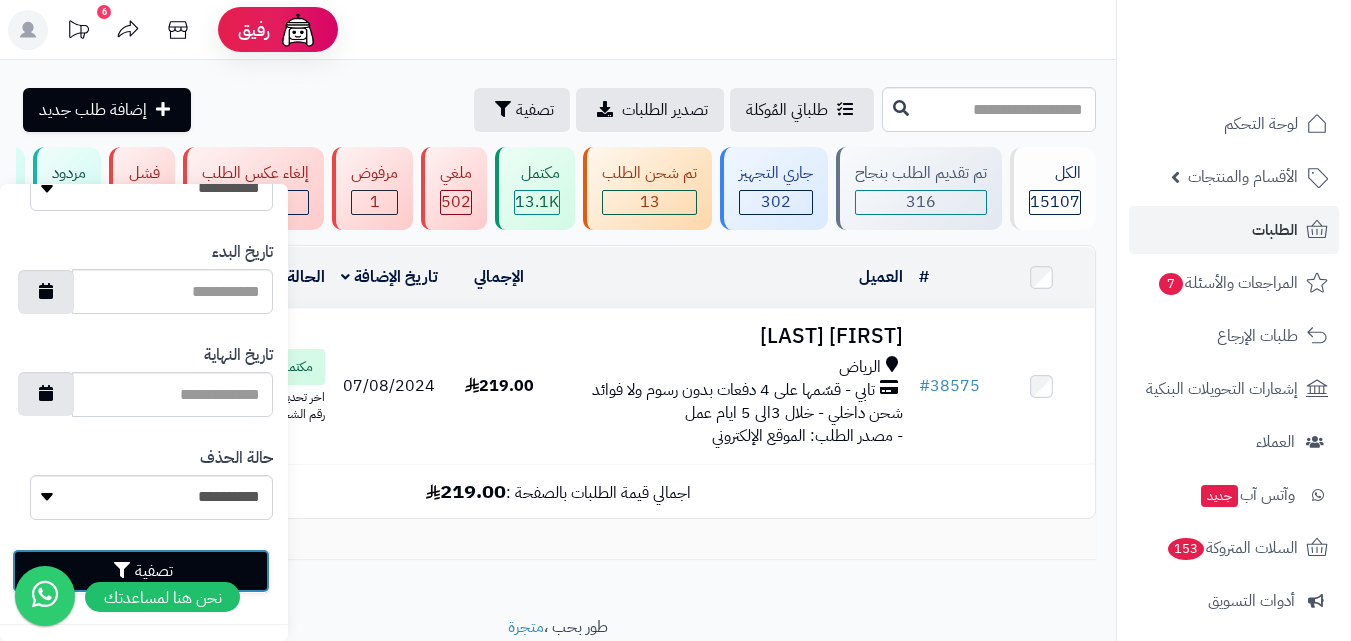 click on "تصفية" at bounding box center (141, 571) 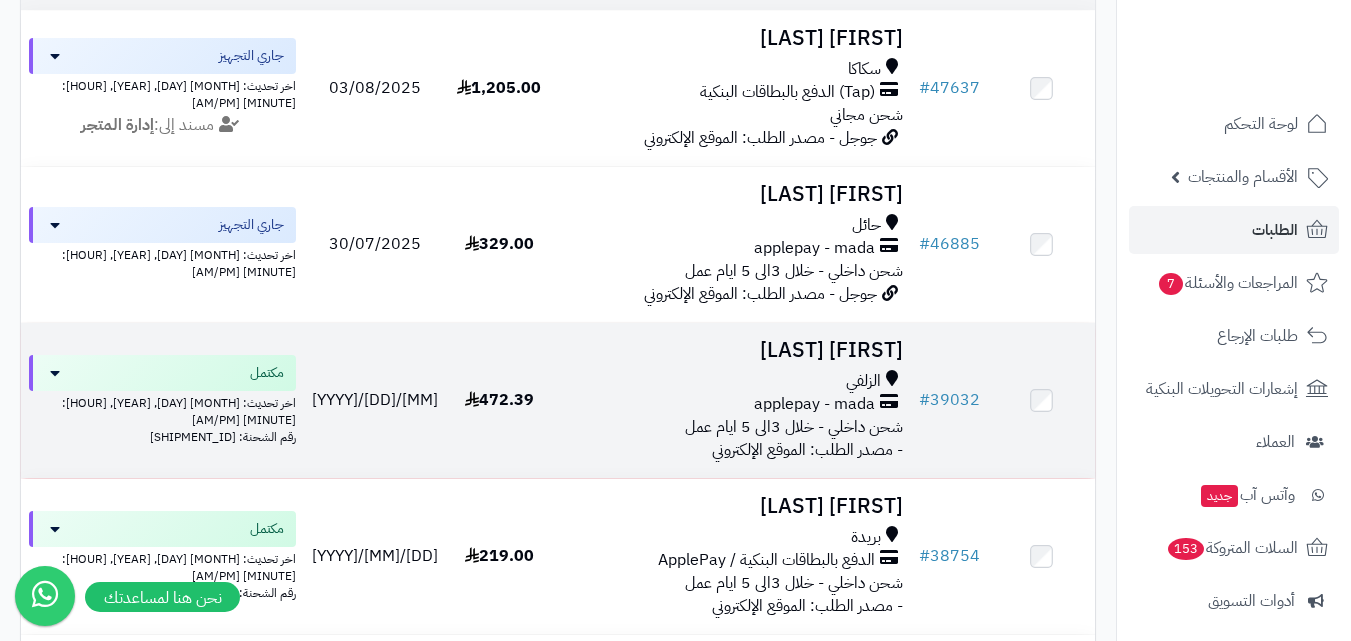scroll, scrollTop: 300, scrollLeft: 0, axis: vertical 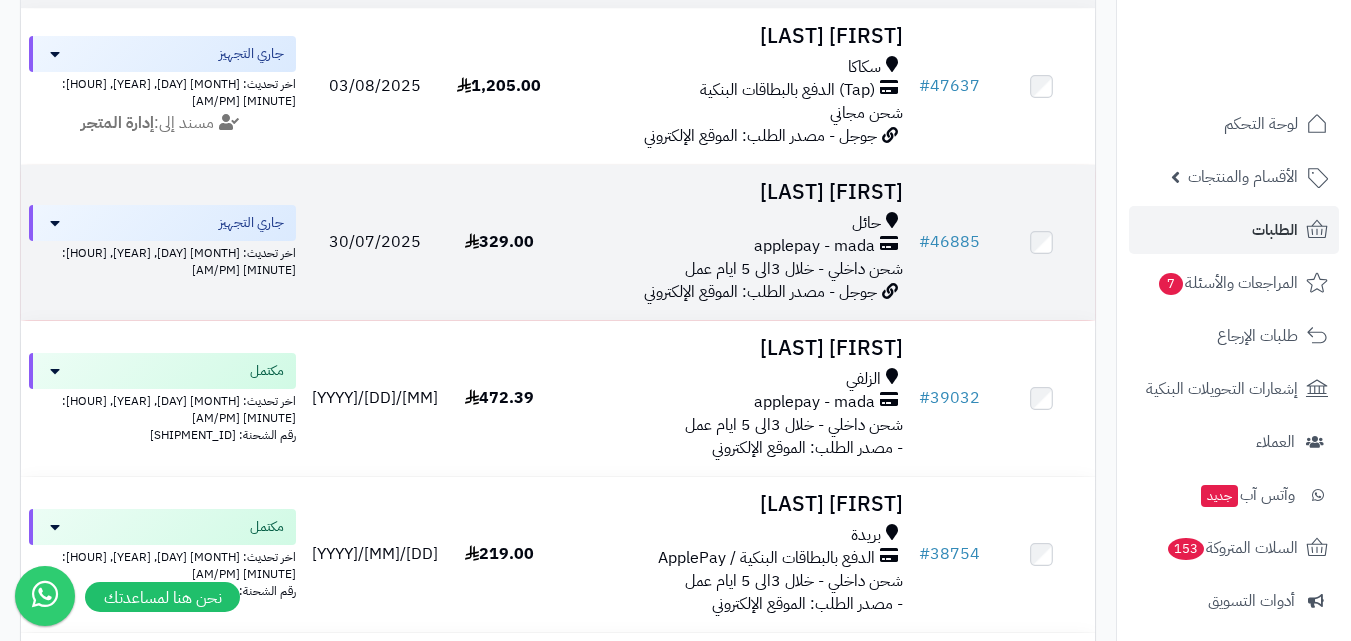 click on "شحن داخلي  - خلال 3الى 5 ايام عمل" at bounding box center [794, 269] 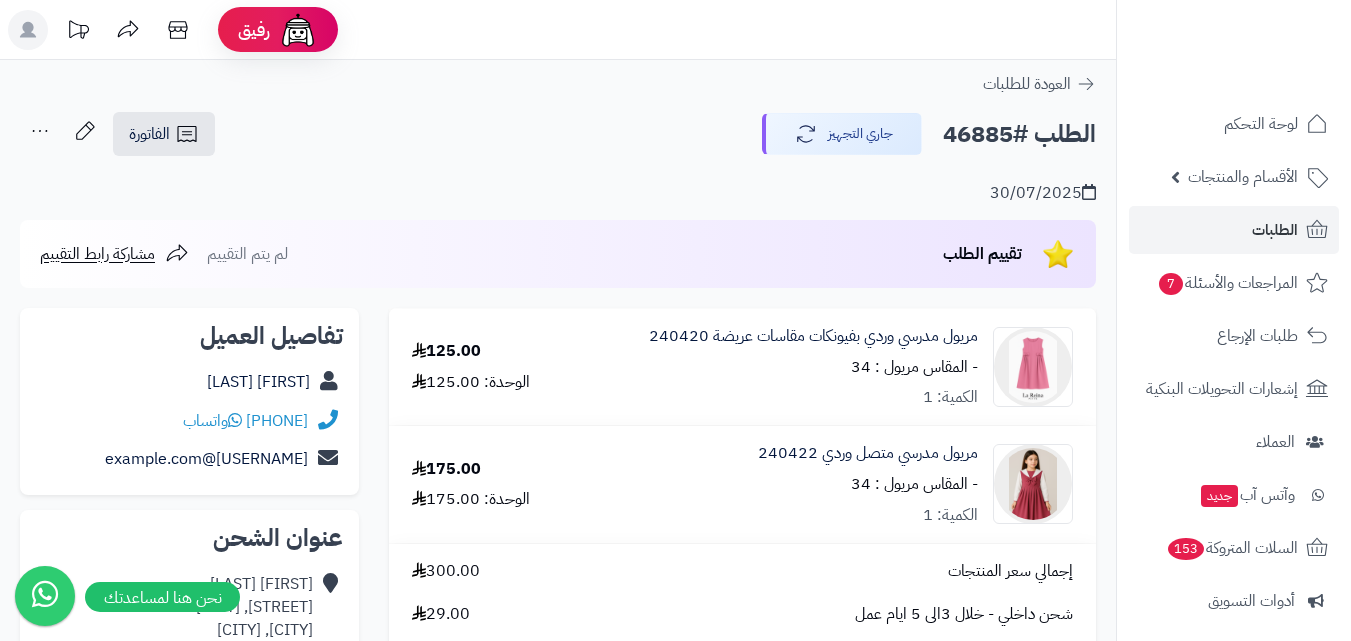 scroll, scrollTop: 0, scrollLeft: 0, axis: both 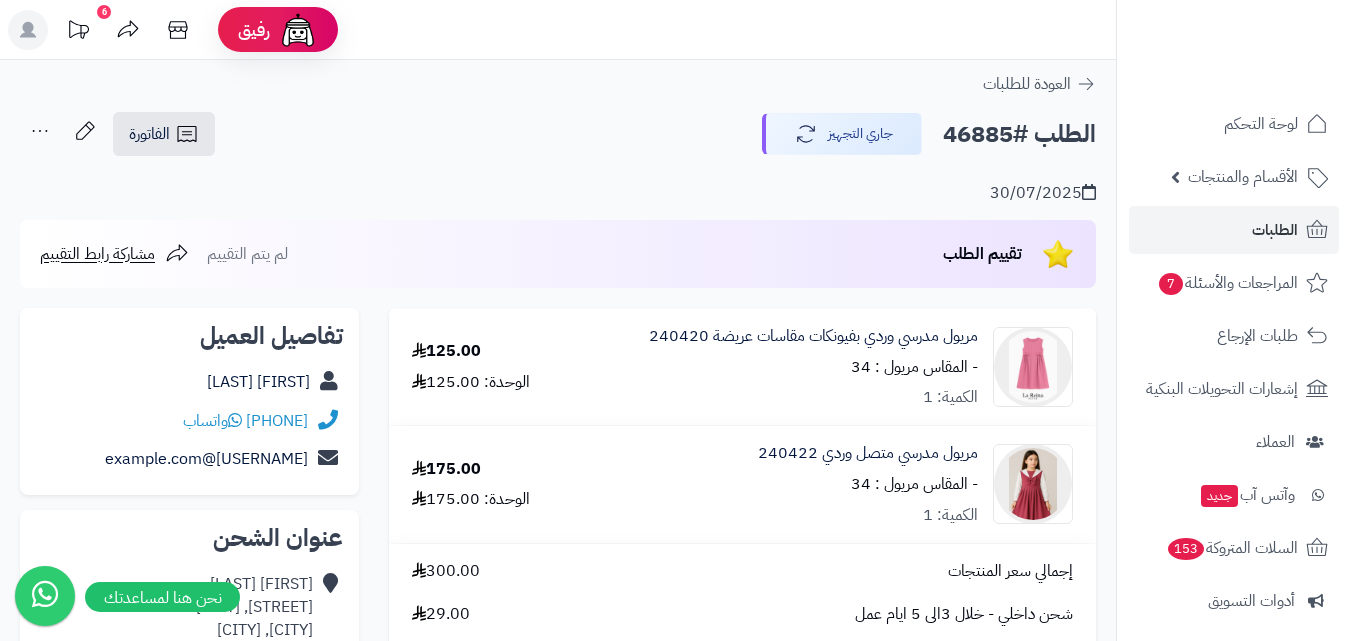 drag, startPoint x: 0, startPoint y: 0, endPoint x: 729, endPoint y: 194, distance: 754.37195 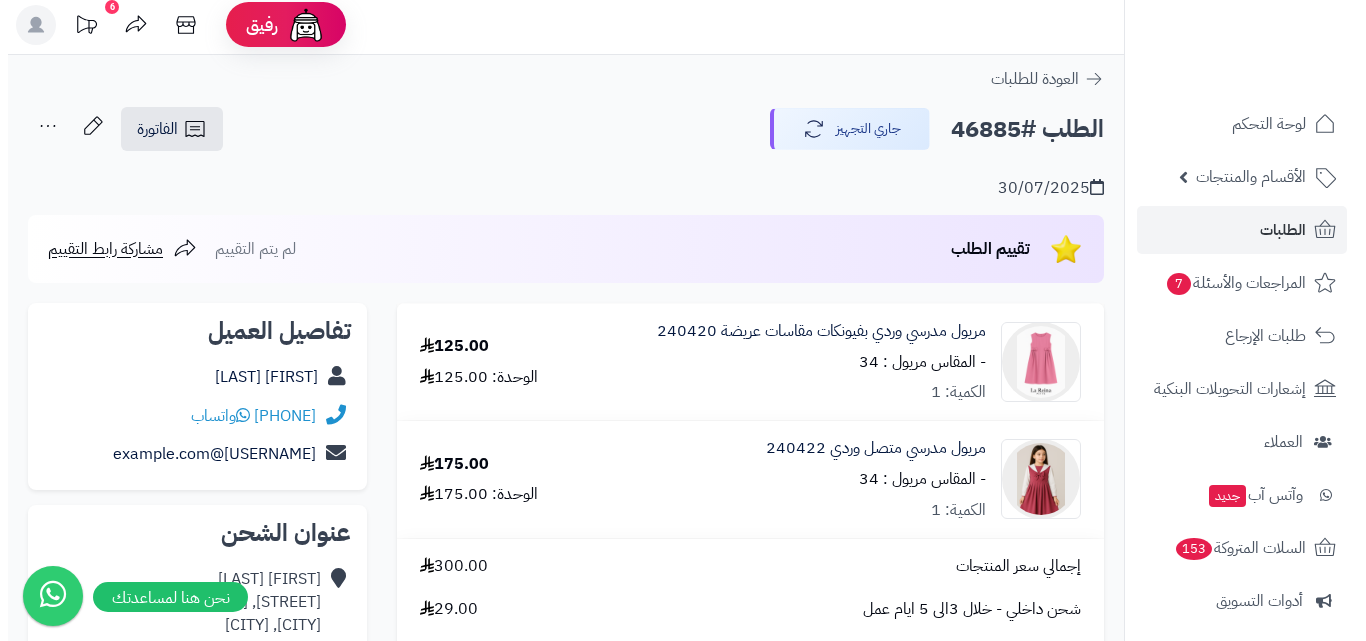 scroll, scrollTop: 0, scrollLeft: 0, axis: both 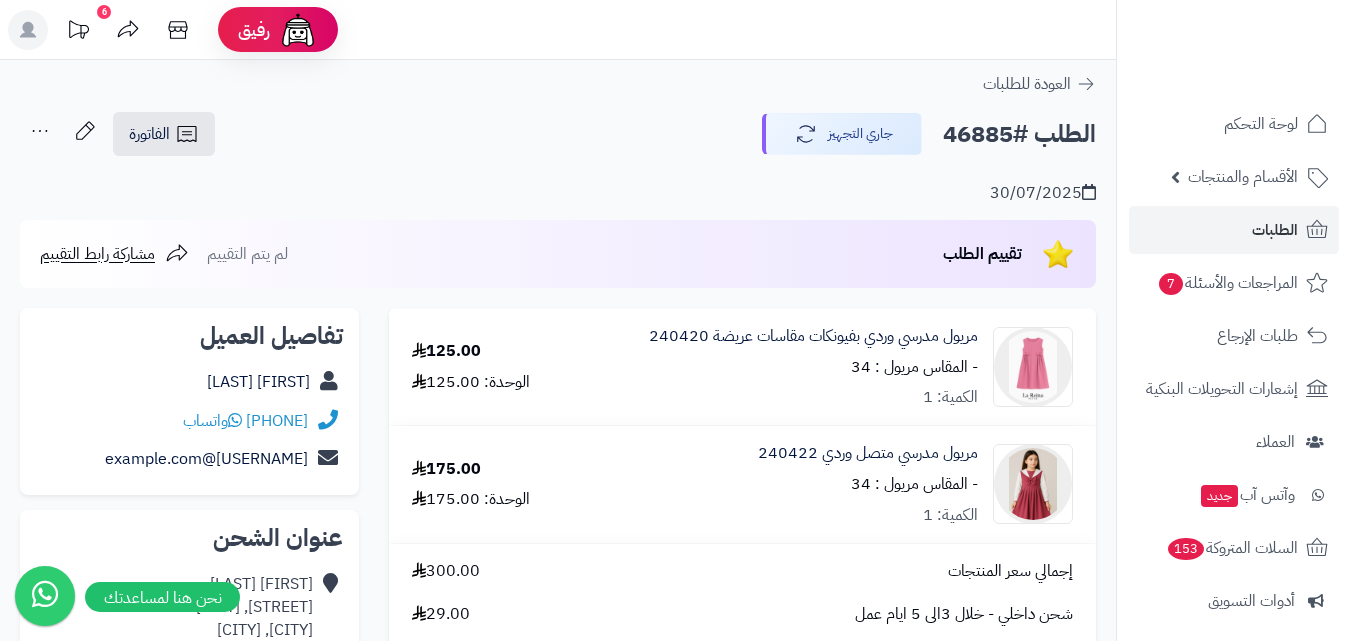 click 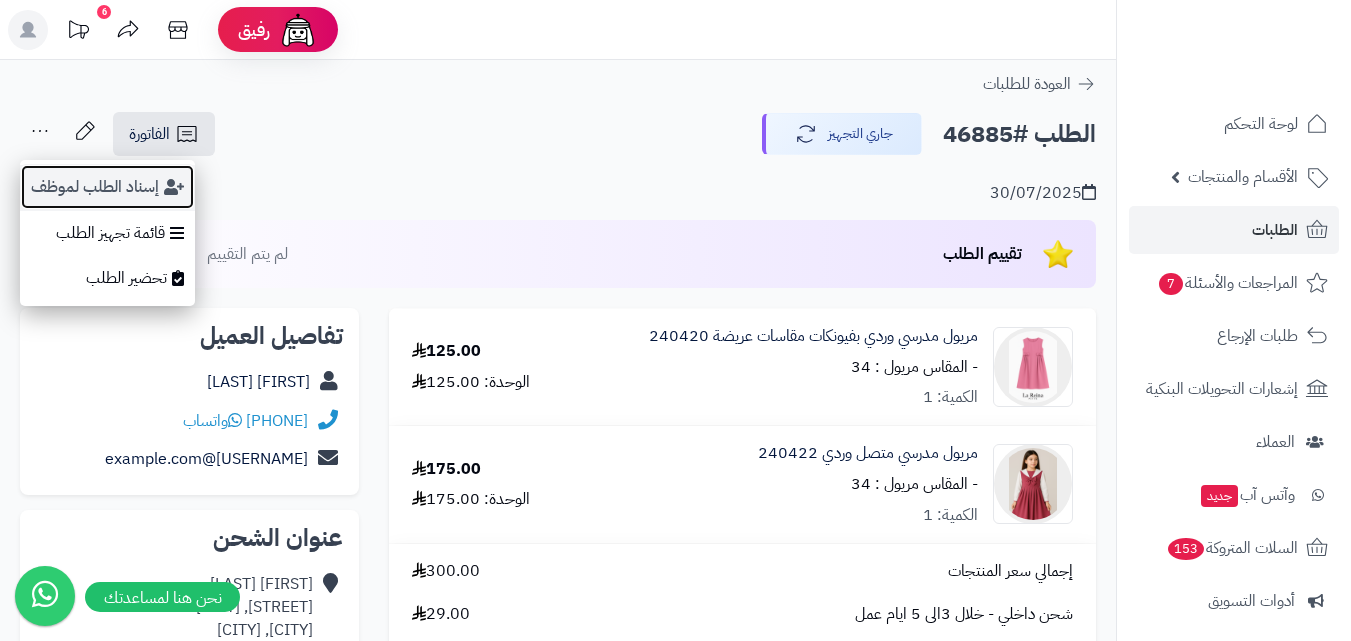 click on "إسناد الطلب لموظف" at bounding box center [107, 187] 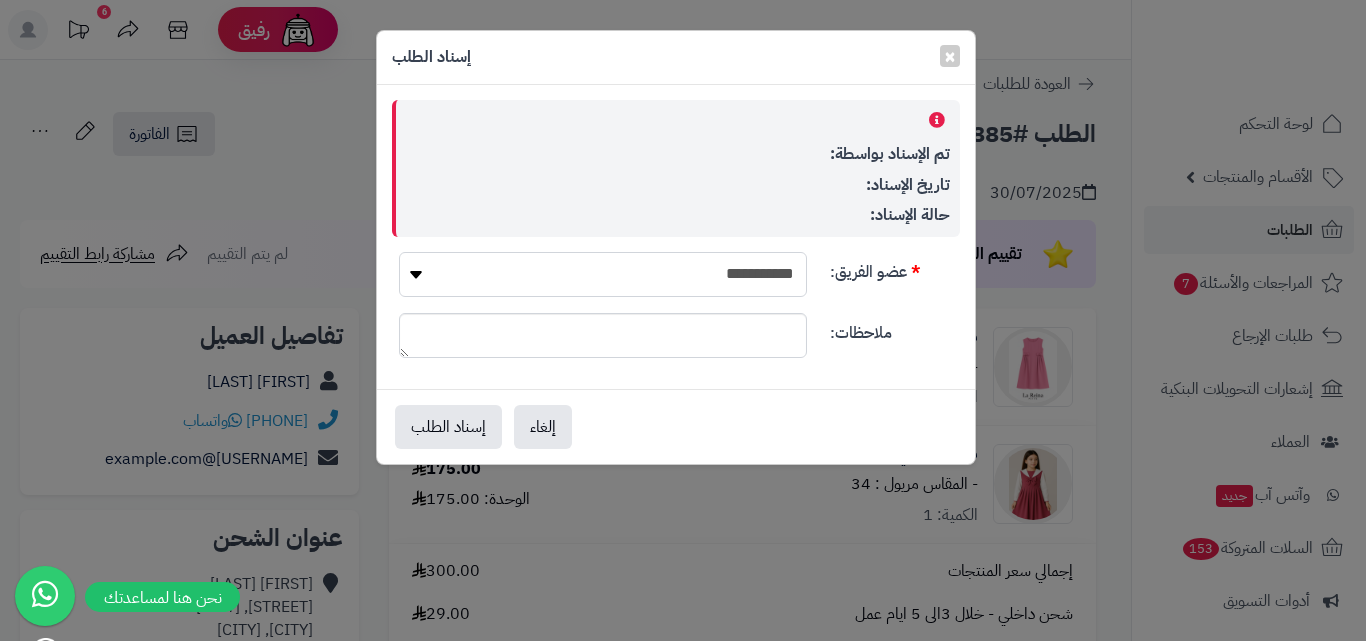 drag, startPoint x: 776, startPoint y: 259, endPoint x: 780, endPoint y: 287, distance: 28.284271 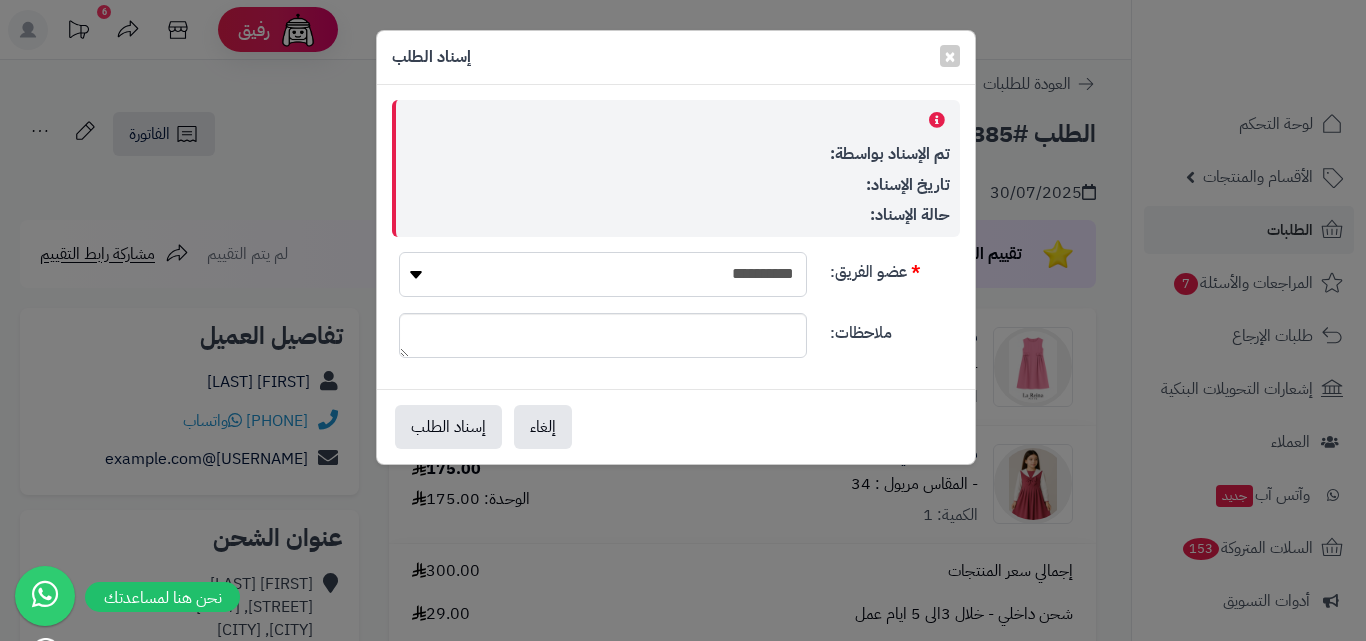 click on "**********" at bounding box center [603, 274] 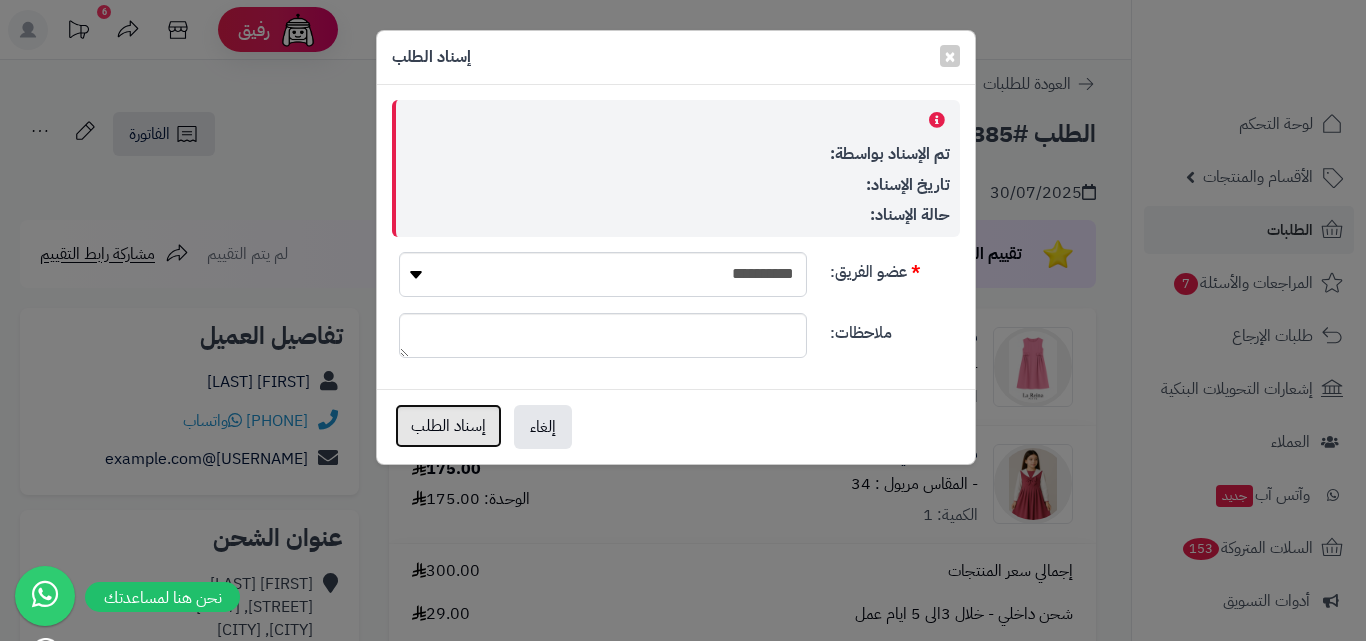click on "إسناد الطلب" at bounding box center [448, 426] 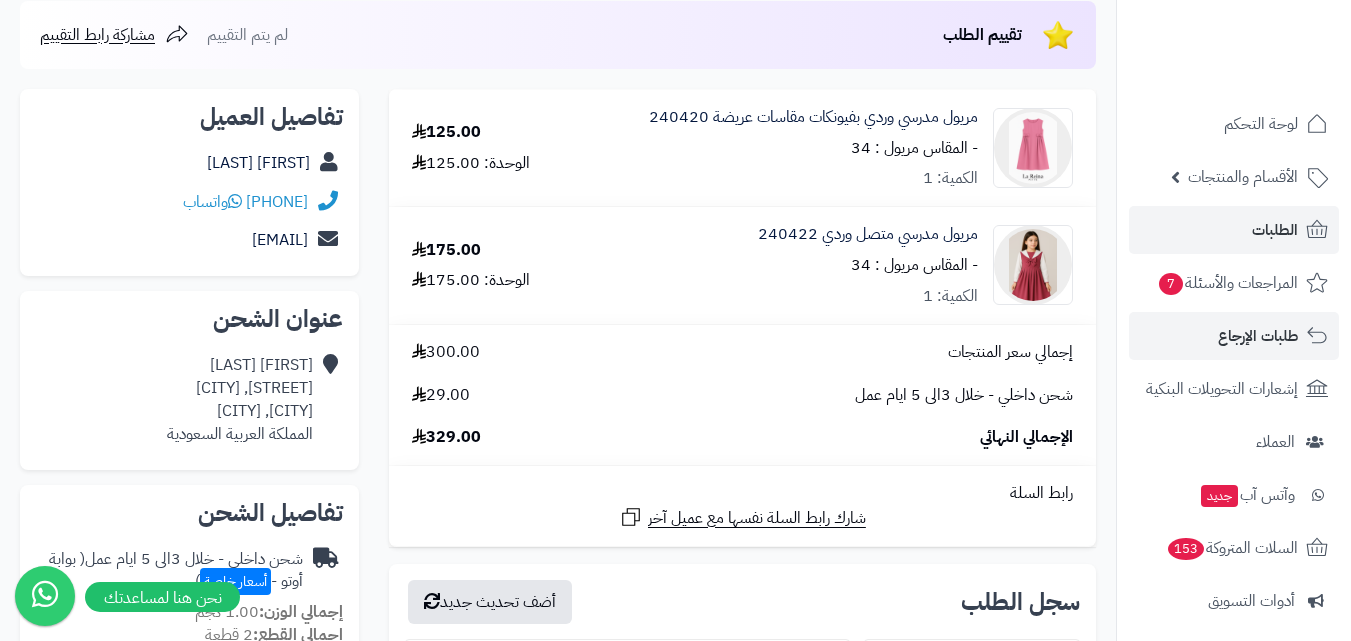 scroll, scrollTop: 200, scrollLeft: 0, axis: vertical 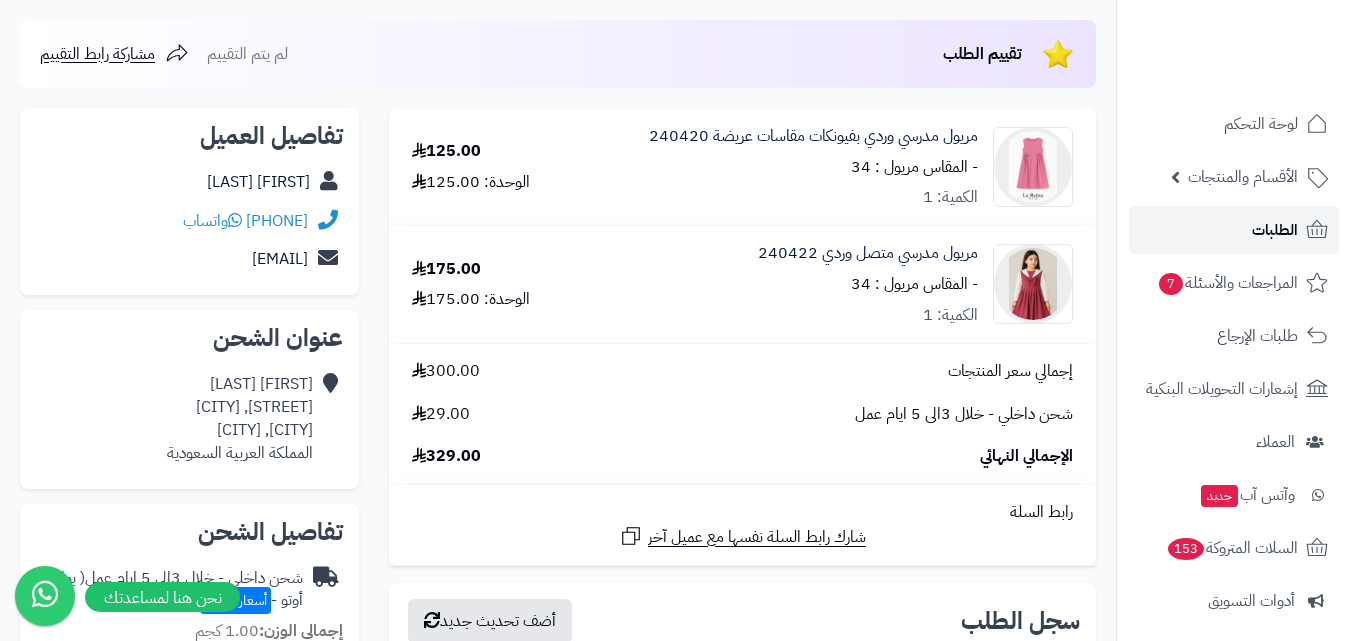click on "الطلبات" at bounding box center (1275, 230) 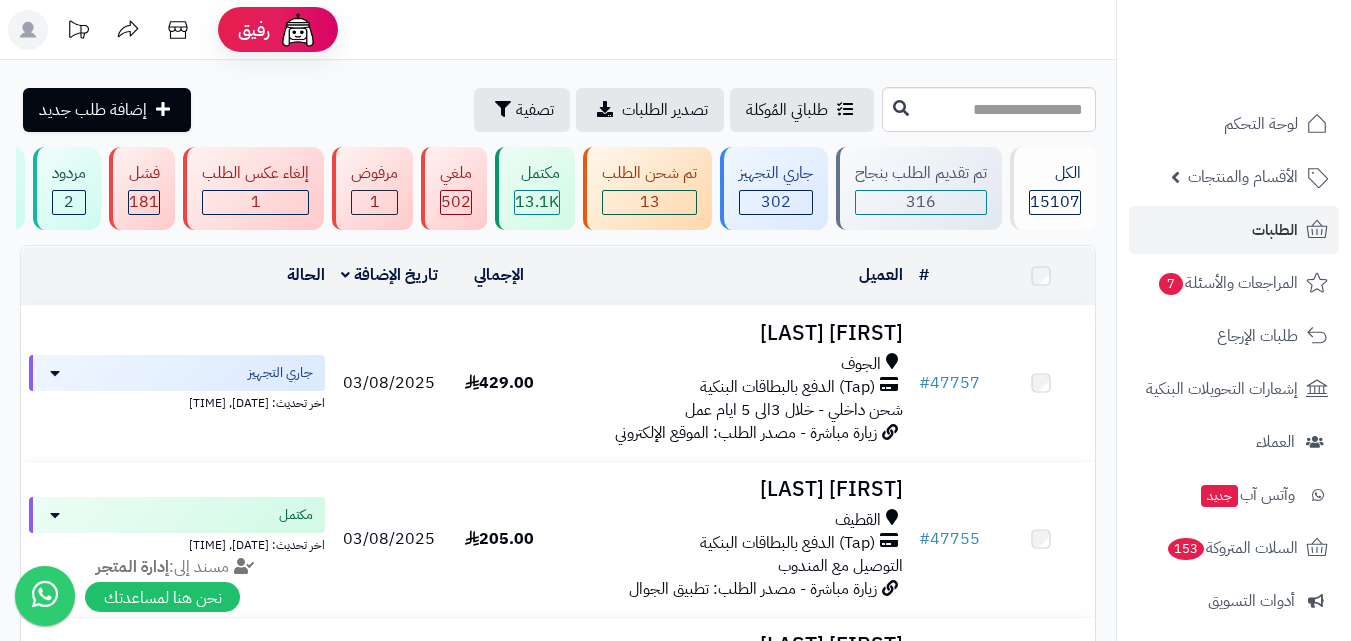 scroll, scrollTop: 0, scrollLeft: 0, axis: both 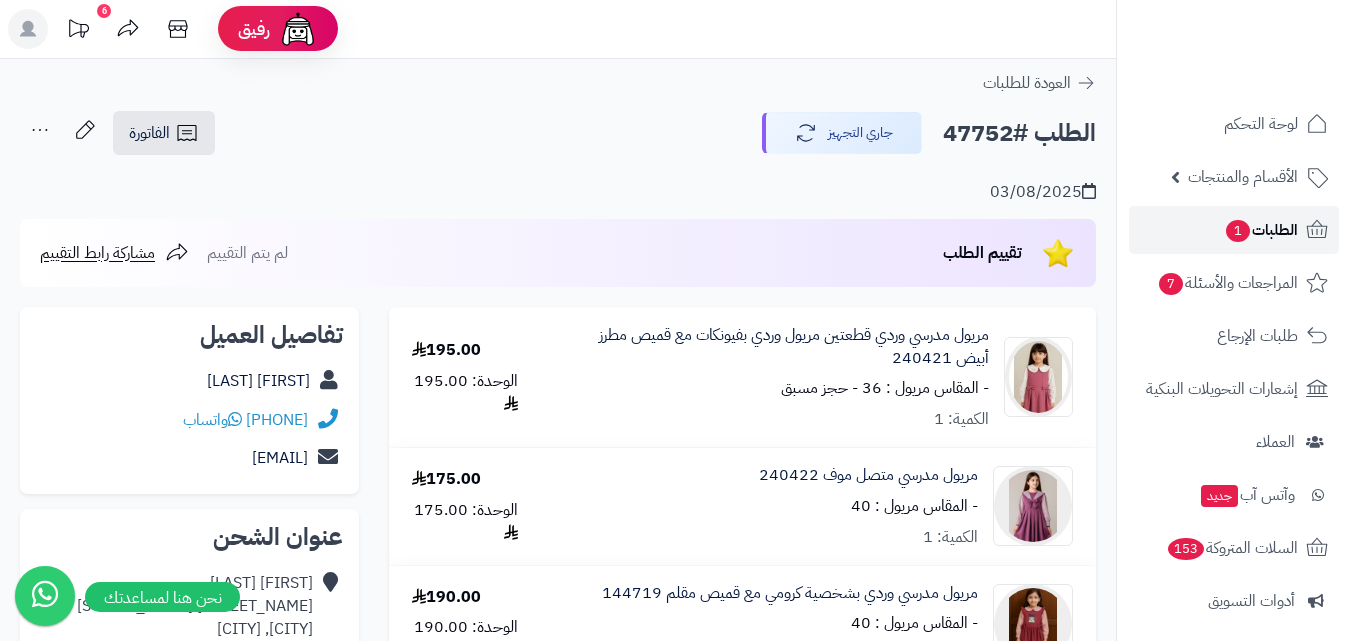 click on "الطلبات  1" at bounding box center [1234, 230] 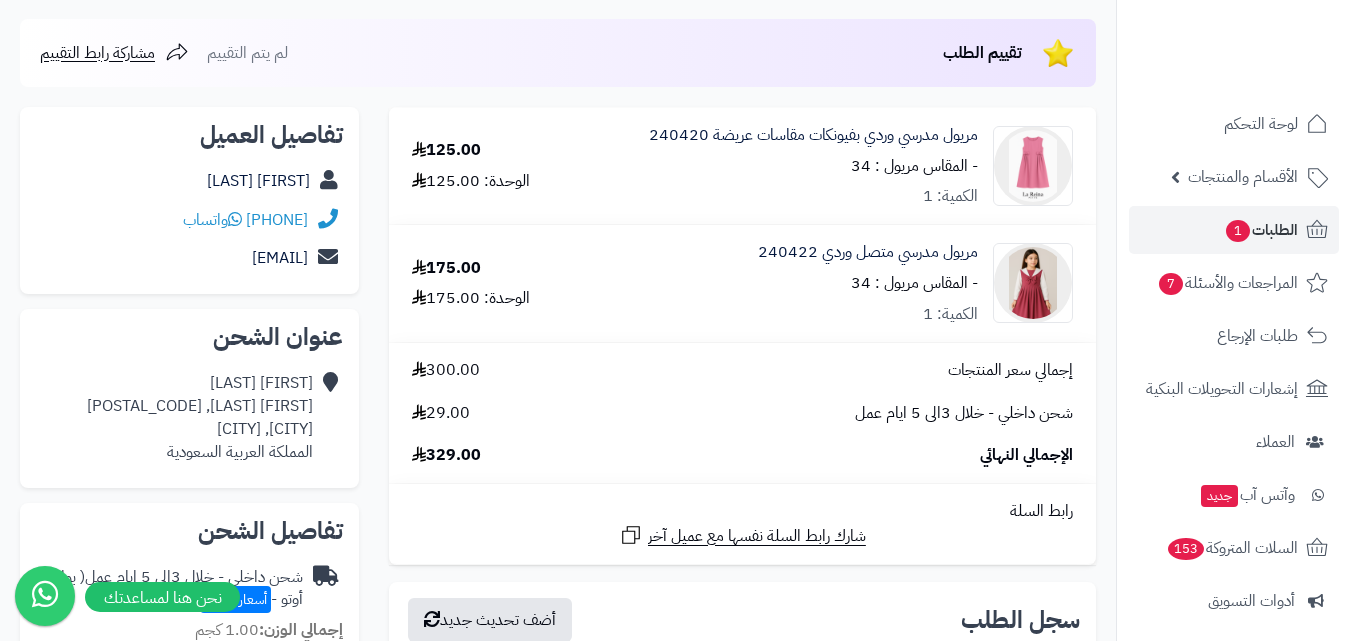 scroll, scrollTop: 0, scrollLeft: 0, axis: both 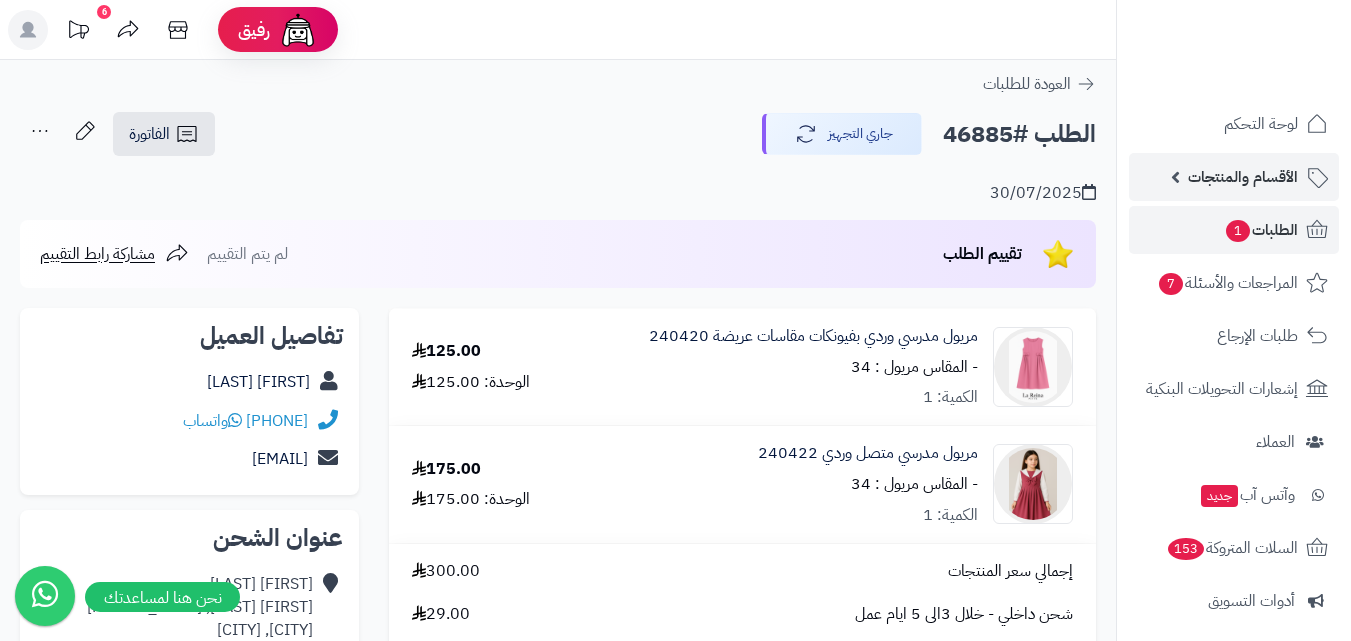 click 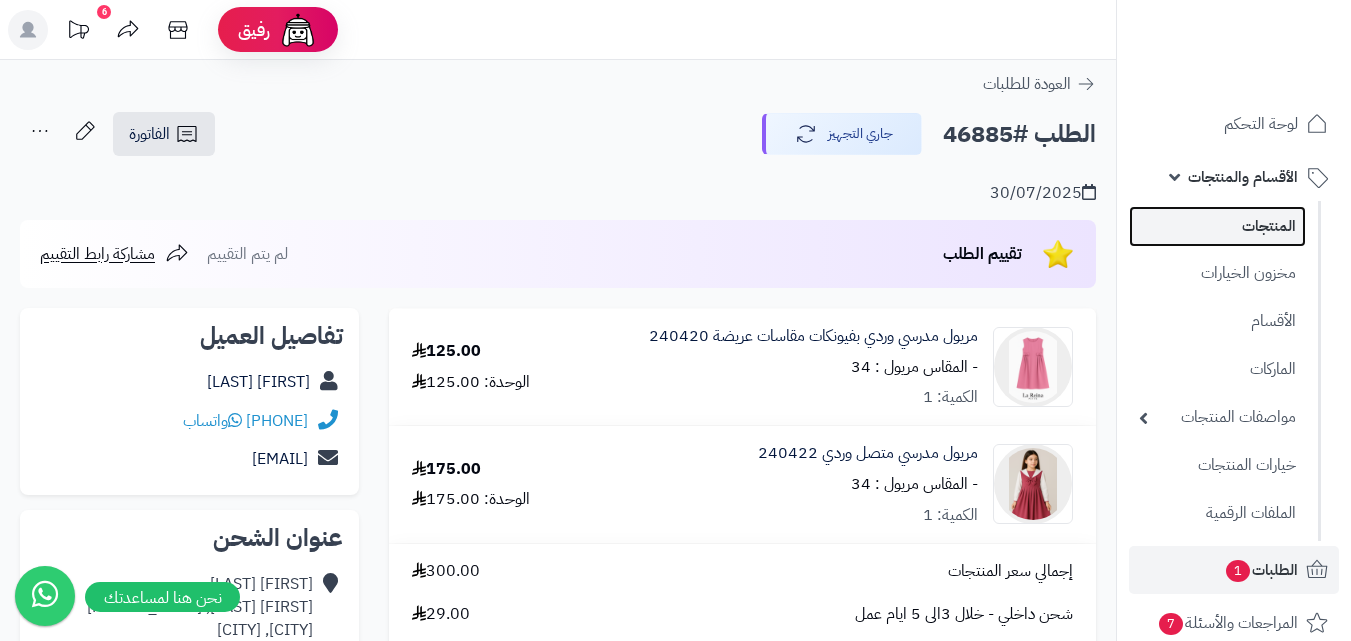 click on "المنتجات" at bounding box center [1217, 226] 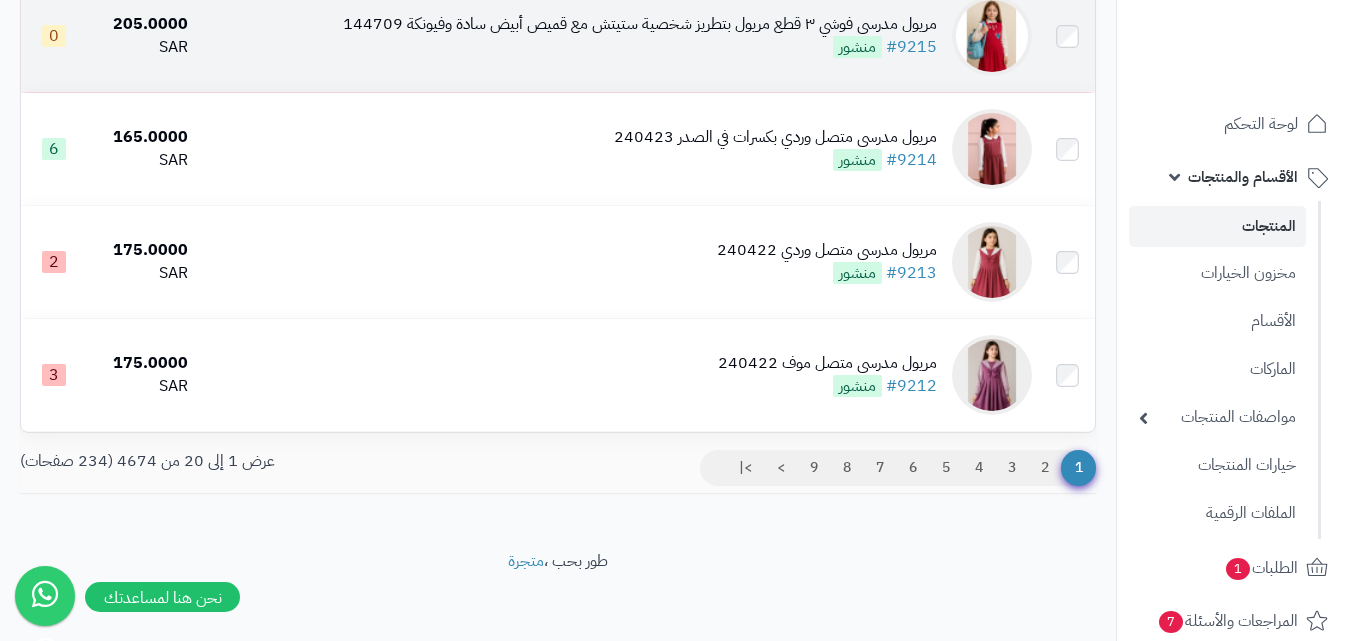 scroll, scrollTop: 2112, scrollLeft: 0, axis: vertical 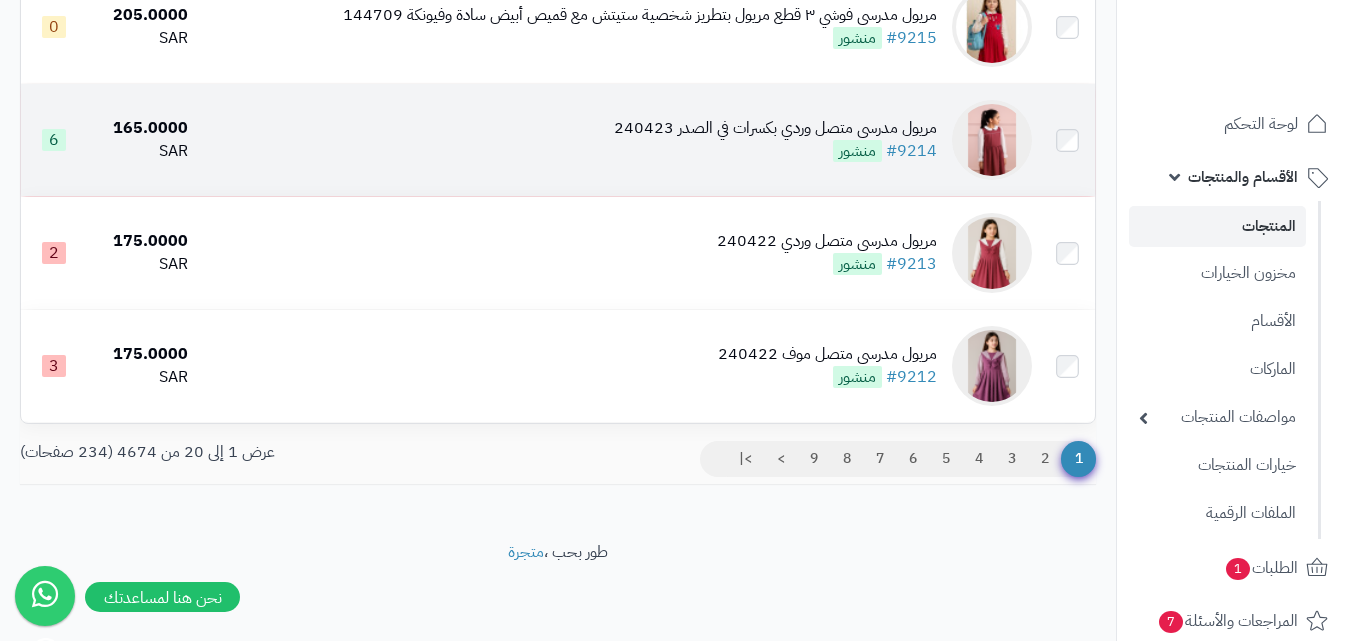 click on "مريول مدرسي متصل وردي بكسرات في الصدر    240423" at bounding box center [775, 128] 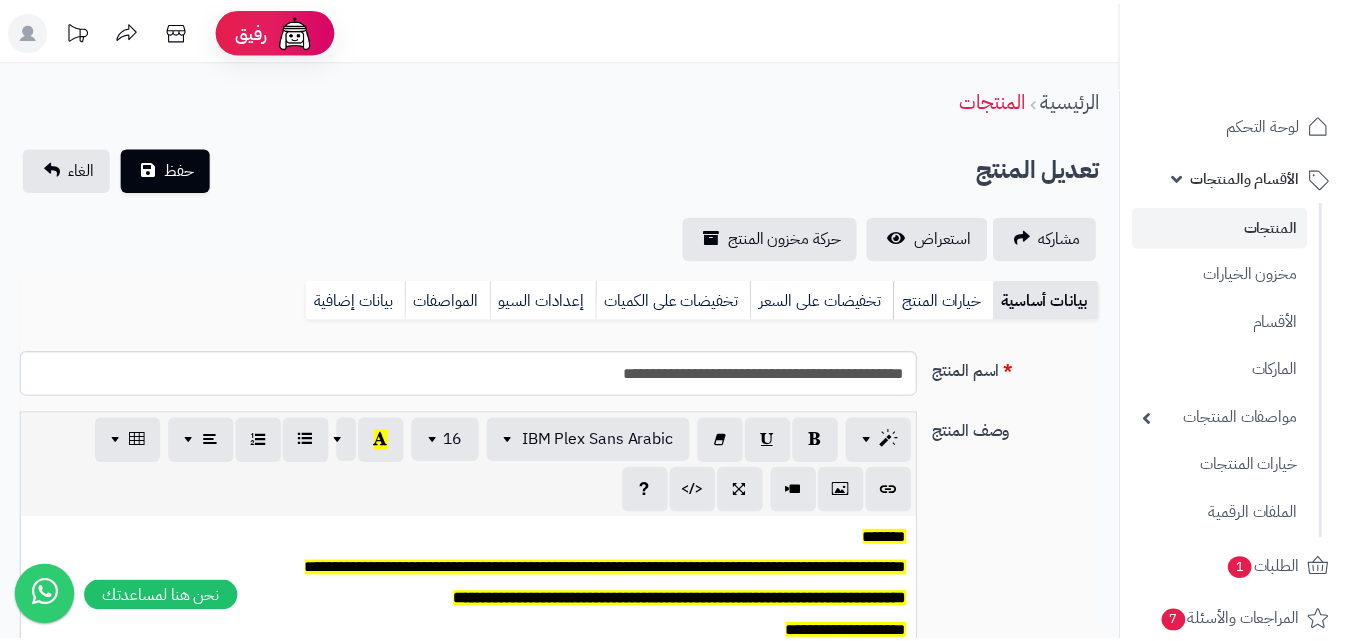 scroll, scrollTop: 0, scrollLeft: 0, axis: both 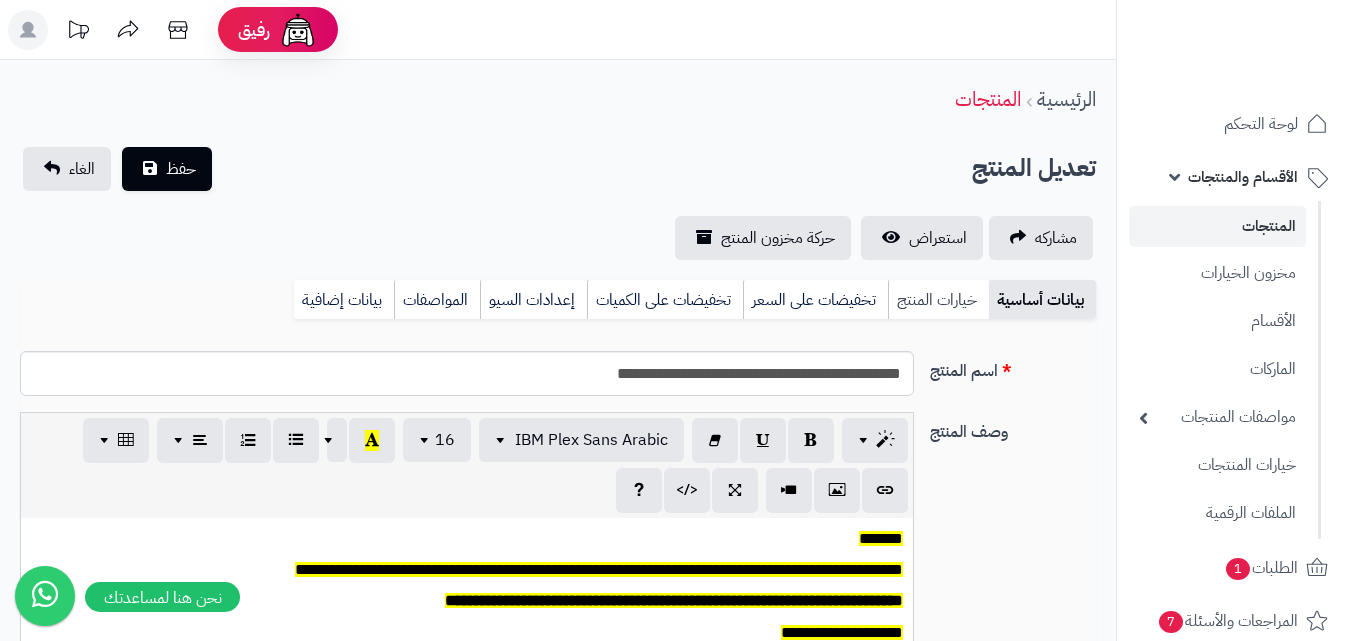 click on "خيارات المنتج" at bounding box center (938, 300) 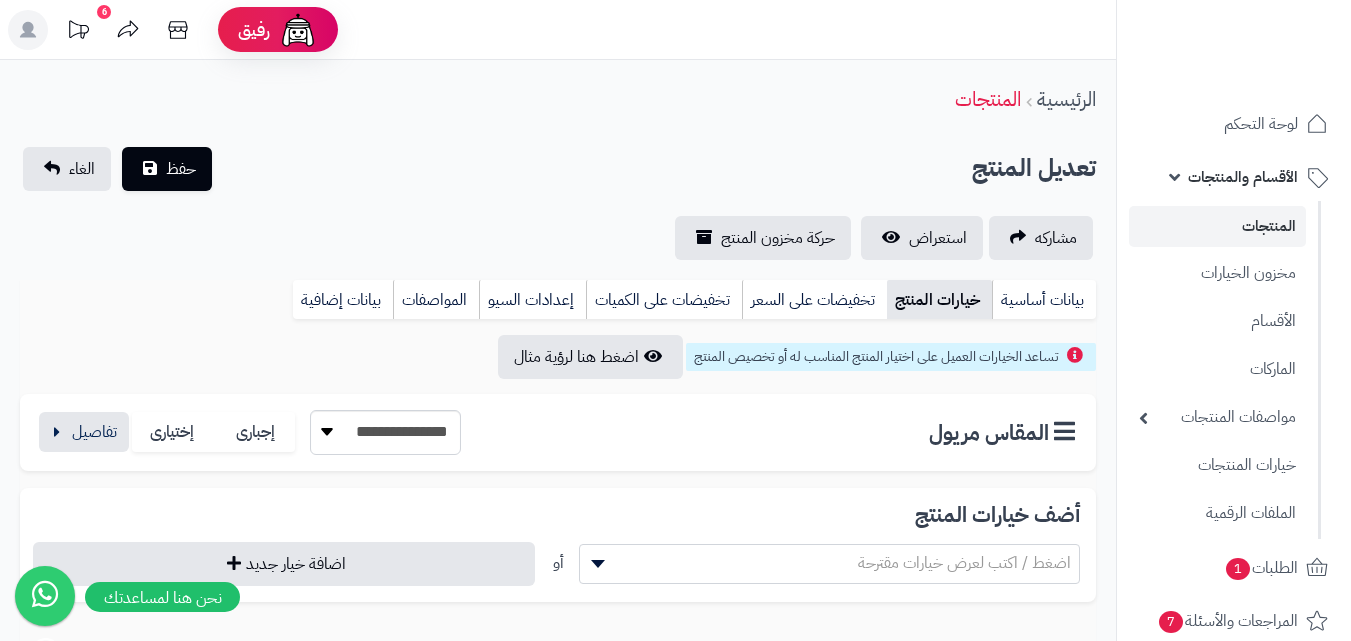 click on "**********" at bounding box center [558, 432] 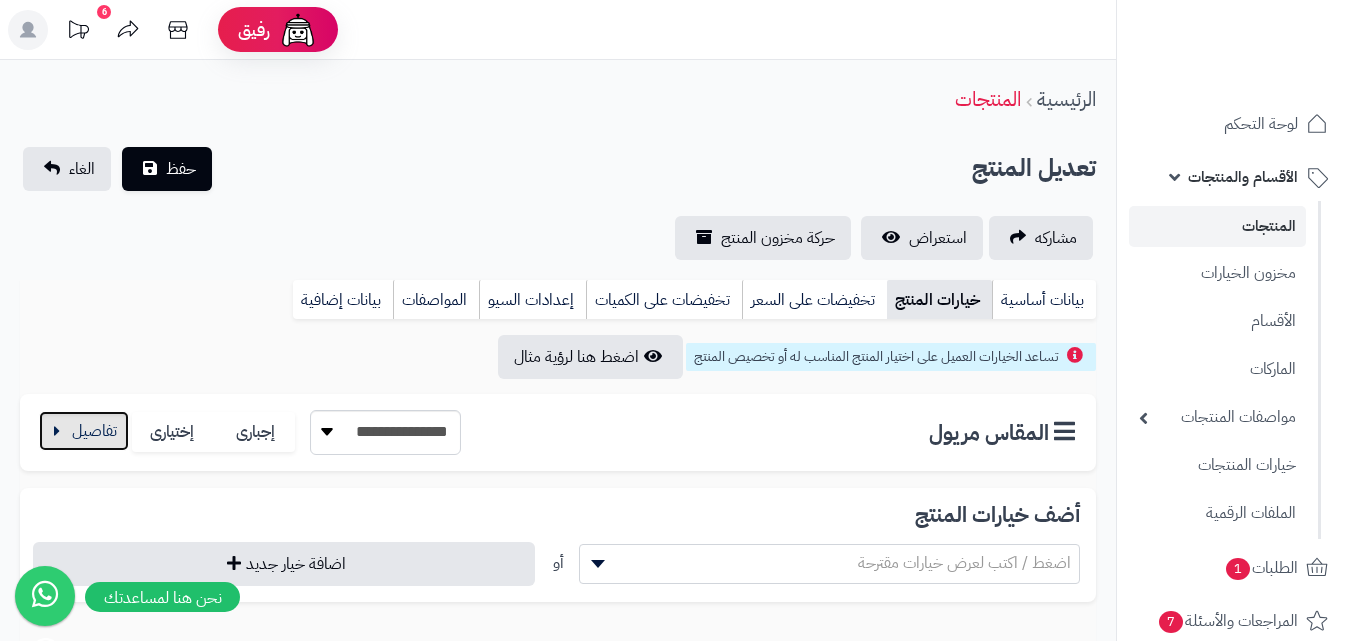 click at bounding box center (84, 431) 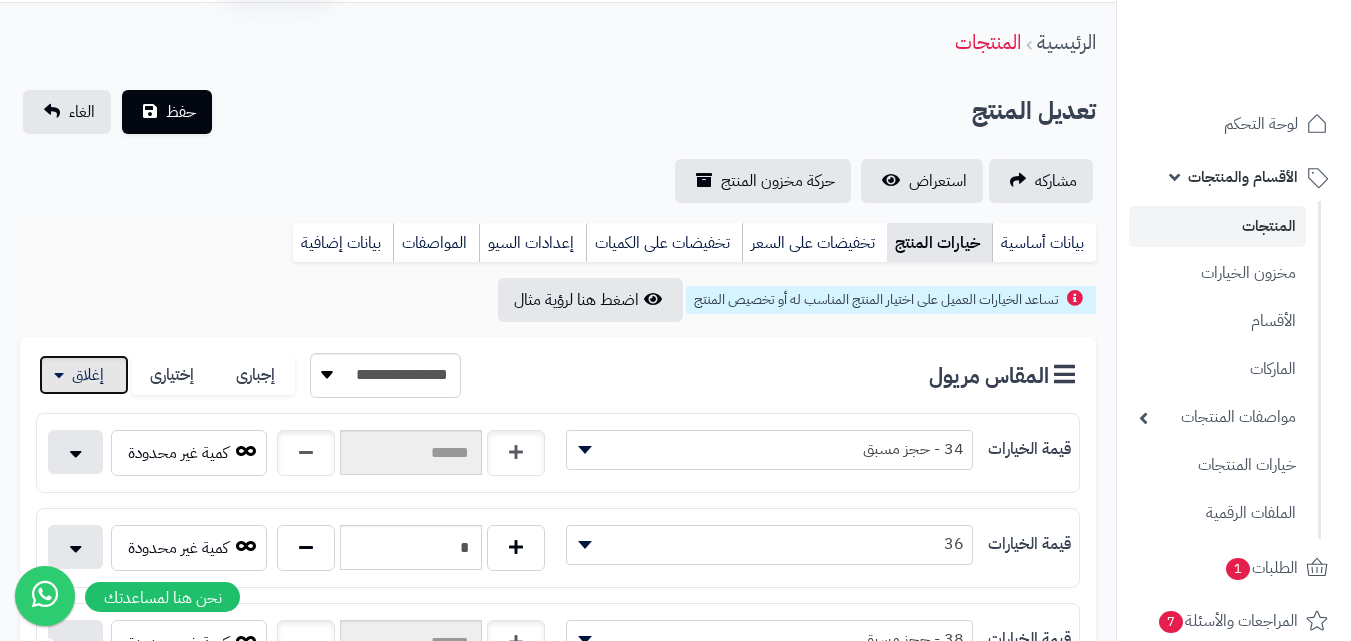 scroll, scrollTop: 0, scrollLeft: 0, axis: both 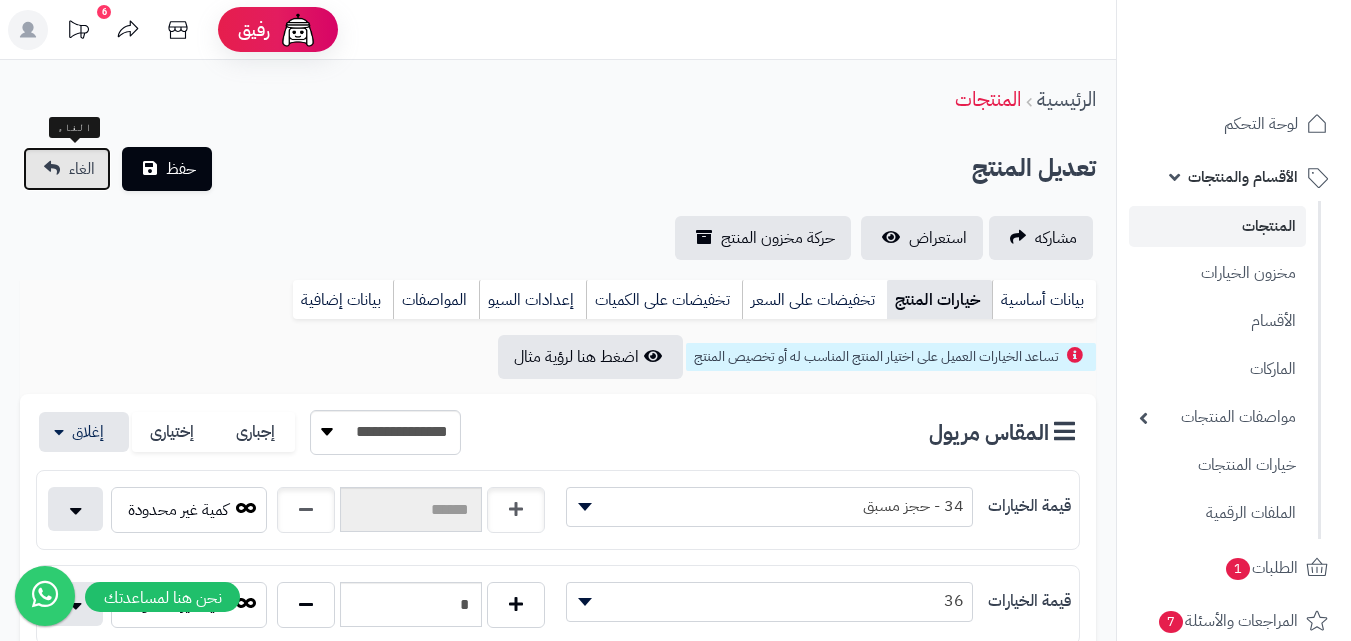 click on "الغاء" at bounding box center [67, 169] 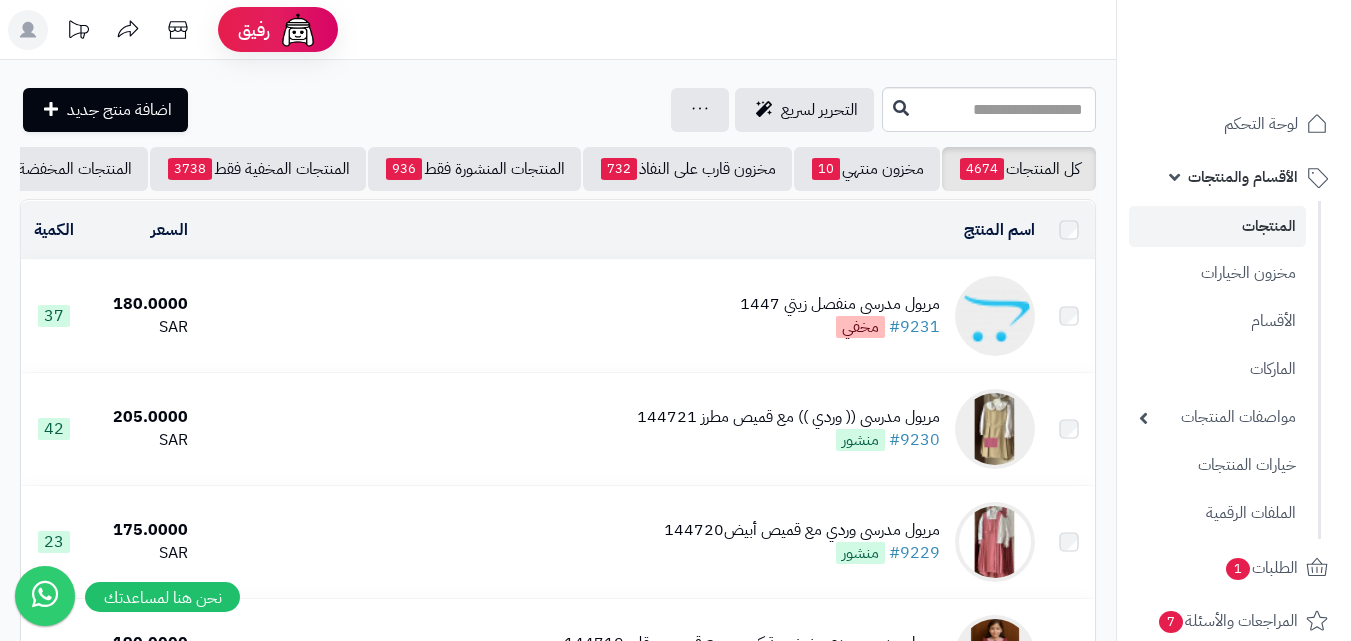 scroll, scrollTop: 0, scrollLeft: 0, axis: both 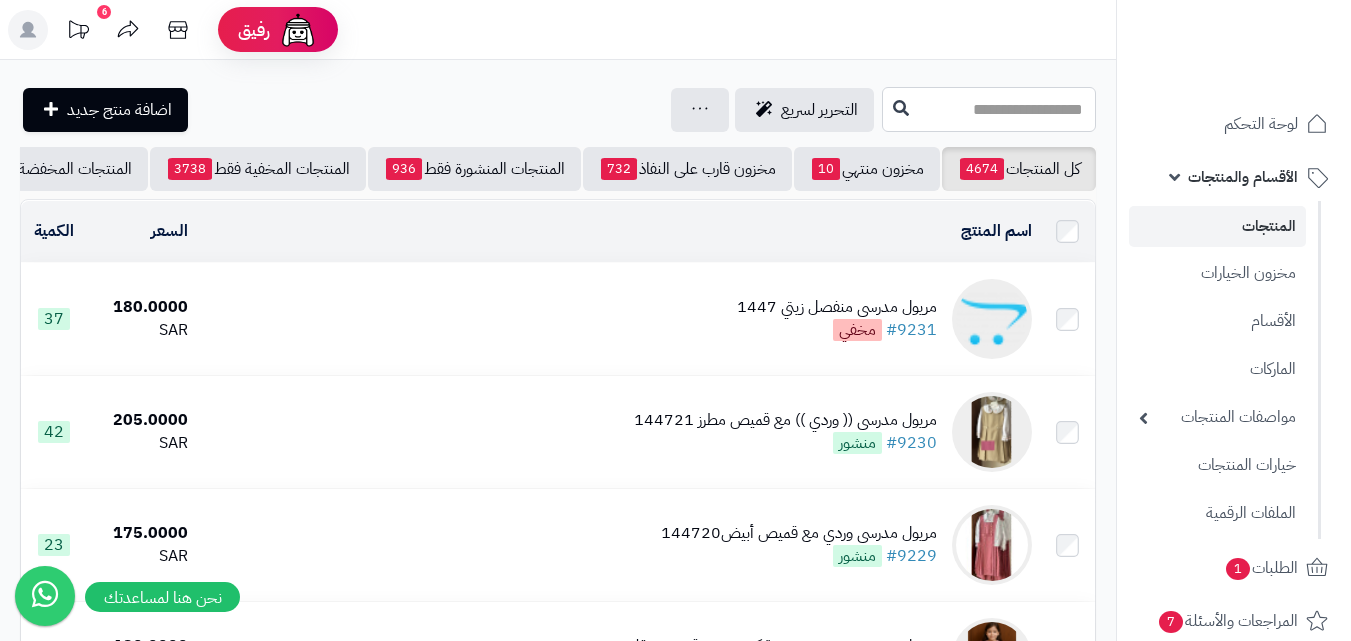 click at bounding box center (989, 109) 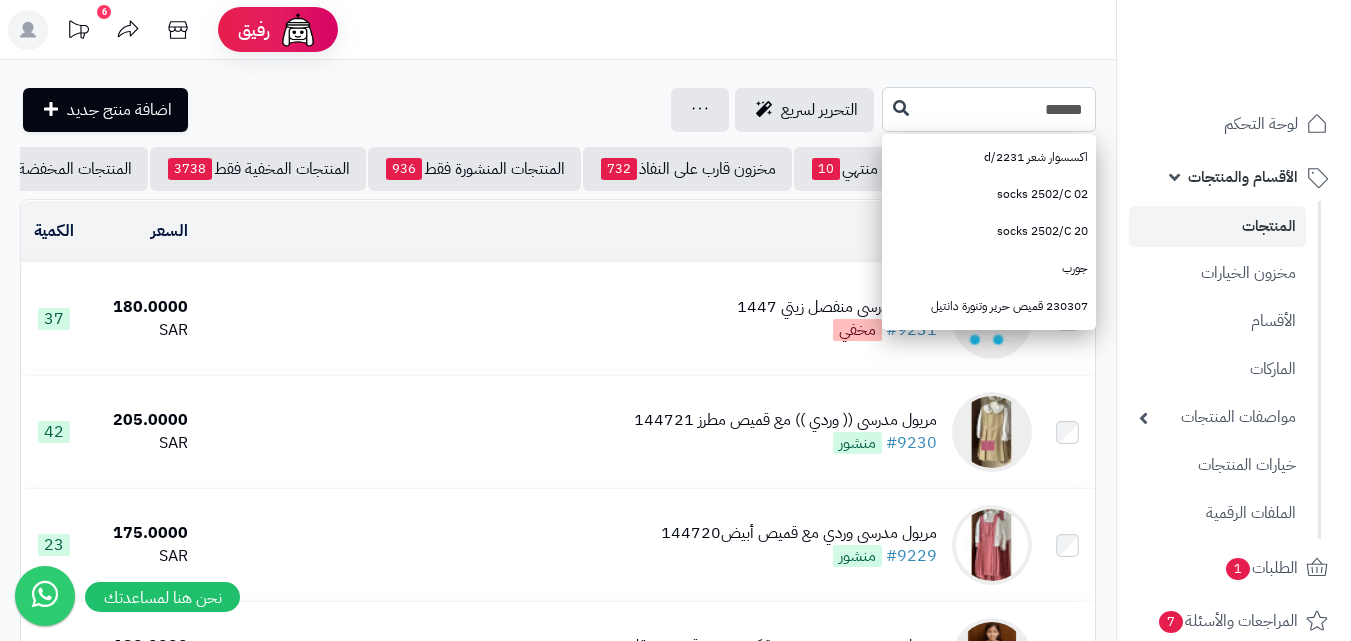 type on "******" 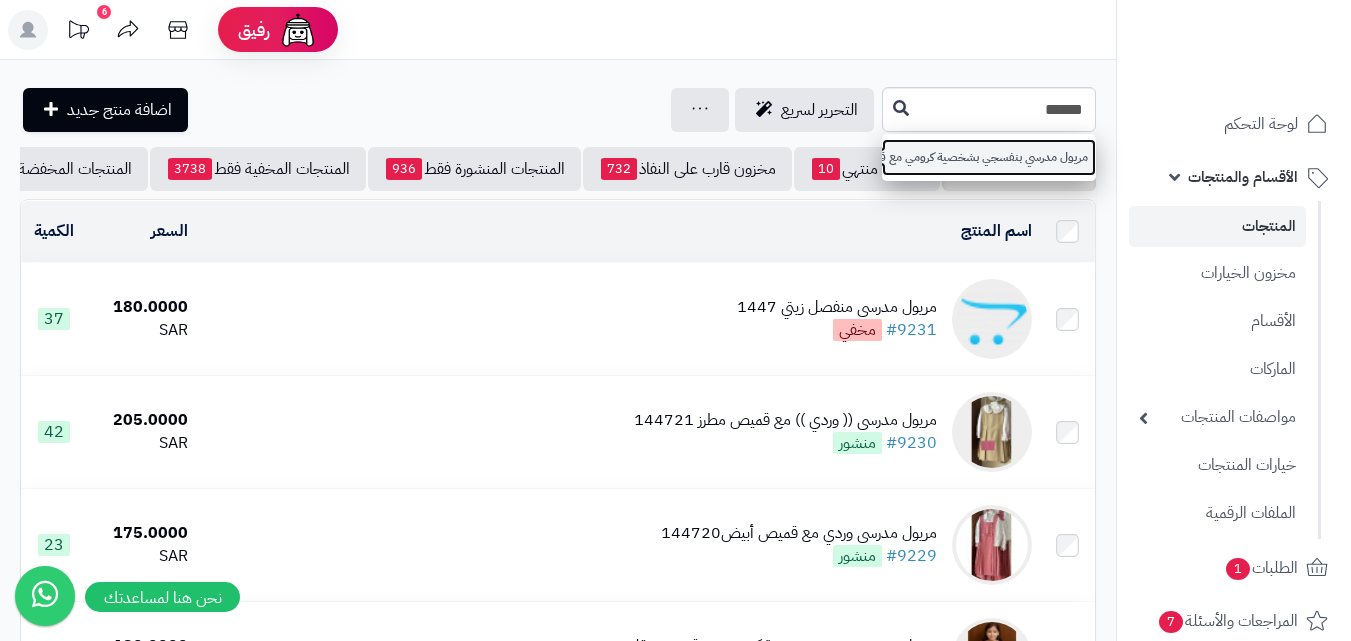 click on "مريول مدرسي بنفسجي بشخصية كرومي مع قميص مقلم 144718" at bounding box center (989, 157) 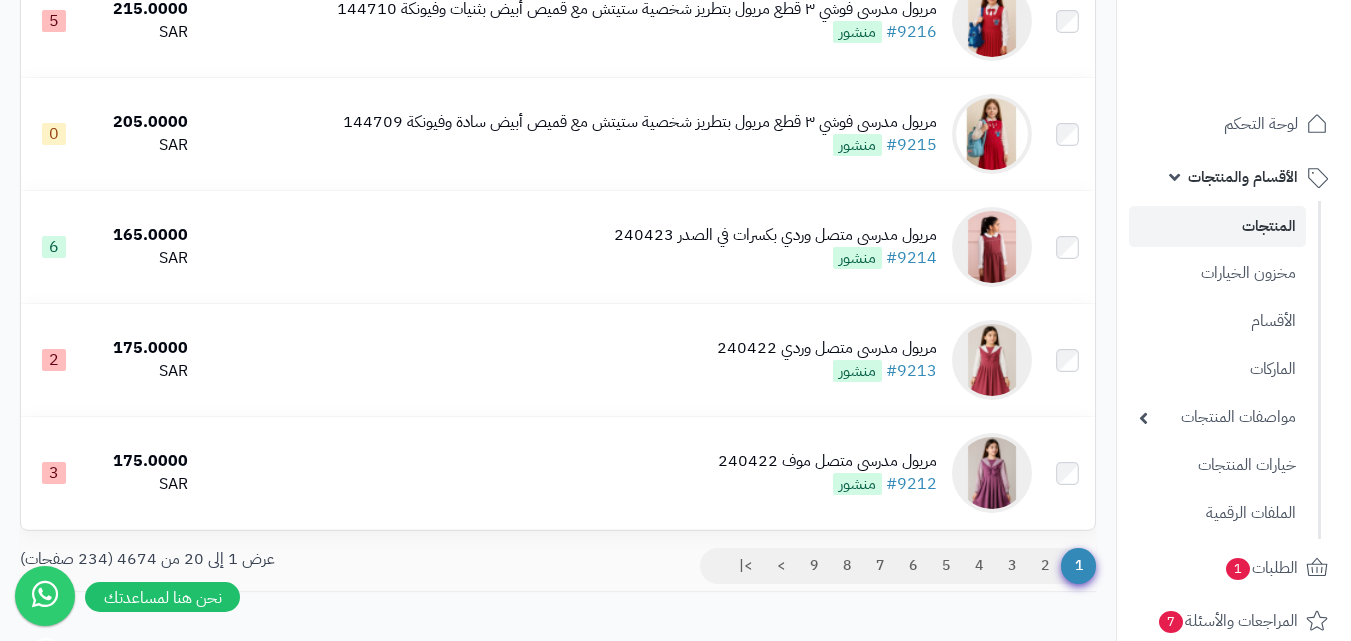 scroll, scrollTop: 2000, scrollLeft: 0, axis: vertical 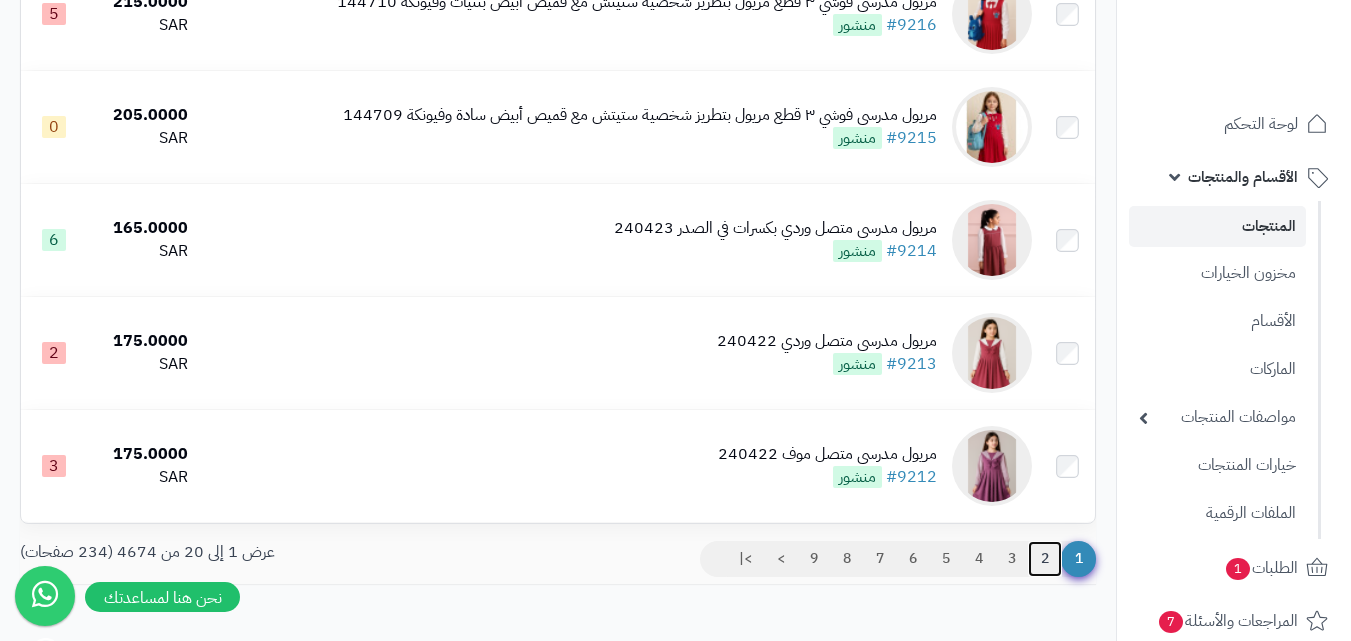 click on "2" at bounding box center [1045, 559] 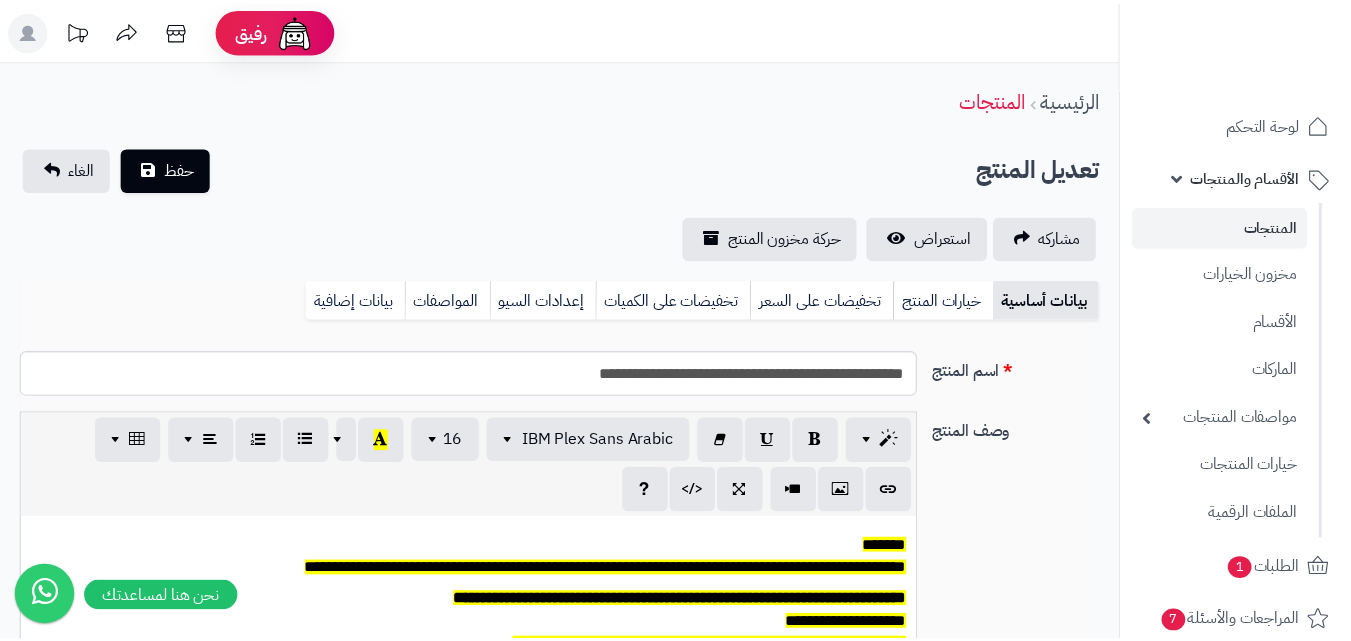 scroll, scrollTop: 0, scrollLeft: 0, axis: both 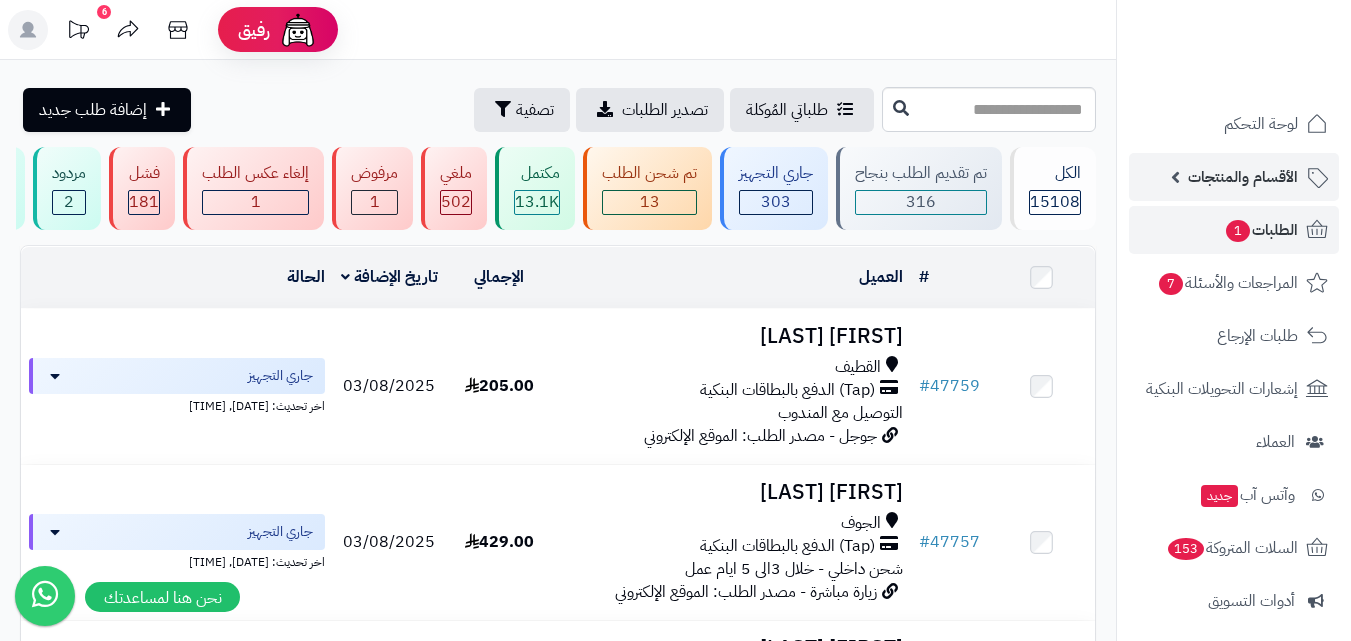 click on "الأقسام والمنتجات" at bounding box center [1234, 177] 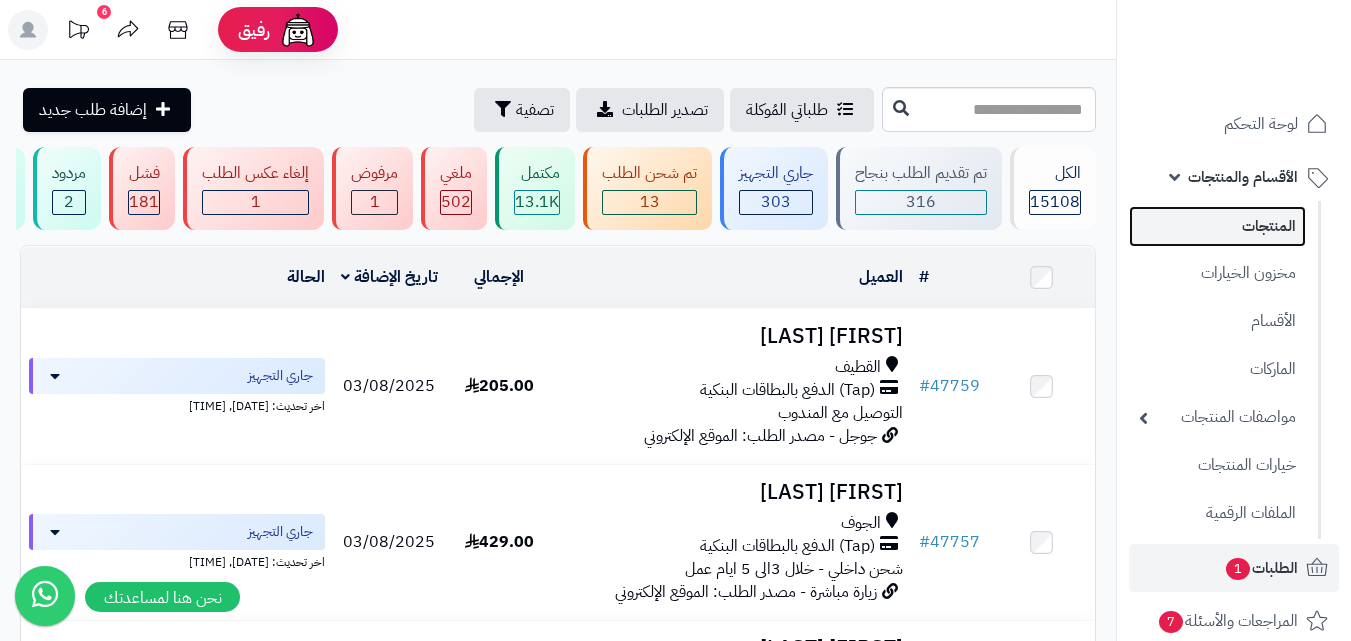 click on "المنتجات" at bounding box center [1217, 226] 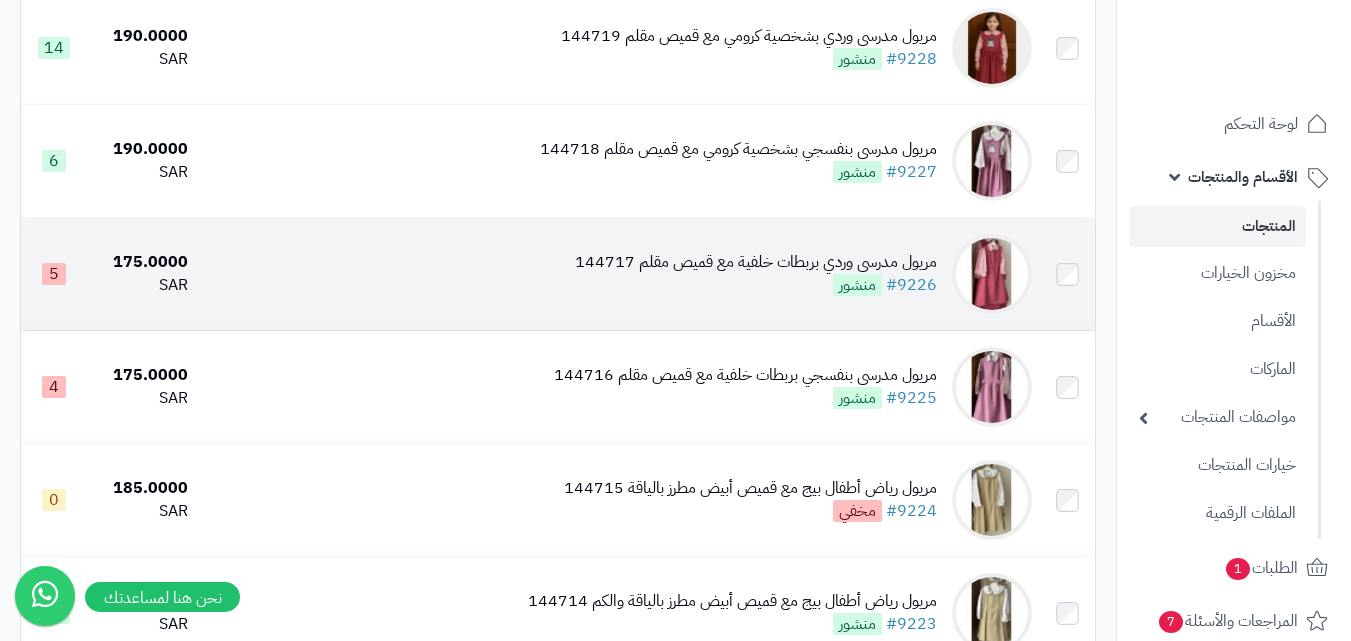 scroll, scrollTop: 600, scrollLeft: 0, axis: vertical 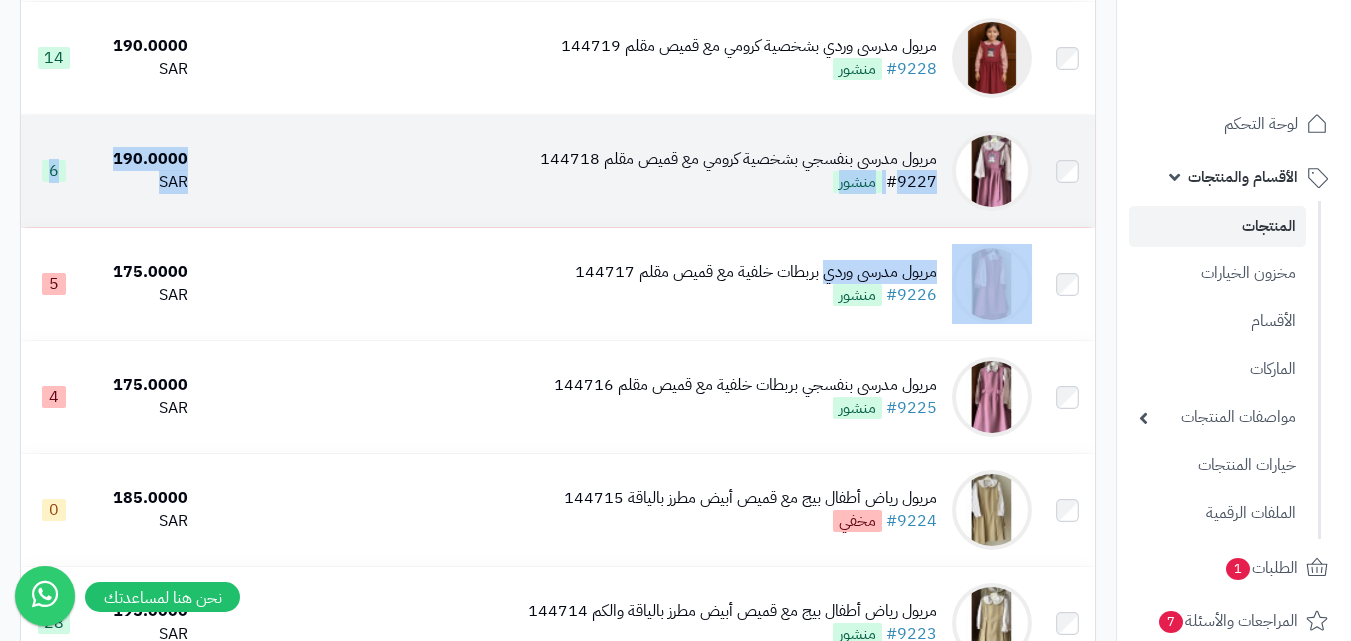 drag, startPoint x: 829, startPoint y: 276, endPoint x: 895, endPoint y: 186, distance: 111.60645 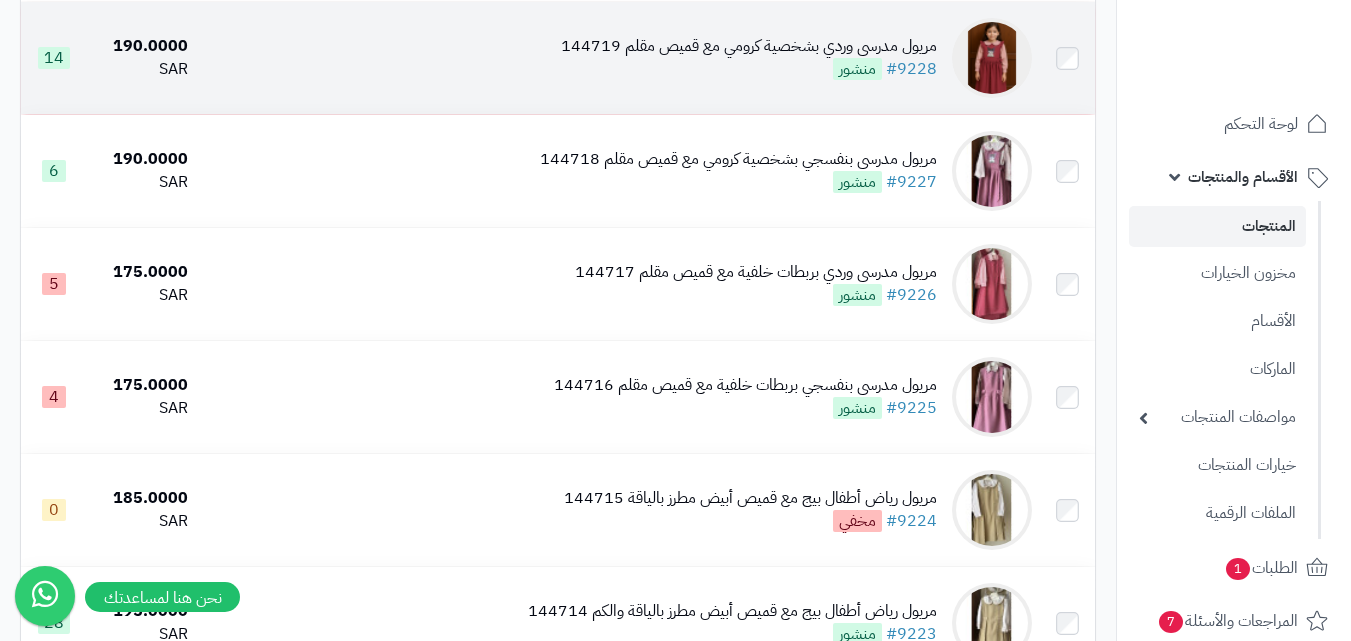 click on "مريول مدرسي وردي بشخصية كرومي مع قميص مقلم 144719
#9228
منشور" at bounding box center (749, 58) 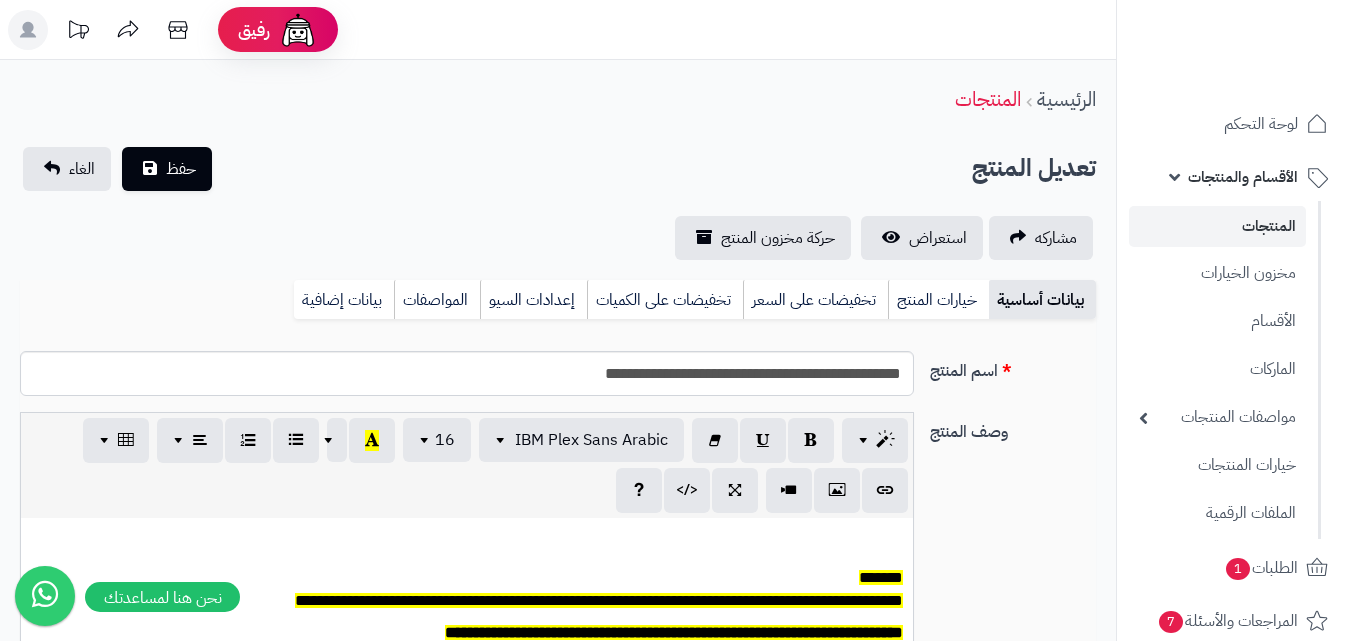 scroll, scrollTop: 0, scrollLeft: 0, axis: both 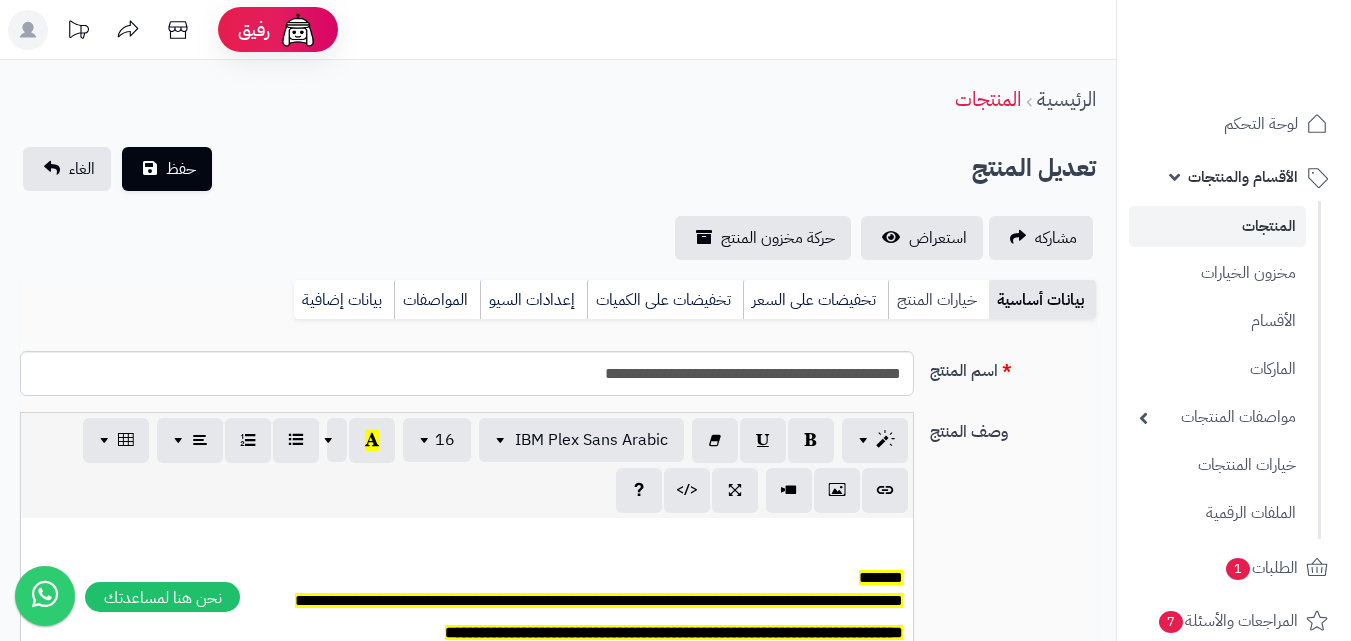 click on "خيارات المنتج" at bounding box center [938, 300] 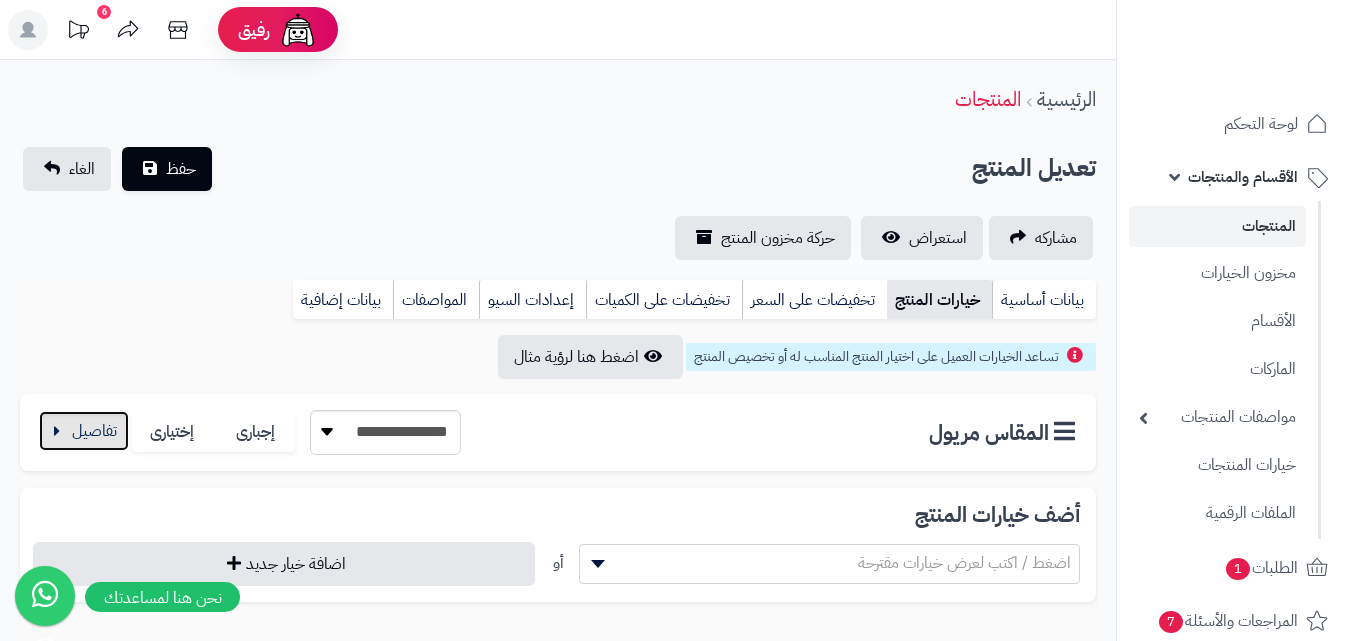click at bounding box center [84, 431] 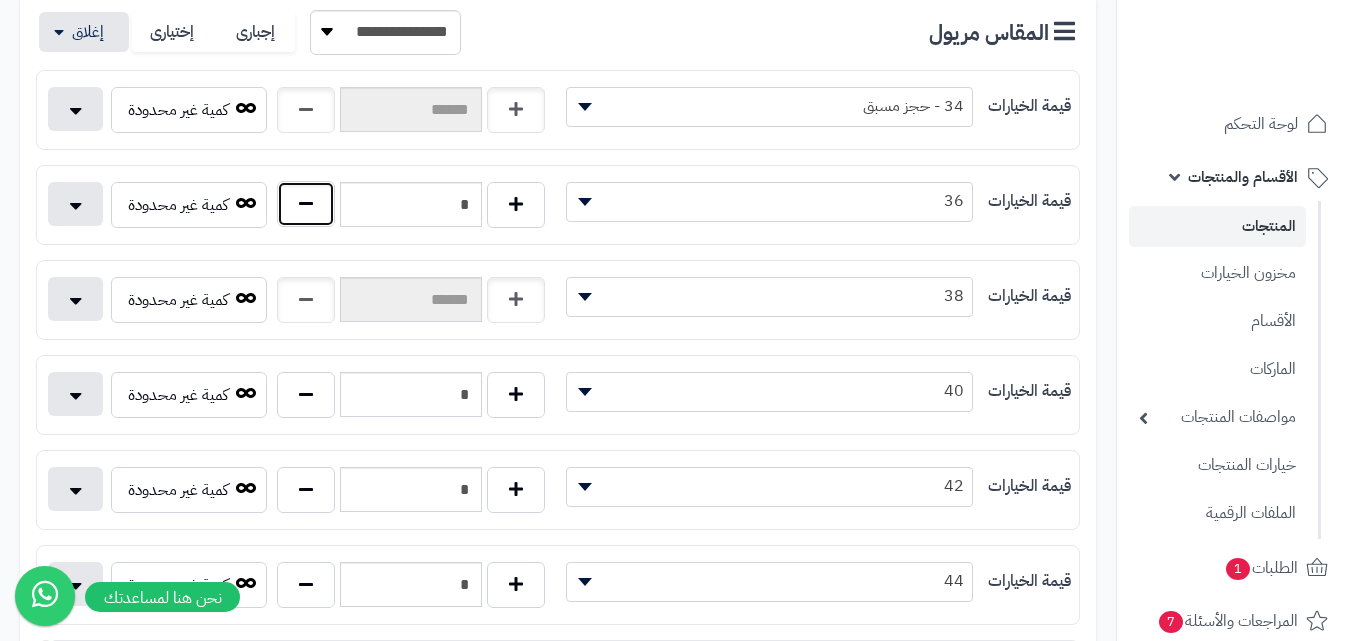 click at bounding box center (306, 204) 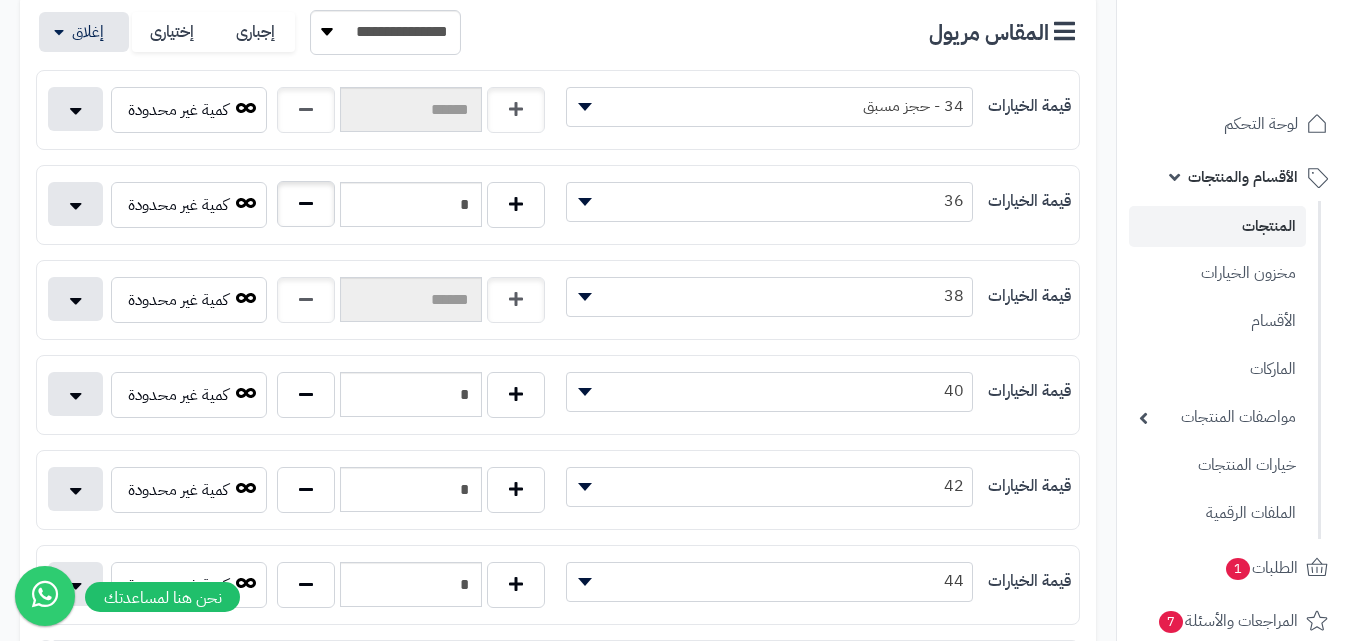 type on "*" 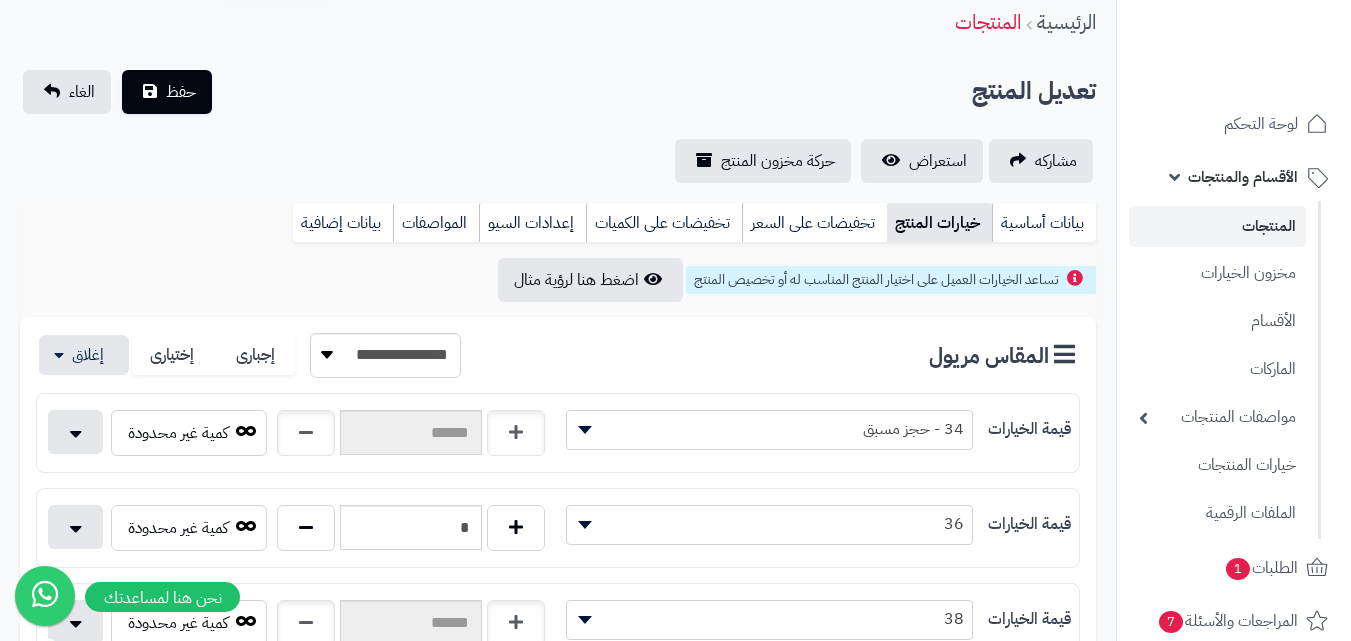 scroll, scrollTop: 0, scrollLeft: 0, axis: both 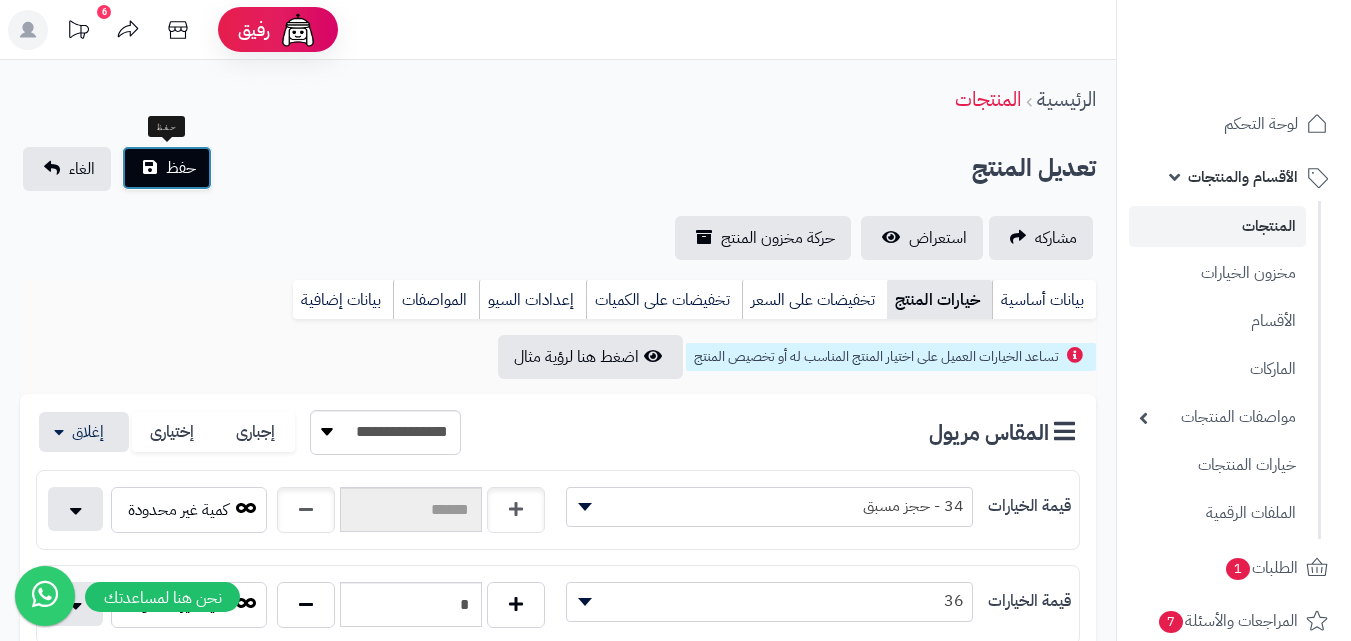 click on "حفظ" at bounding box center [181, 168] 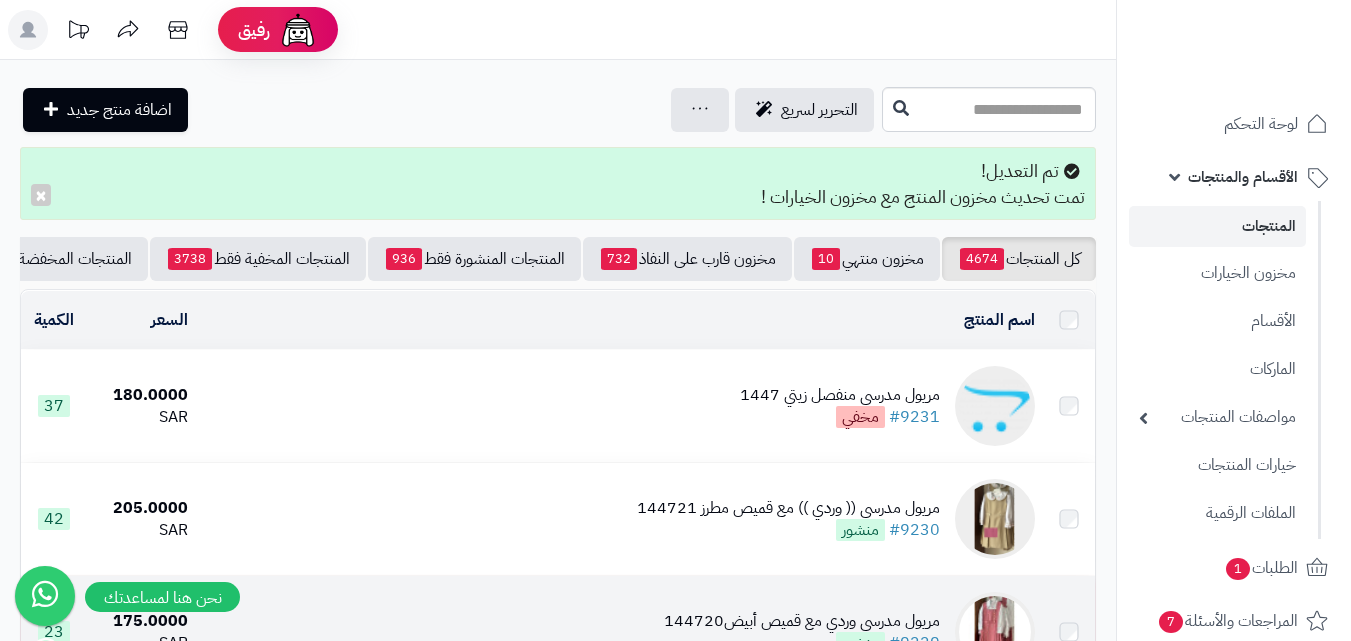 scroll, scrollTop: 0, scrollLeft: 0, axis: both 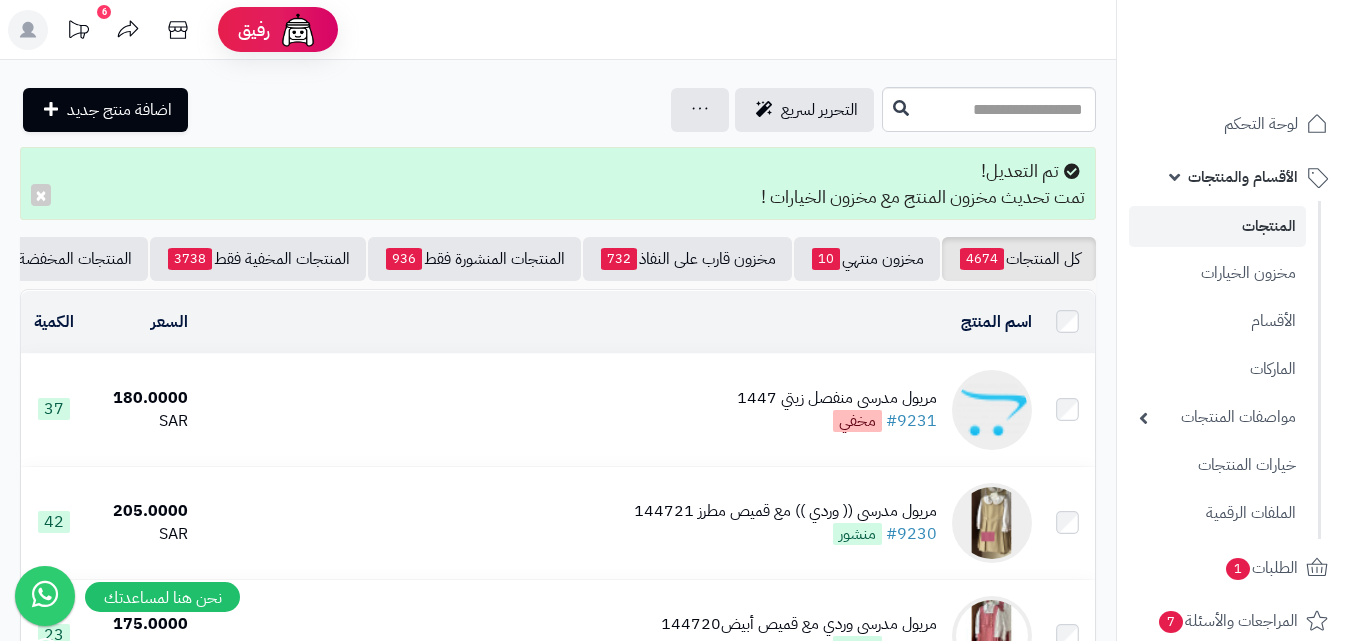click on "المنتجات
مخزون الخيارات
الأقسام
الماركات
مواصفات المنتجات
مواصفات المنتجات
أنواع المواصفات
خيارات المنتجات
الملفات الرقمية" at bounding box center (1219, 370) 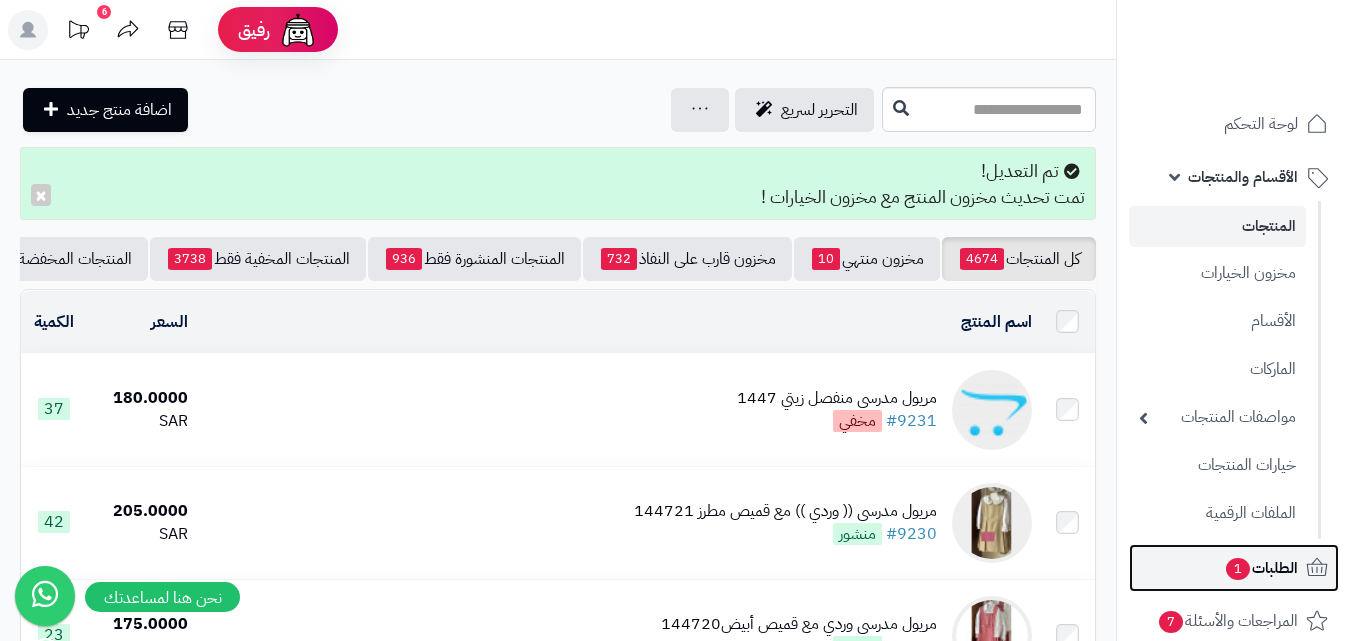 click on "الطلبات  1" at bounding box center (1234, 568) 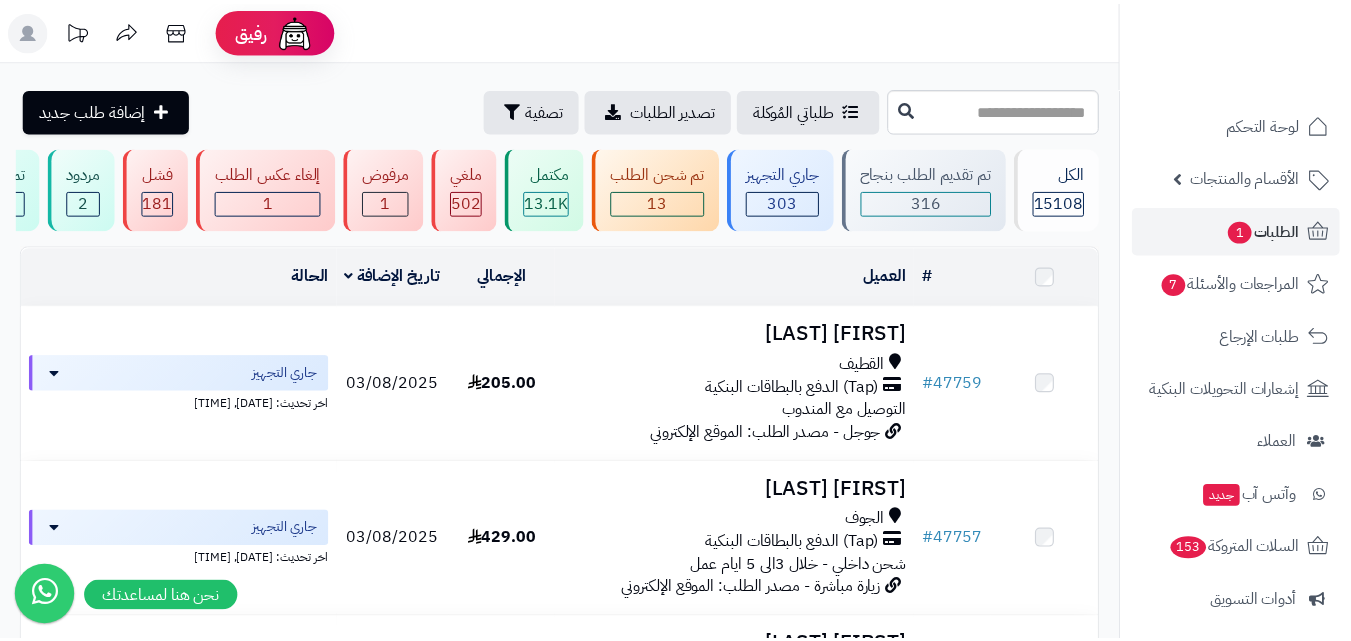 scroll, scrollTop: 0, scrollLeft: 0, axis: both 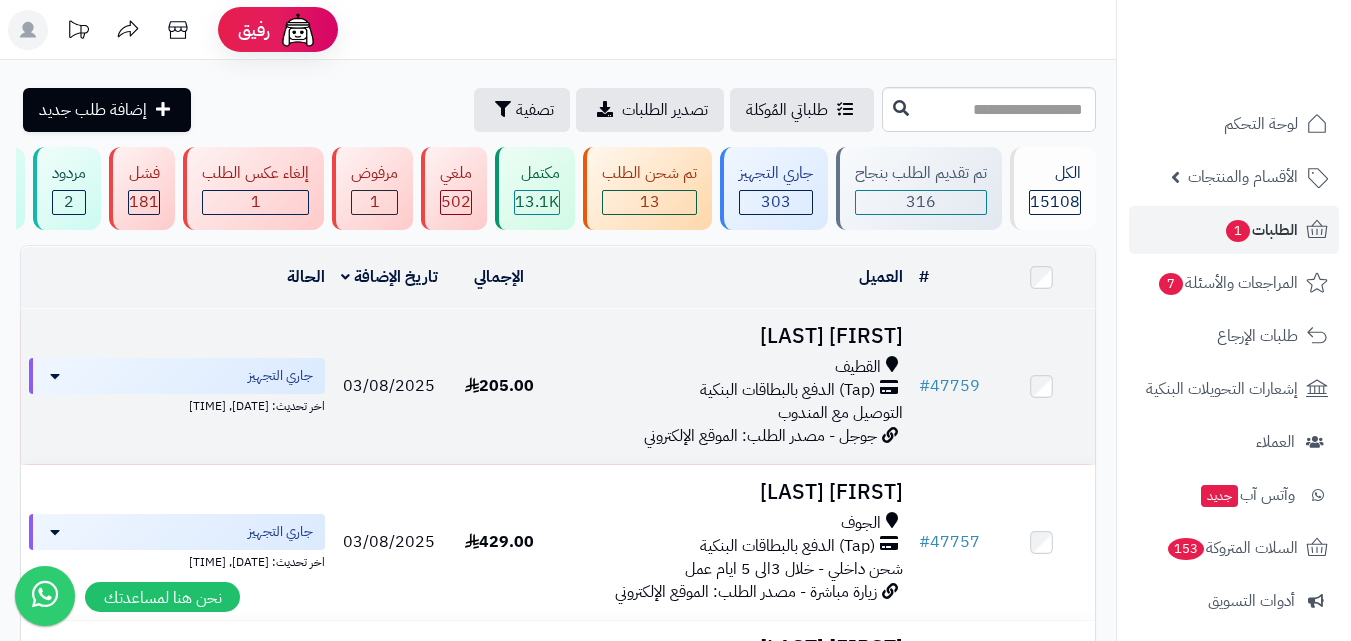 click on "(Tap) الدفع بالبطاقات البنكية" at bounding box center [787, 390] 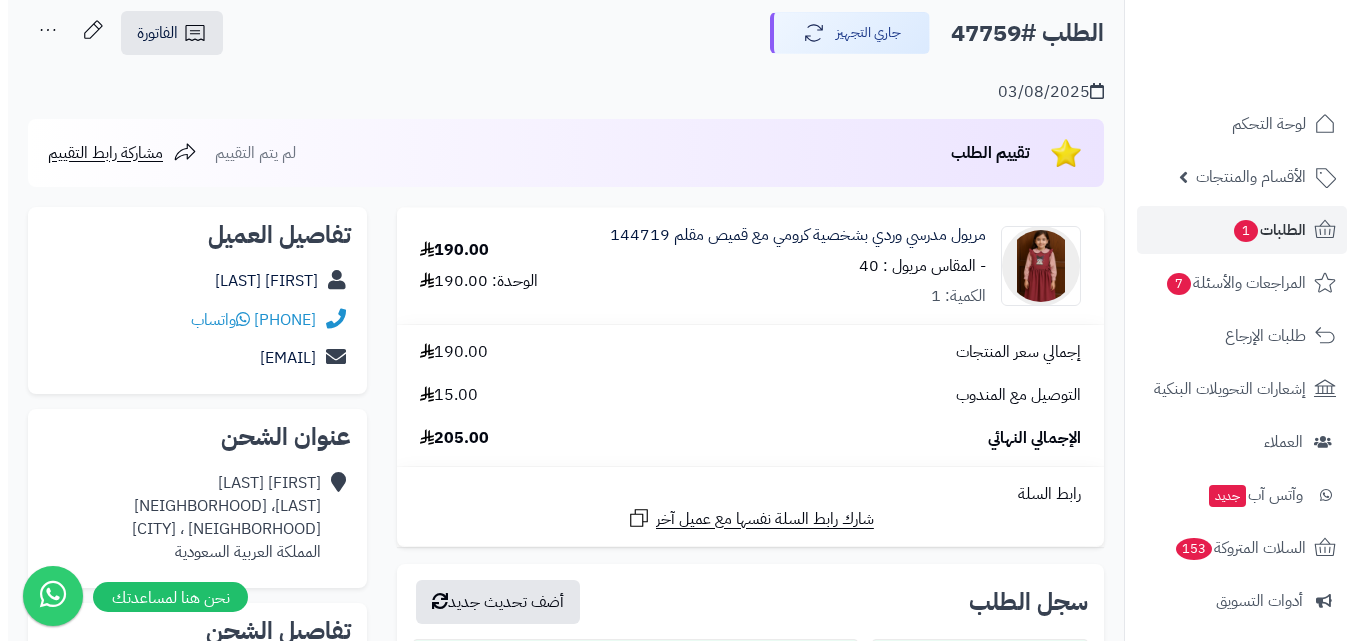 scroll, scrollTop: 100, scrollLeft: 0, axis: vertical 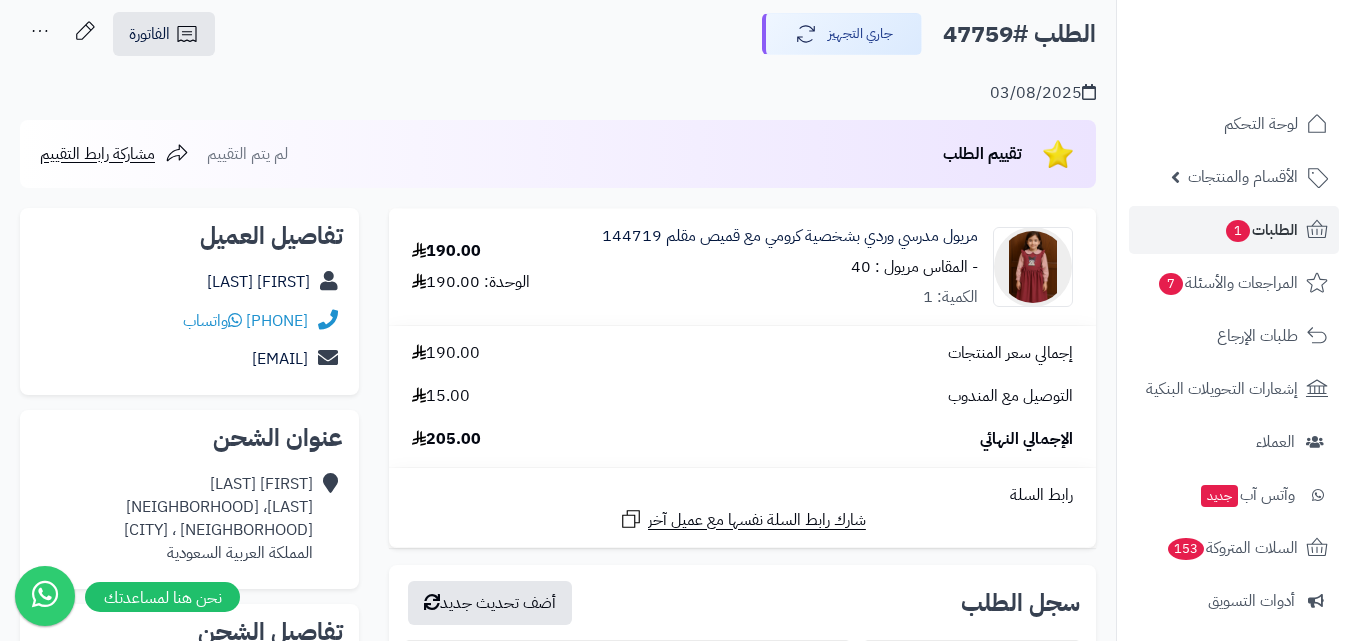 click 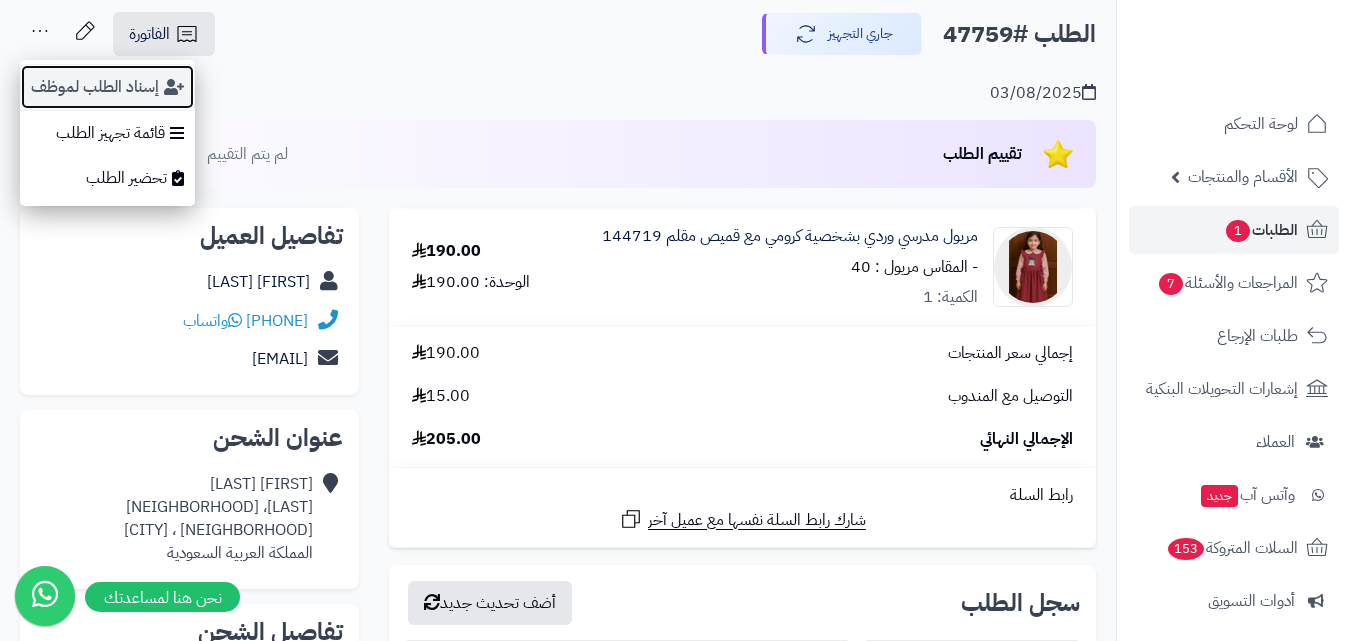 click on "إسناد الطلب لموظف" at bounding box center (107, 87) 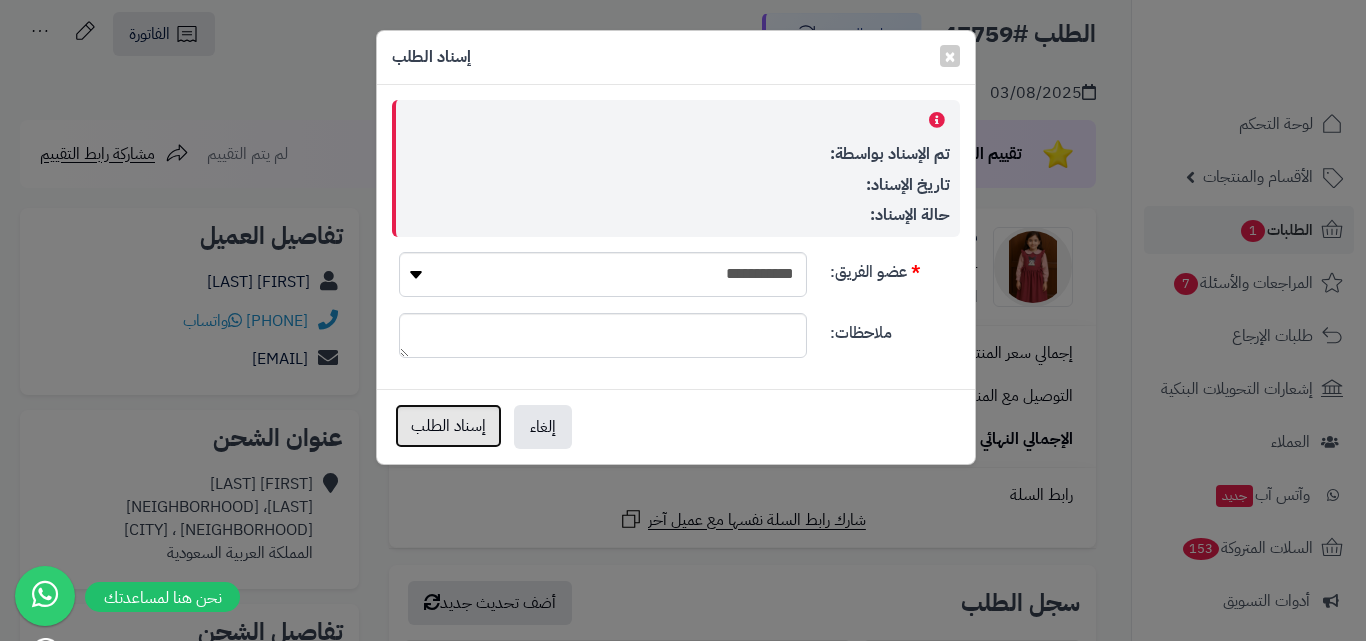 click on "إسناد الطلب" at bounding box center [448, 426] 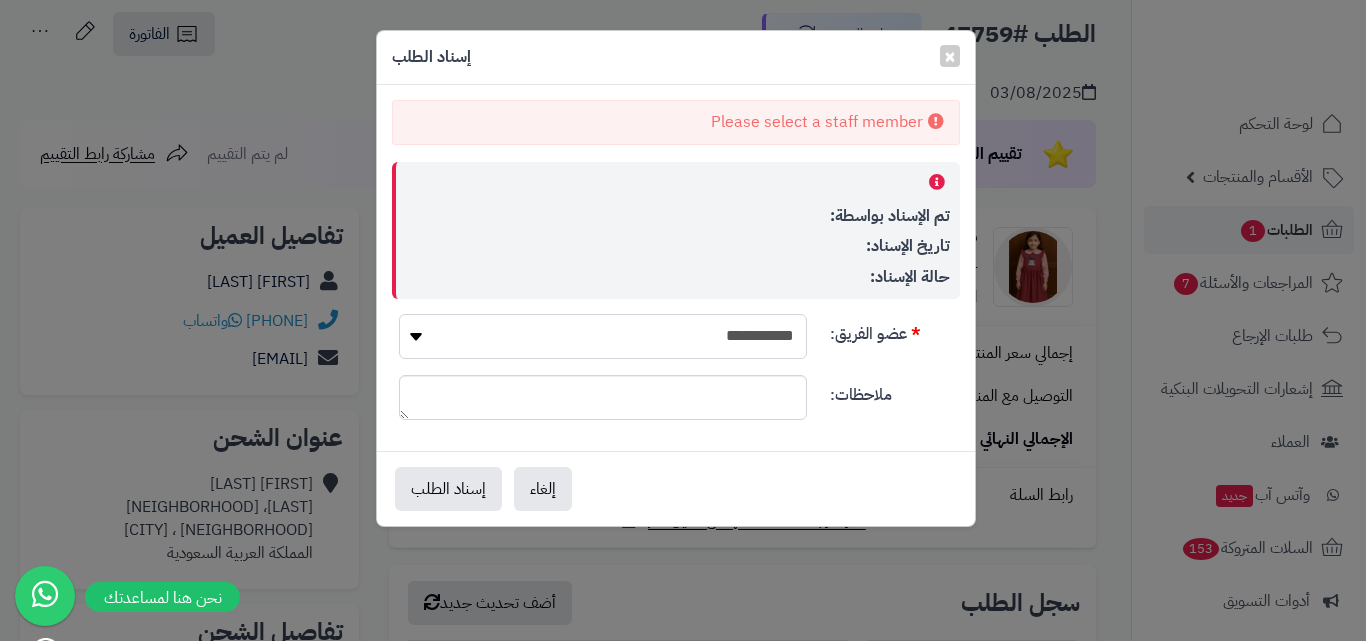 click on "**********" at bounding box center [603, 336] 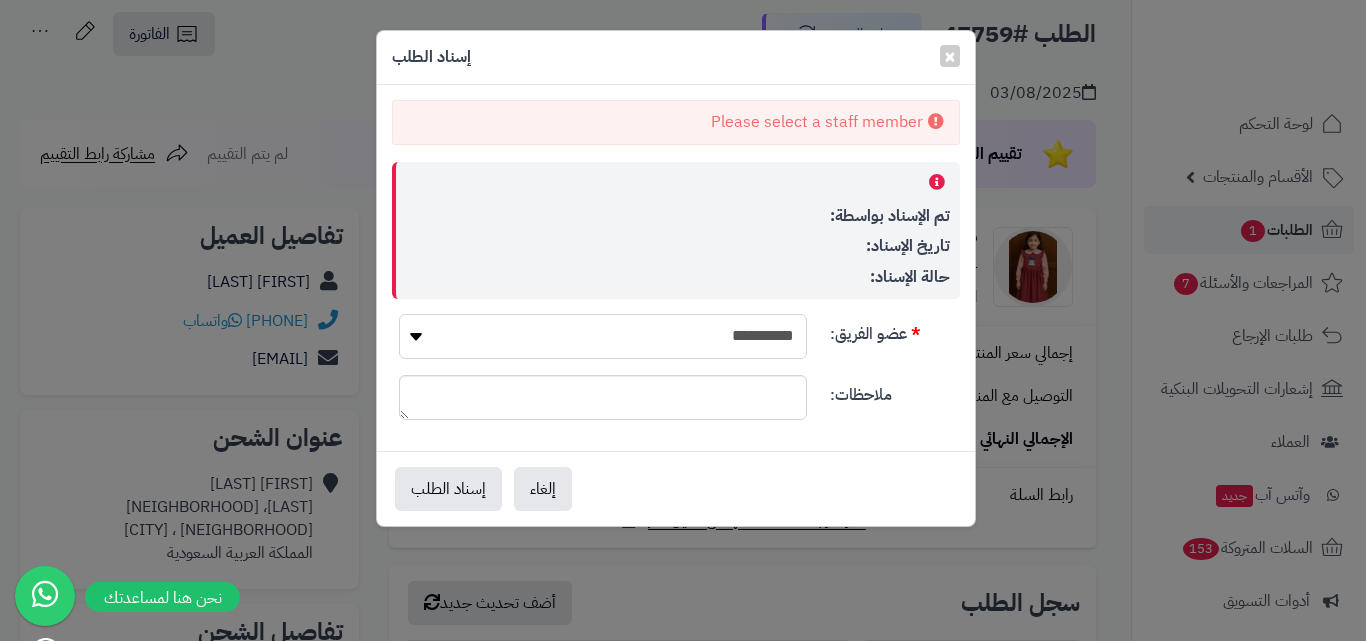 click on "**********" at bounding box center [603, 336] 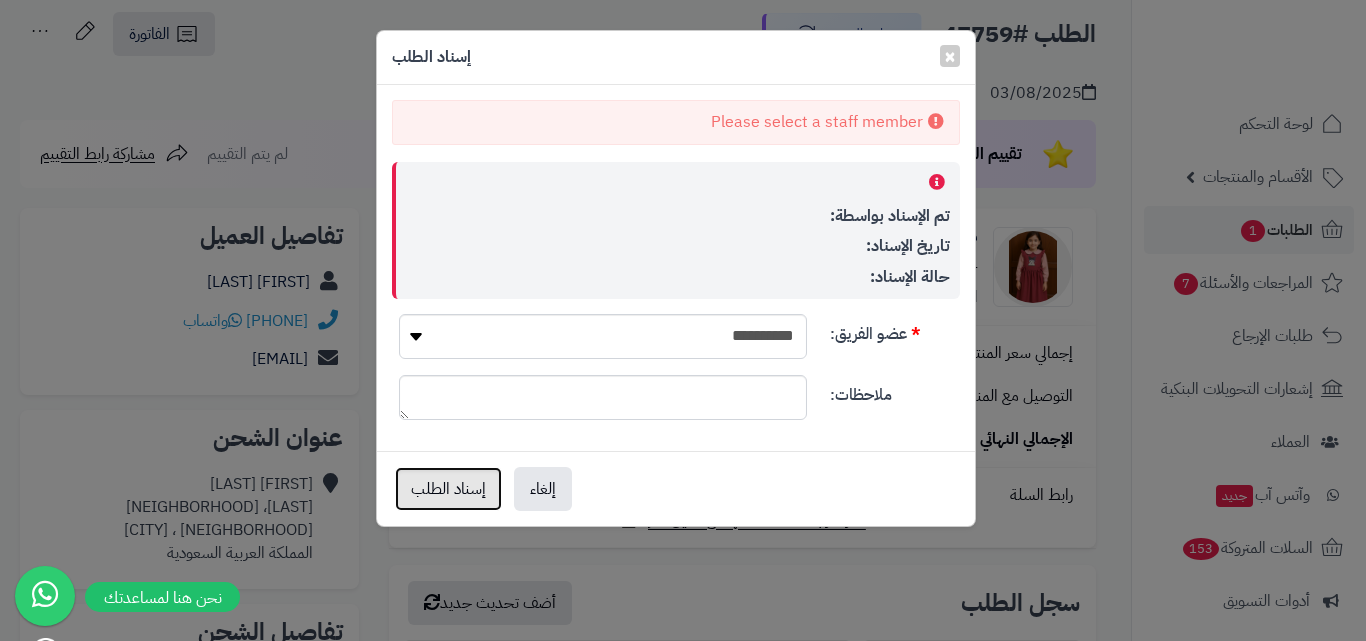click on "إسناد الطلب" at bounding box center (448, 489) 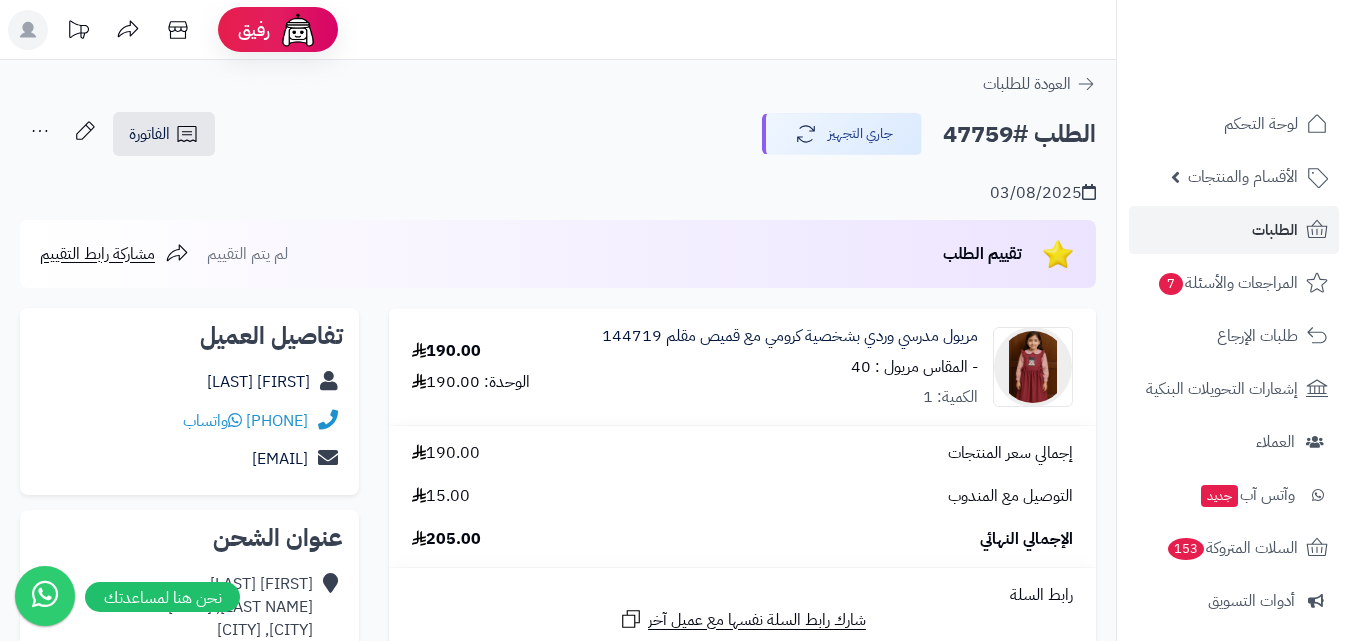 scroll, scrollTop: 100, scrollLeft: 0, axis: vertical 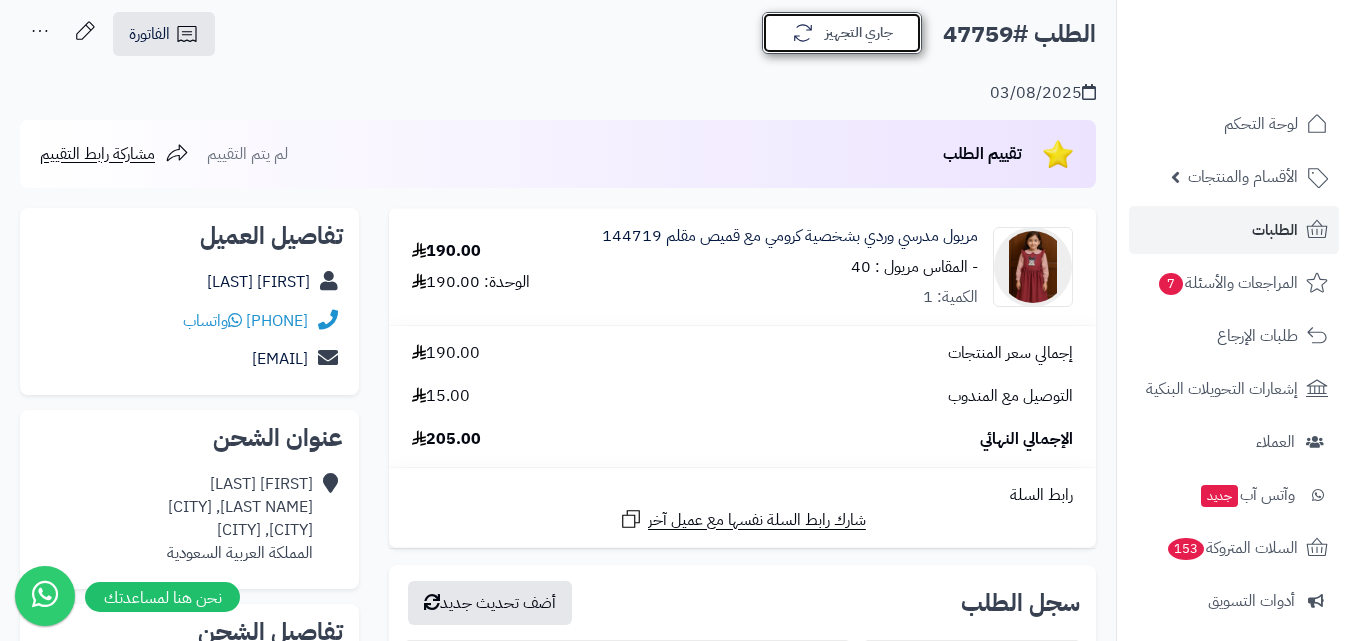 click on "جاري التجهيز" at bounding box center (842, 33) 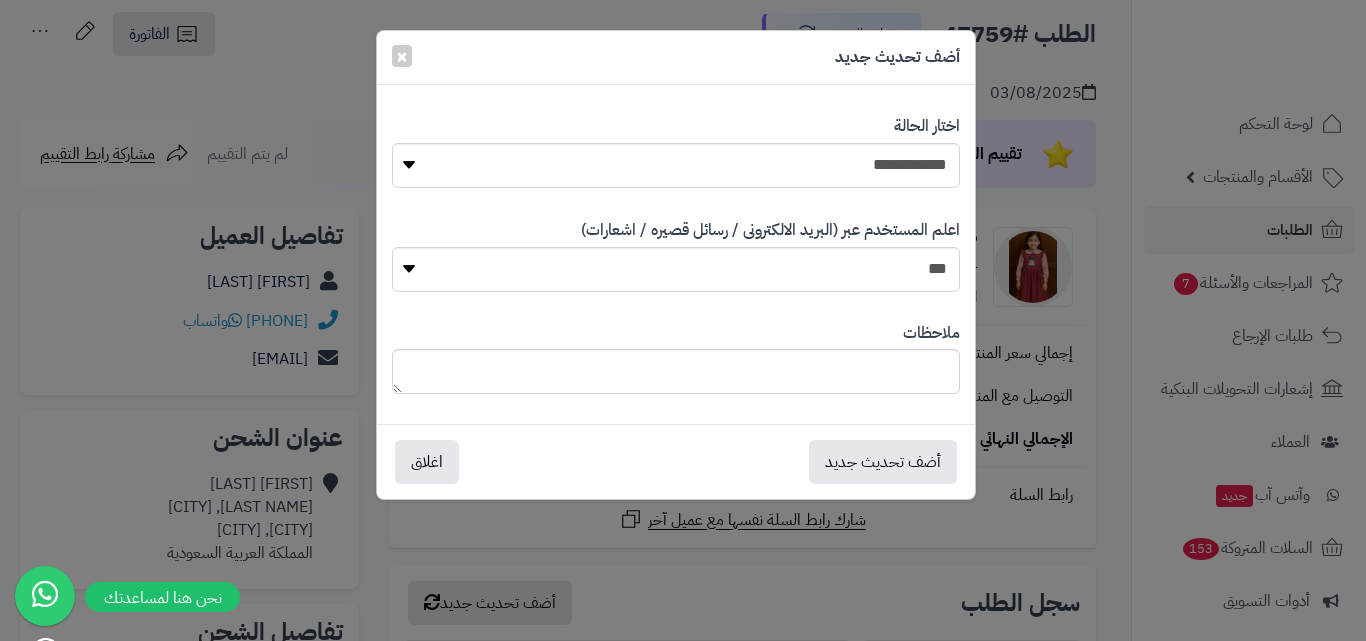 click on "اختار الحالة" at bounding box center (927, 126) 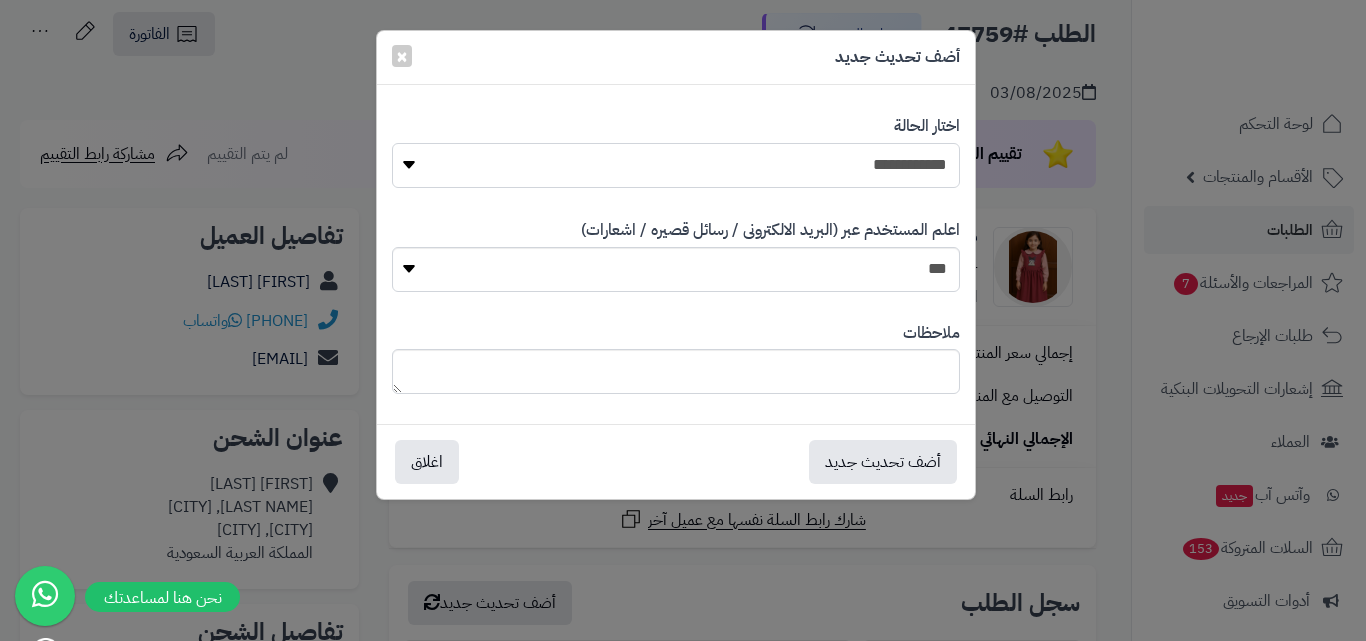 click on "**********" at bounding box center (676, 165) 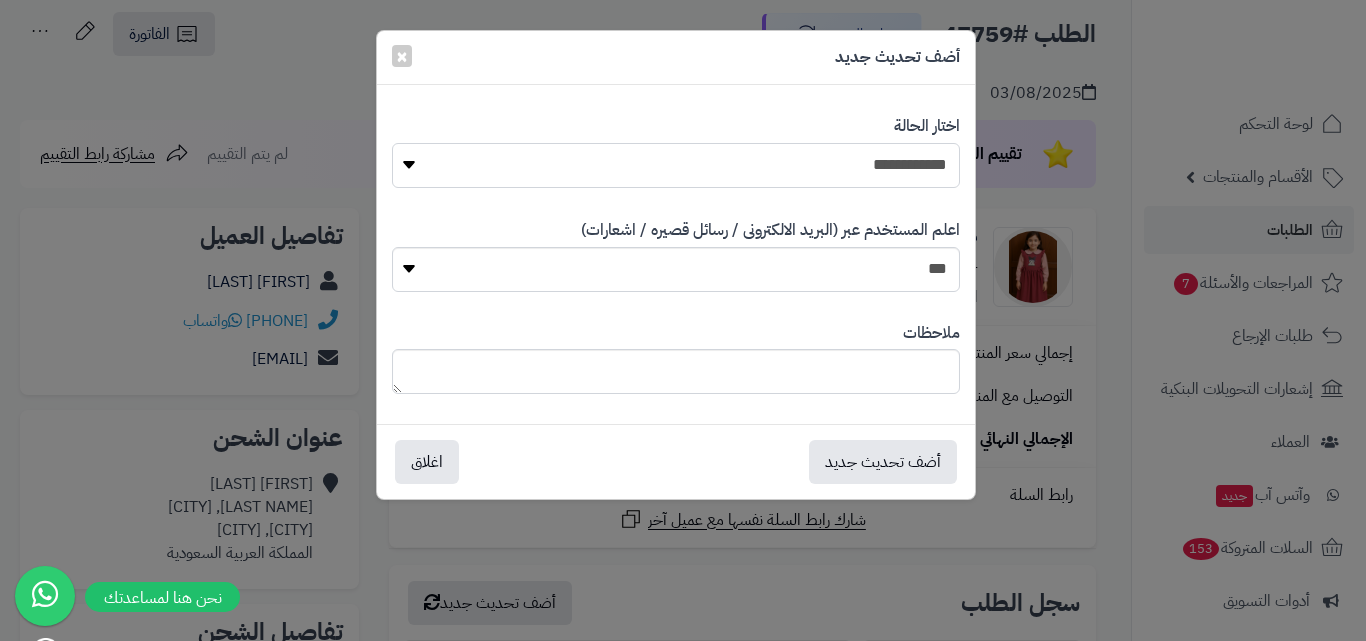 select on "*" 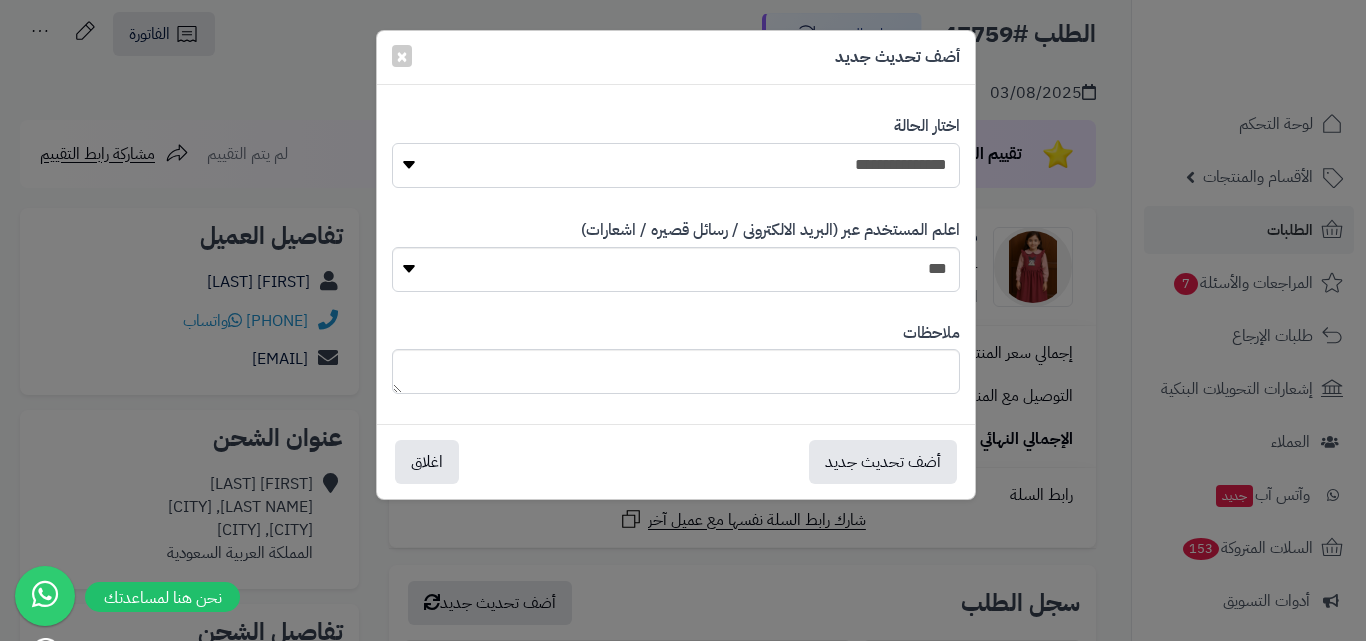 click on "**********" at bounding box center (676, 165) 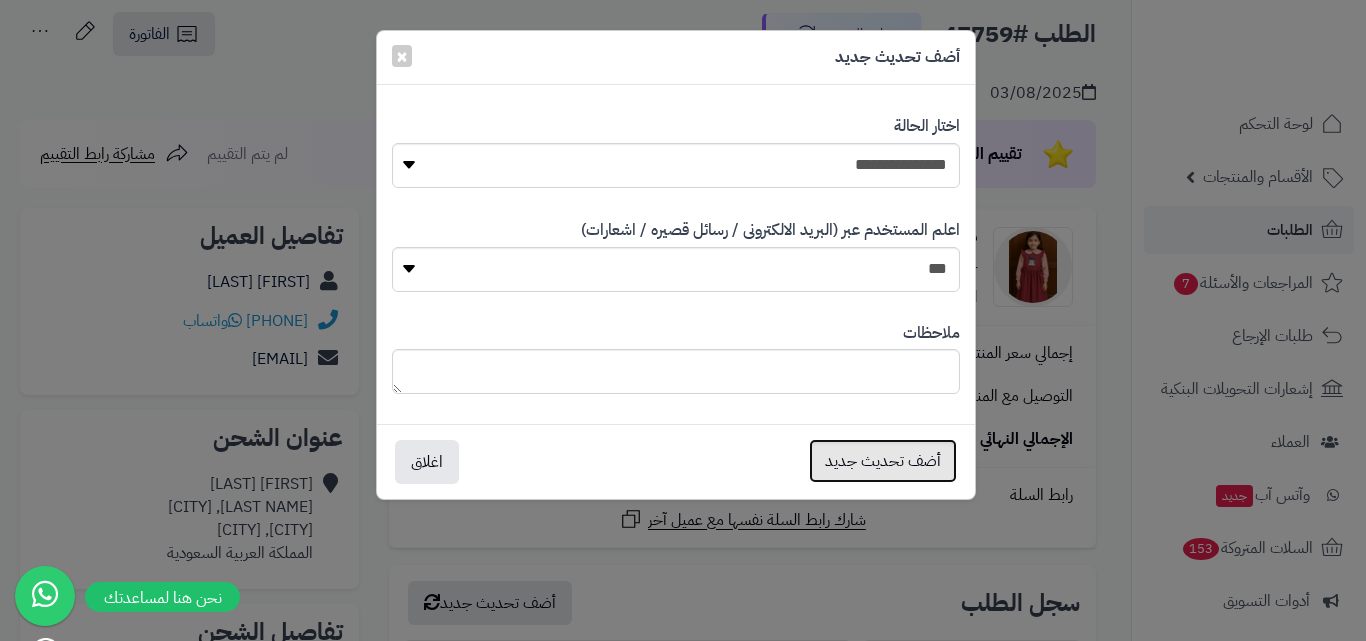 click on "أضف تحديث جديد" at bounding box center (883, 461) 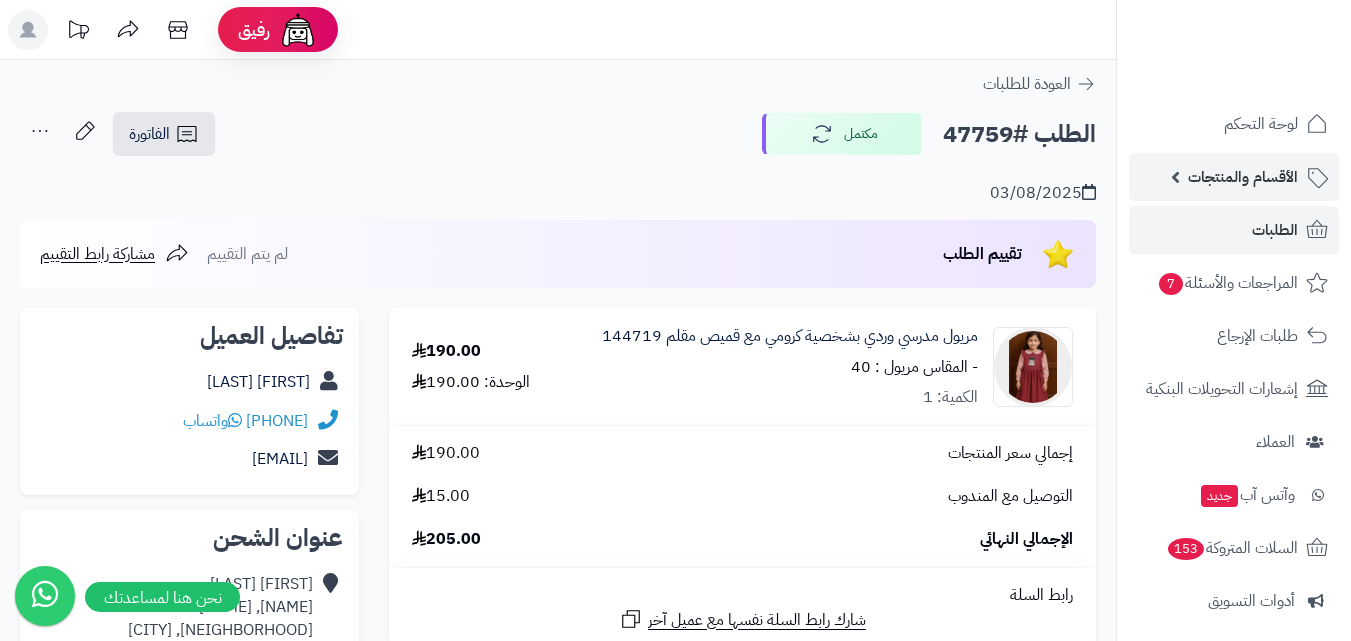 scroll, scrollTop: 100, scrollLeft: 0, axis: vertical 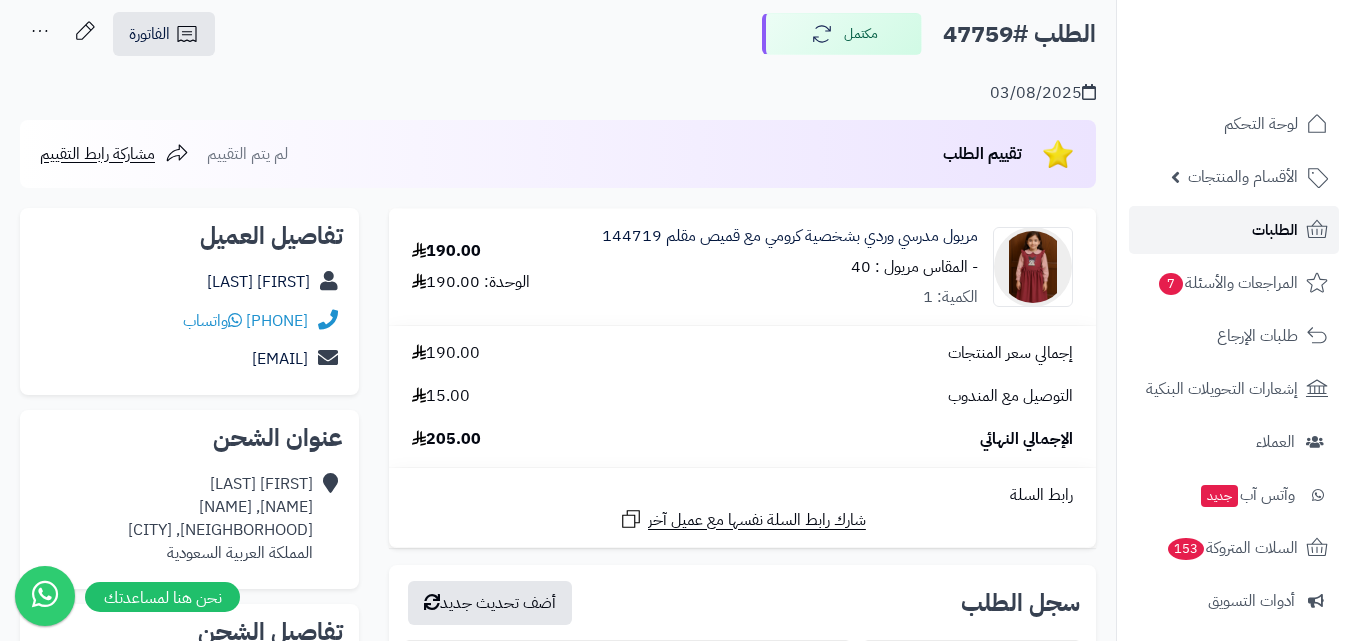click on "الطلبات" at bounding box center [1234, 230] 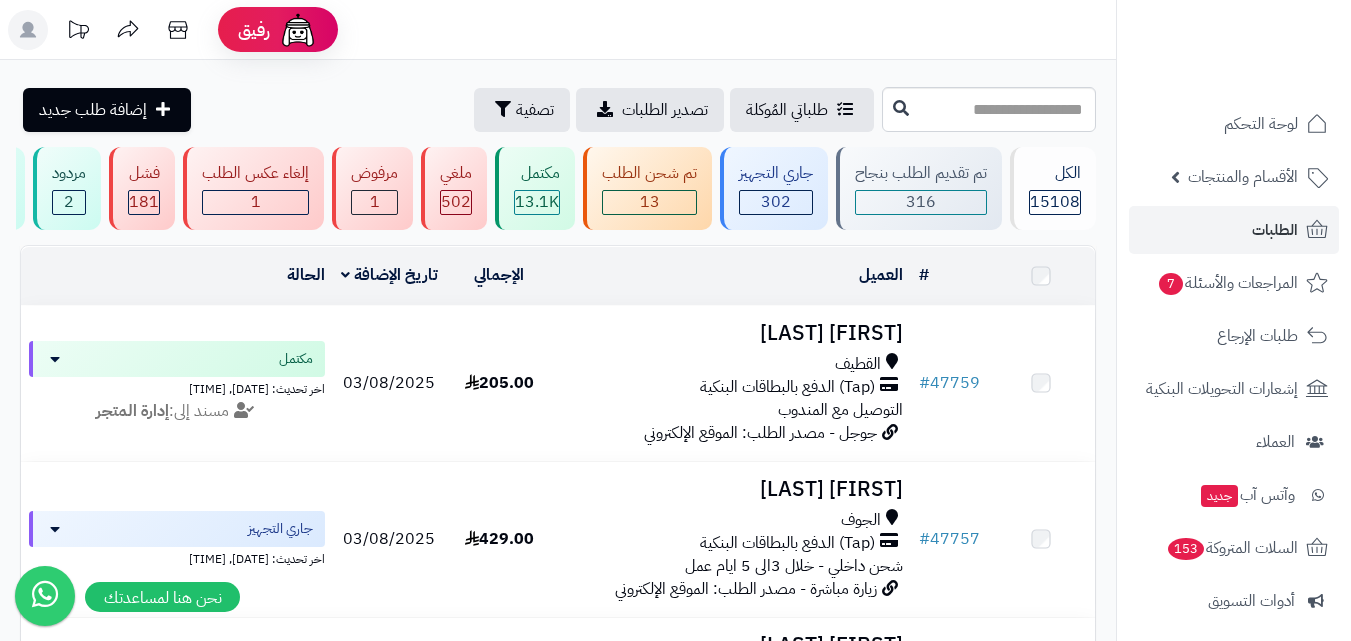 scroll, scrollTop: 0, scrollLeft: 0, axis: both 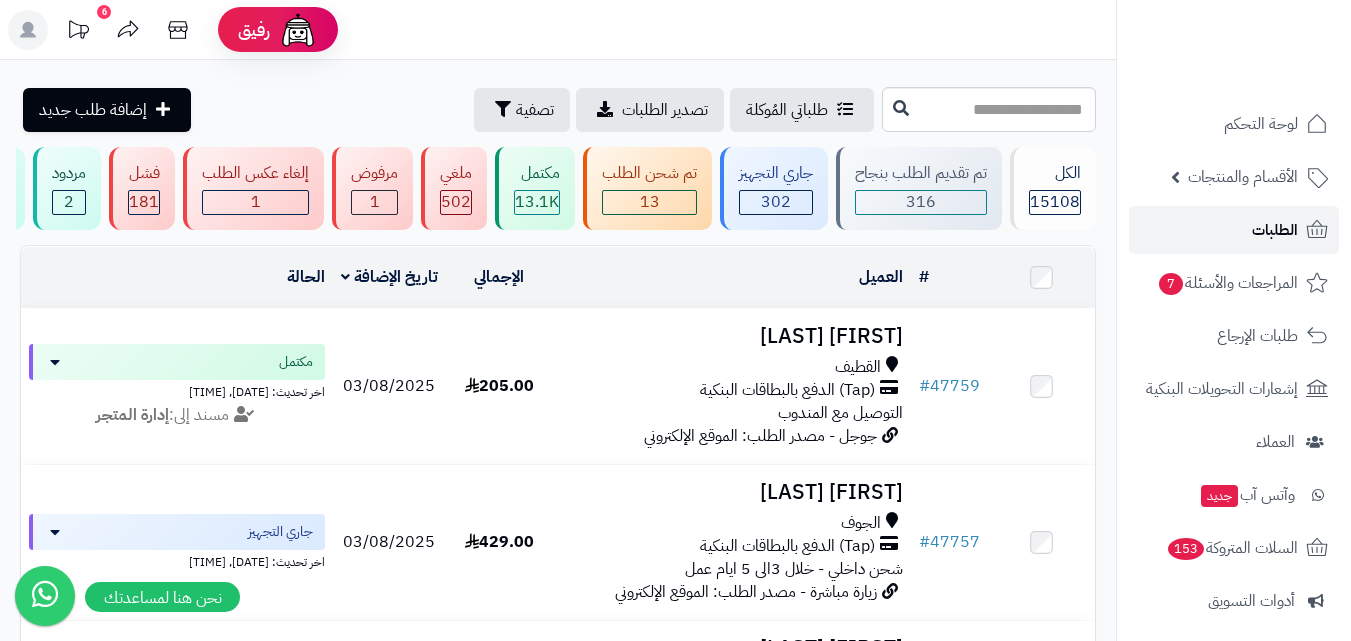 click on "الطلبات" at bounding box center (1234, 230) 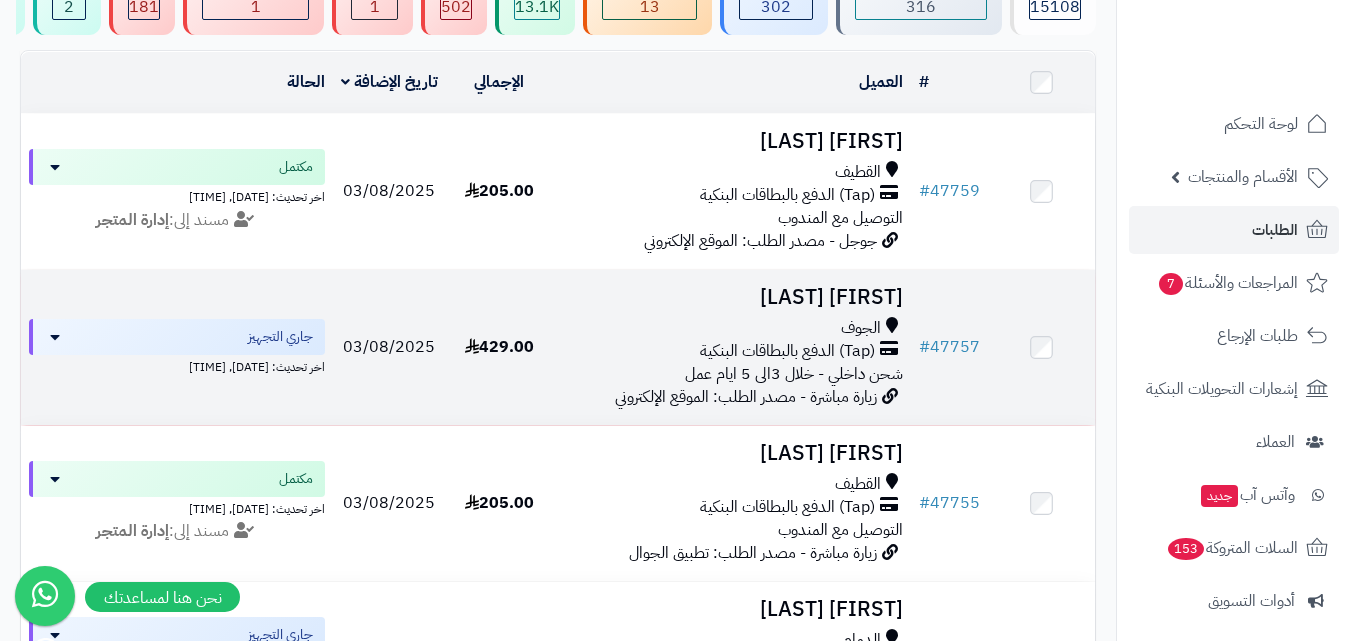 scroll, scrollTop: 300, scrollLeft: 0, axis: vertical 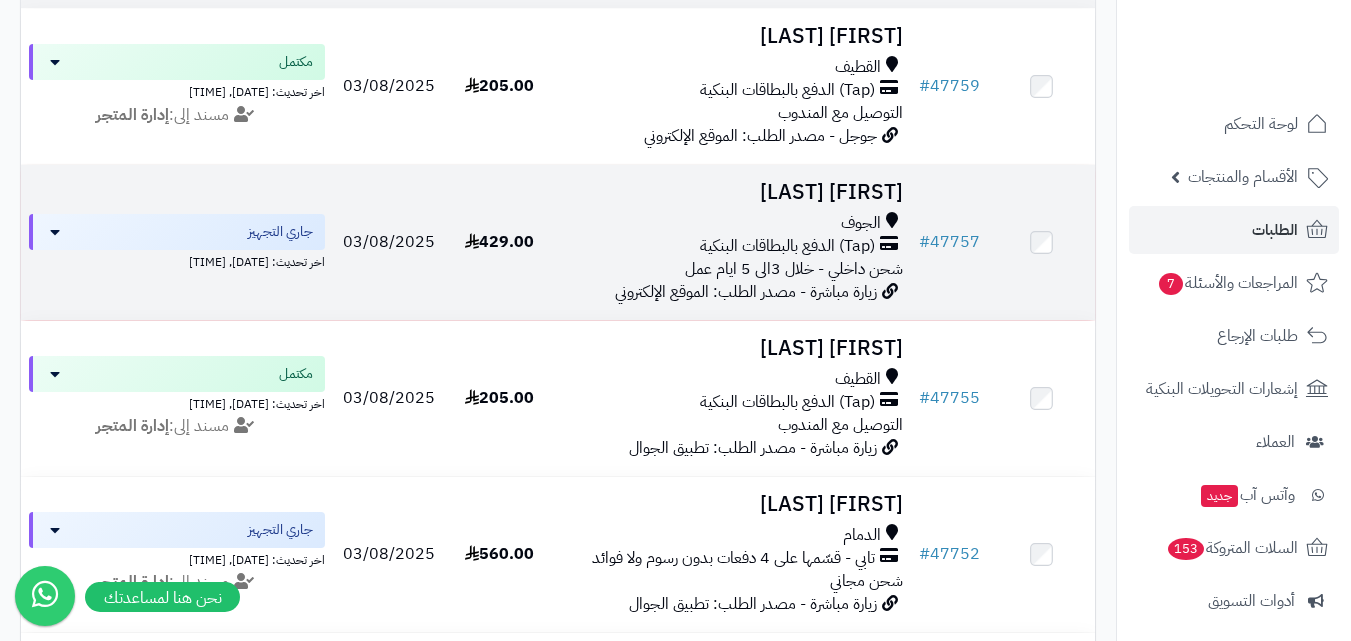 click on "شحن داخلي  - خلال 3الى 5 ايام عمل" at bounding box center [794, 269] 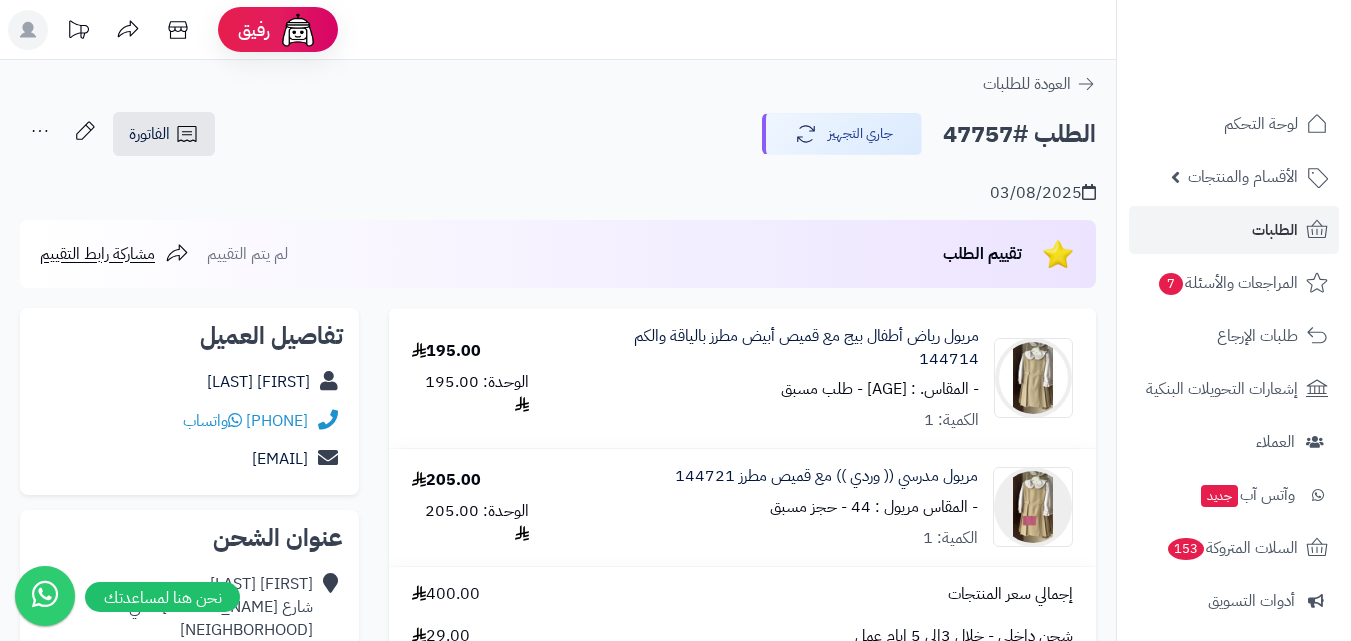 scroll, scrollTop: 0, scrollLeft: 0, axis: both 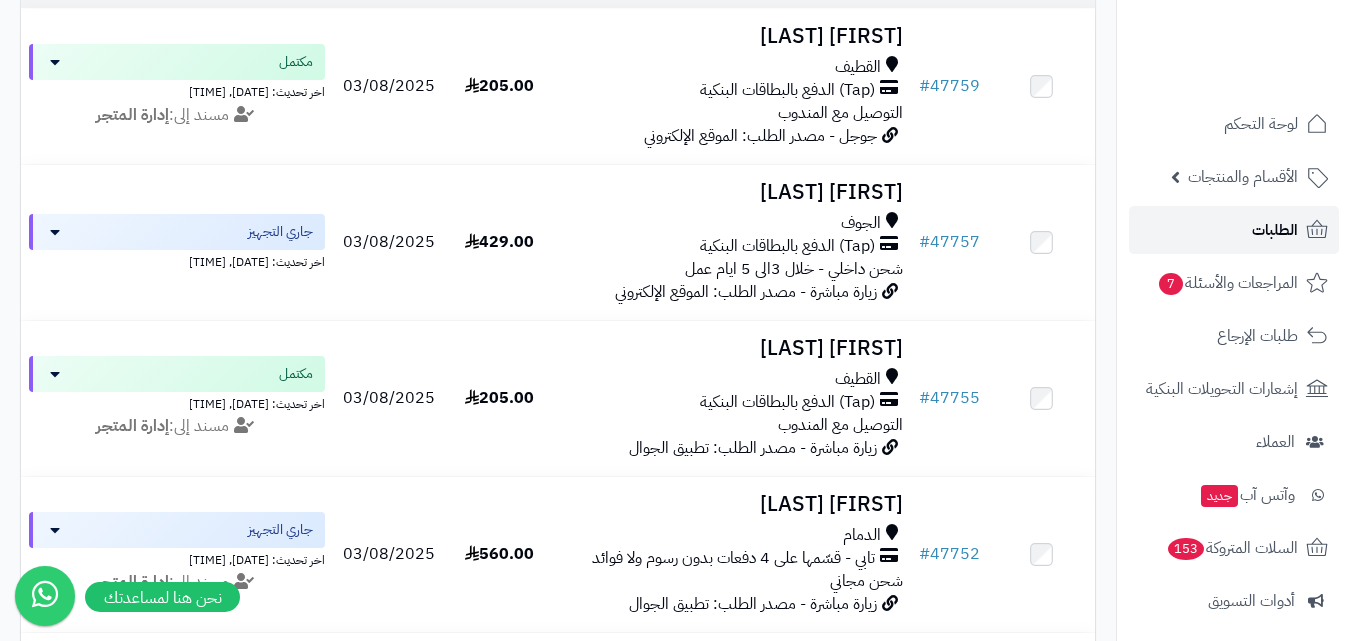 click on "الطلبات" at bounding box center [1275, 230] 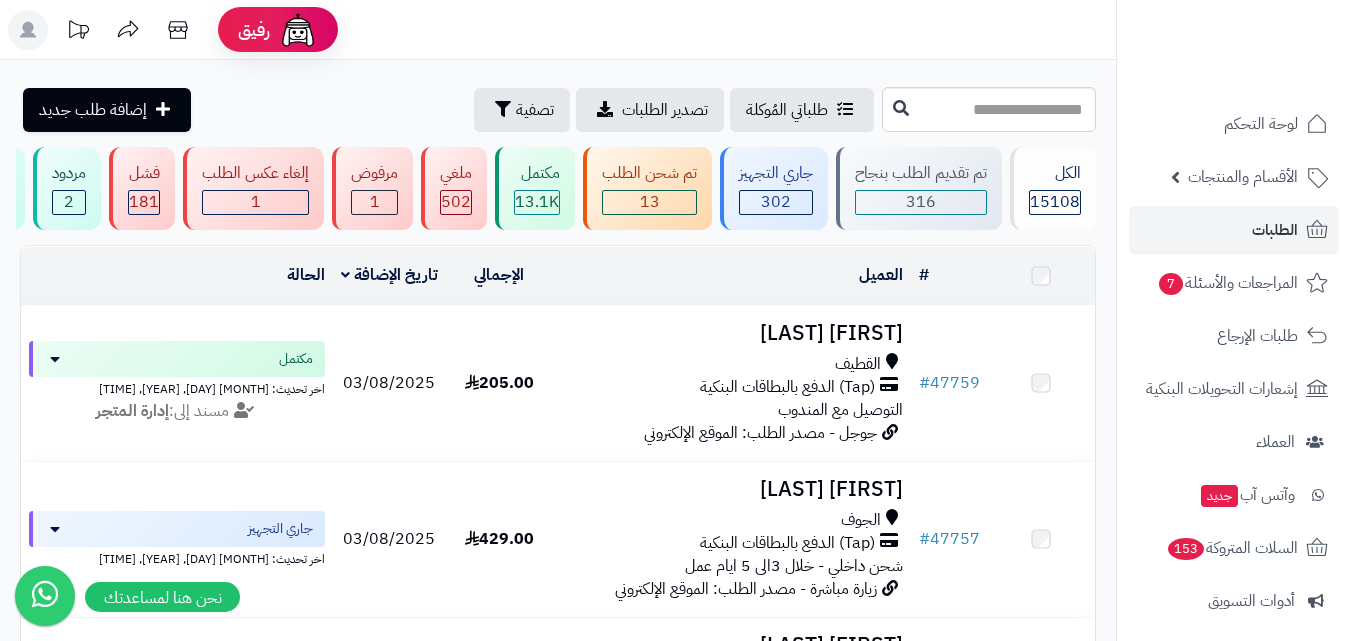 scroll, scrollTop: 0, scrollLeft: 0, axis: both 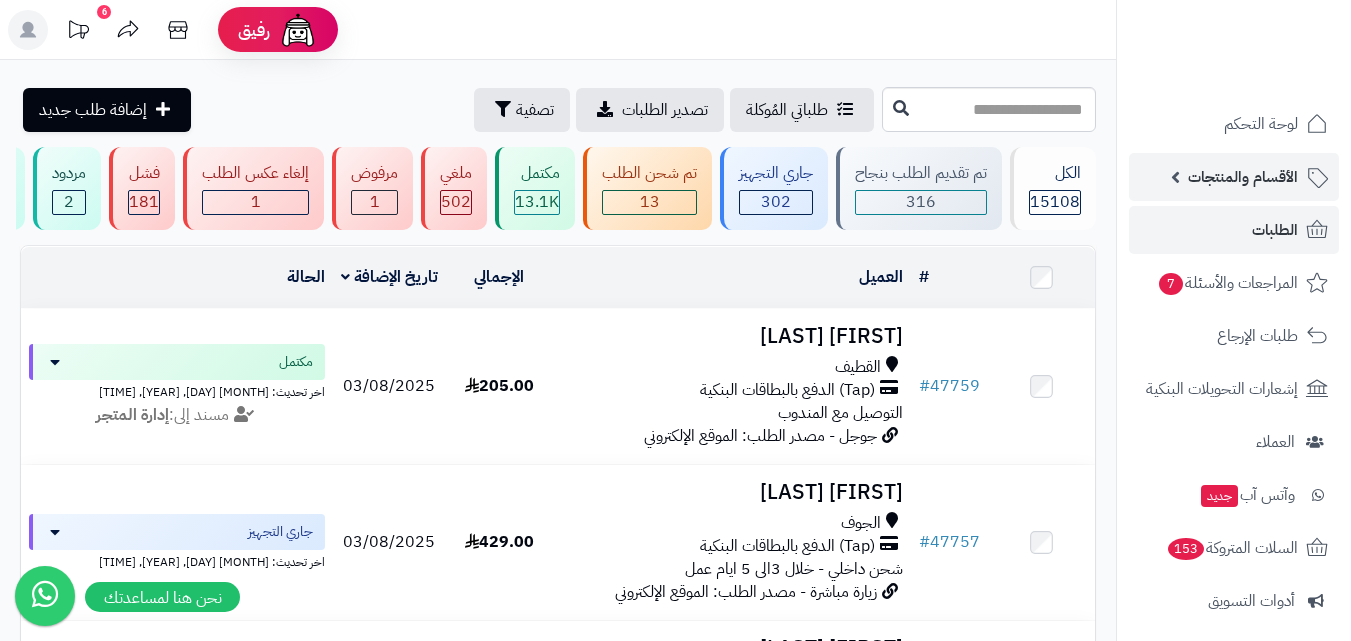 click on "الأقسام والمنتجات" at bounding box center (1243, 177) 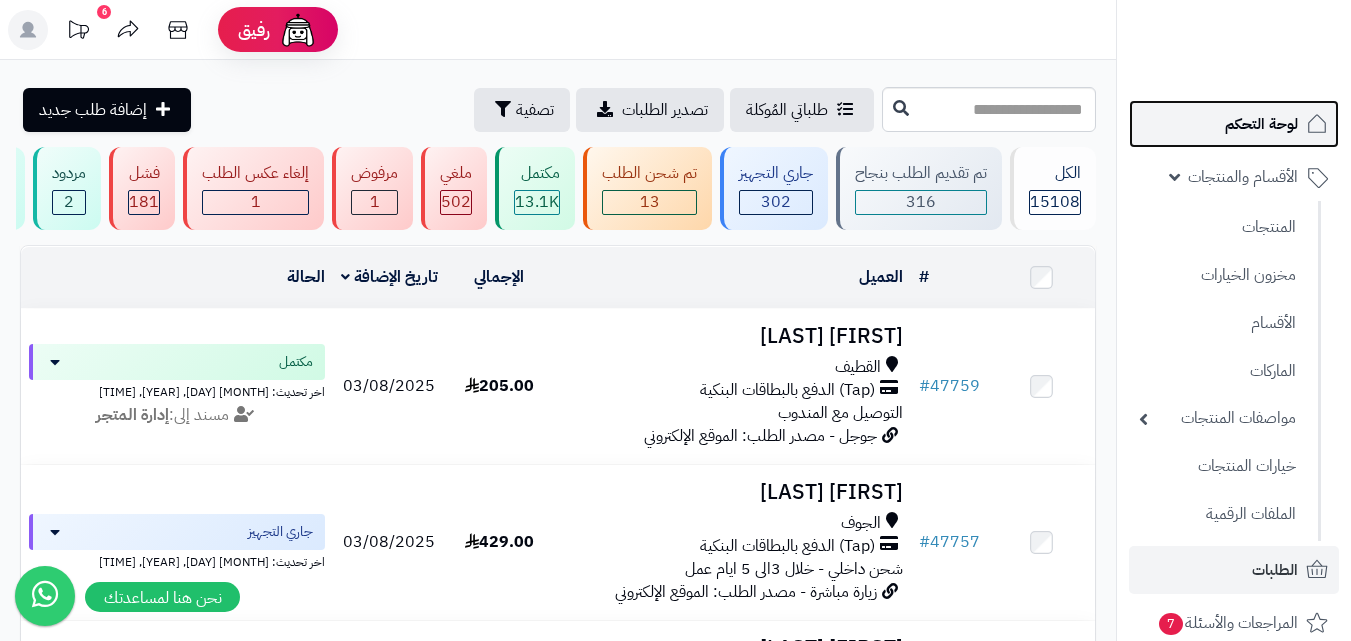 click on "لوحة التحكم" at bounding box center (1261, 124) 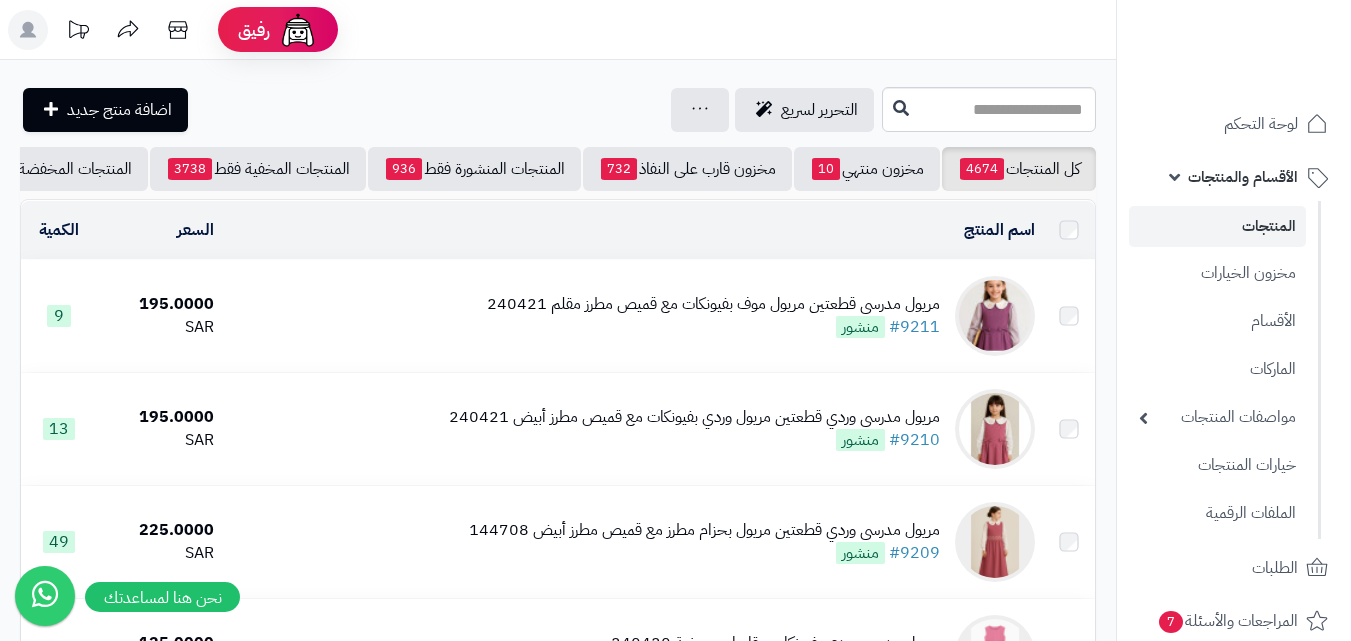 scroll, scrollTop: 0, scrollLeft: 0, axis: both 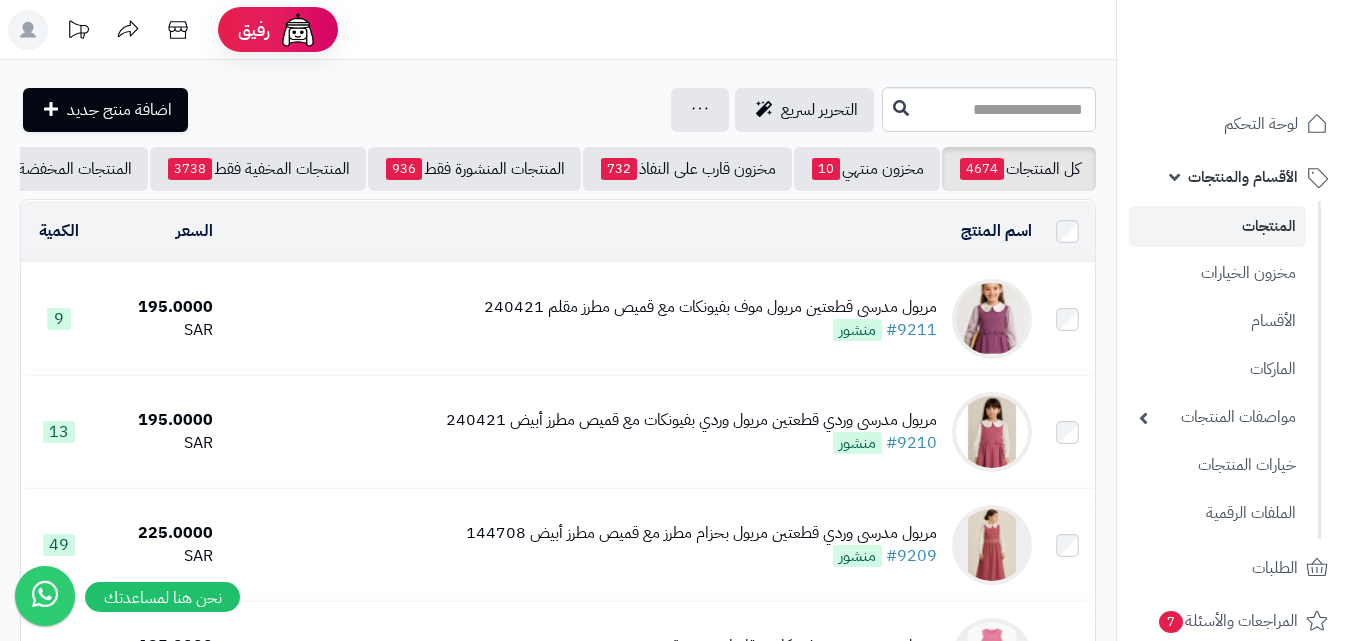 click on "مريول مدرسي  قطعتين مريول موف بفيونكات مع قميص مطرز  مقلم  240421" at bounding box center (710, 307) 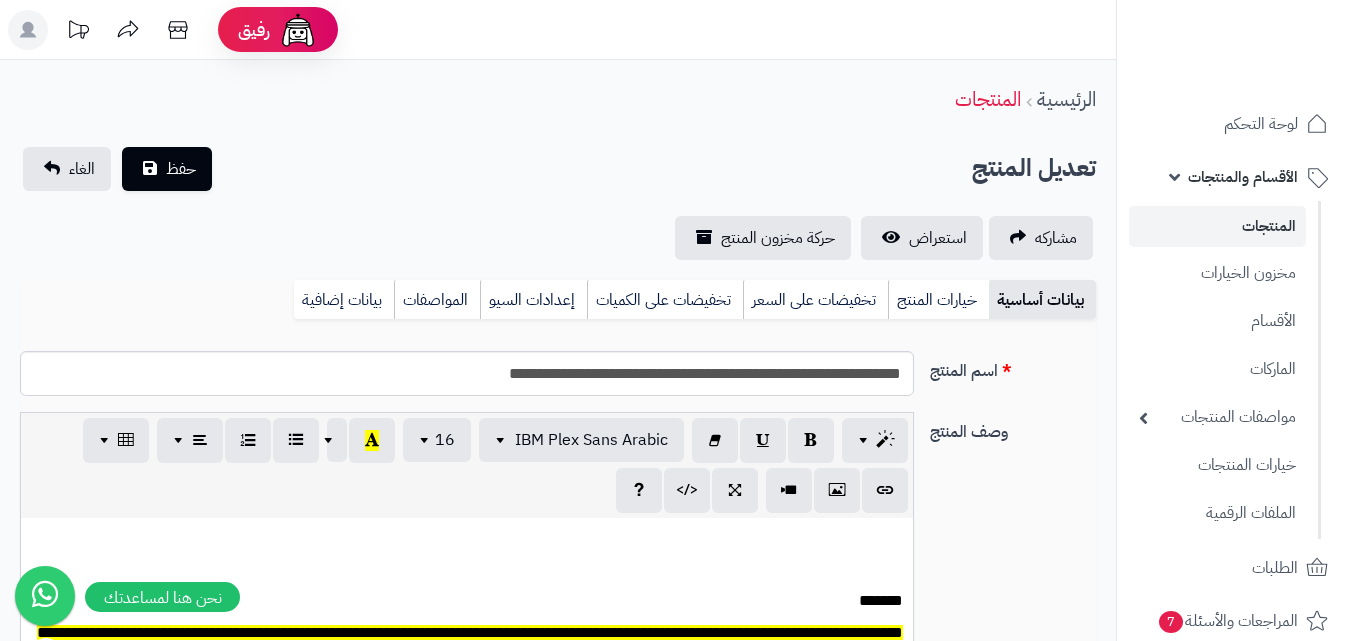 scroll, scrollTop: 0, scrollLeft: 0, axis: both 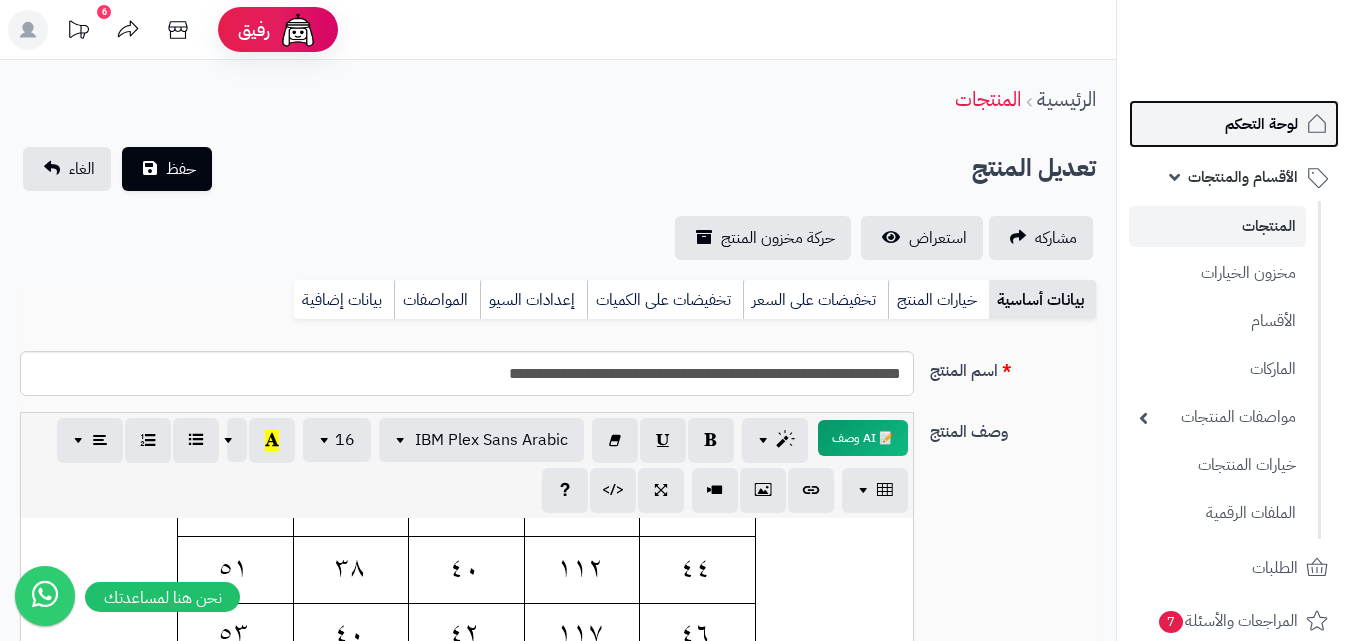 click on "لوحة التحكم" at bounding box center (1261, 124) 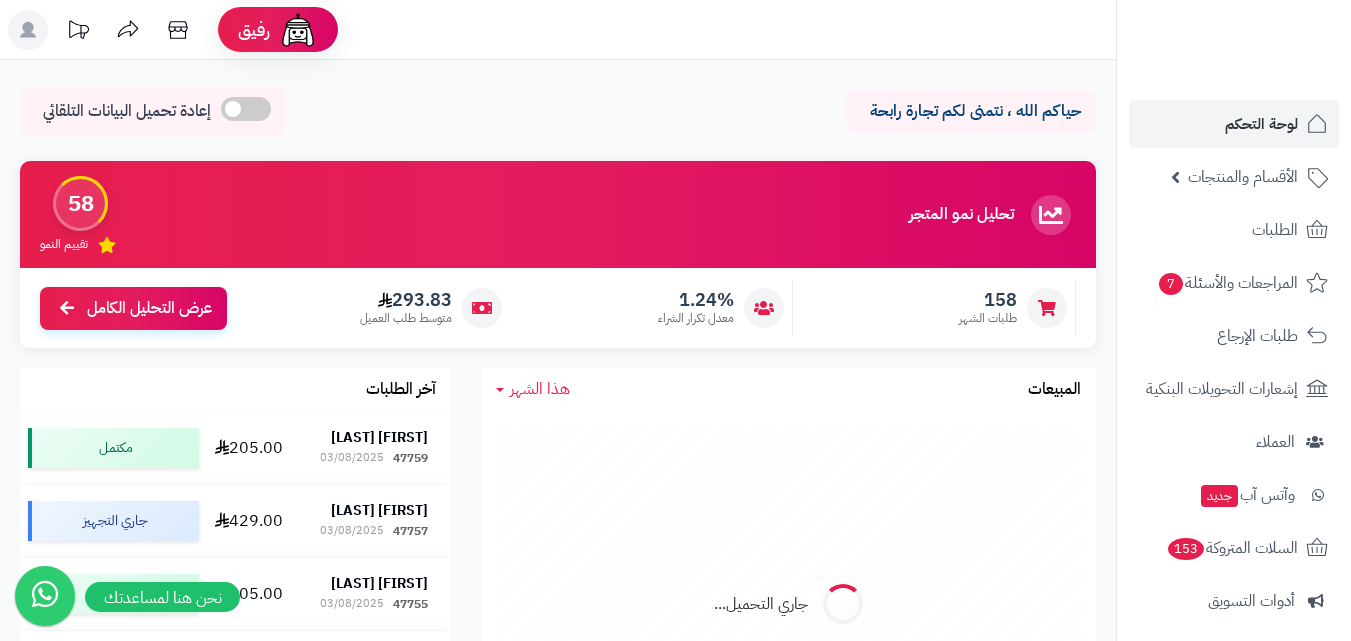scroll, scrollTop: 0, scrollLeft: 0, axis: both 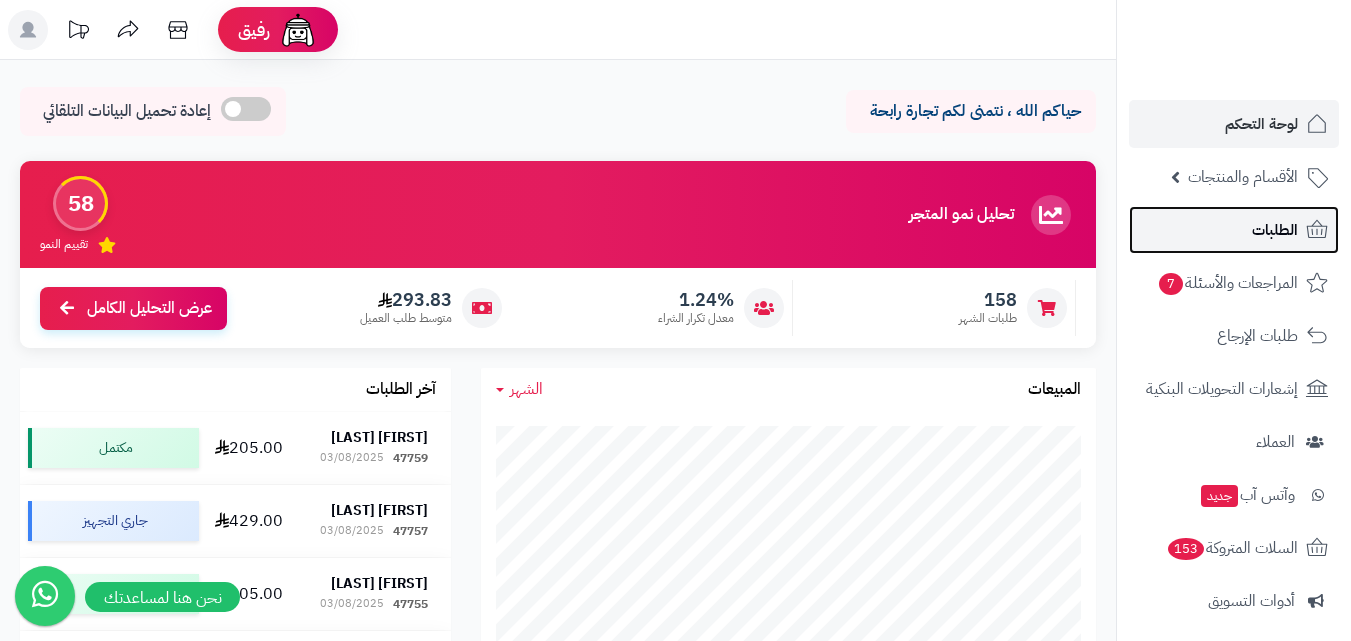 click on "الطلبات" at bounding box center [1275, 230] 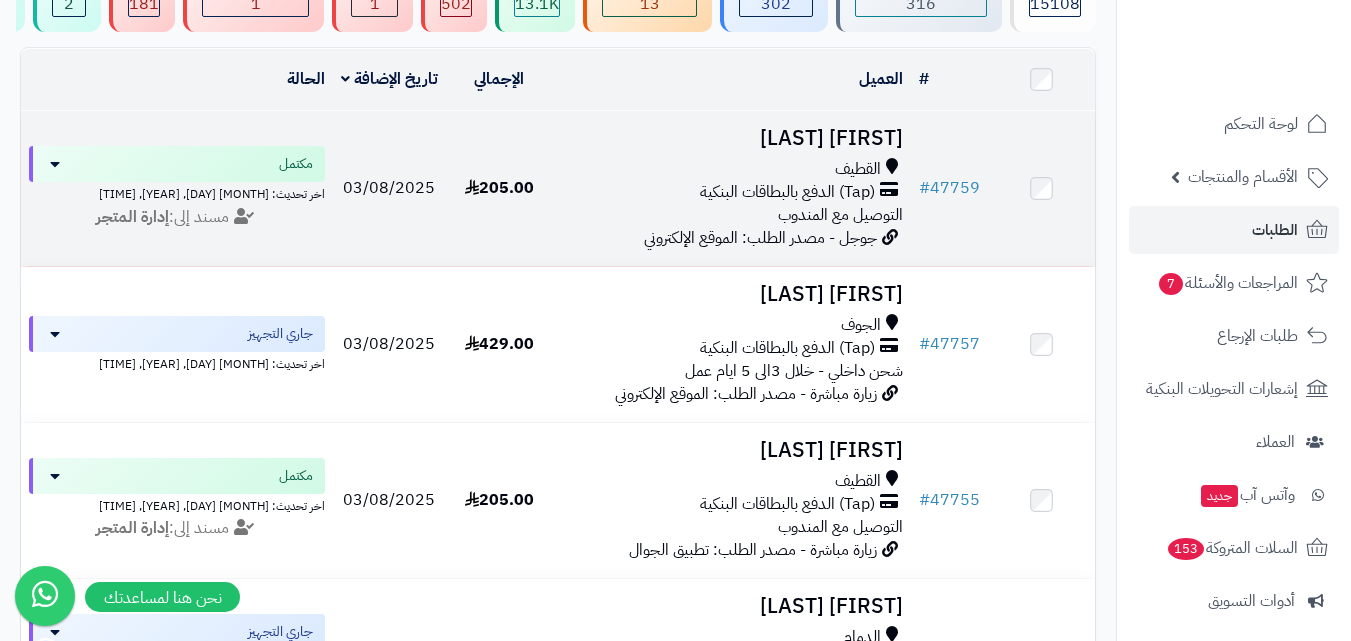 scroll, scrollTop: 200, scrollLeft: 0, axis: vertical 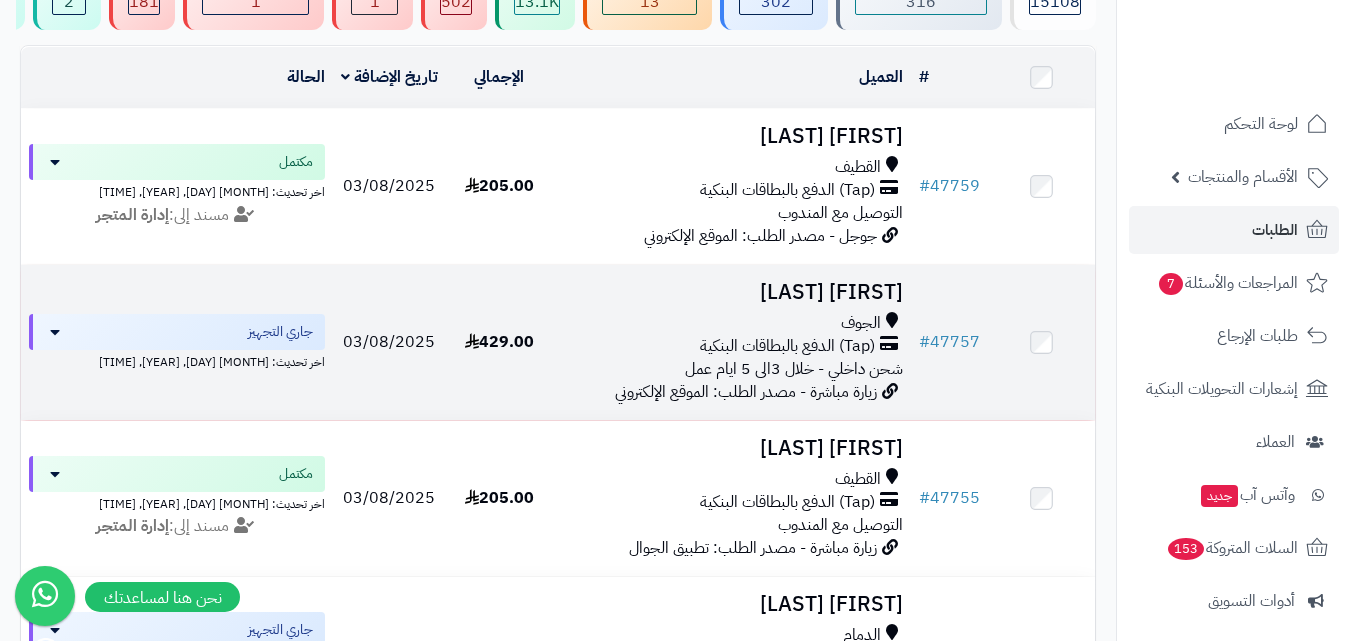 click on "[FIRST] [LAST]" at bounding box center (732, 292) 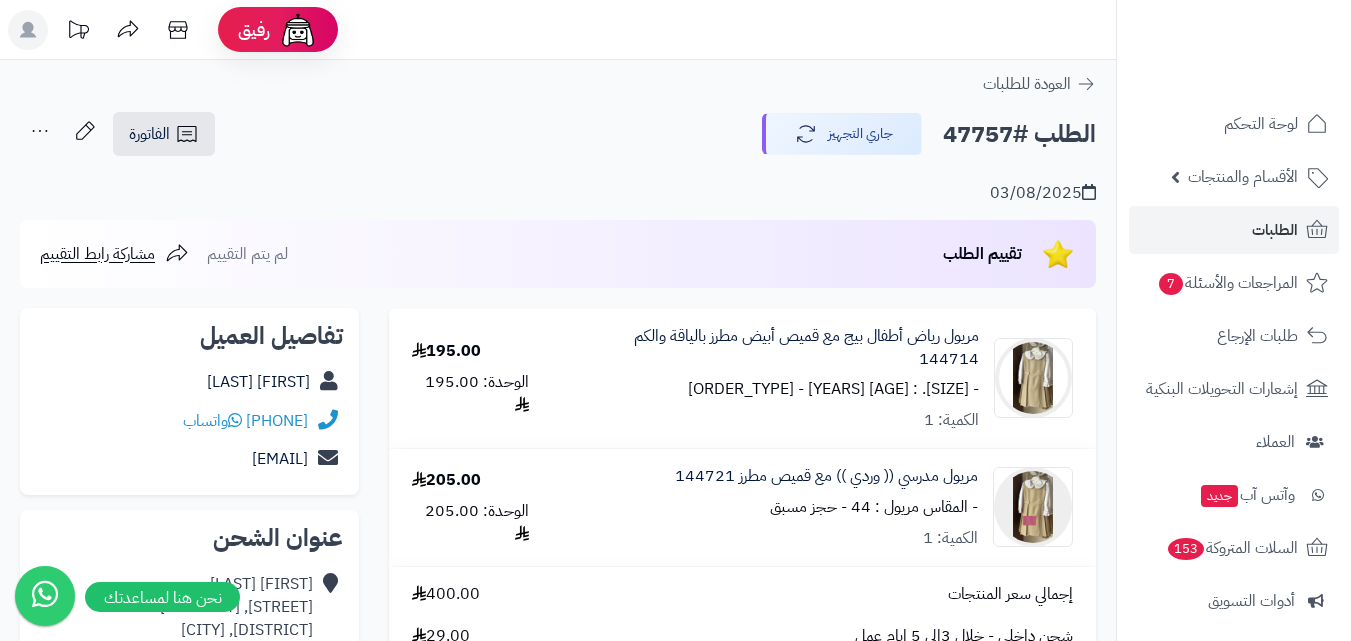 scroll, scrollTop: 0, scrollLeft: 0, axis: both 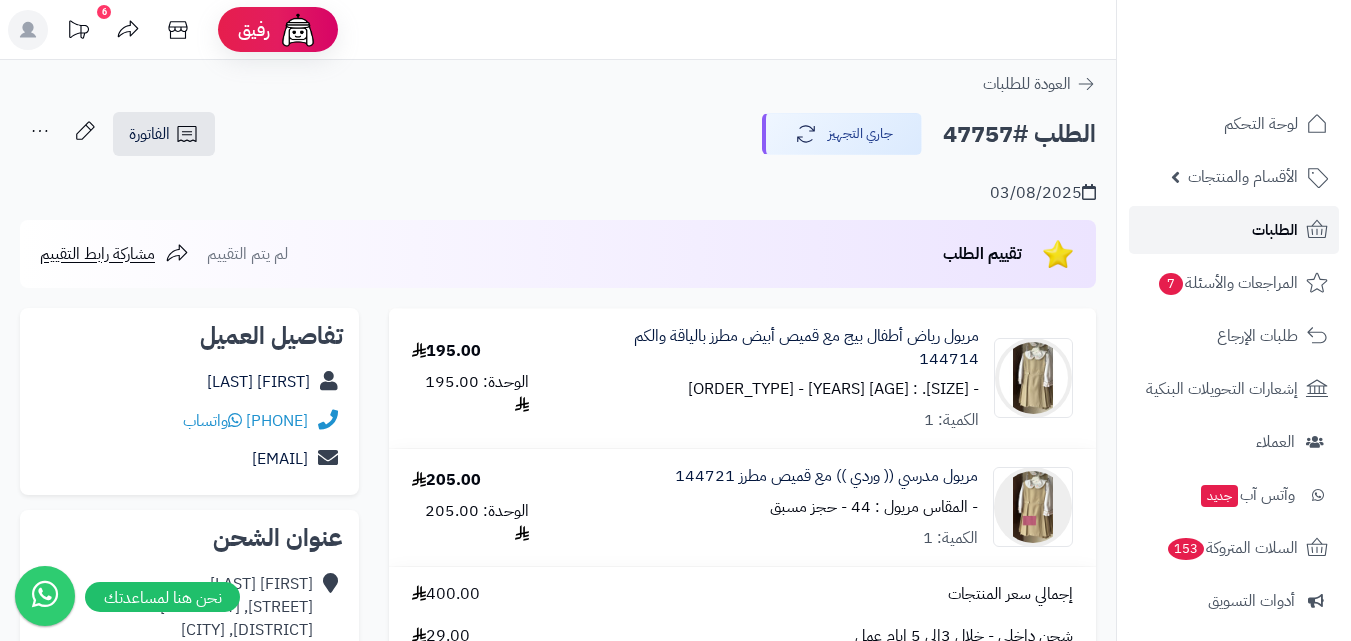 click on "الطلبات" at bounding box center (1275, 230) 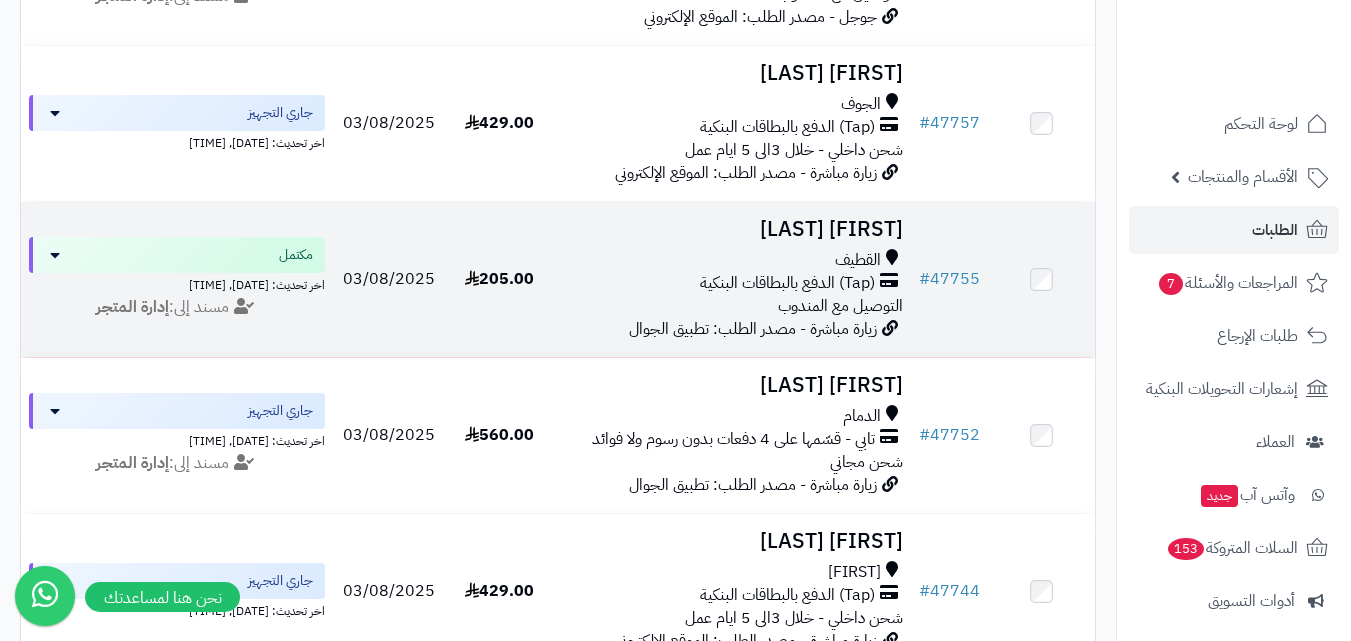 scroll, scrollTop: 600, scrollLeft: 0, axis: vertical 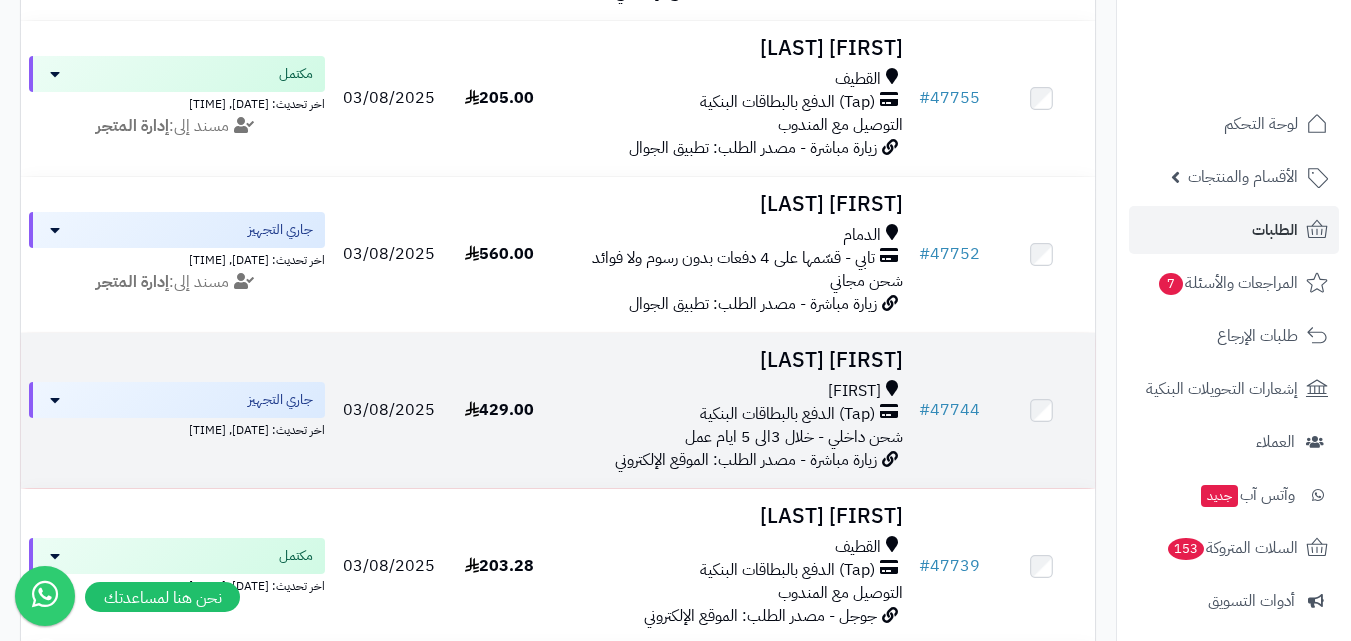 click on "bader" at bounding box center [854, 391] 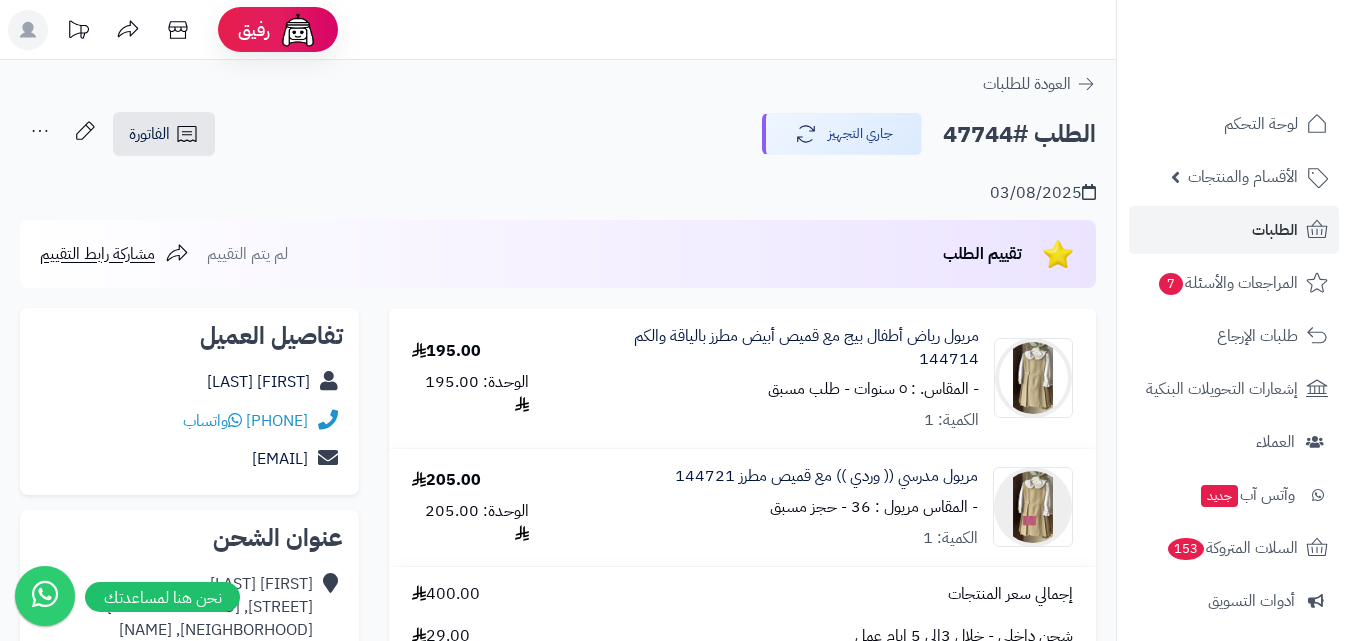 scroll, scrollTop: 0, scrollLeft: 0, axis: both 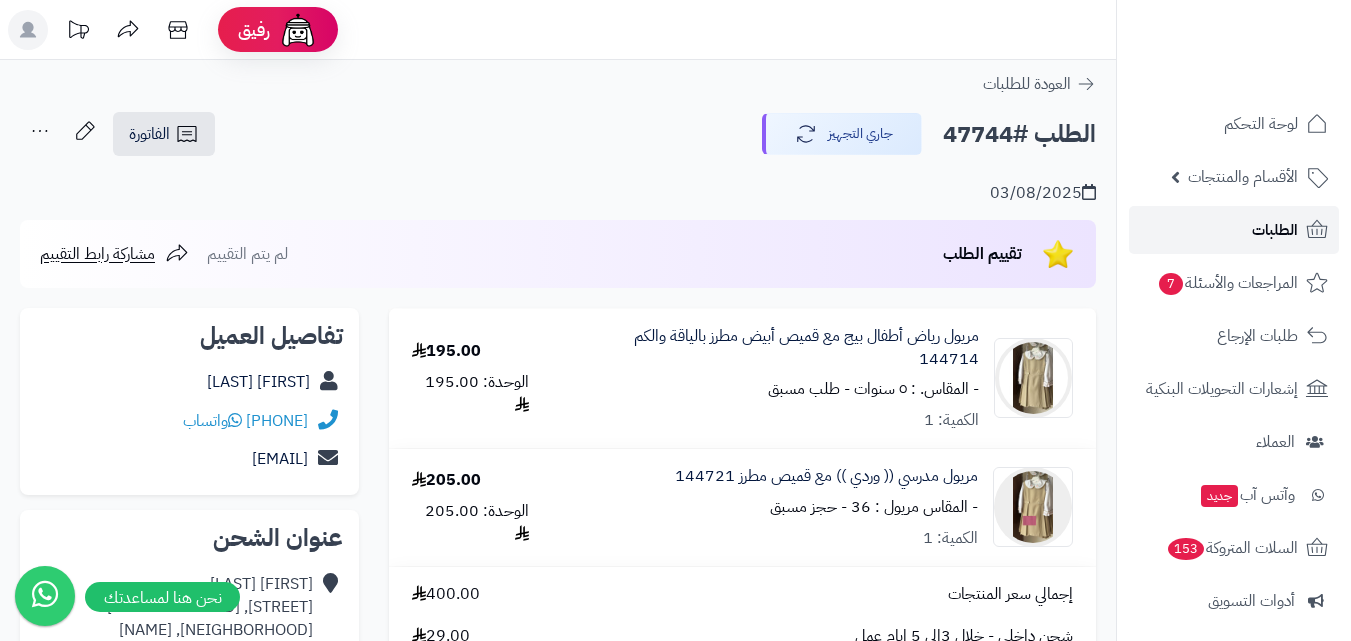 click on "الطلبات" at bounding box center [1234, 230] 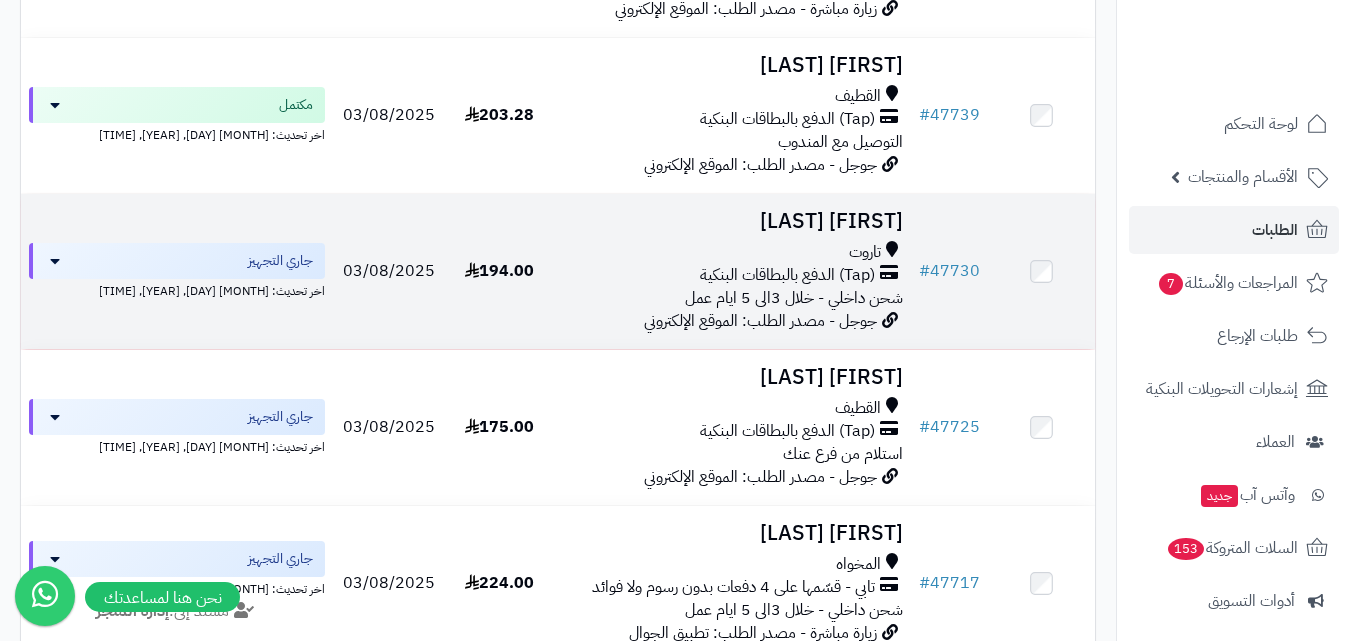 scroll, scrollTop: 1100, scrollLeft: 0, axis: vertical 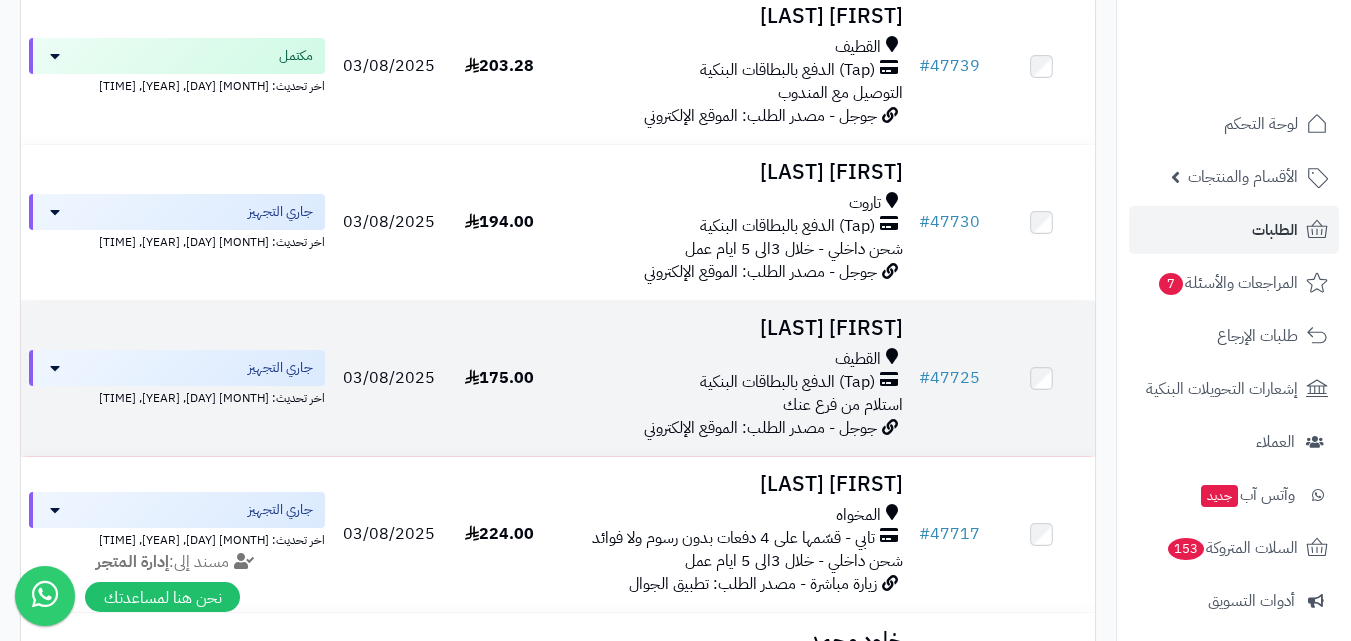 click on "[FIRST] [LAST]
[CITY]
(Tap) [PAYMENT_METHOD]
[DELIVERY_METHOD]
[SOURCE]       -
مصدر الطلب:
[SOURCE_TYPE]" at bounding box center (732, 378) 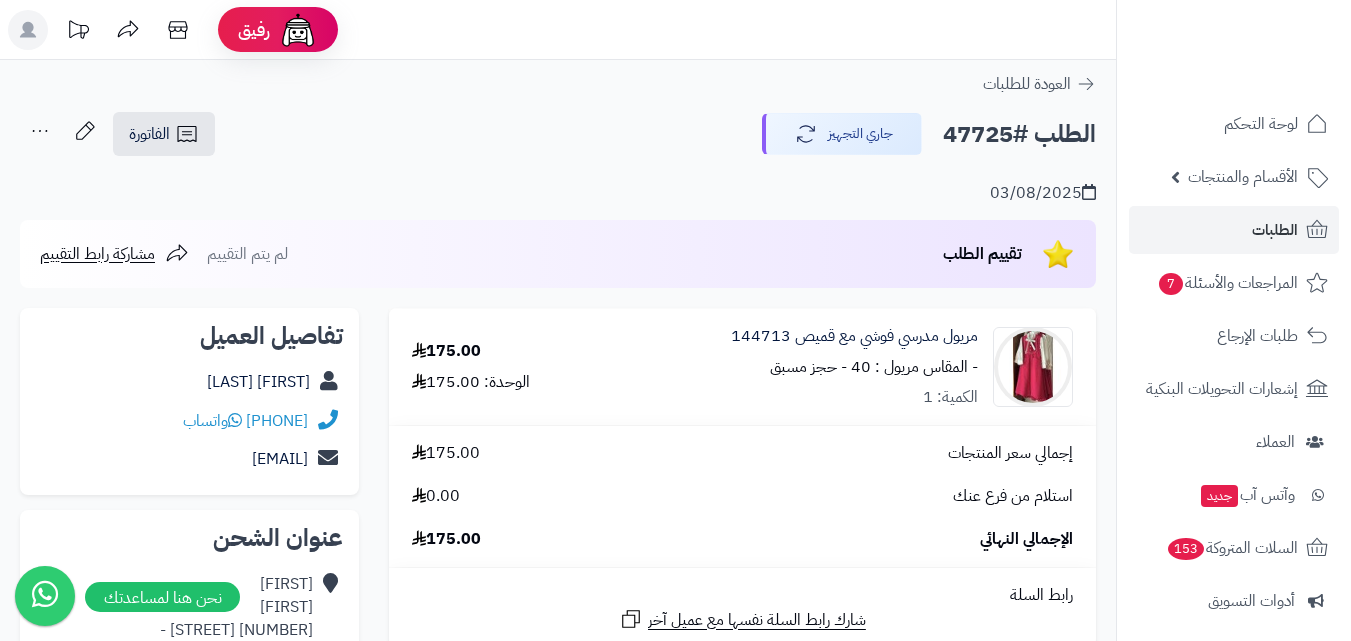 scroll, scrollTop: 0, scrollLeft: 0, axis: both 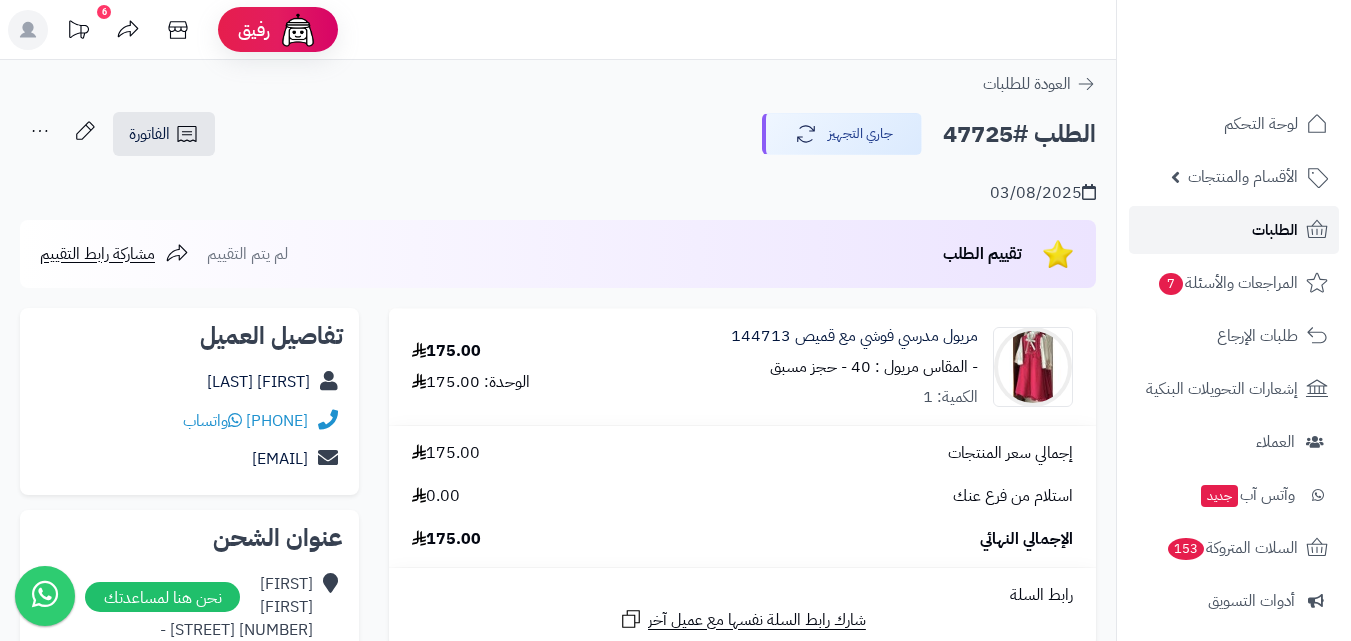 click on "الطلبات" at bounding box center (1234, 230) 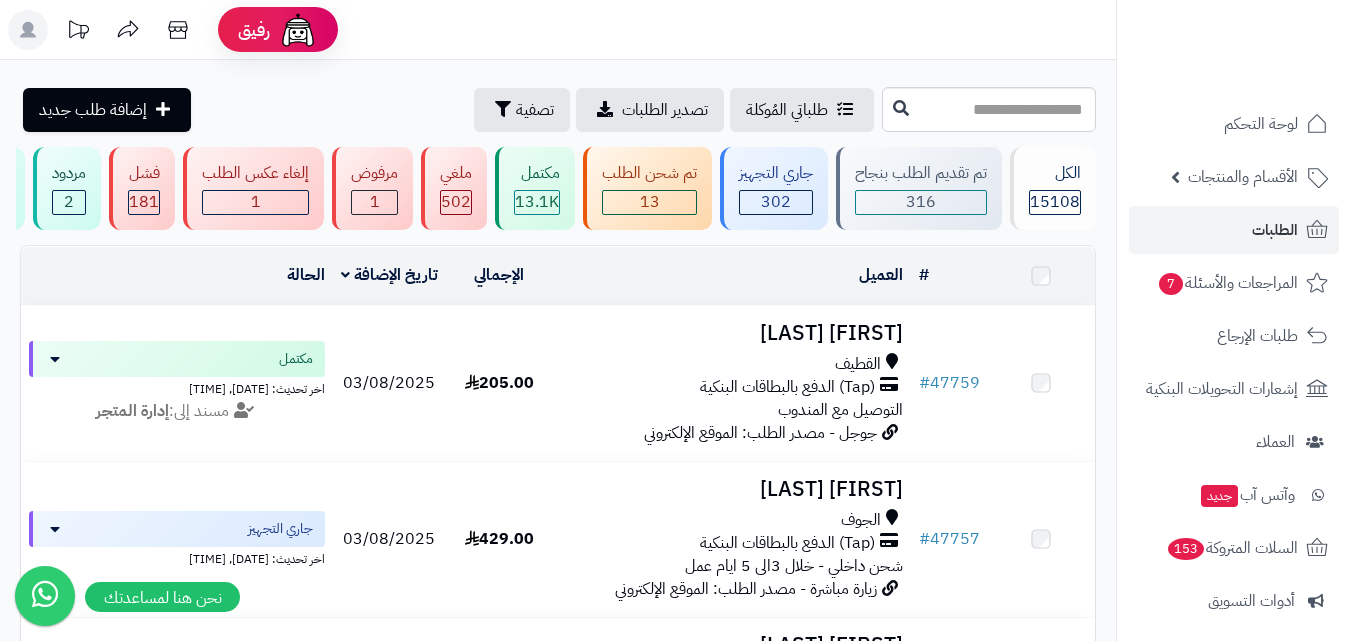 scroll, scrollTop: 0, scrollLeft: 0, axis: both 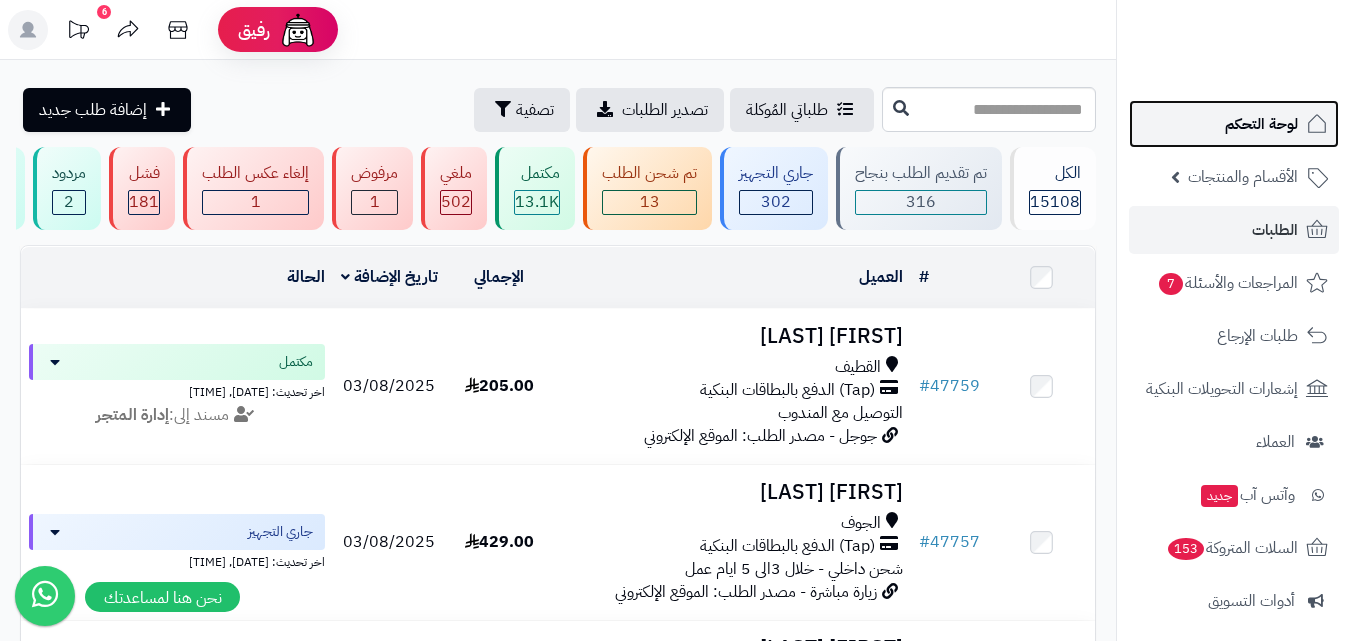 click on "لوحة التحكم" at bounding box center (1261, 124) 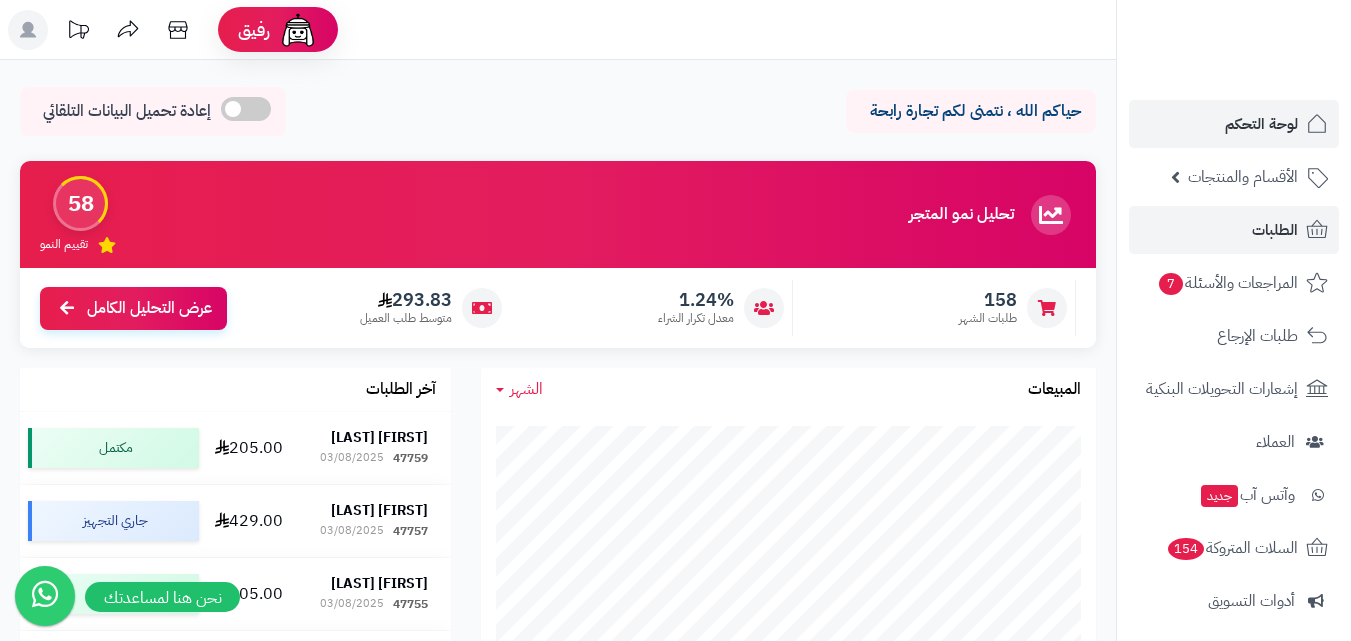 scroll, scrollTop: 0, scrollLeft: 0, axis: both 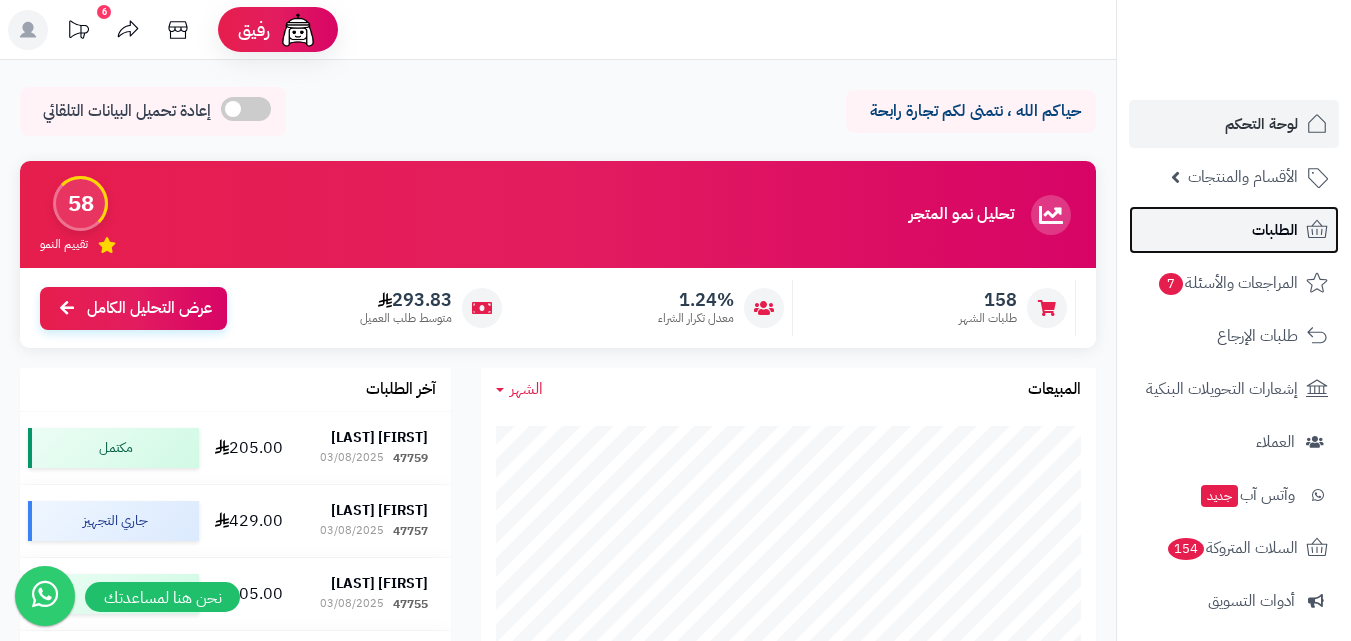 click on "الطلبات" at bounding box center [1275, 230] 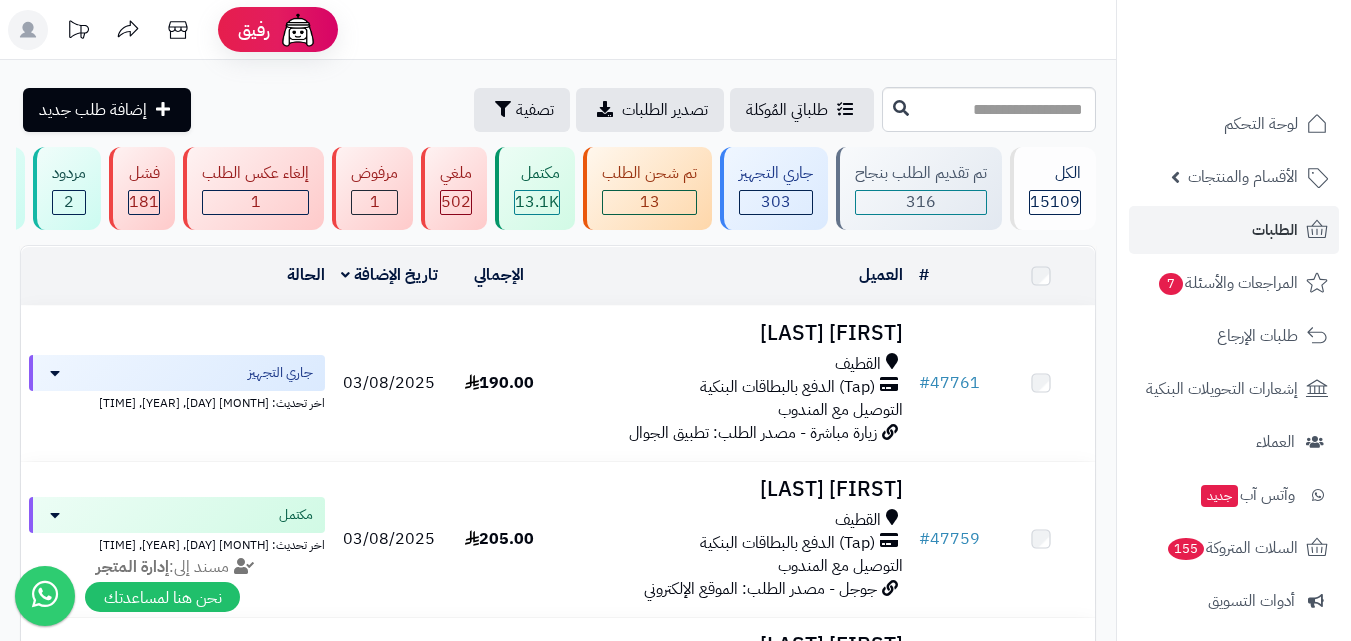 scroll, scrollTop: 0, scrollLeft: 0, axis: both 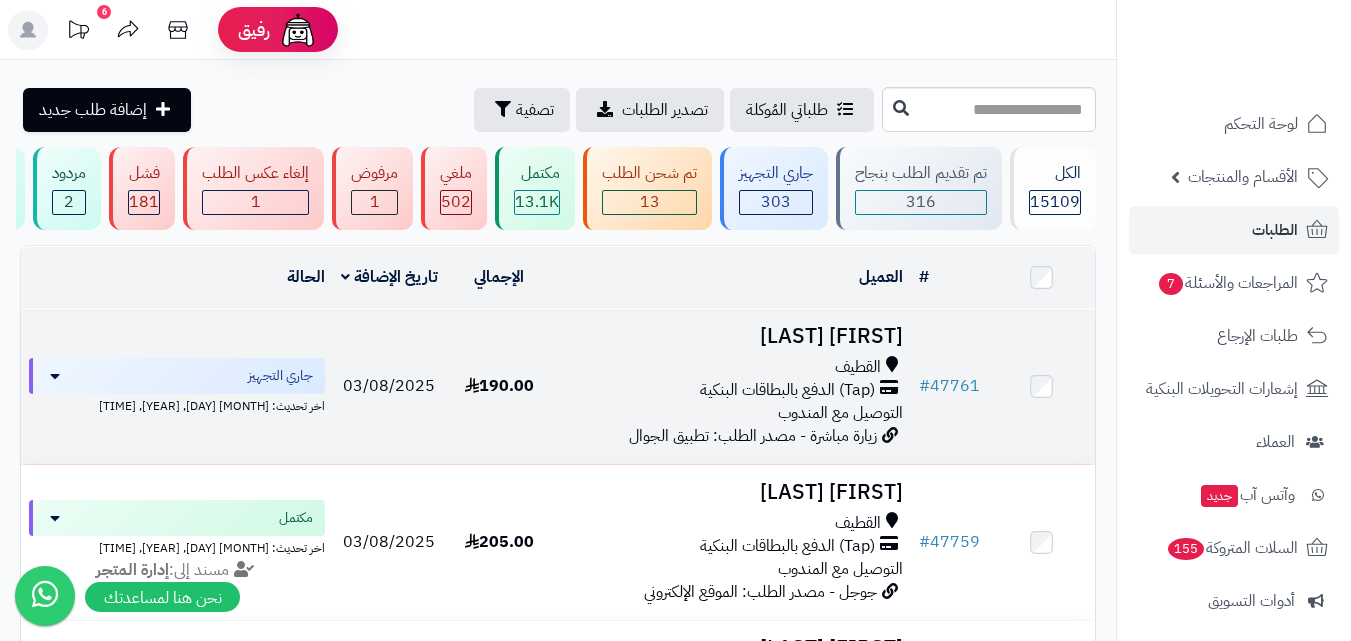 click on "Zahraa  Salman" at bounding box center (732, 336) 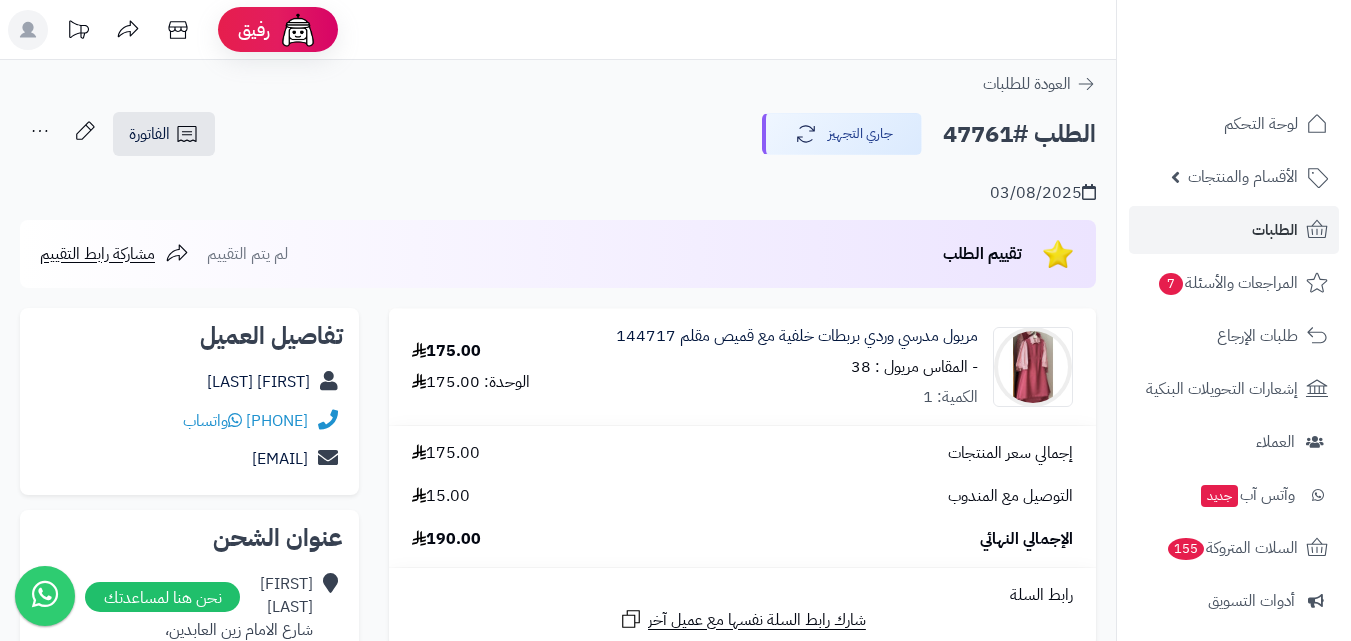 scroll, scrollTop: 0, scrollLeft: 0, axis: both 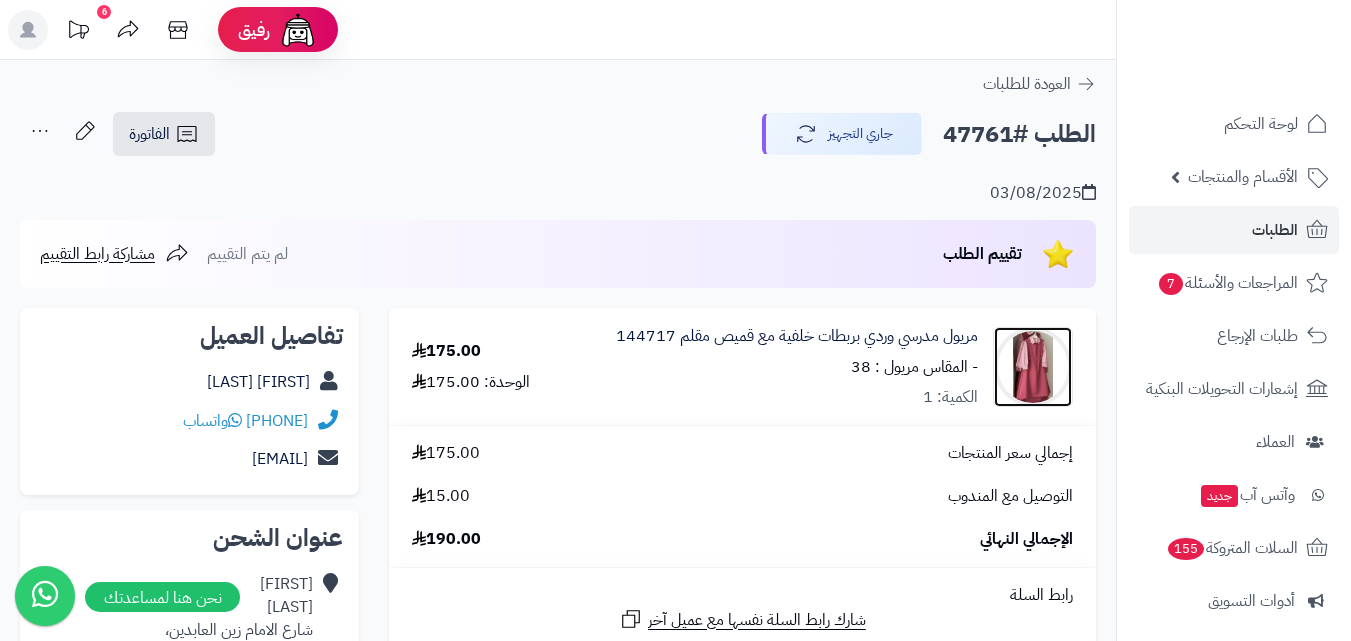 click at bounding box center [1033, 367] 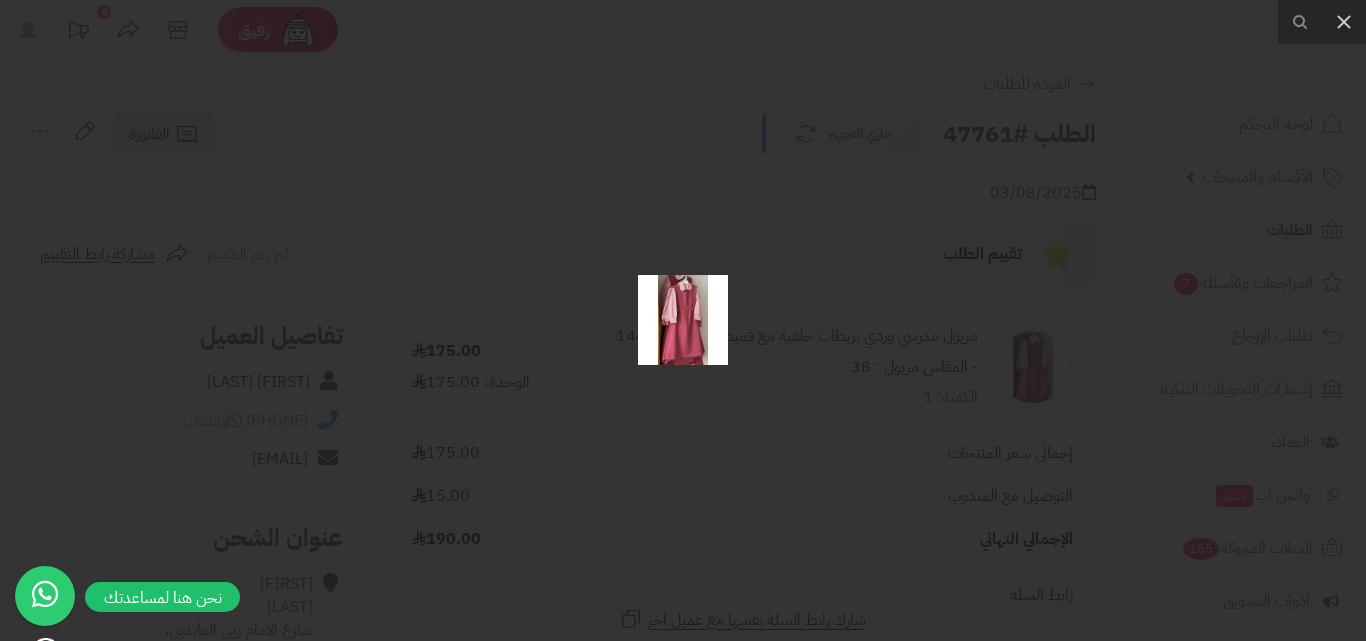 click at bounding box center (683, 320) 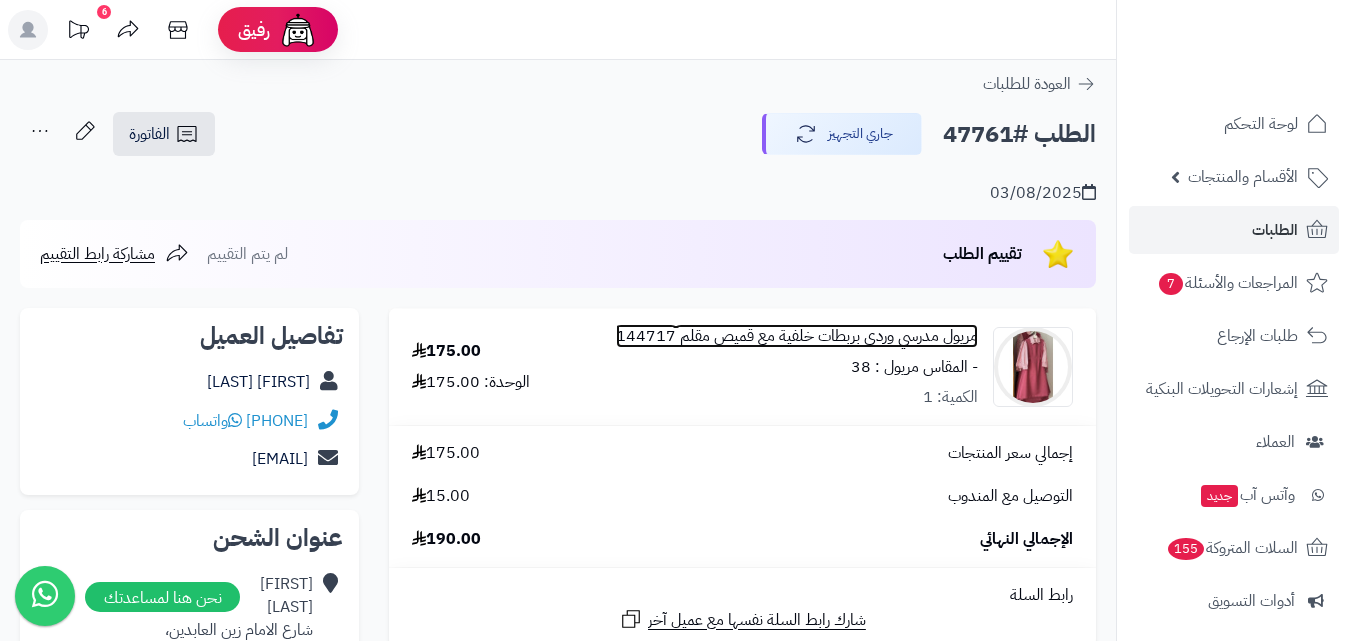 click on "مريول مدرسي وردي بربطات خلفية مع قميص مقلم 144717" at bounding box center [797, 336] 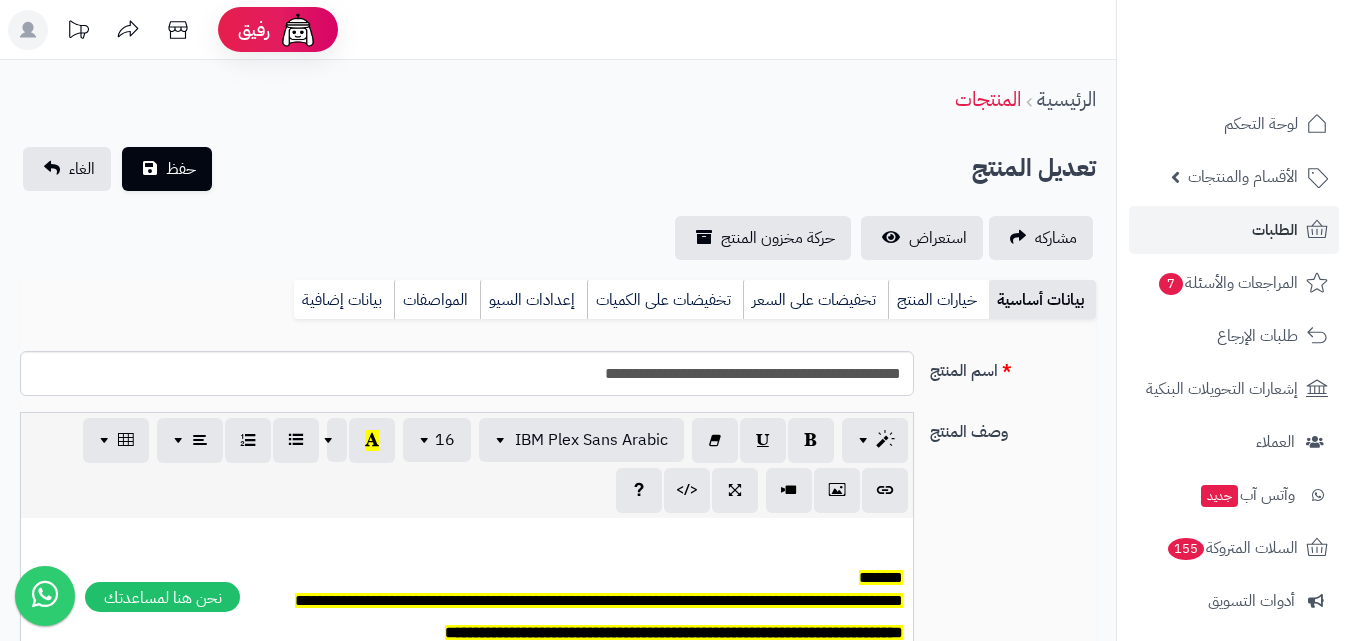 scroll, scrollTop: 0, scrollLeft: 0, axis: both 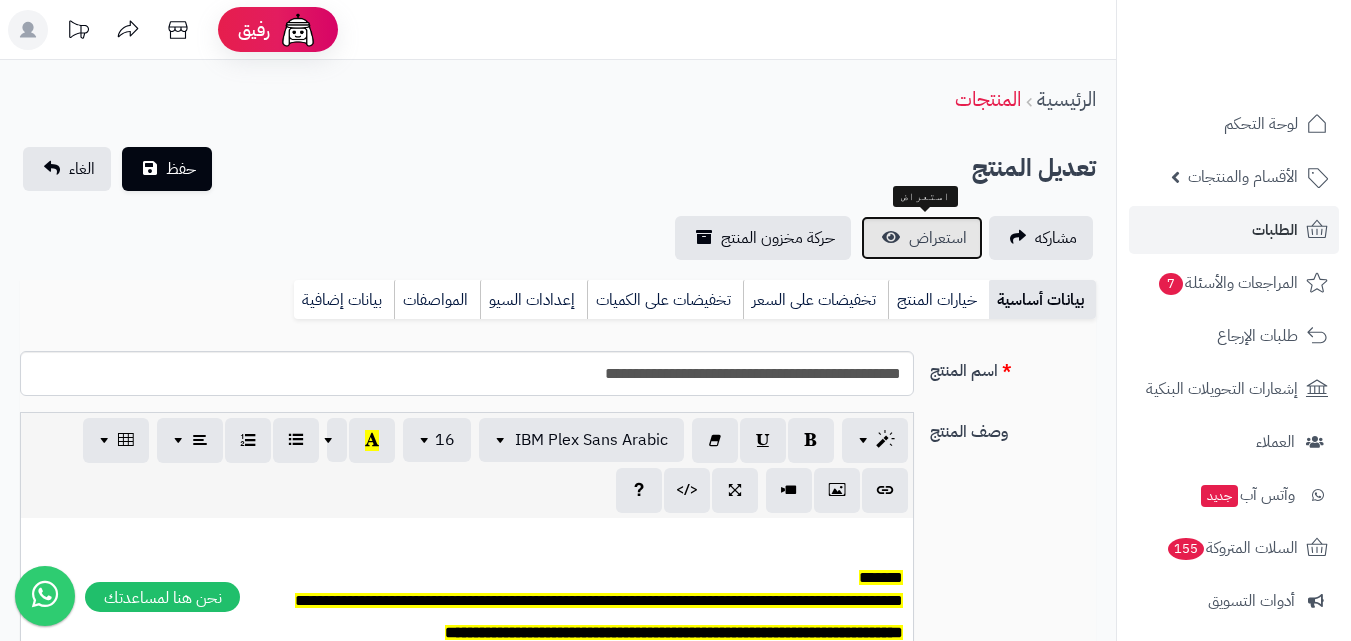 click on "استعراض" at bounding box center (938, 238) 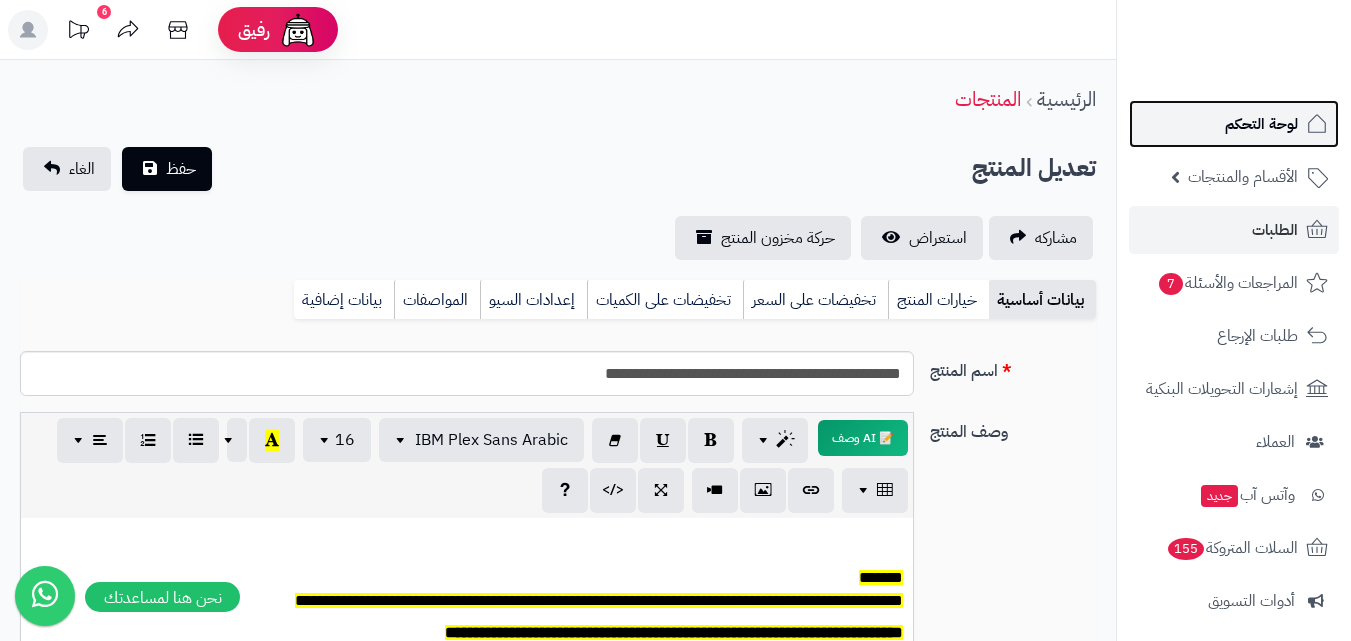 click on "لوحة التحكم" at bounding box center [1261, 124] 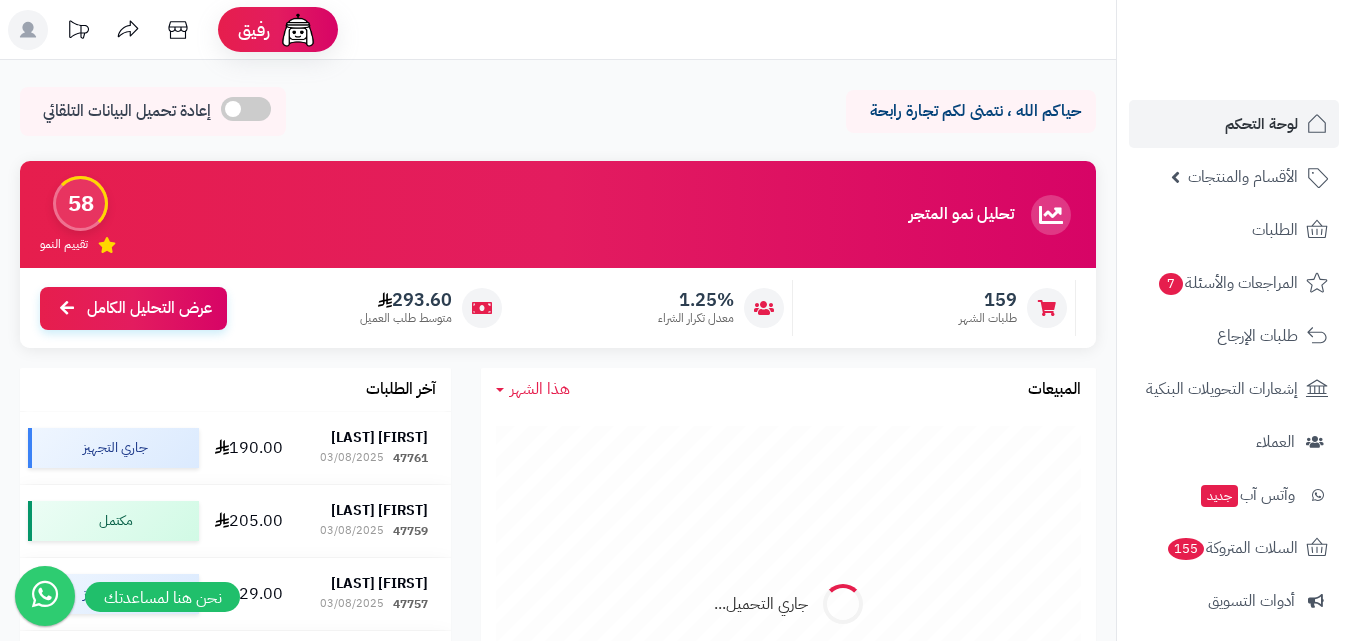scroll, scrollTop: 0, scrollLeft: 0, axis: both 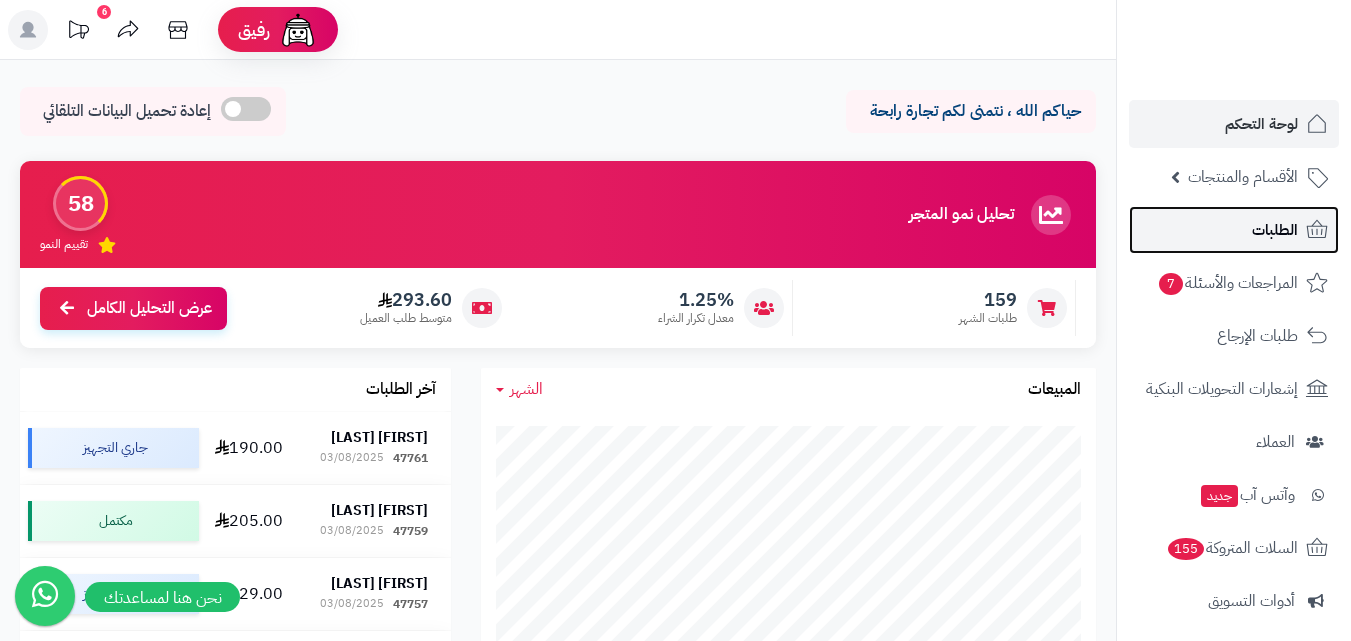 click on "الطلبات" at bounding box center [1275, 230] 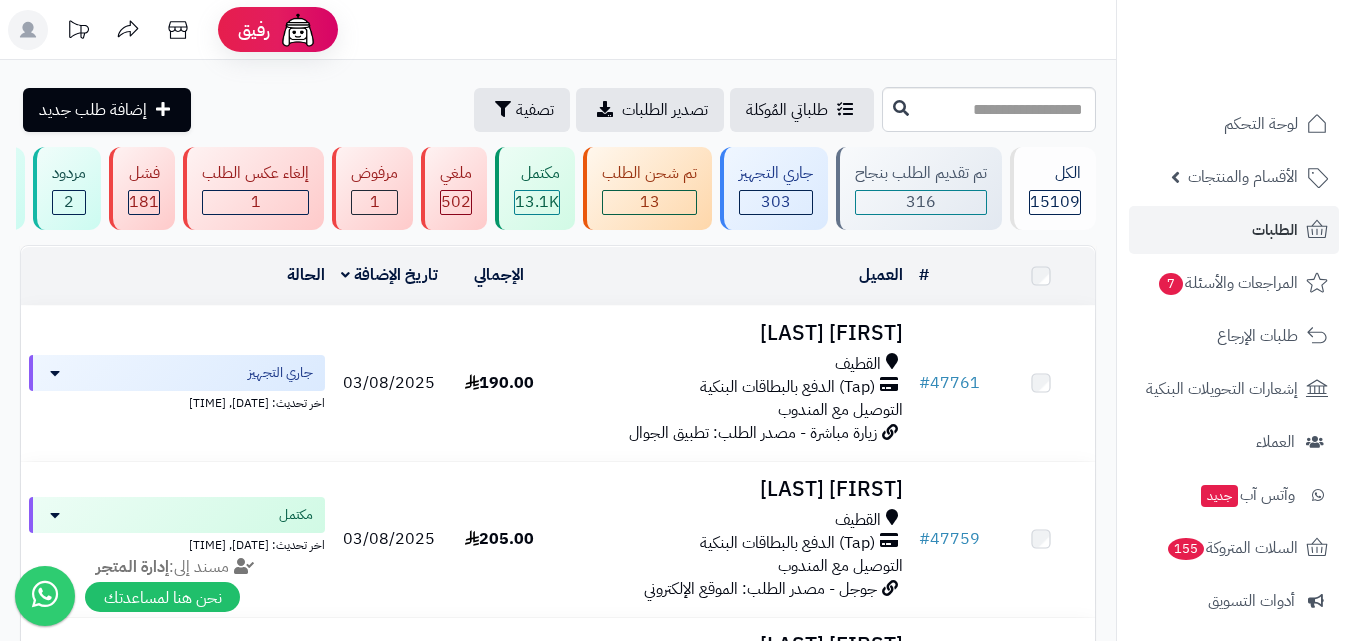 scroll, scrollTop: 0, scrollLeft: 0, axis: both 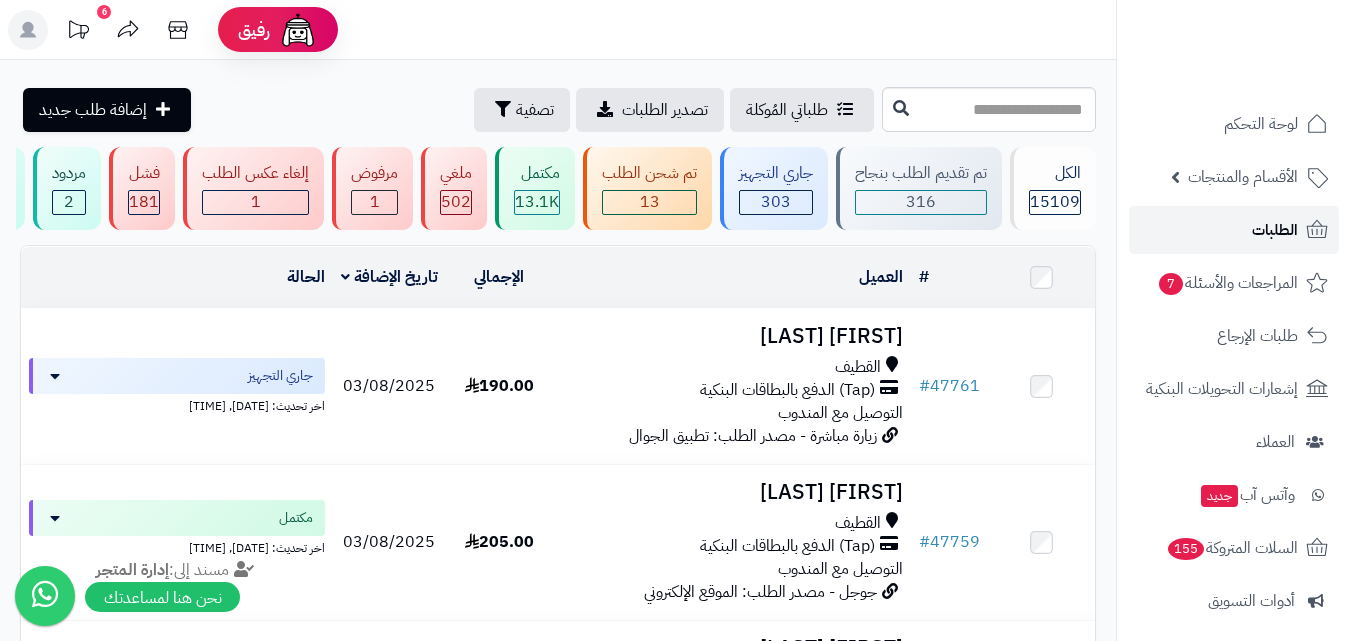 click on "الطلبات" at bounding box center [1275, 230] 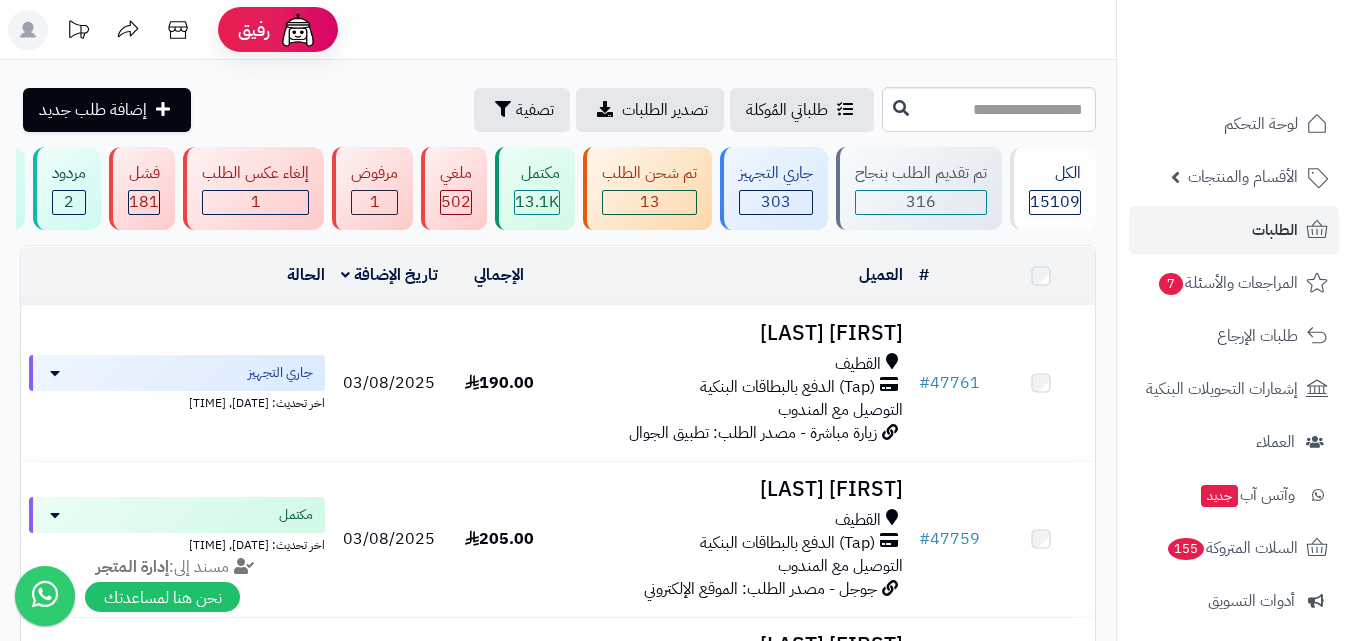 scroll, scrollTop: 0, scrollLeft: 0, axis: both 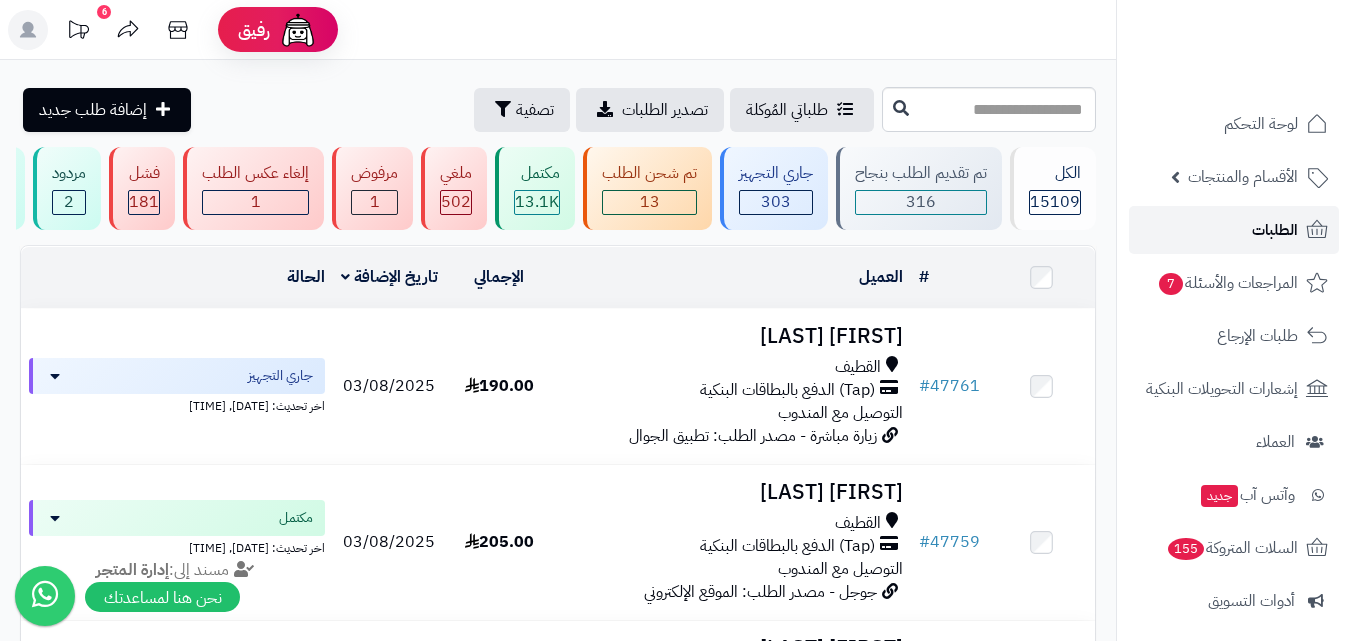 click on "الطلبات" at bounding box center [1234, 230] 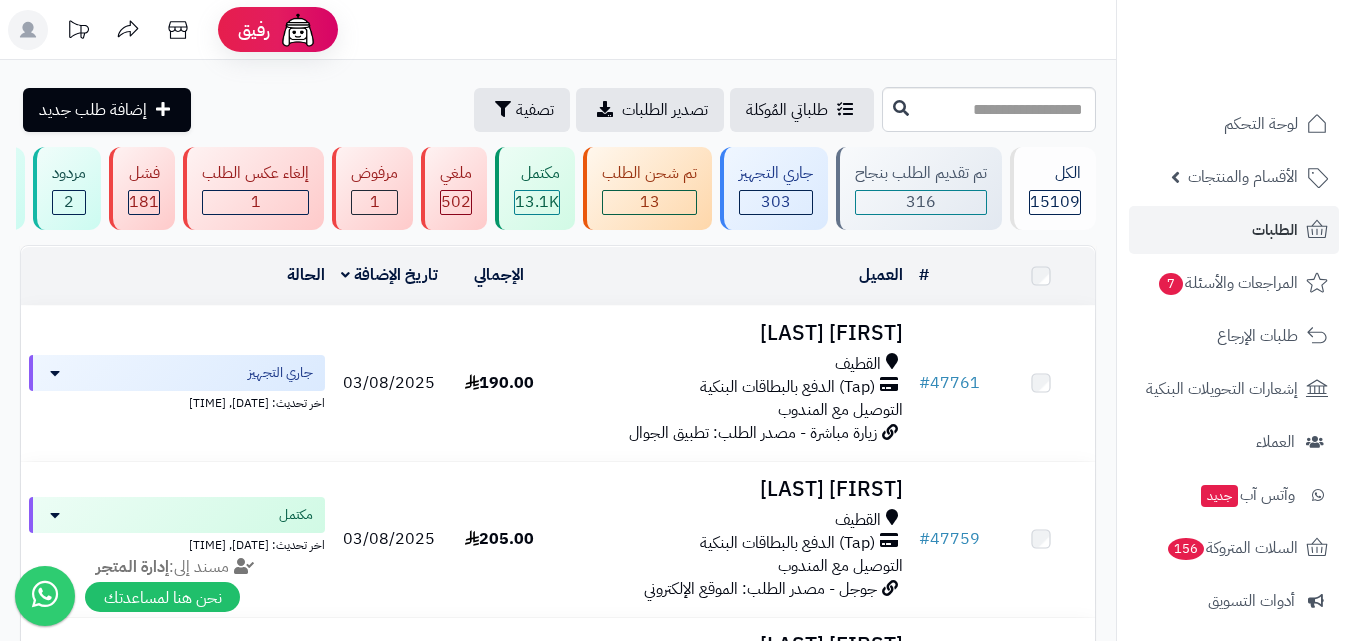 scroll, scrollTop: 0, scrollLeft: 0, axis: both 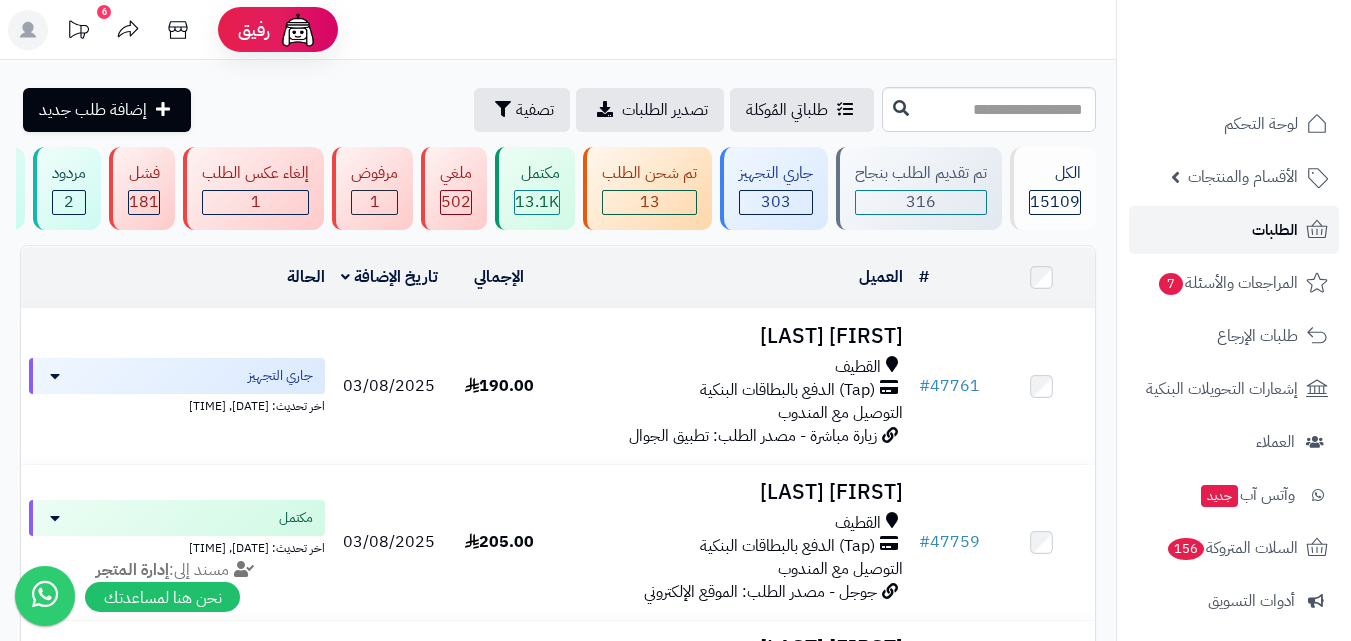 click on "الطلبات" at bounding box center (1275, 230) 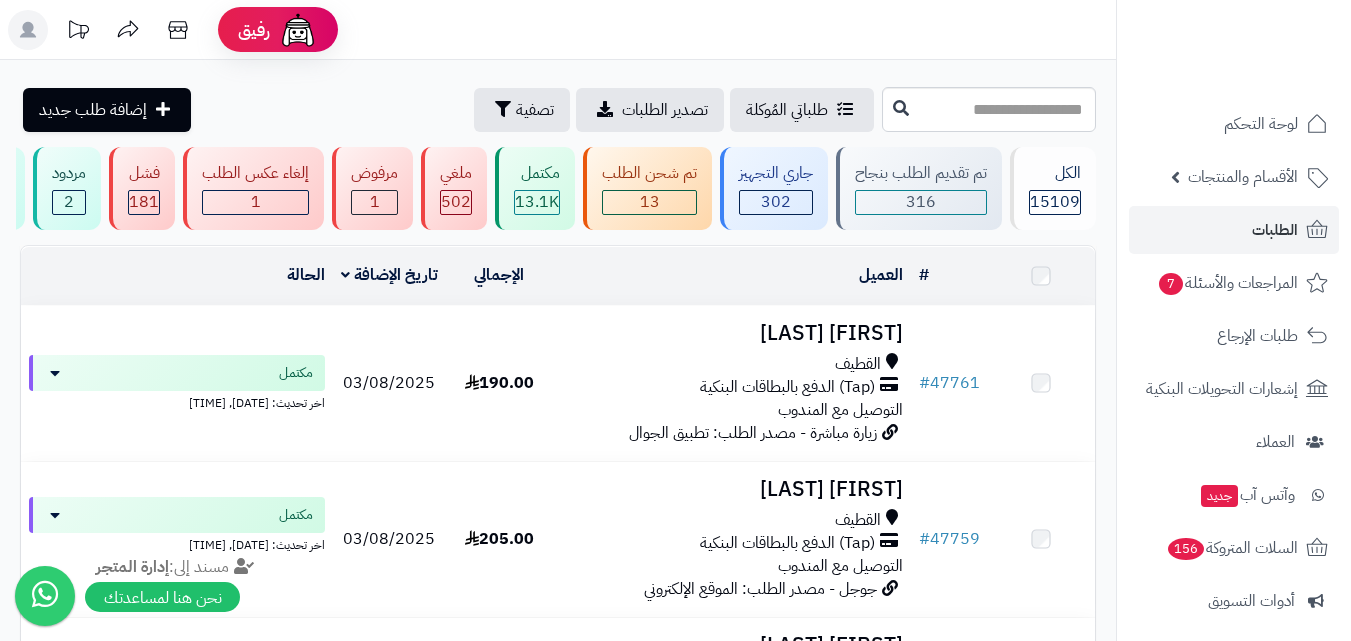 scroll, scrollTop: 0, scrollLeft: 0, axis: both 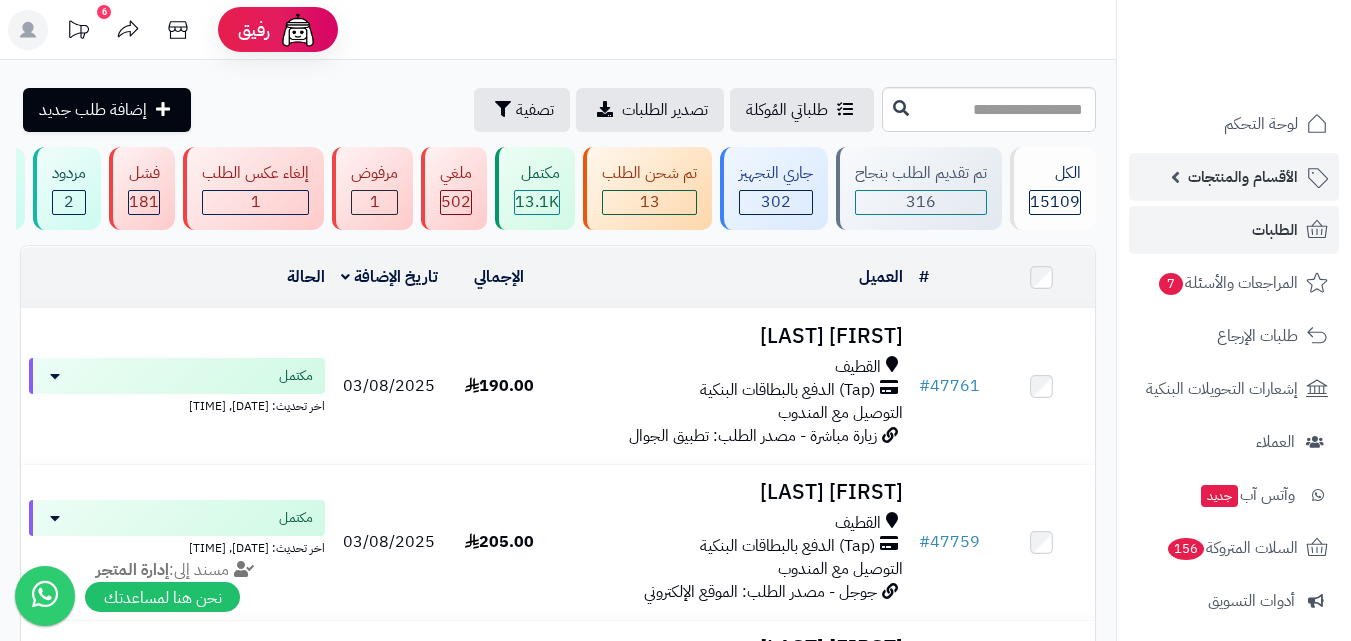 click on "الأقسام والمنتجات" at bounding box center [1243, 177] 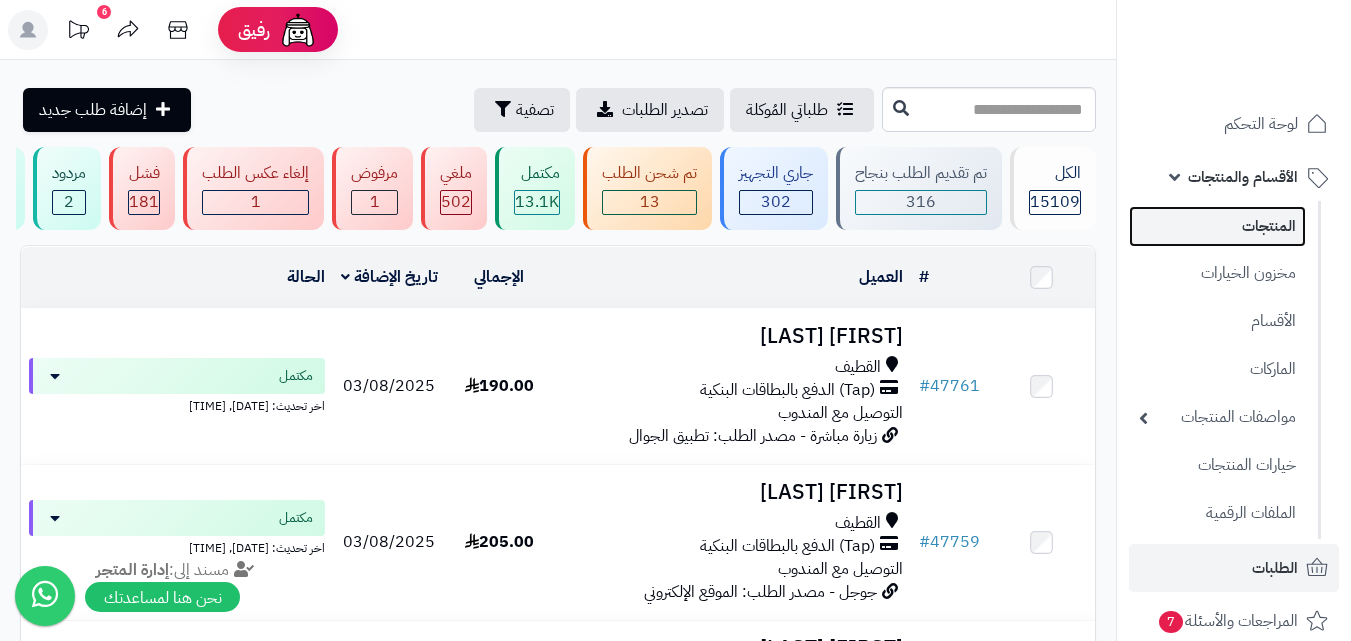 click on "المنتجات" at bounding box center [1217, 226] 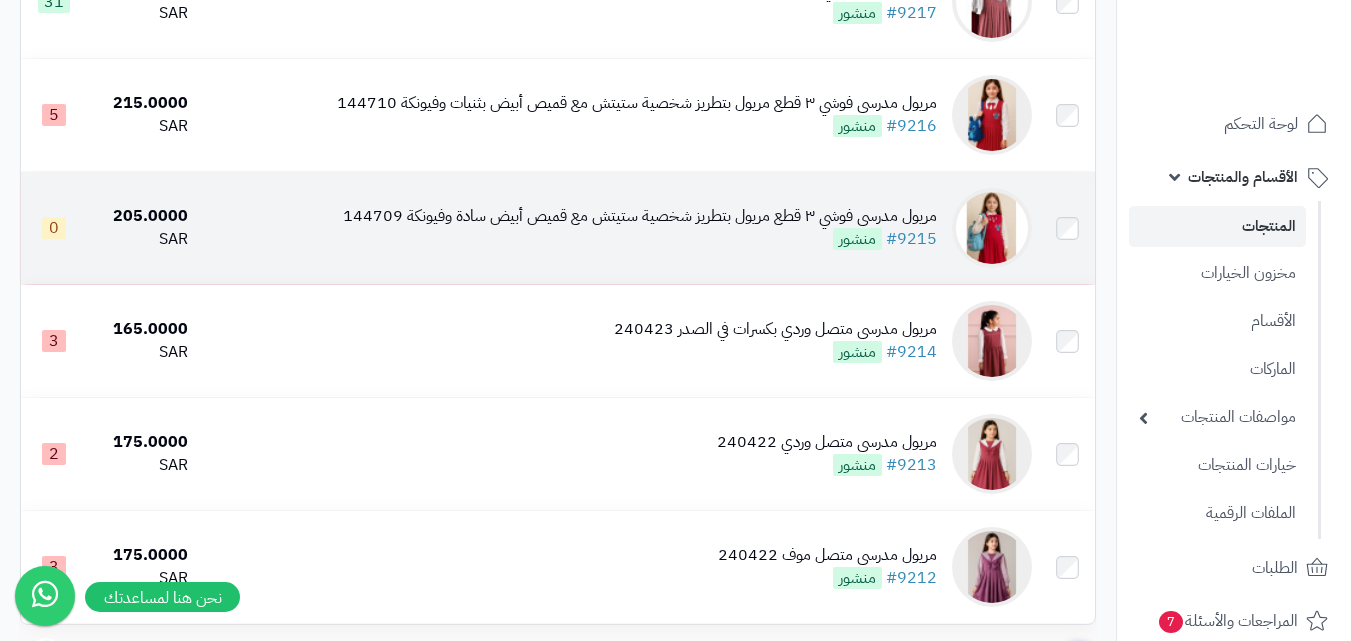 scroll, scrollTop: 1900, scrollLeft: 0, axis: vertical 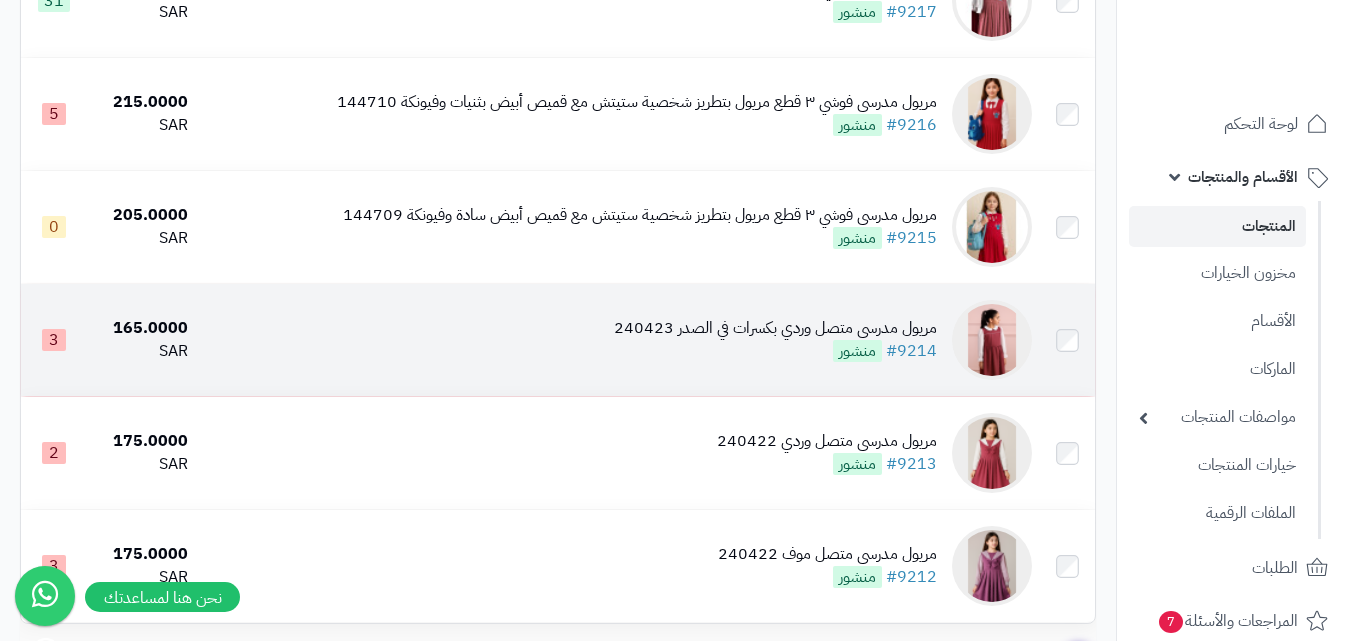 click on "مريول مدرسي متصل وردي بكسرات في الصدر    240423" at bounding box center [775, 328] 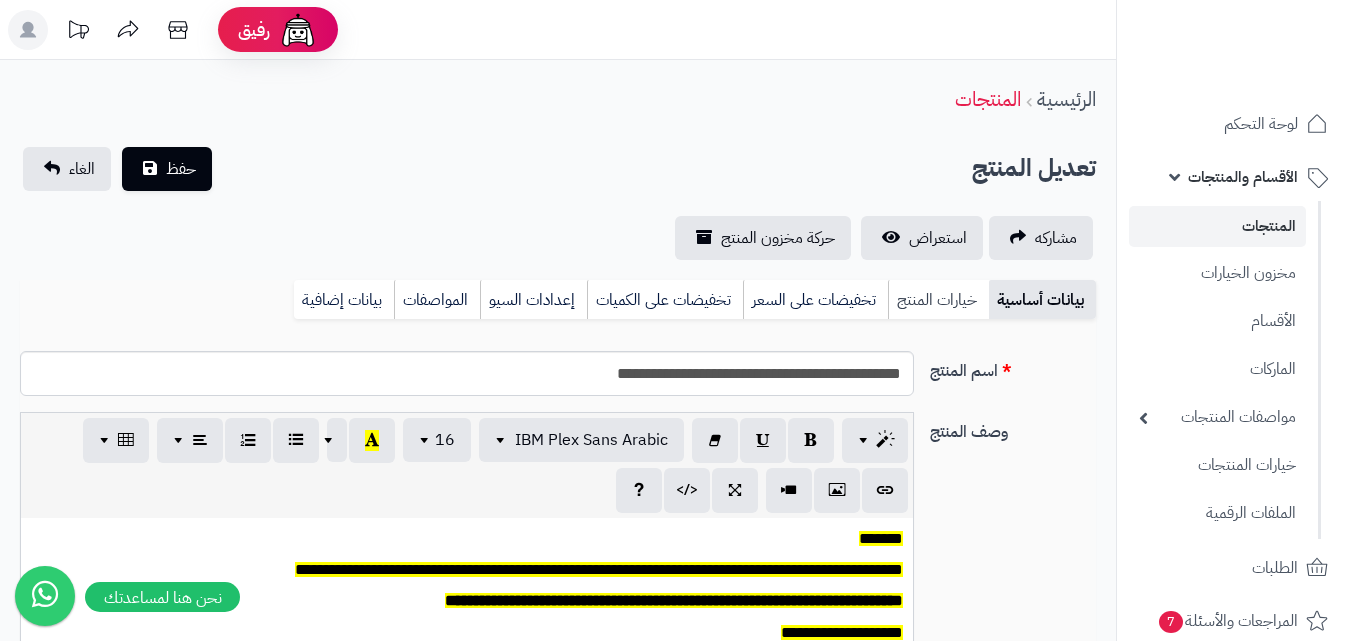 scroll, scrollTop: 0, scrollLeft: 0, axis: both 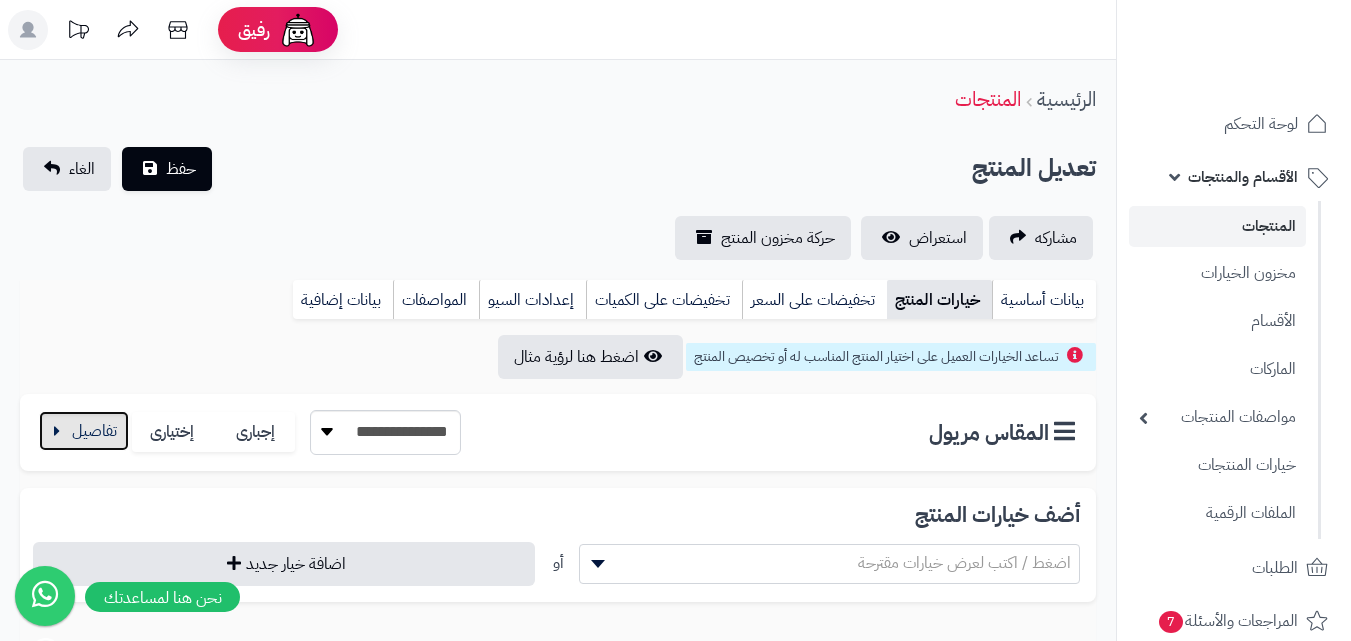 click at bounding box center (84, 431) 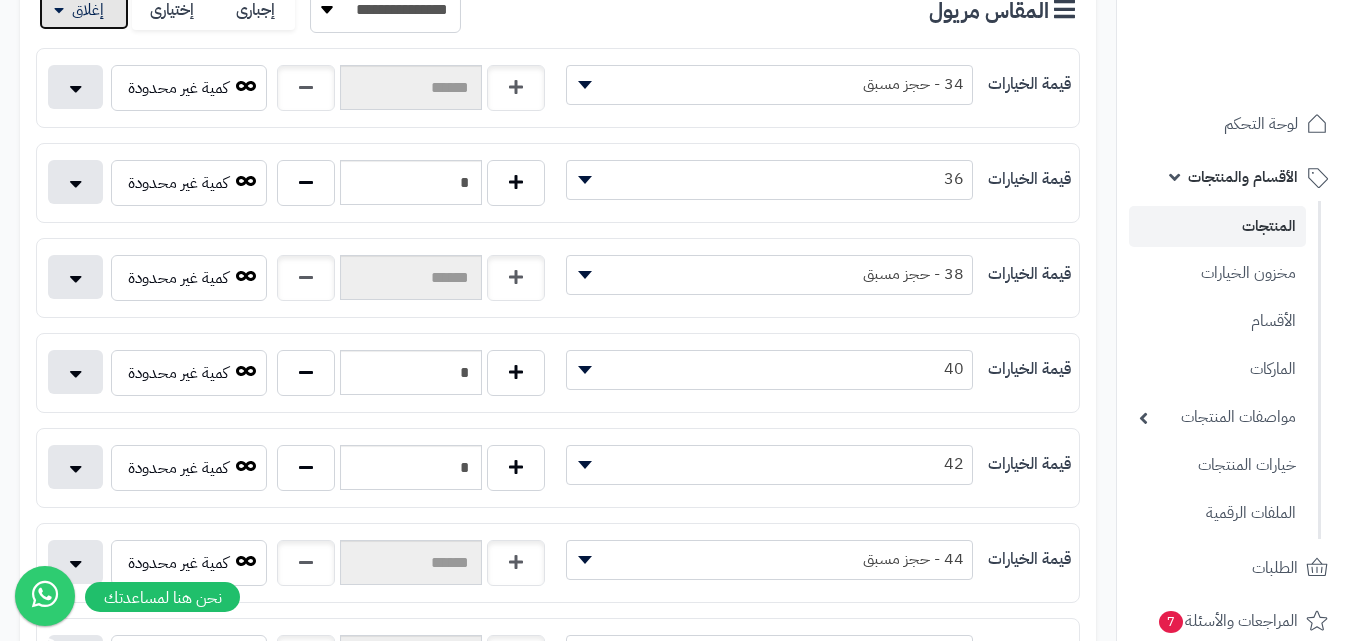 scroll, scrollTop: 0, scrollLeft: 0, axis: both 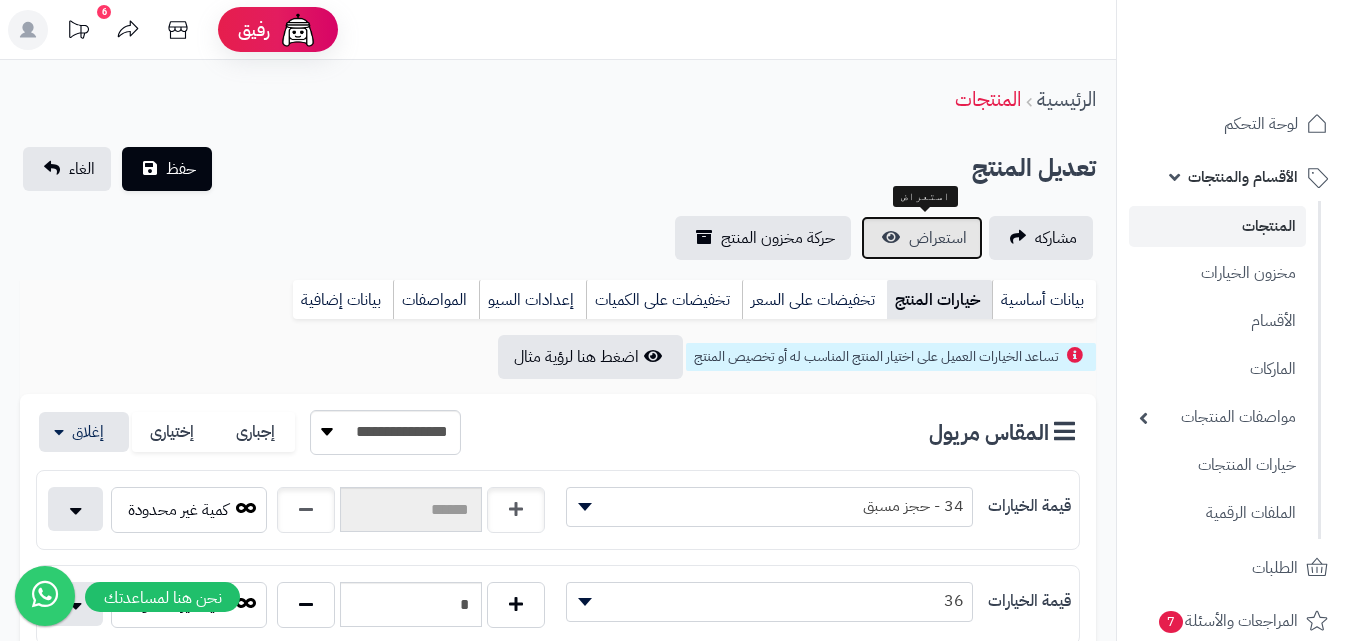 click on "استعراض" at bounding box center (938, 238) 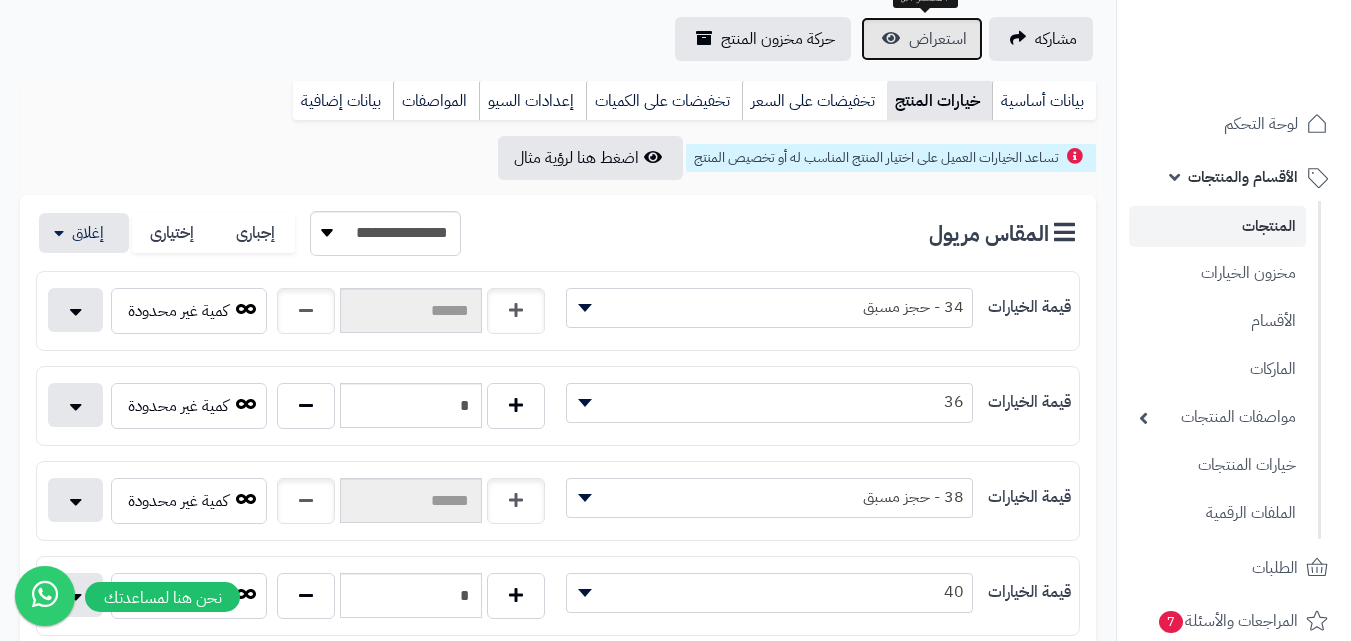 scroll, scrollTop: 0, scrollLeft: 0, axis: both 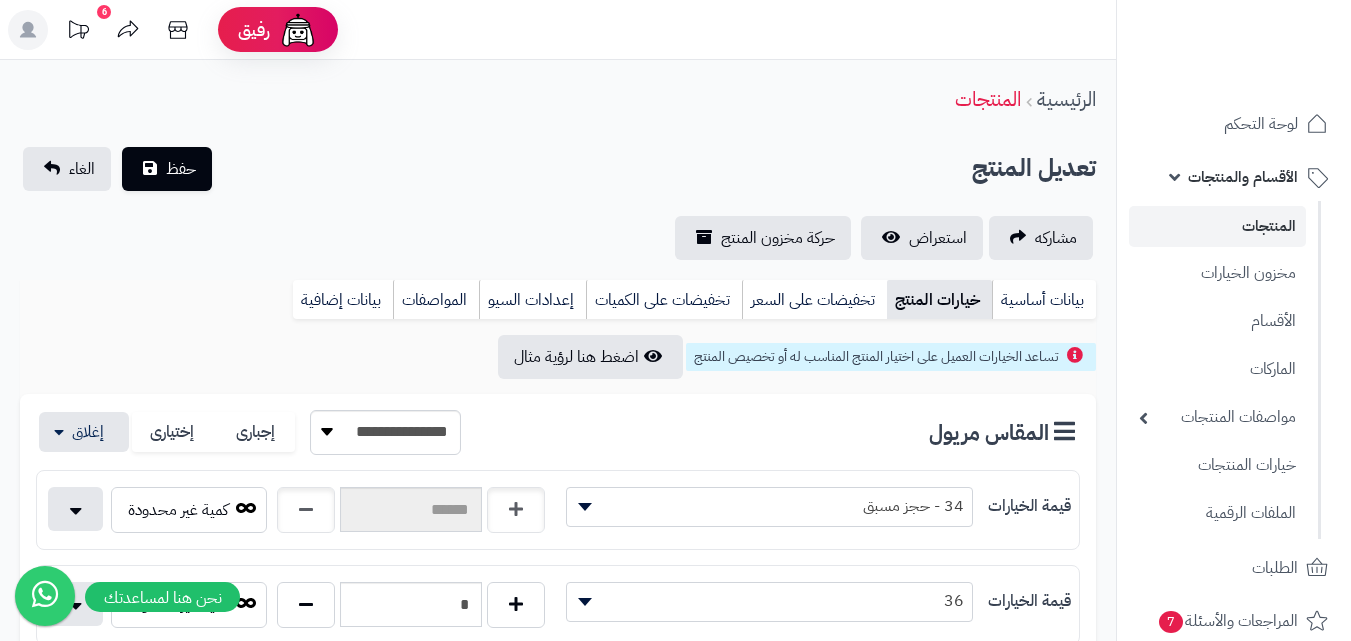 click on "الأقسام والمنتجات" at bounding box center (1243, 177) 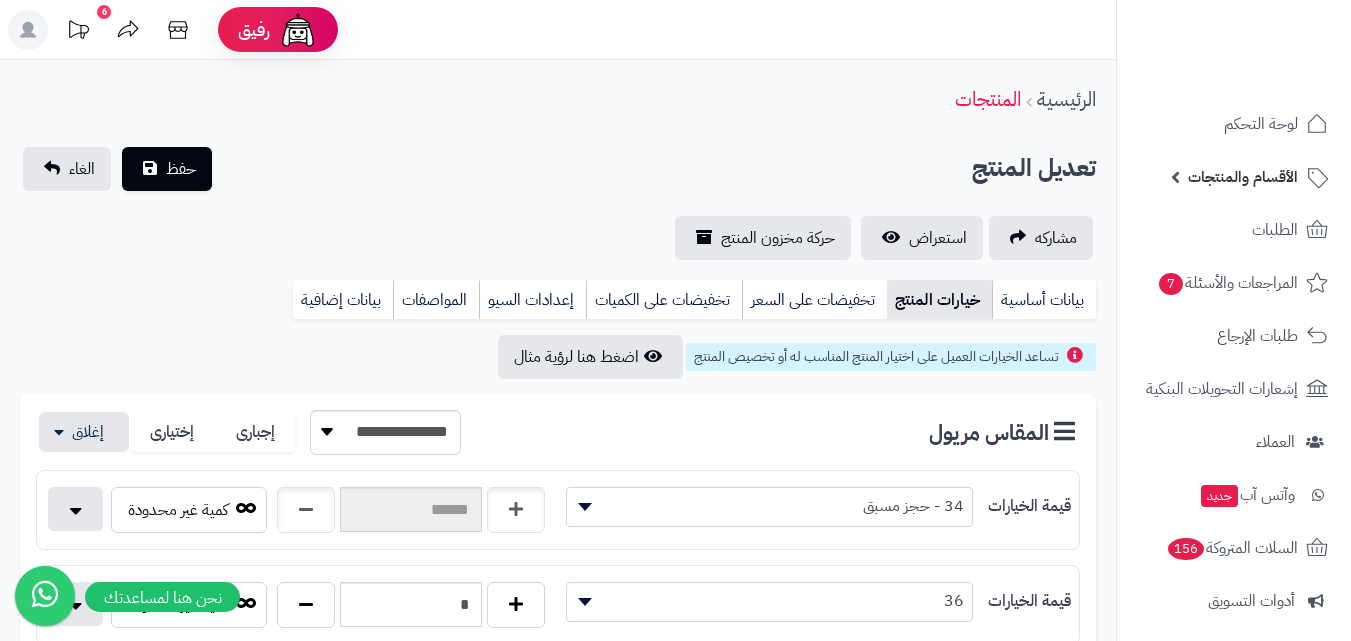 click on "الأقسام والمنتجات" at bounding box center [1243, 177] 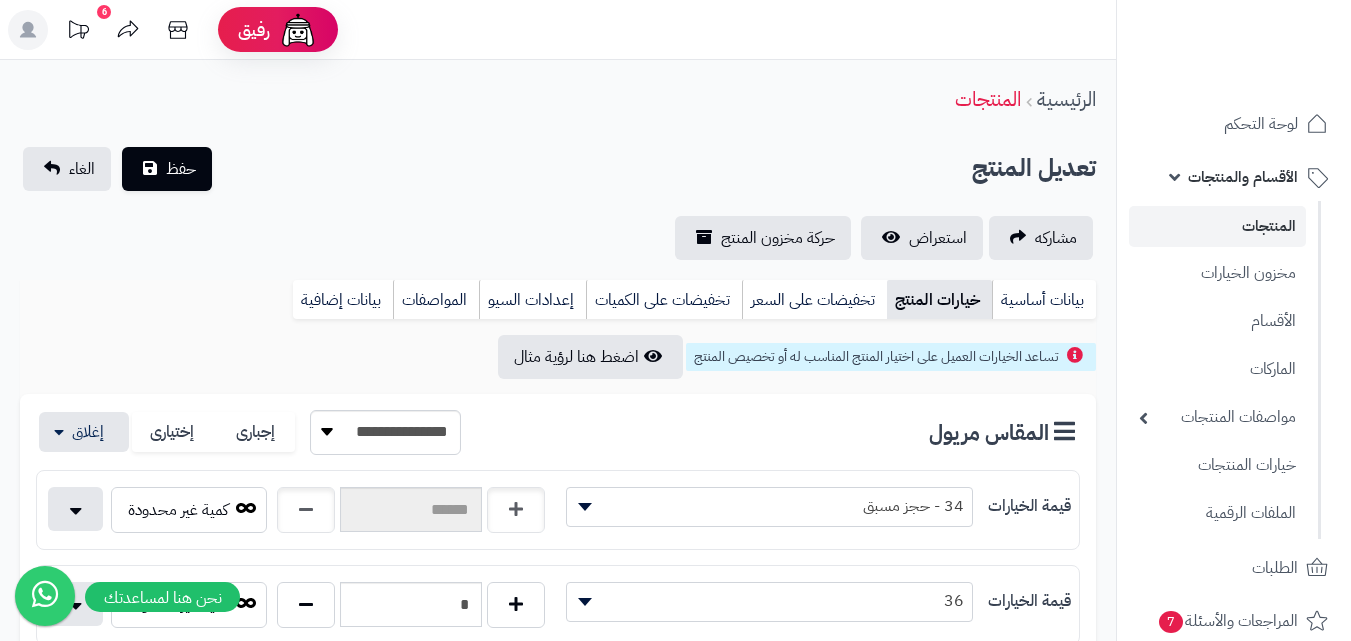 click on "المنتجات" at bounding box center [1217, 226] 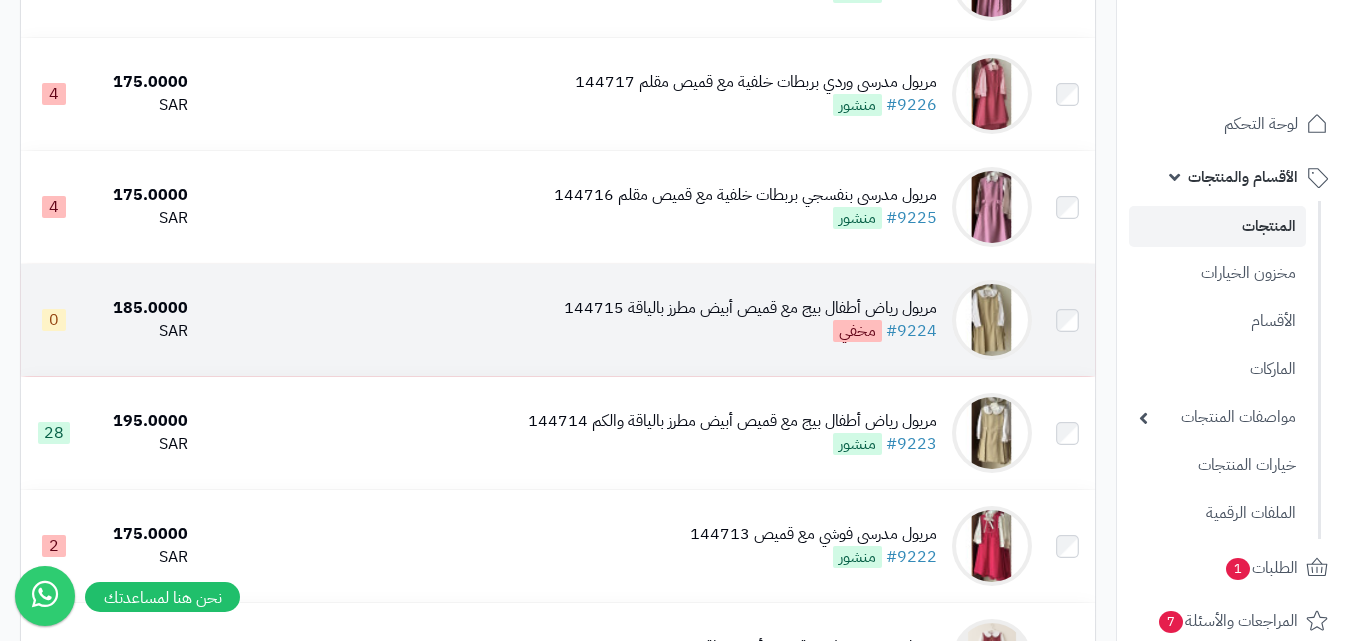 scroll, scrollTop: 800, scrollLeft: 0, axis: vertical 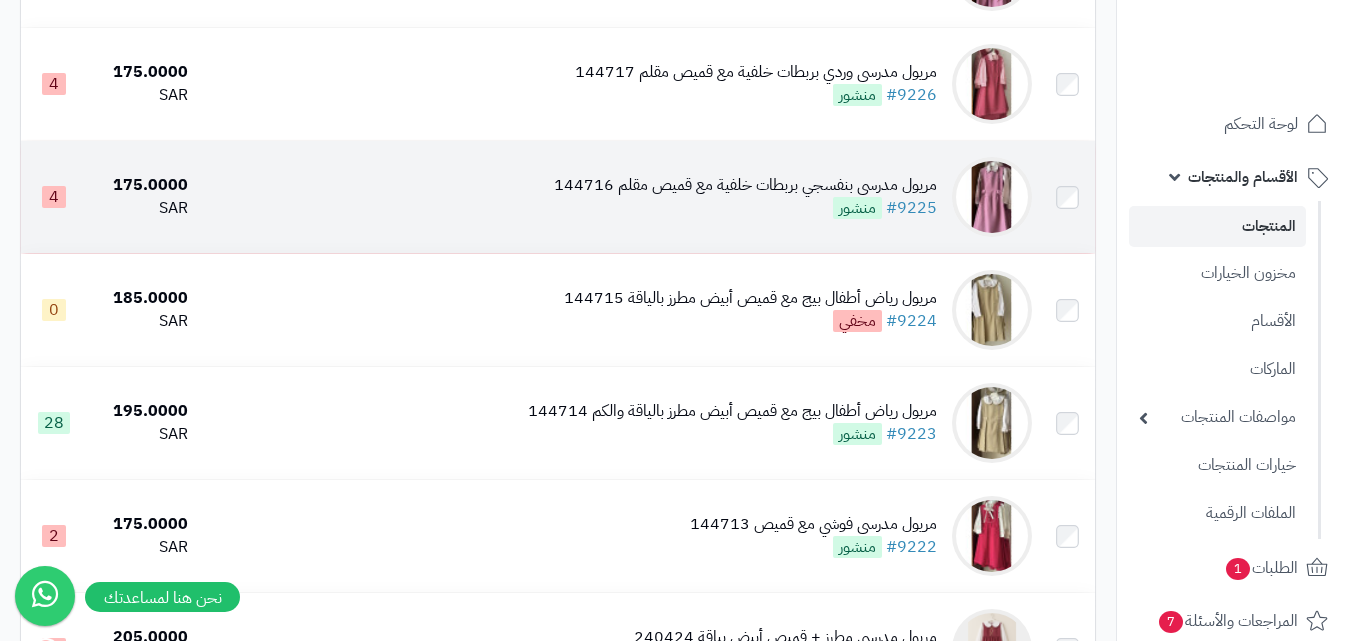 click on "مريول مدرسي بنفسجي بربطات خلفية مع قميص مقلم 144716" at bounding box center [745, 185] 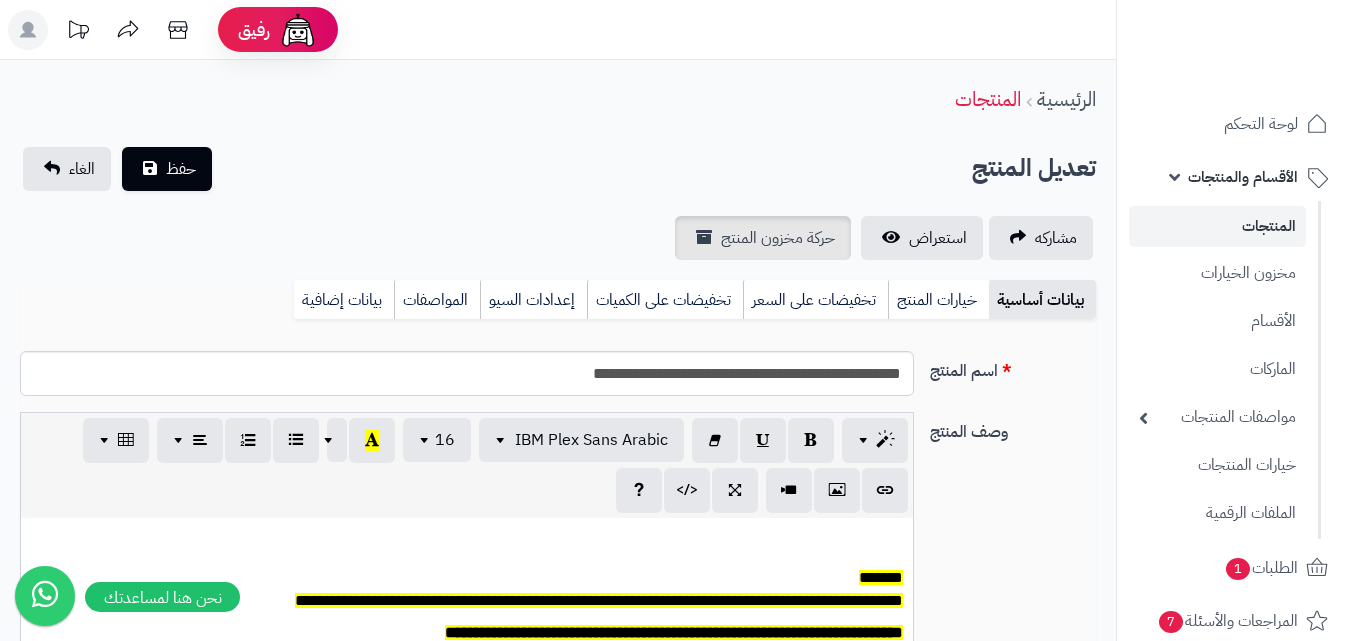 scroll, scrollTop: 0, scrollLeft: 0, axis: both 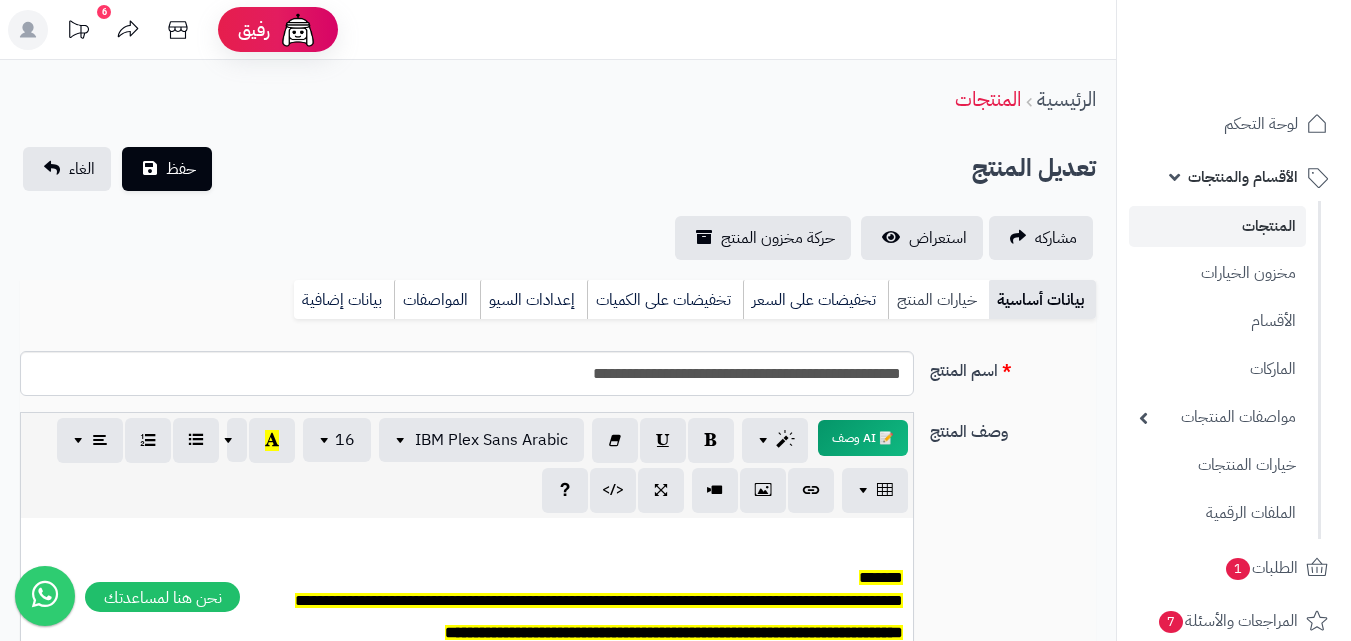 click on "خيارات المنتج" at bounding box center (938, 300) 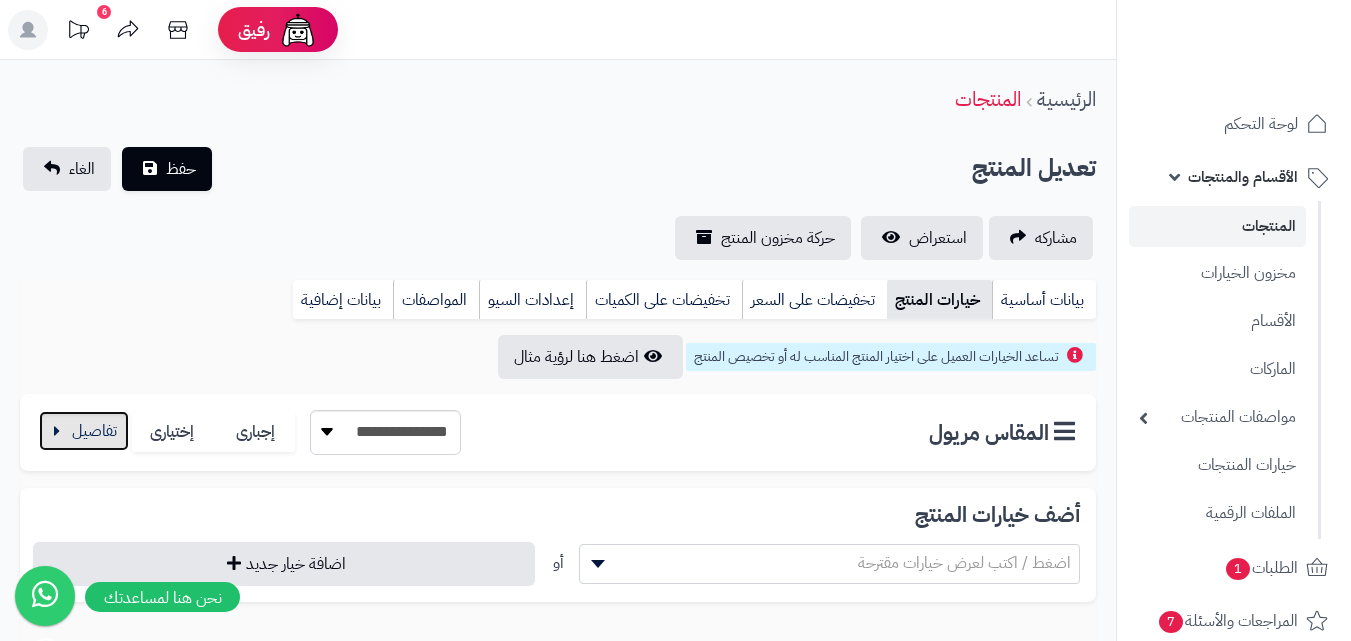 click at bounding box center [84, 431] 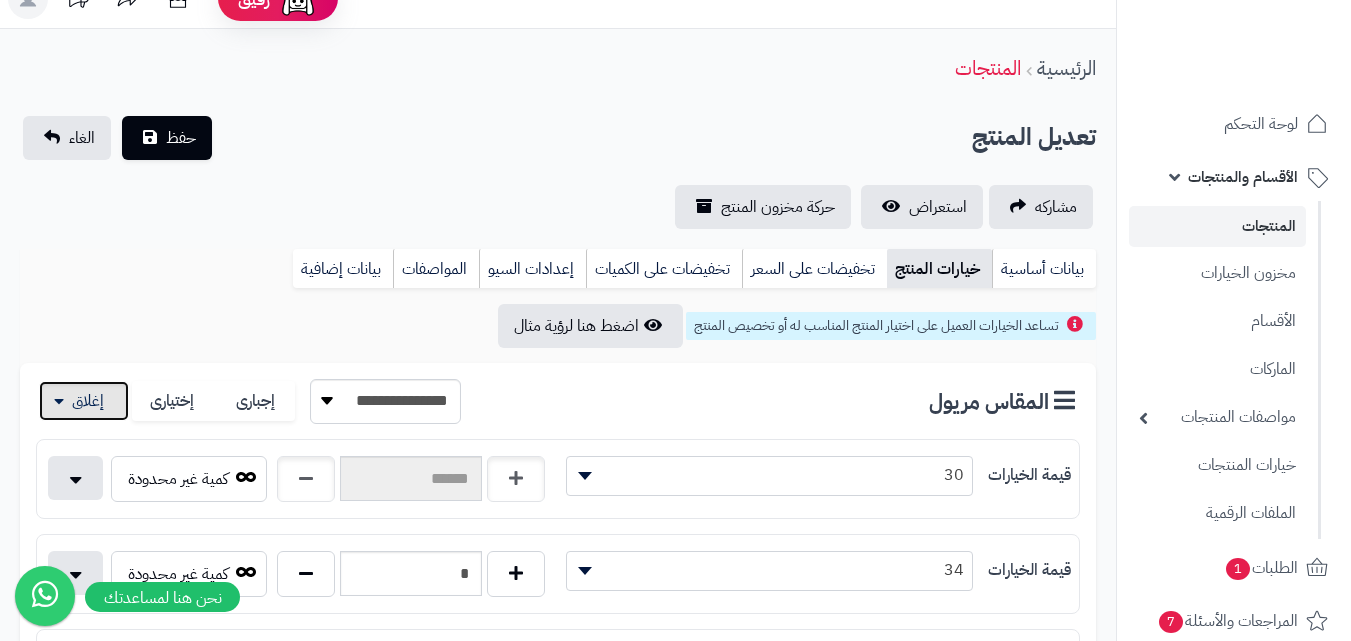 scroll, scrollTop: 0, scrollLeft: 0, axis: both 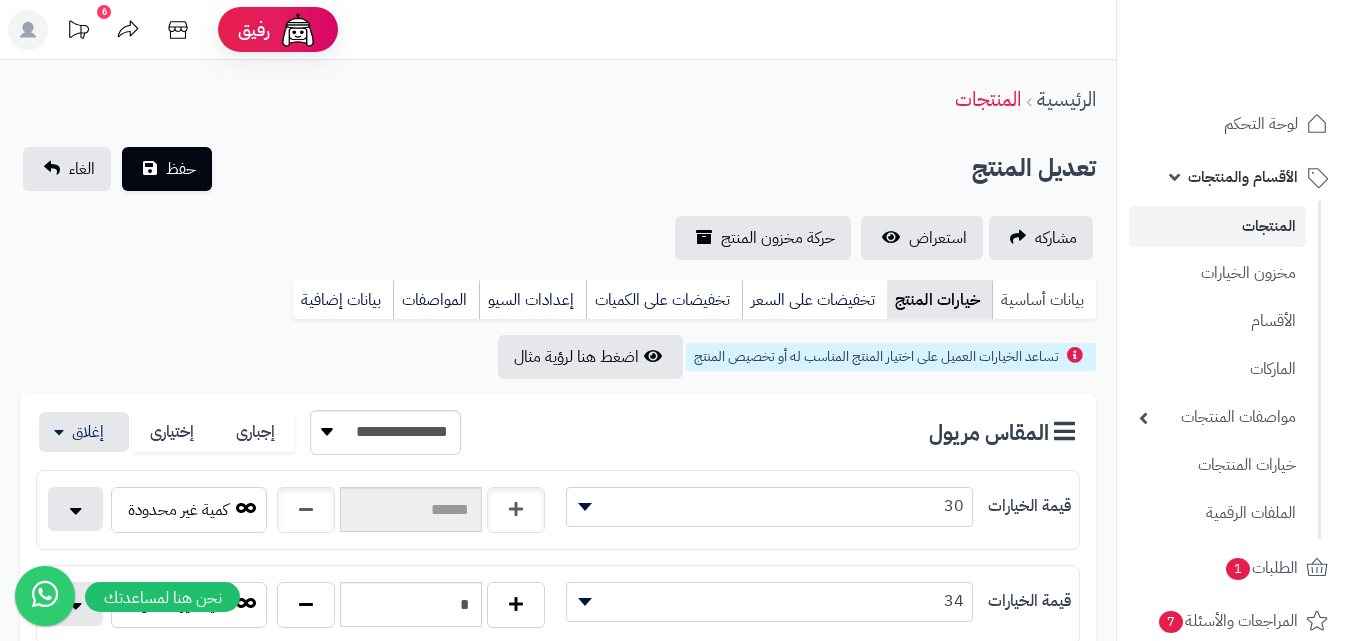 click on "بيانات أساسية" at bounding box center [1044, 300] 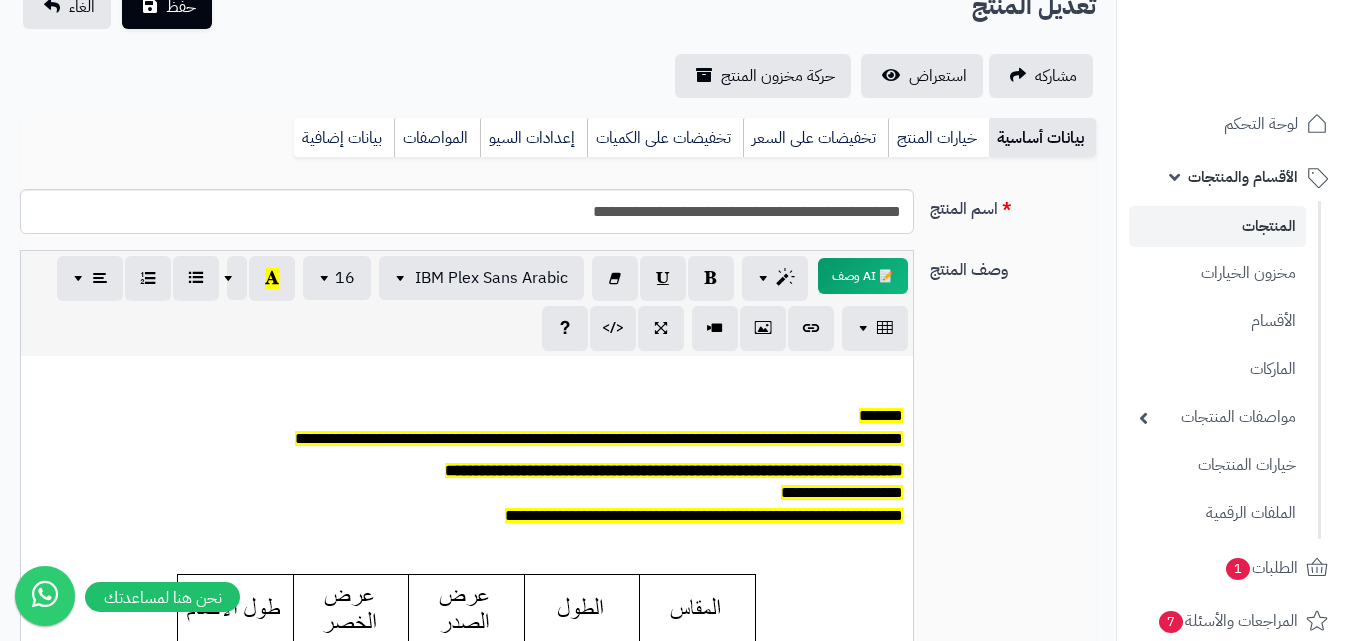 scroll, scrollTop: 300, scrollLeft: 0, axis: vertical 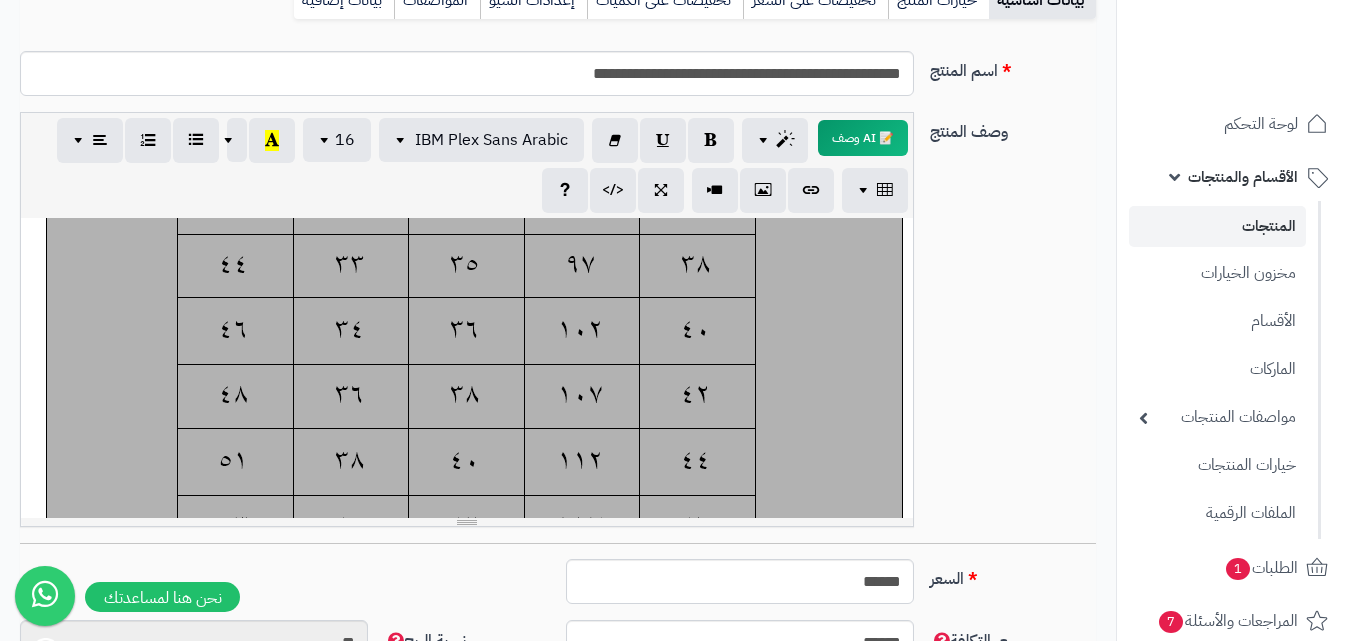 drag, startPoint x: 486, startPoint y: 463, endPoint x: 467, endPoint y: 467, distance: 19.416489 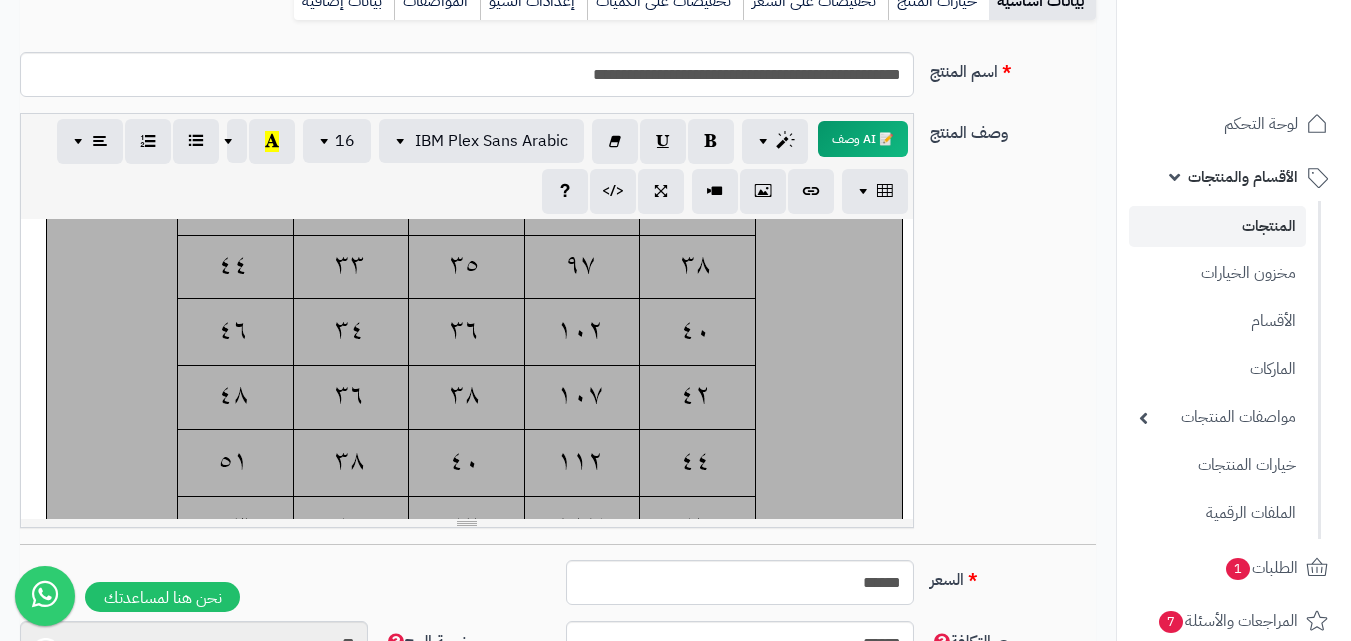 scroll, scrollTop: 300, scrollLeft: 0, axis: vertical 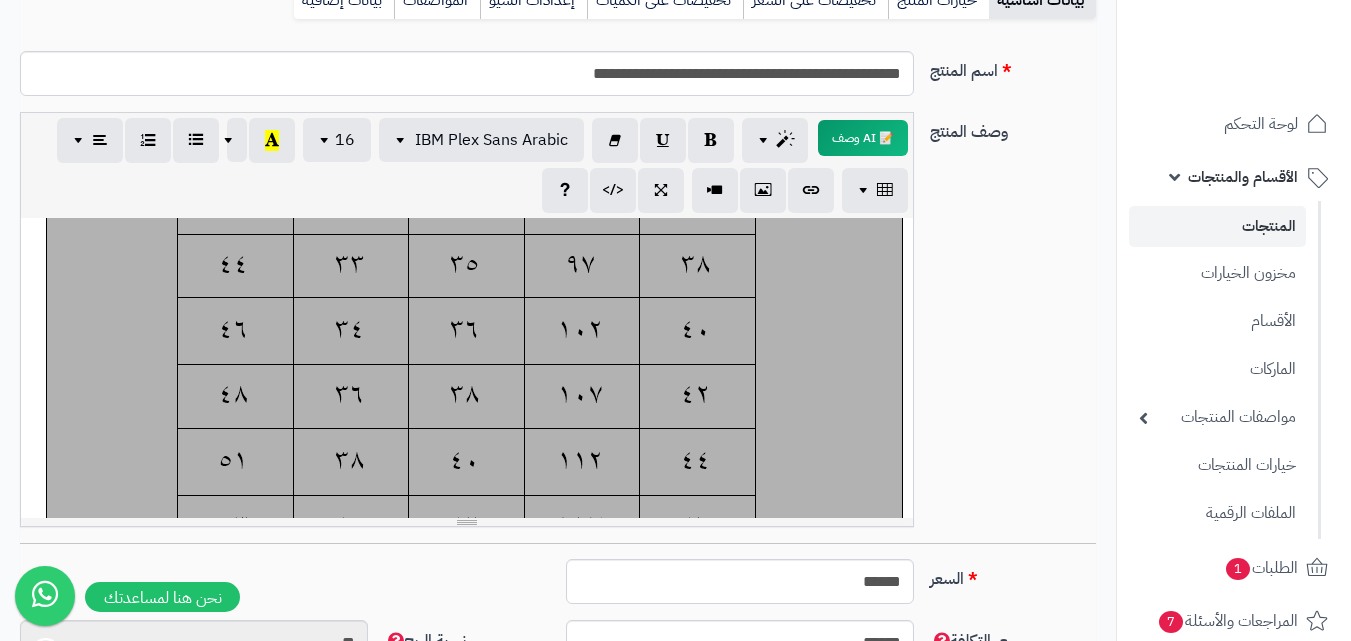 click at bounding box center (474, 393) 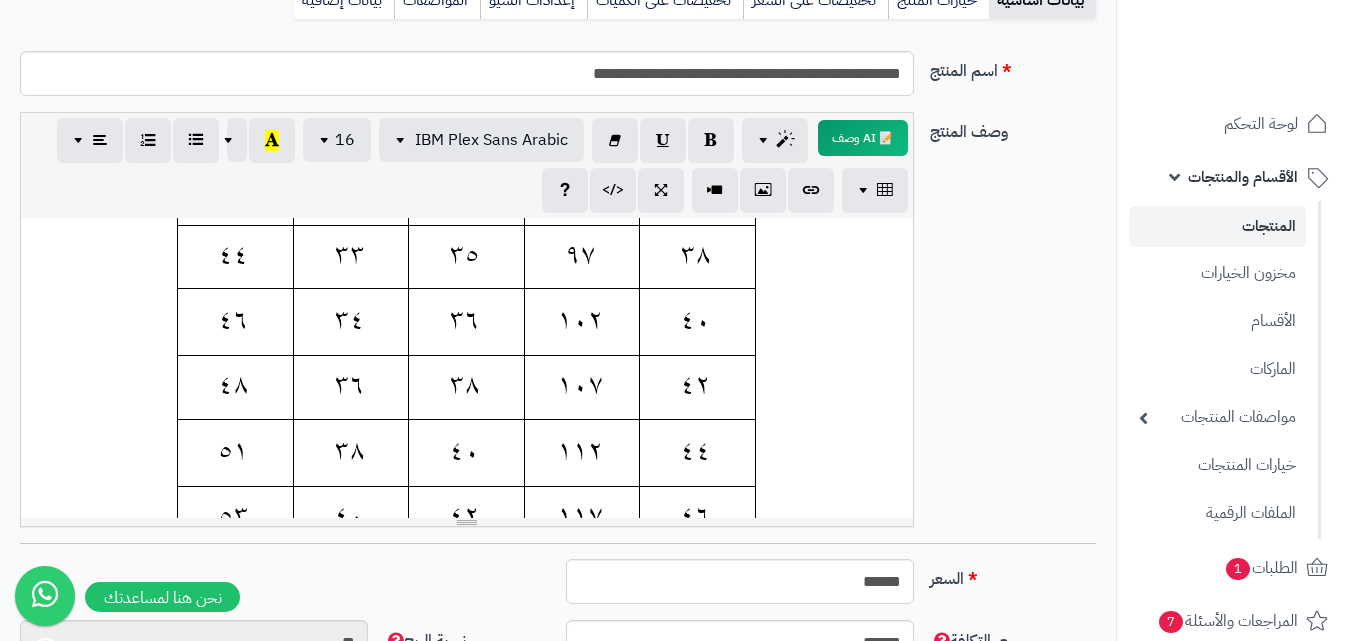 scroll, scrollTop: 414, scrollLeft: 0, axis: vertical 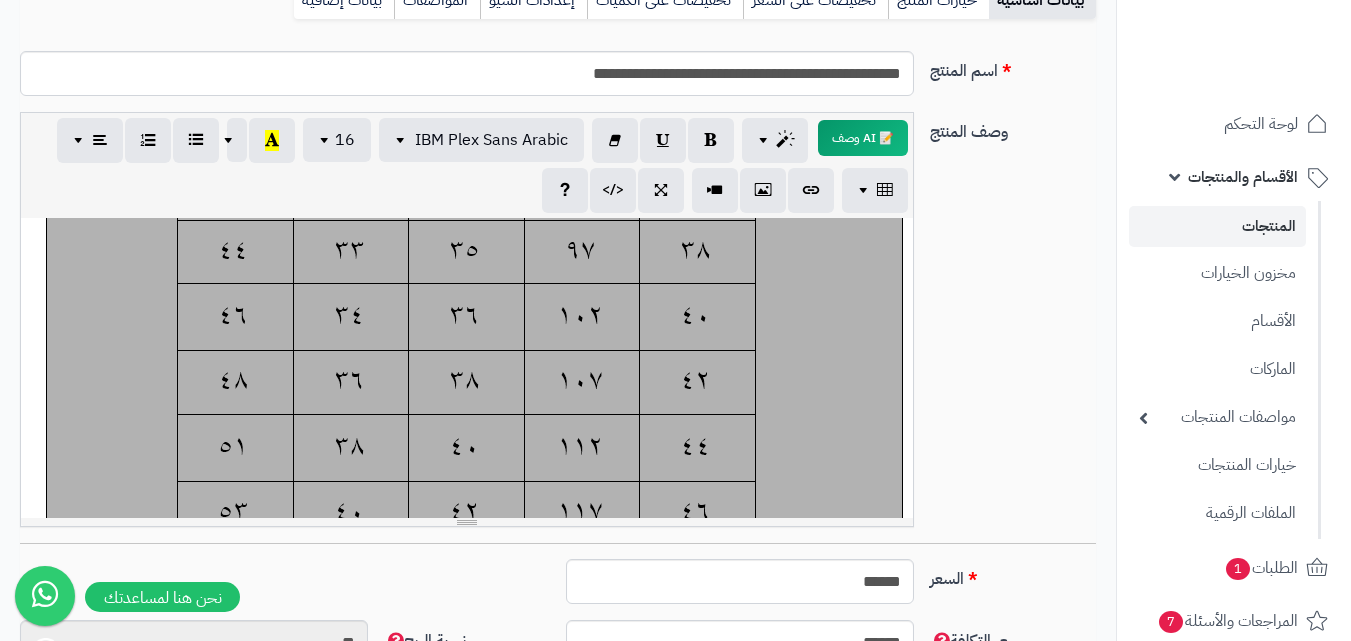 drag, startPoint x: 716, startPoint y: 448, endPoint x: 642, endPoint y: 443, distance: 74.168724 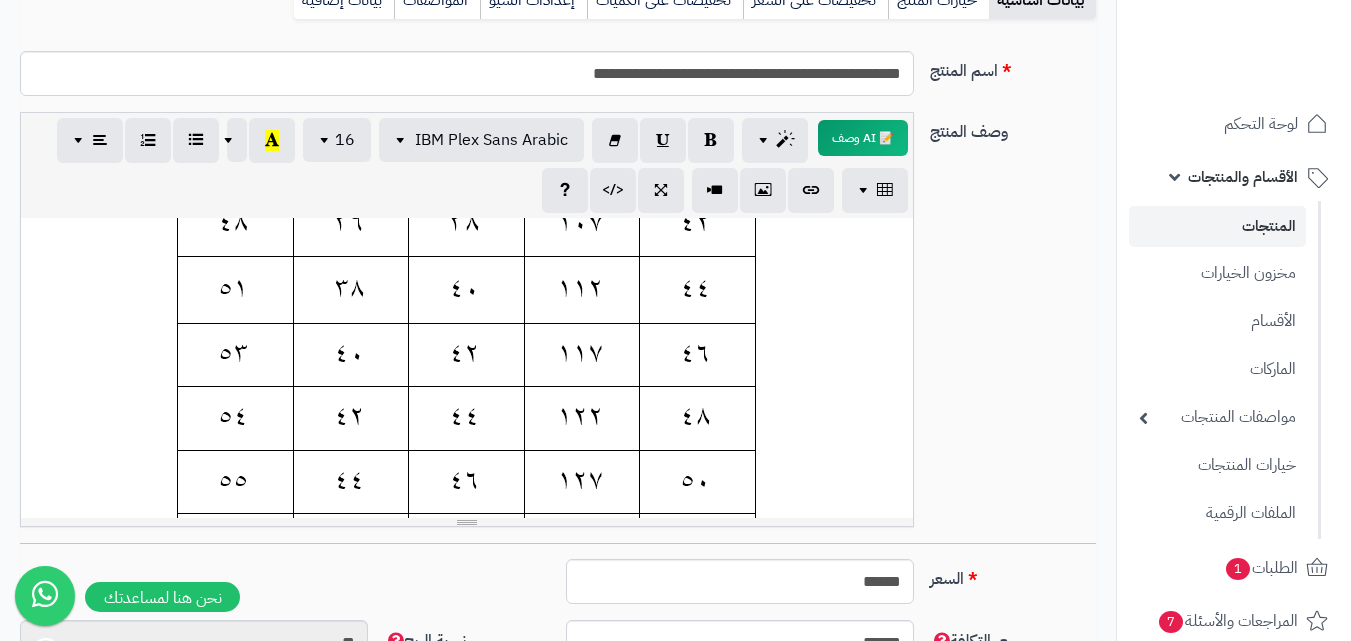 scroll, scrollTop: 460, scrollLeft: 0, axis: vertical 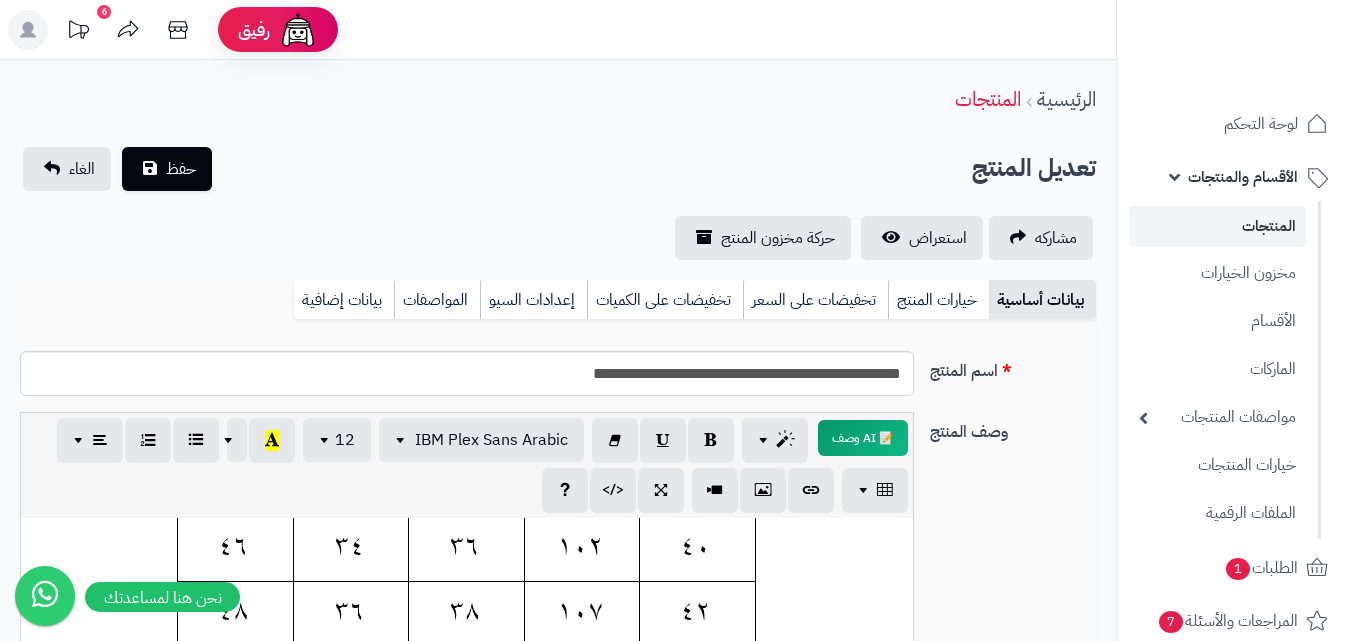 click on "المنتجات" at bounding box center [1217, 226] 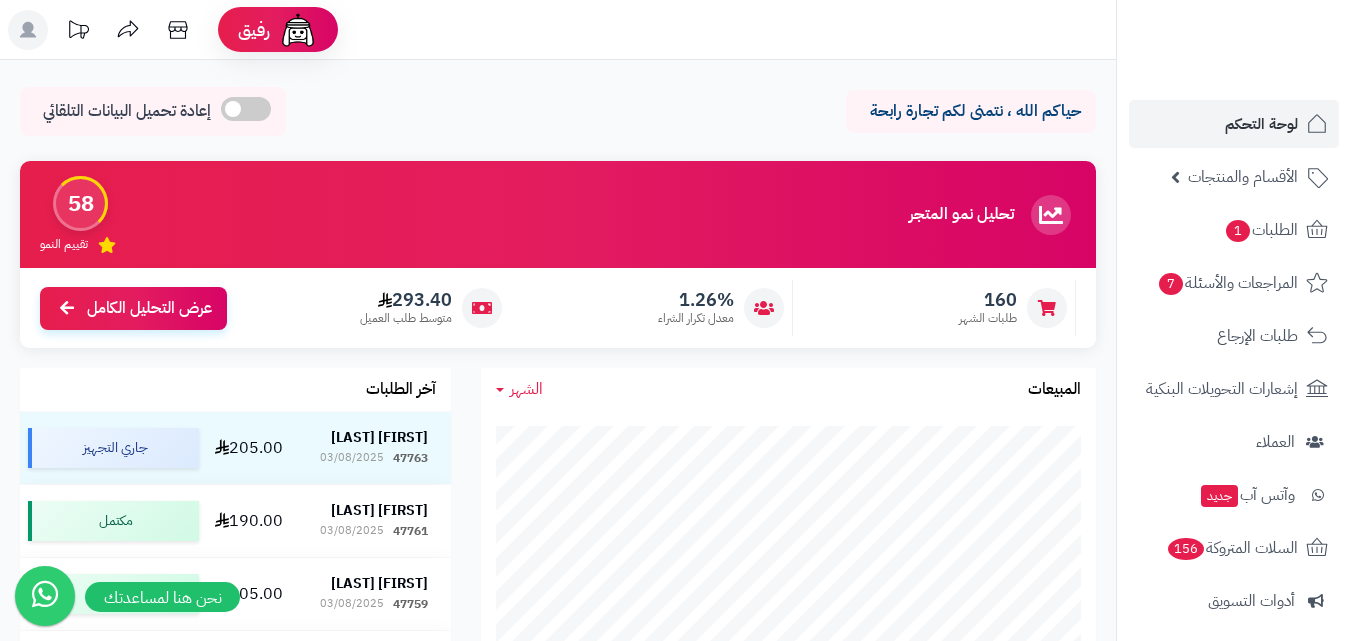 scroll, scrollTop: 0, scrollLeft: 0, axis: both 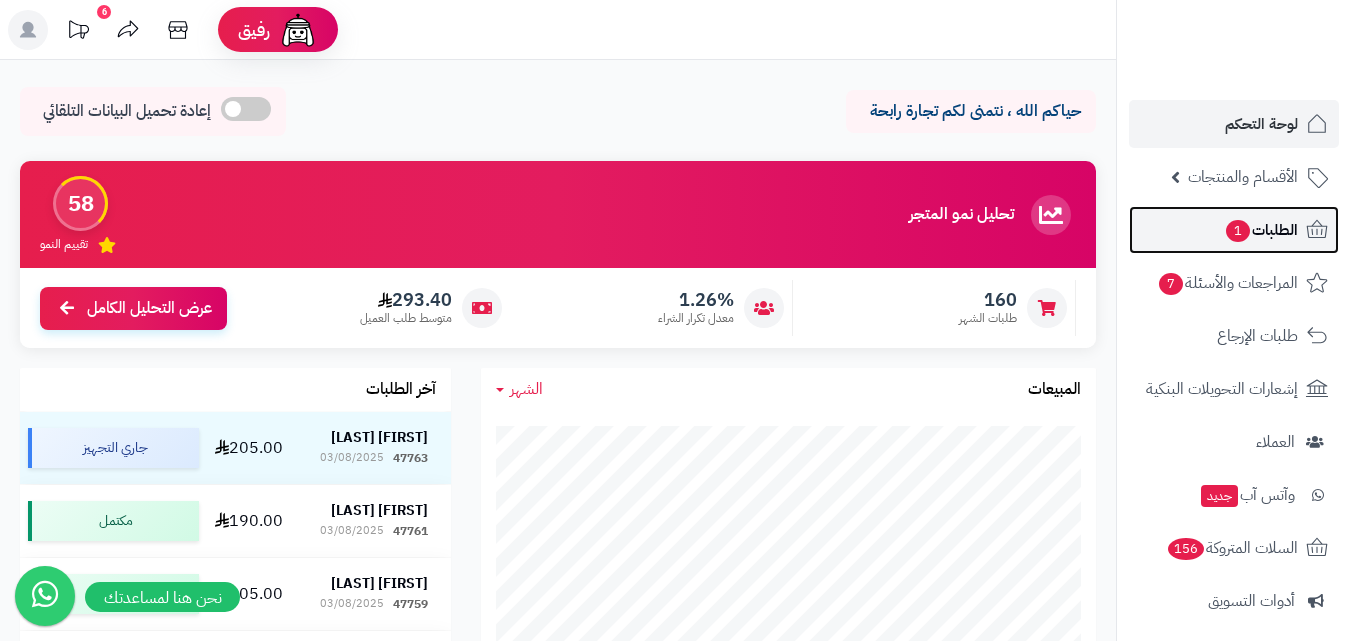click on "1" at bounding box center [1238, 231] 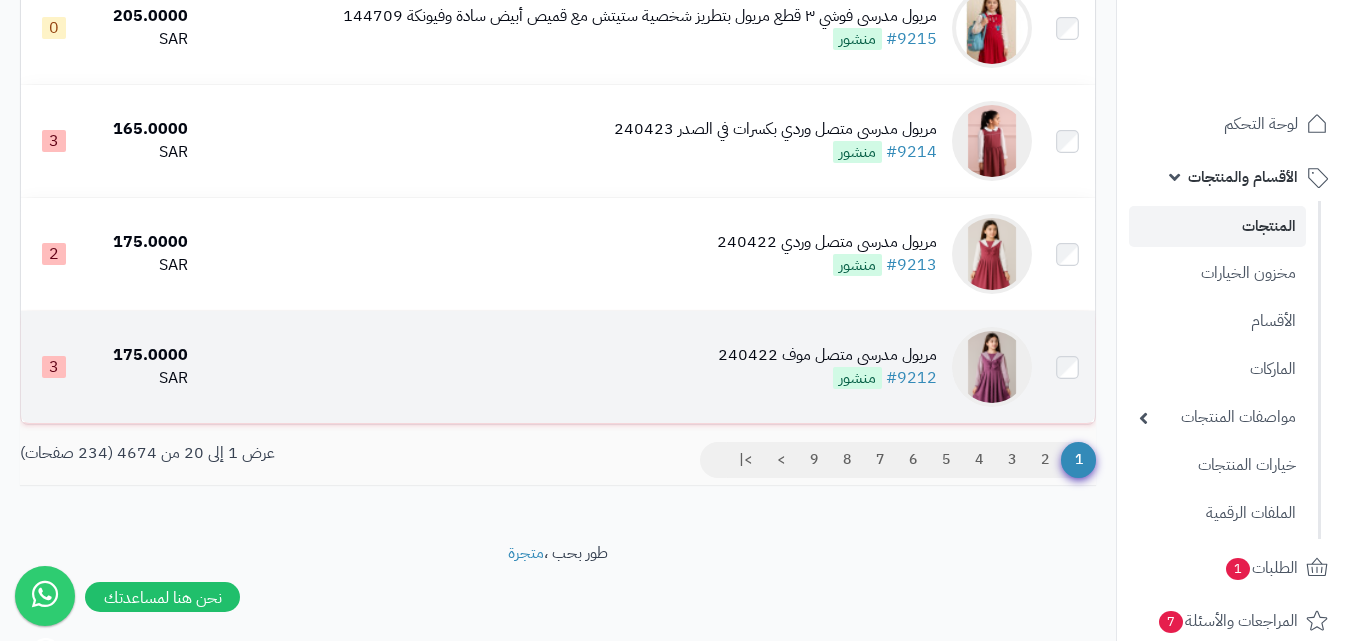 scroll, scrollTop: 2100, scrollLeft: 0, axis: vertical 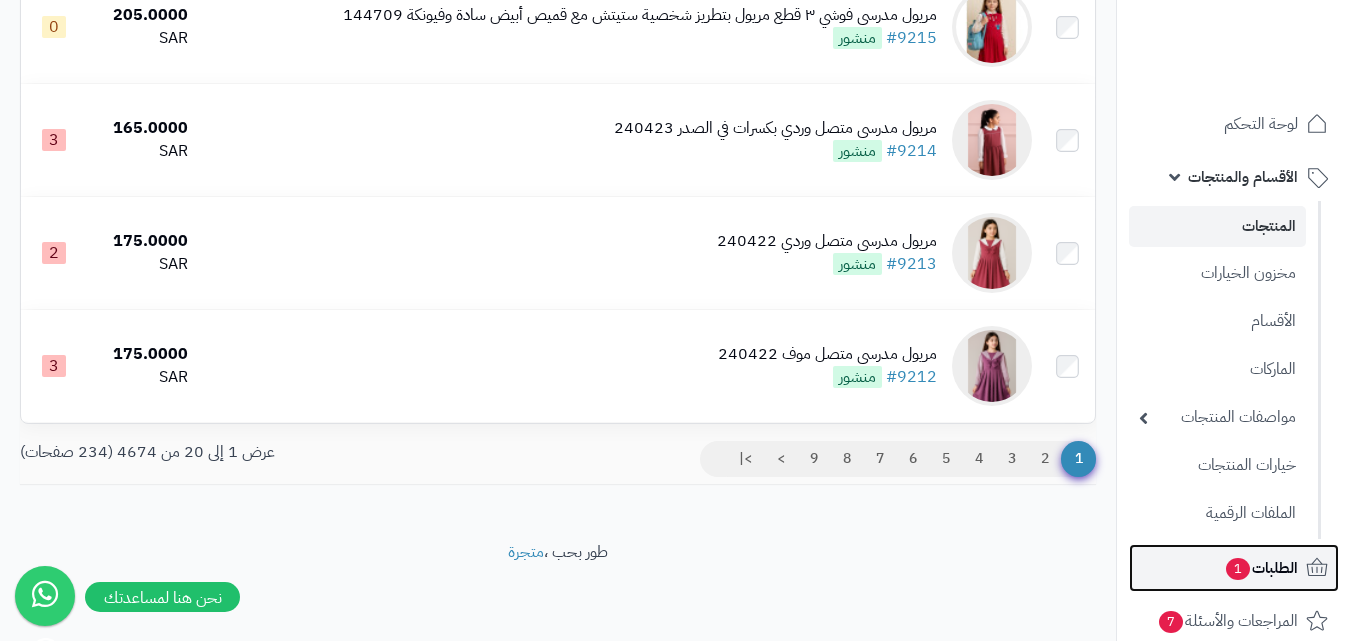 click on "الطلبات  1" at bounding box center [1261, 568] 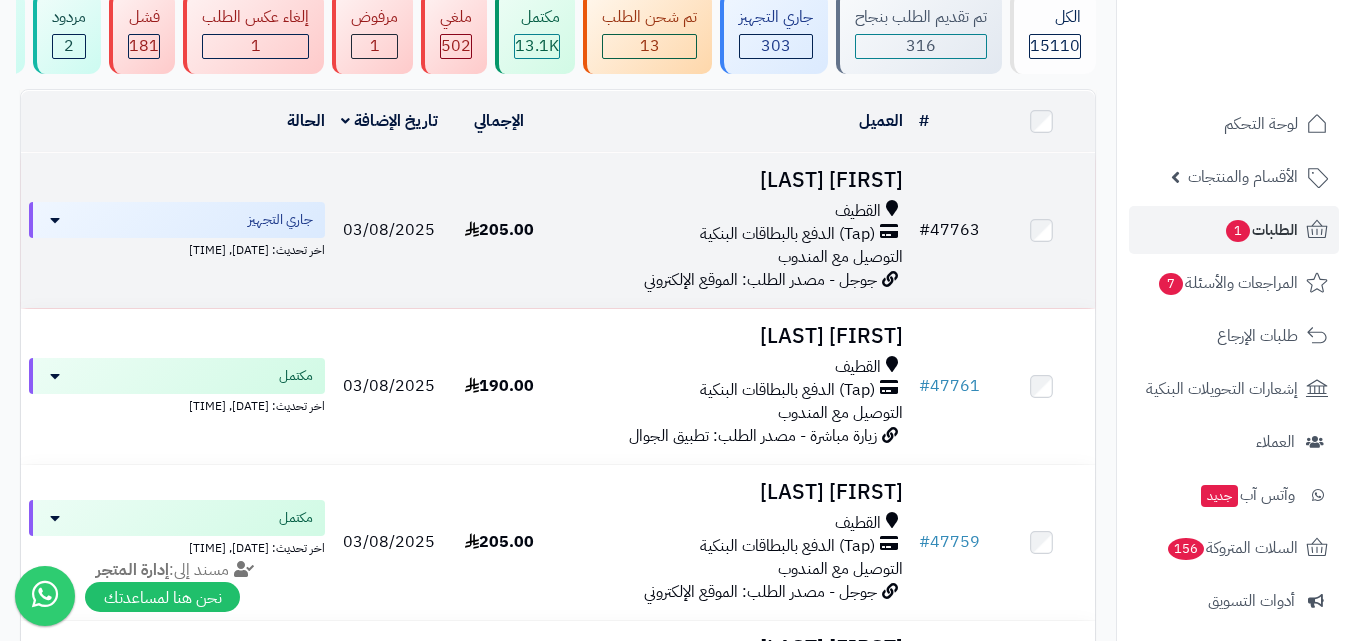 scroll, scrollTop: 200, scrollLeft: 0, axis: vertical 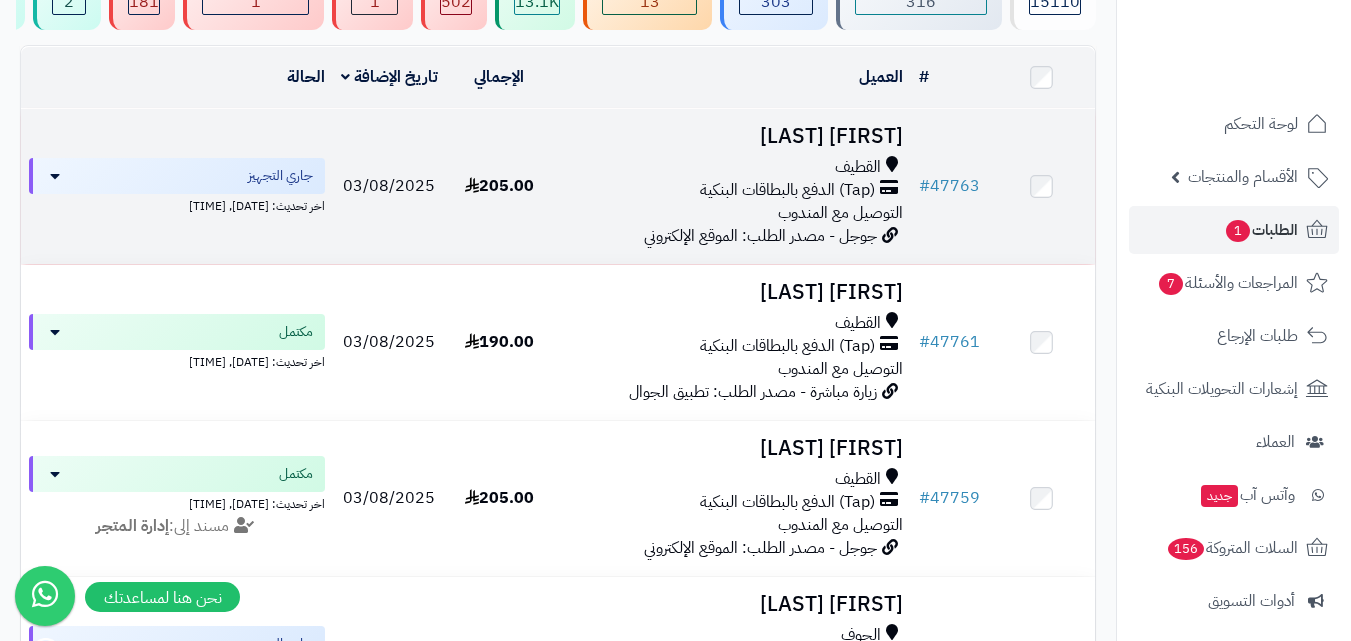click on "القطيف" at bounding box center (732, 167) 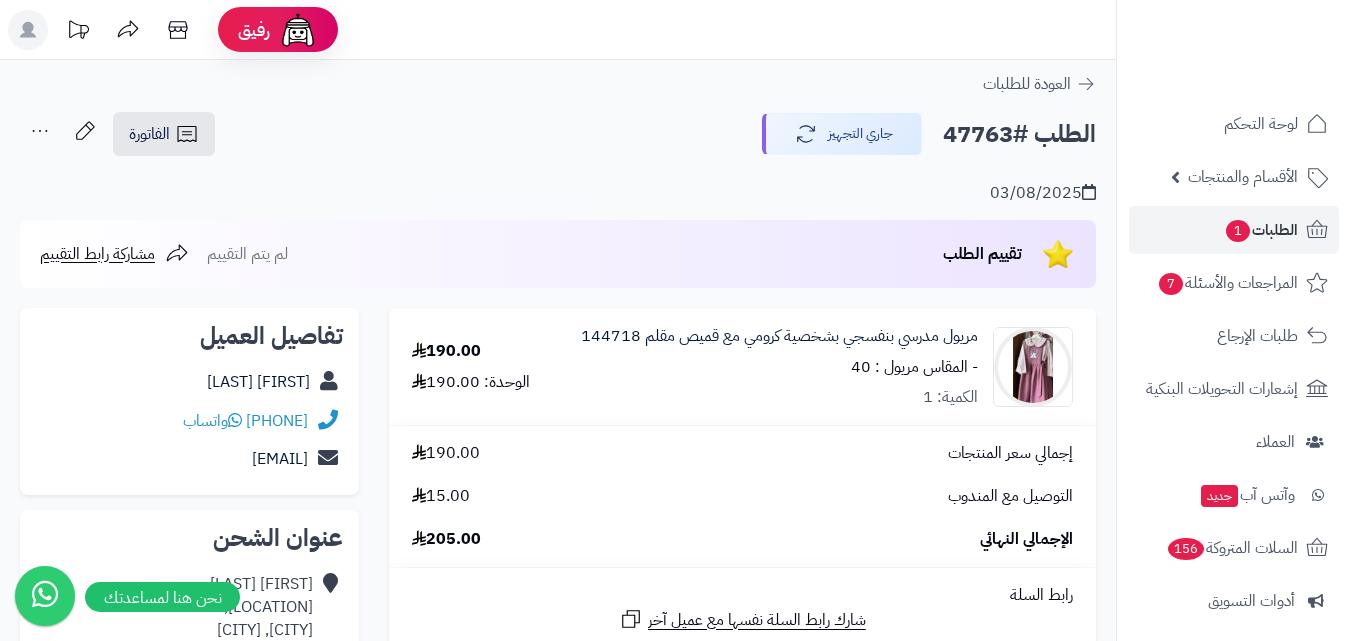 scroll, scrollTop: 0, scrollLeft: 0, axis: both 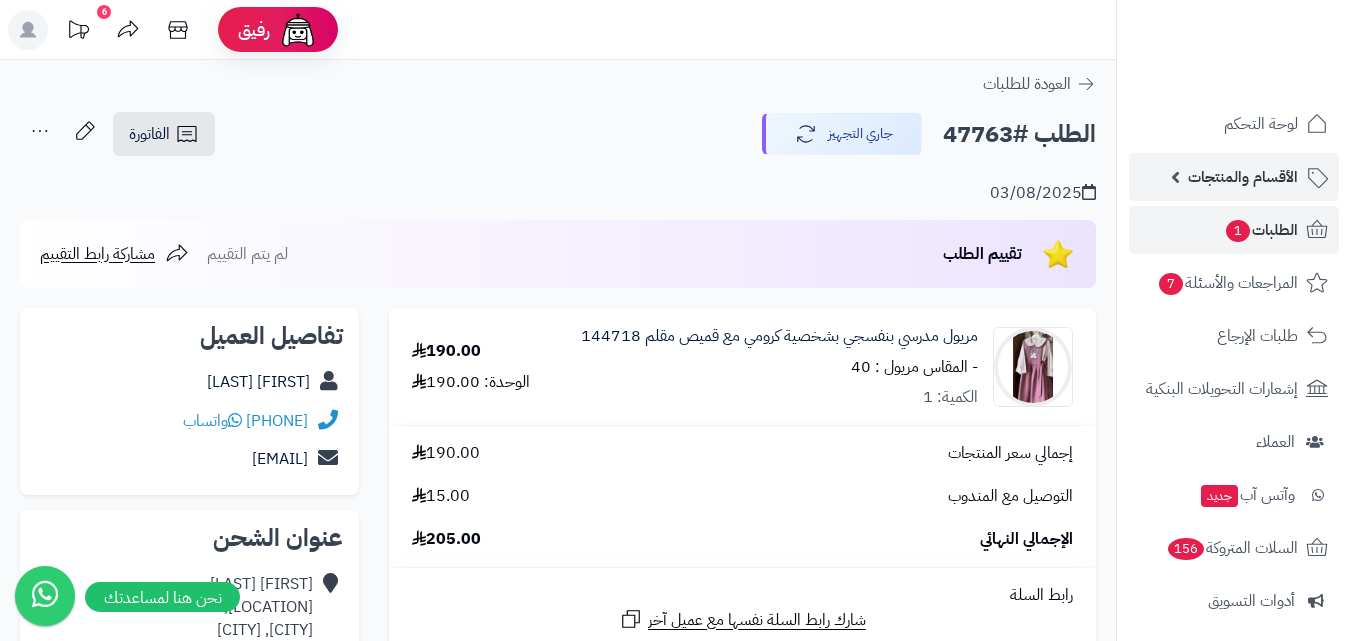 click on "الأقسام والمنتجات" at bounding box center [1243, 177] 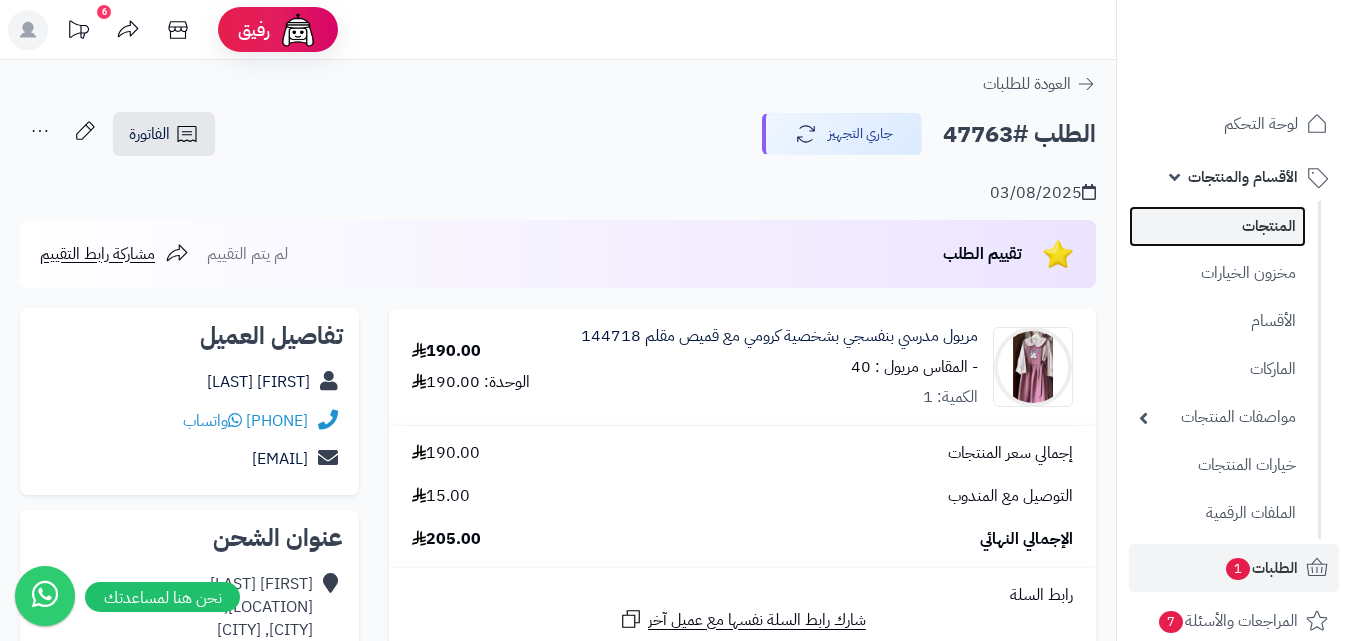 click on "المنتجات" at bounding box center (1217, 226) 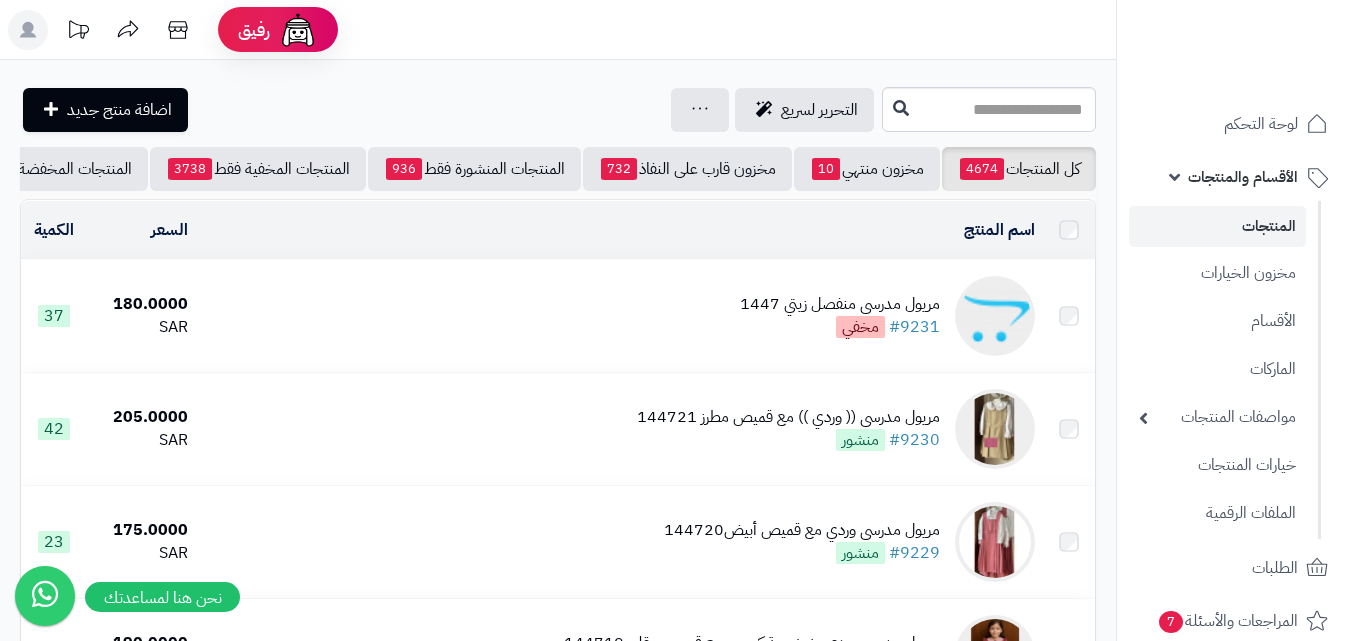 scroll, scrollTop: 0, scrollLeft: 0, axis: both 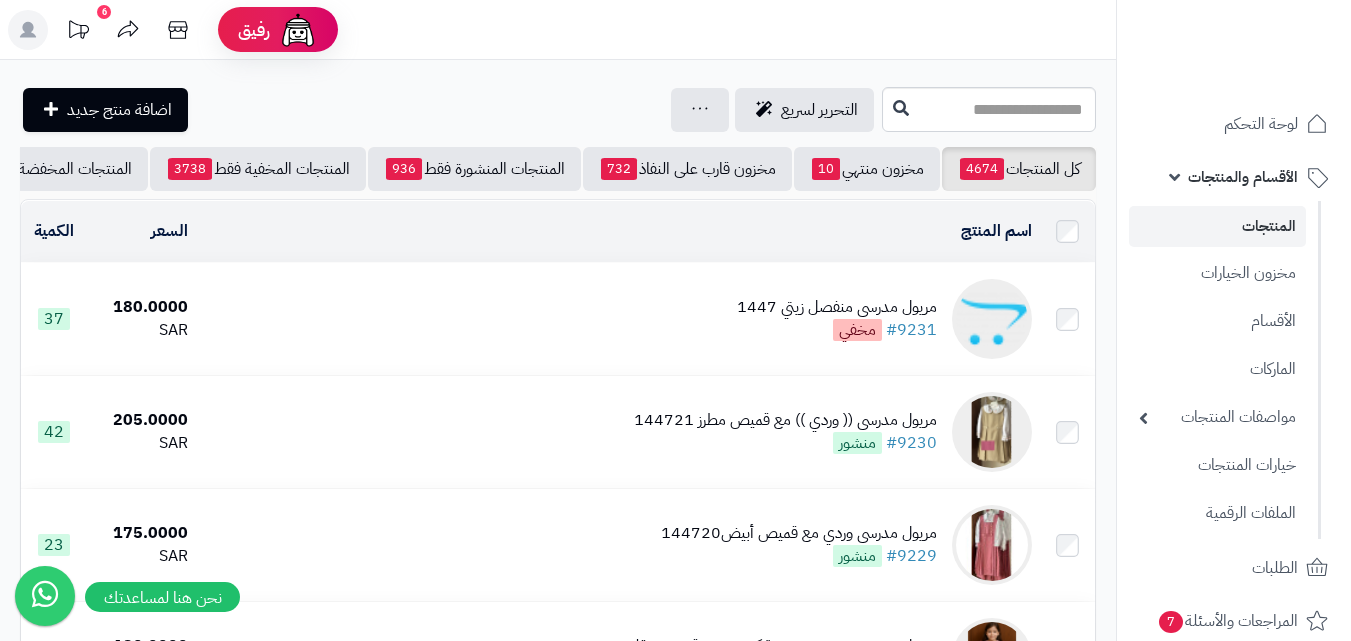 click on "المنتجات" at bounding box center (1217, 226) 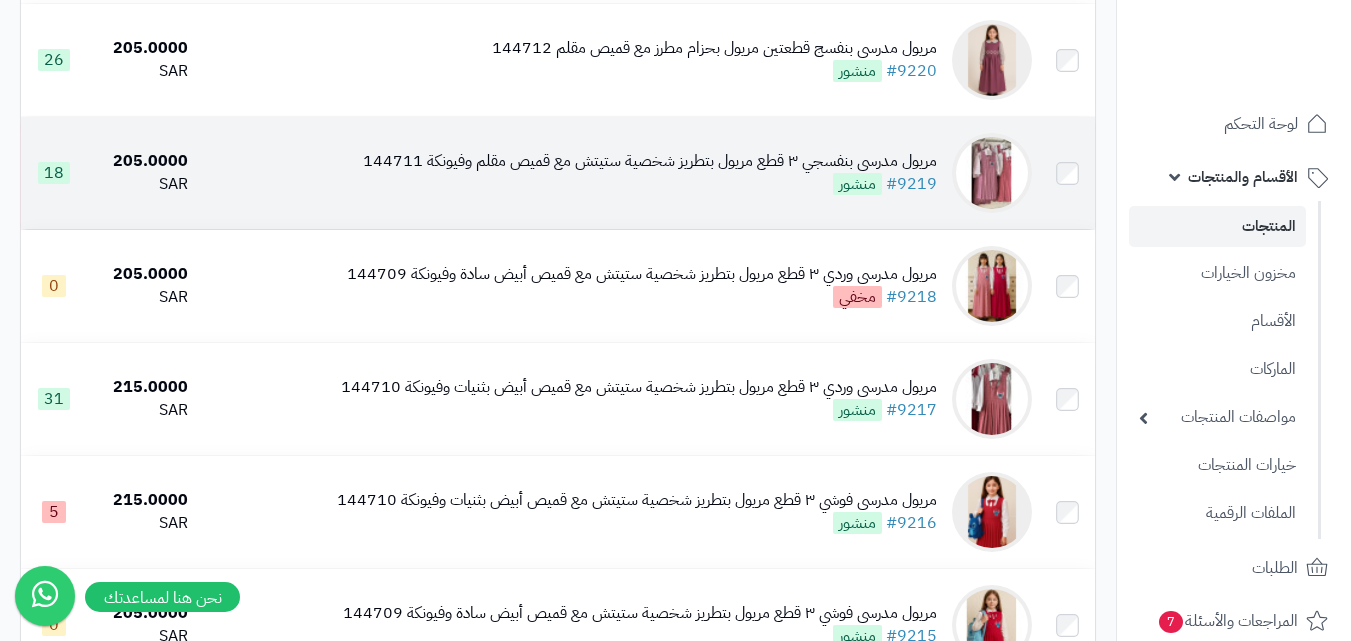 scroll, scrollTop: 1500, scrollLeft: 0, axis: vertical 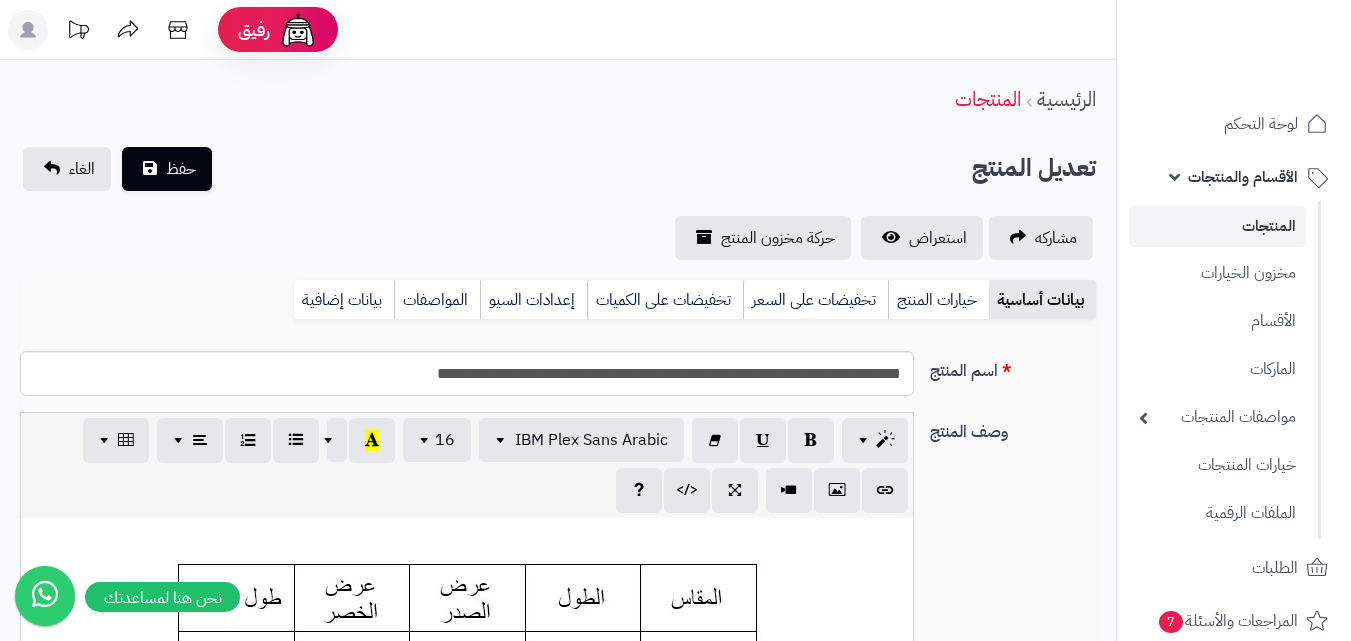 click on "خيارات المنتج" at bounding box center (938, 300) 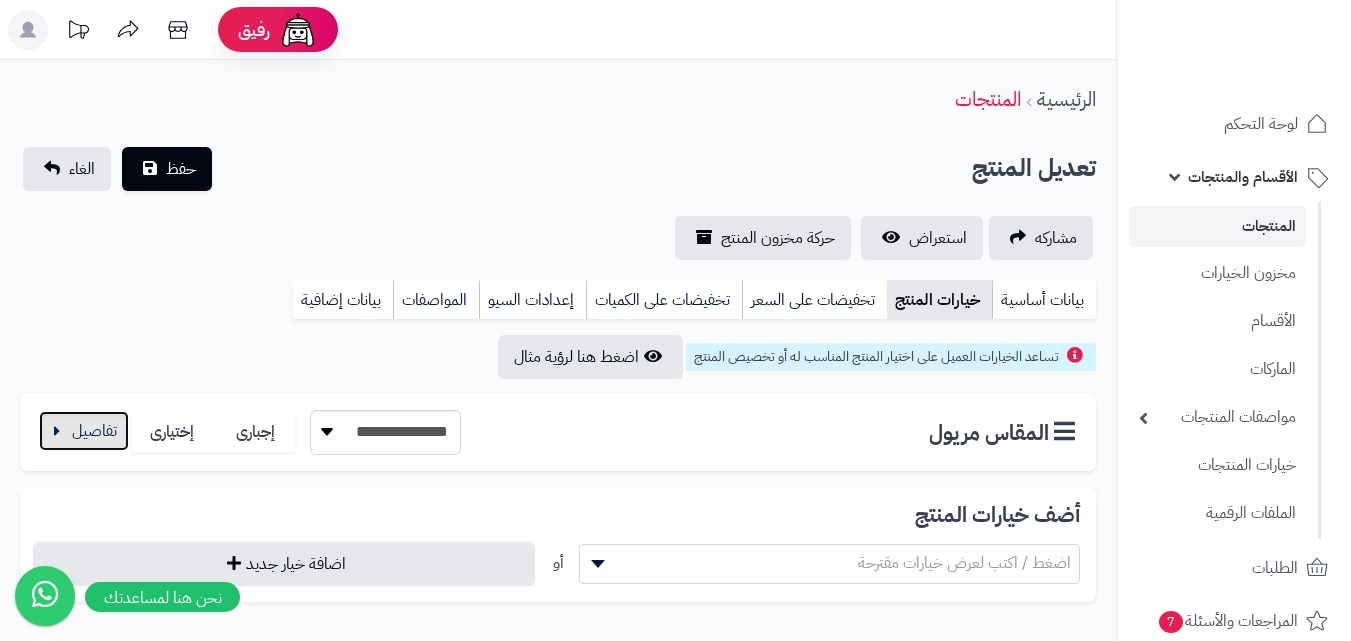 click at bounding box center (84, 431) 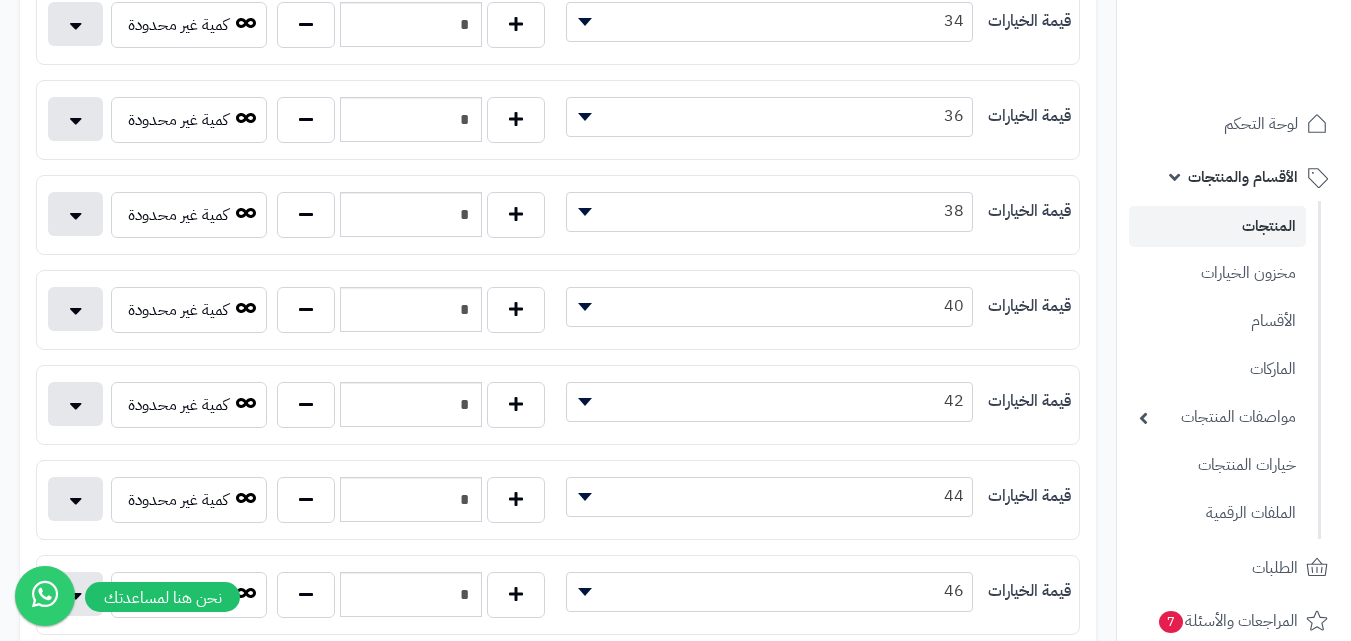 scroll, scrollTop: 500, scrollLeft: 0, axis: vertical 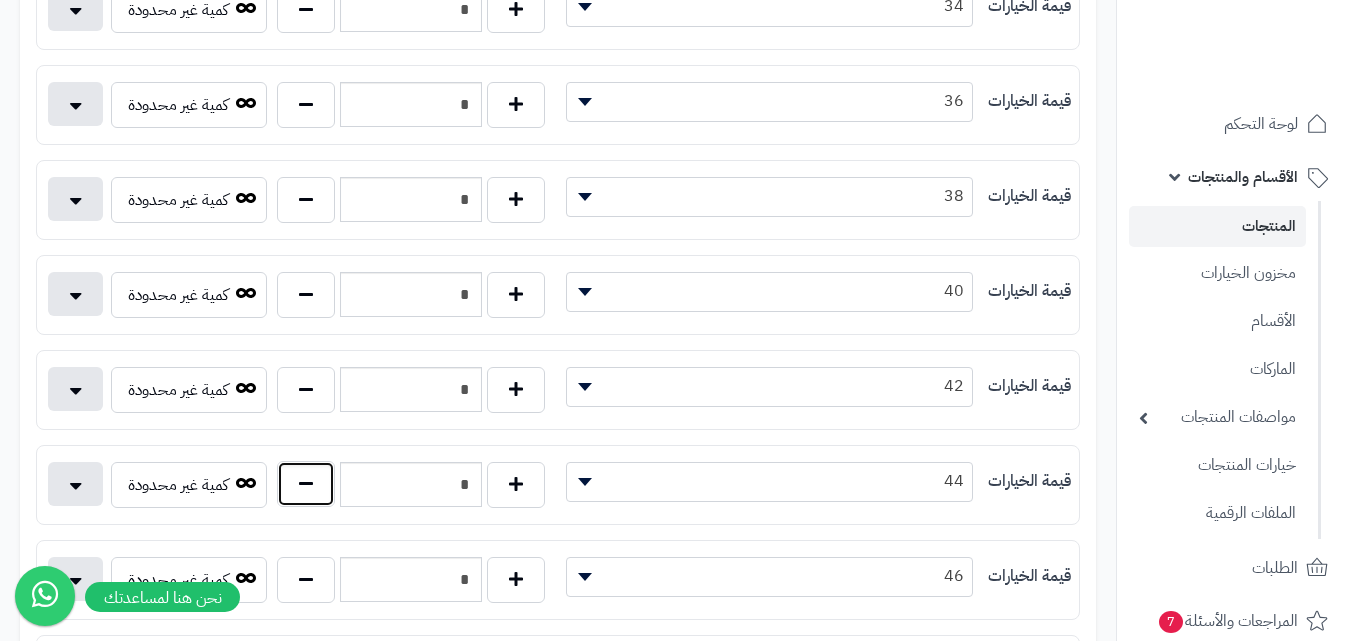 click at bounding box center [306, 484] 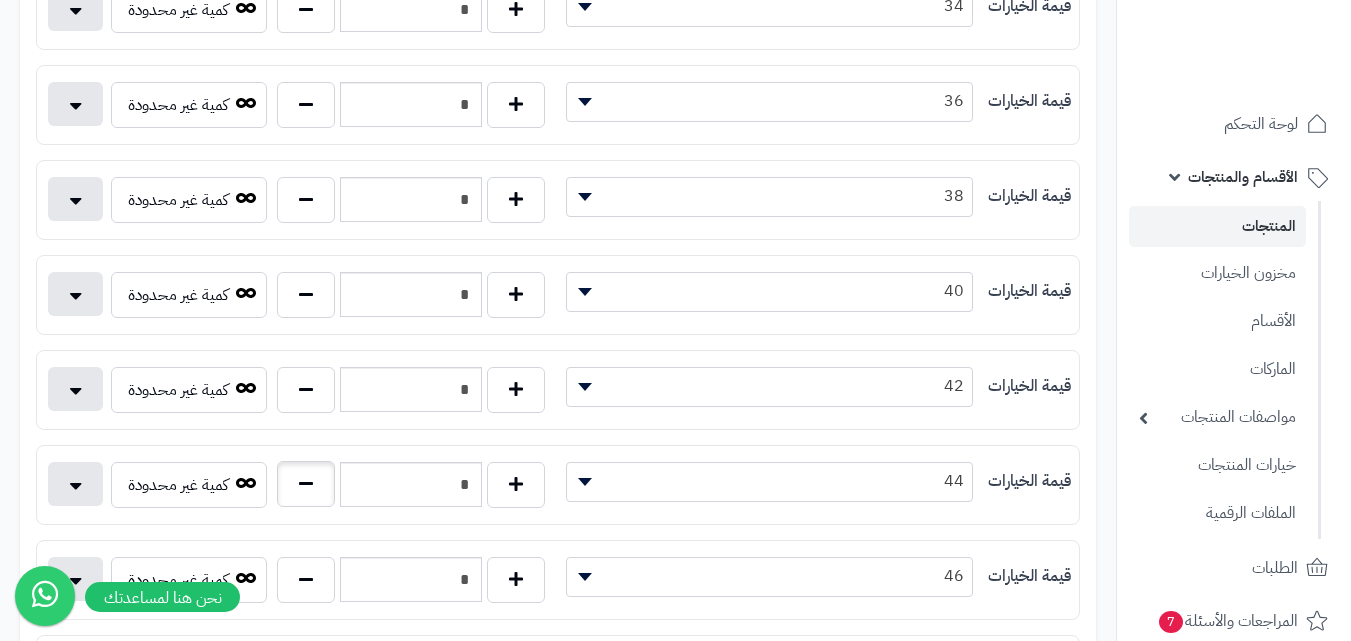 type on "*" 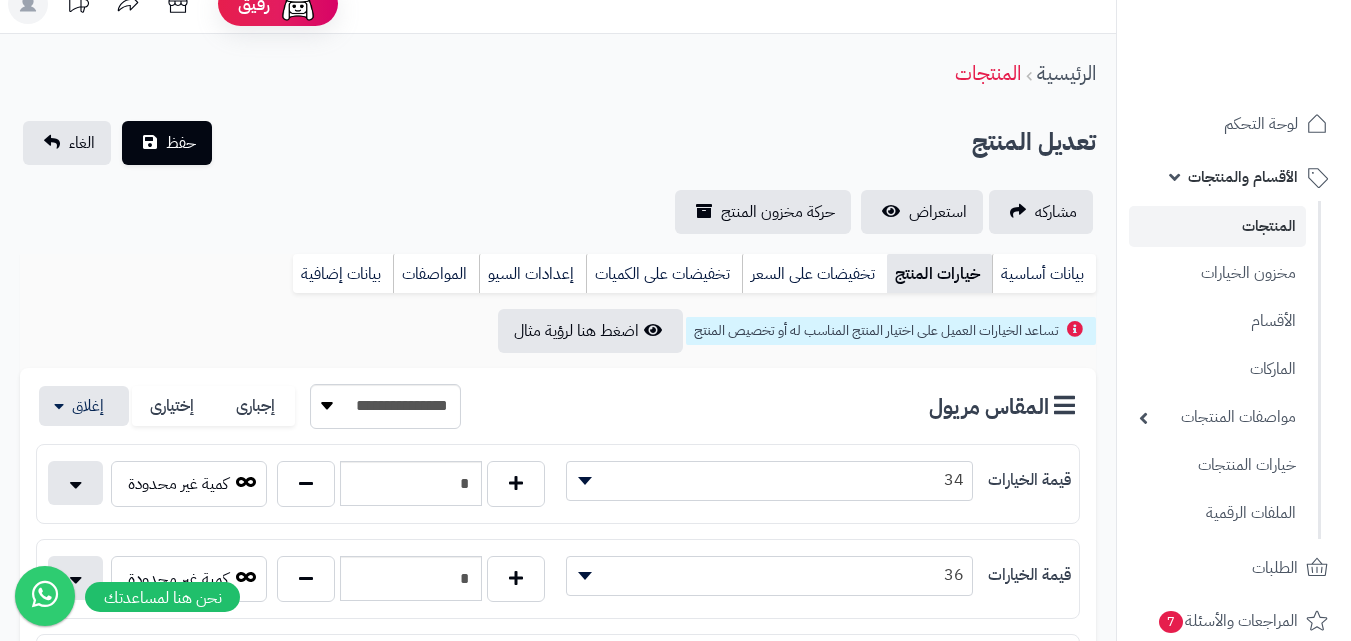 scroll, scrollTop: 0, scrollLeft: 0, axis: both 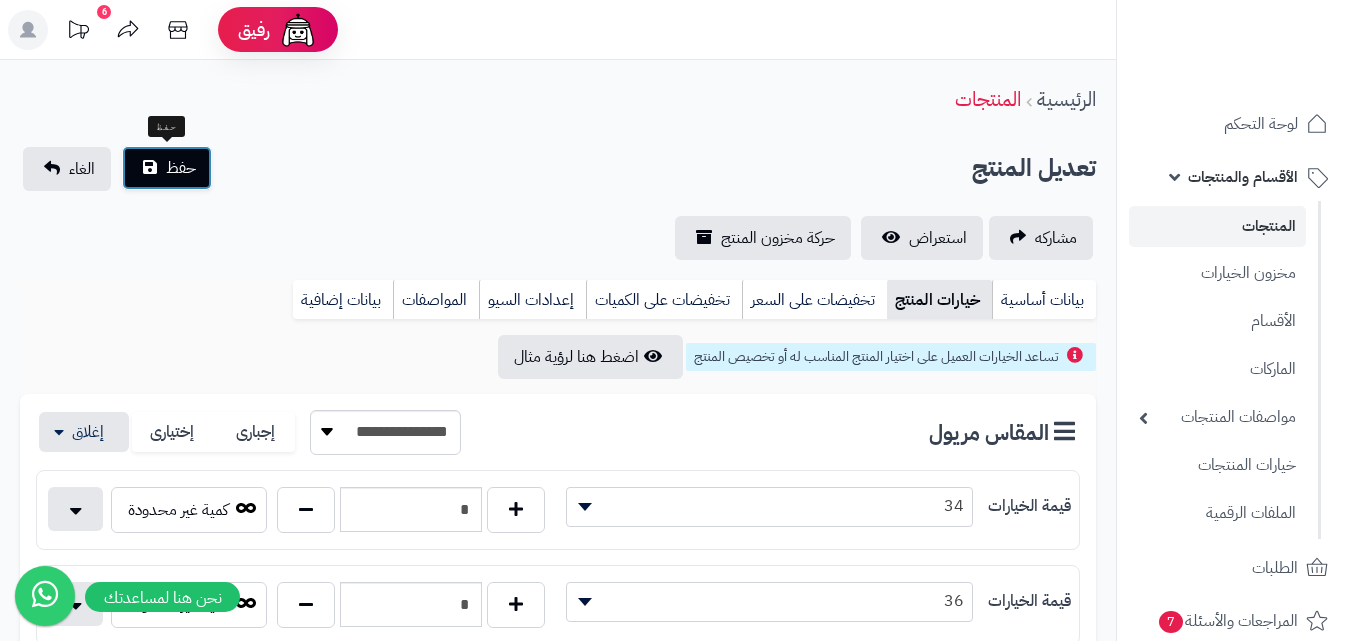 click on "حفظ" at bounding box center [181, 168] 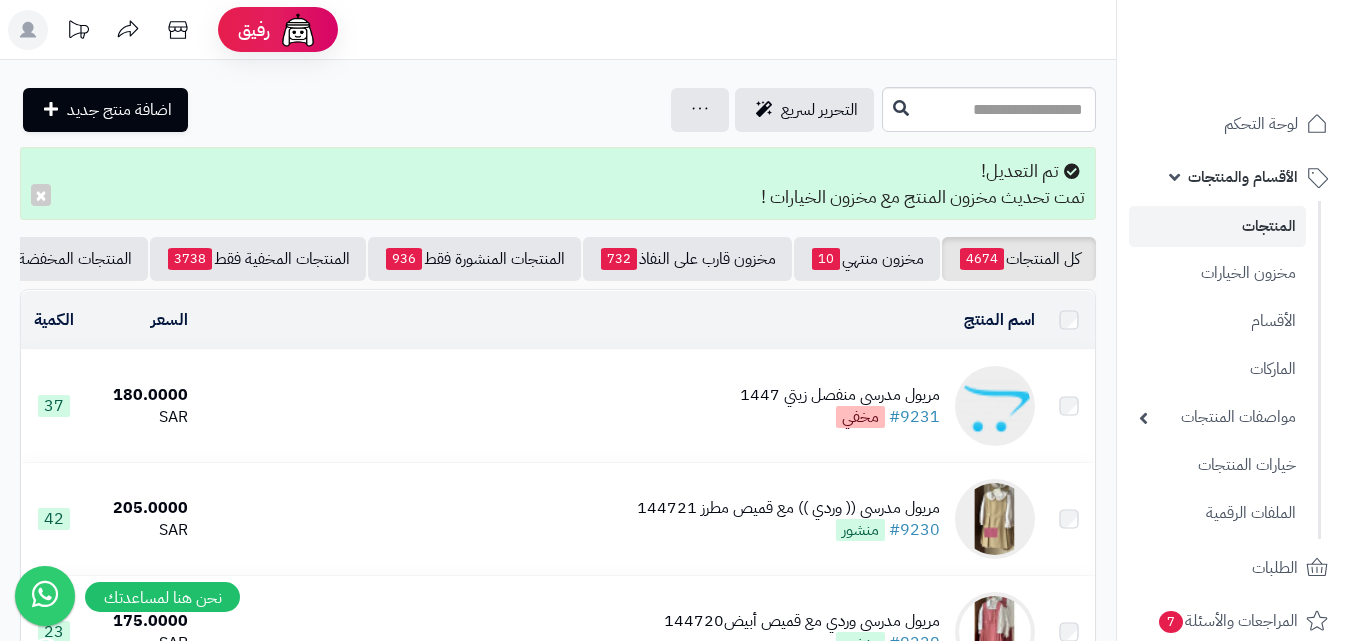scroll, scrollTop: 0, scrollLeft: 0, axis: both 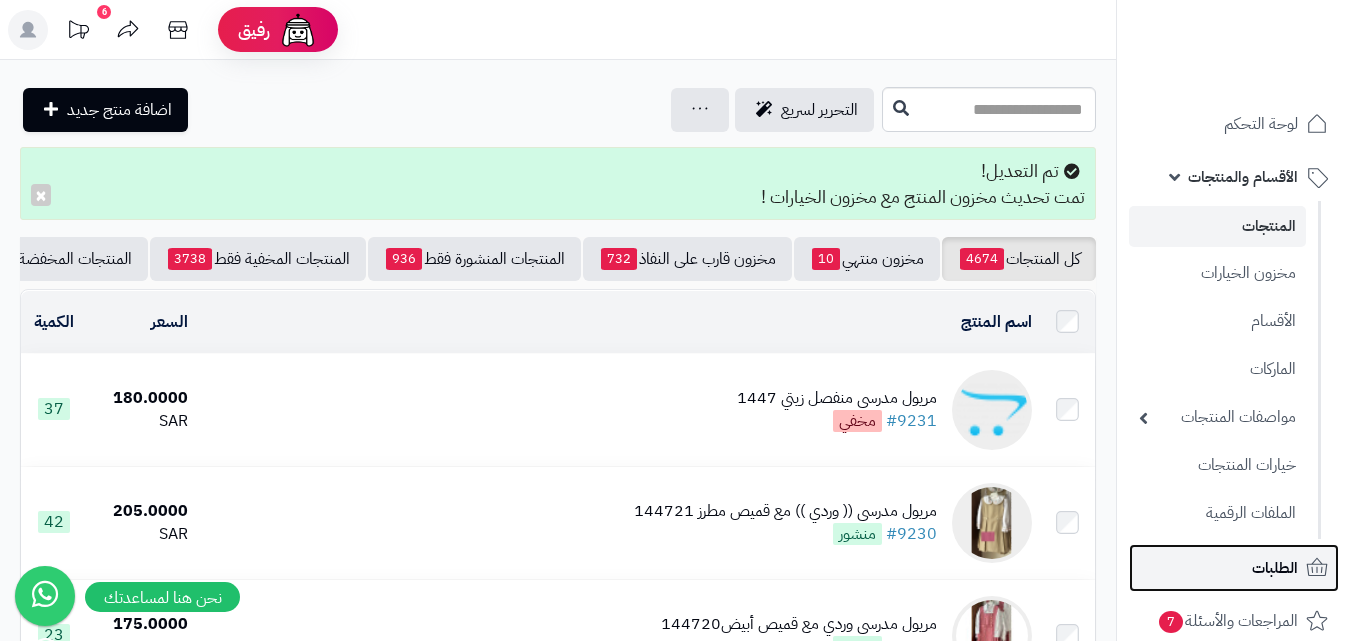 click on "الطلبات" at bounding box center (1234, 568) 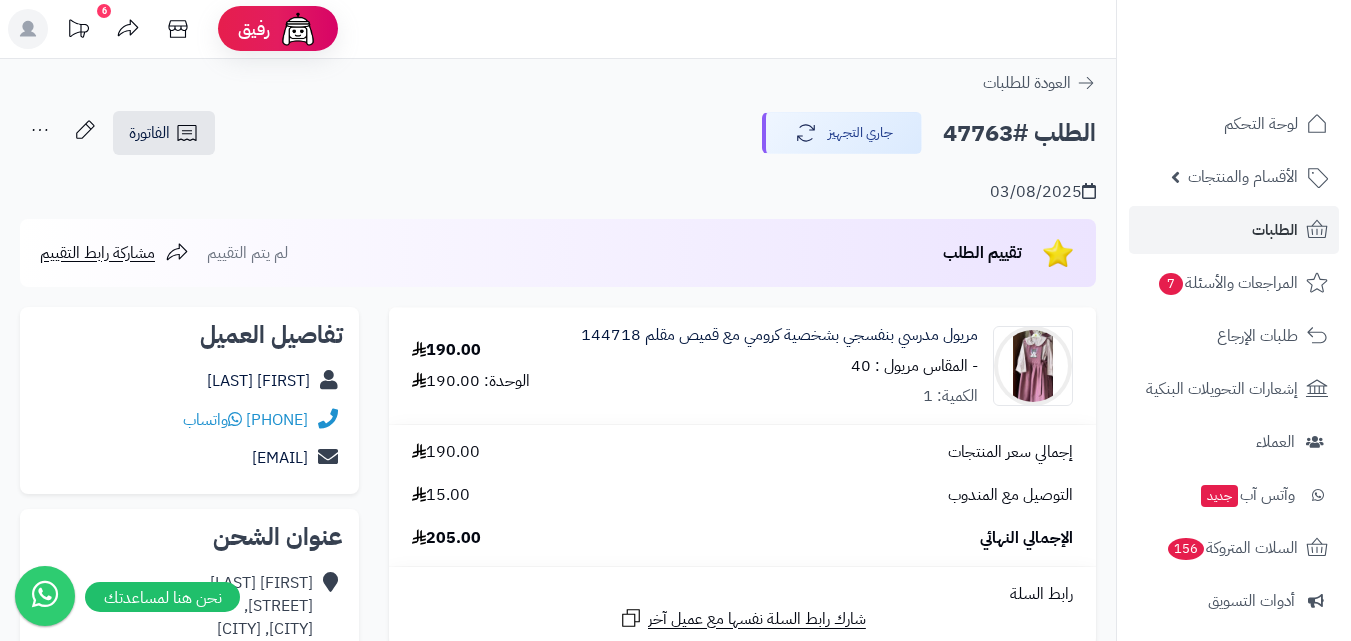 scroll, scrollTop: 0, scrollLeft: 0, axis: both 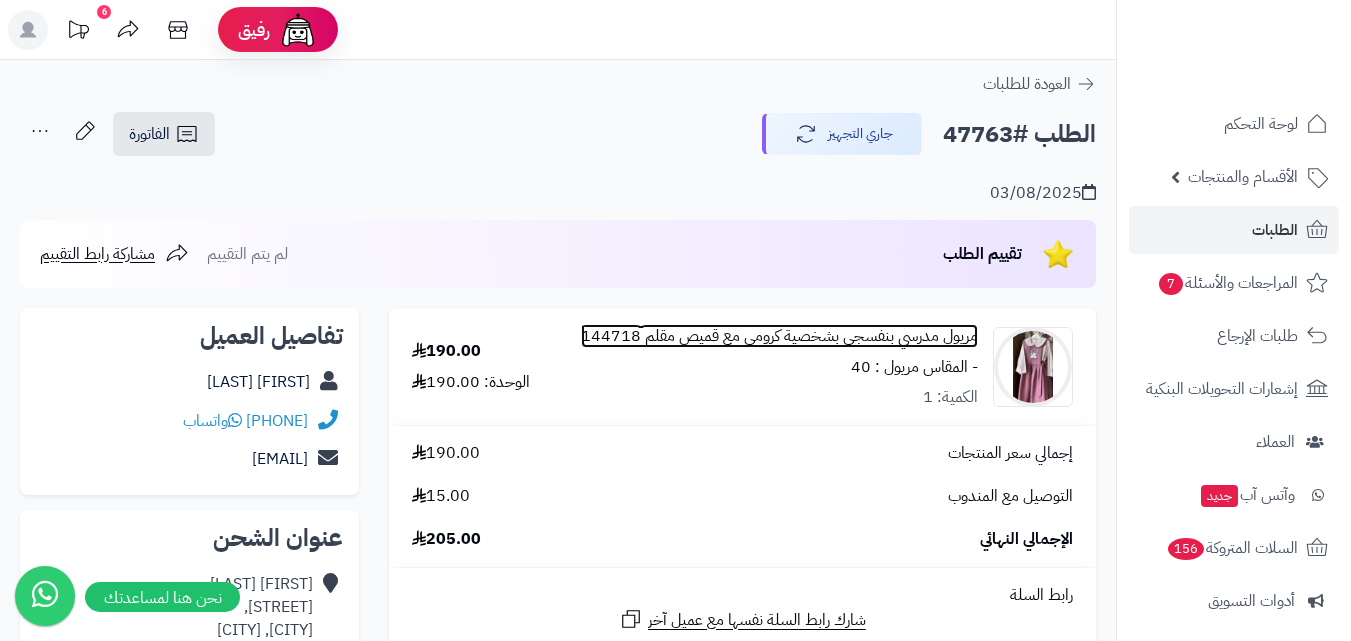 click on "مريول مدرسي بنفسجي بشخصية كرومي مع قميص مقلم 144718" at bounding box center [779, 336] 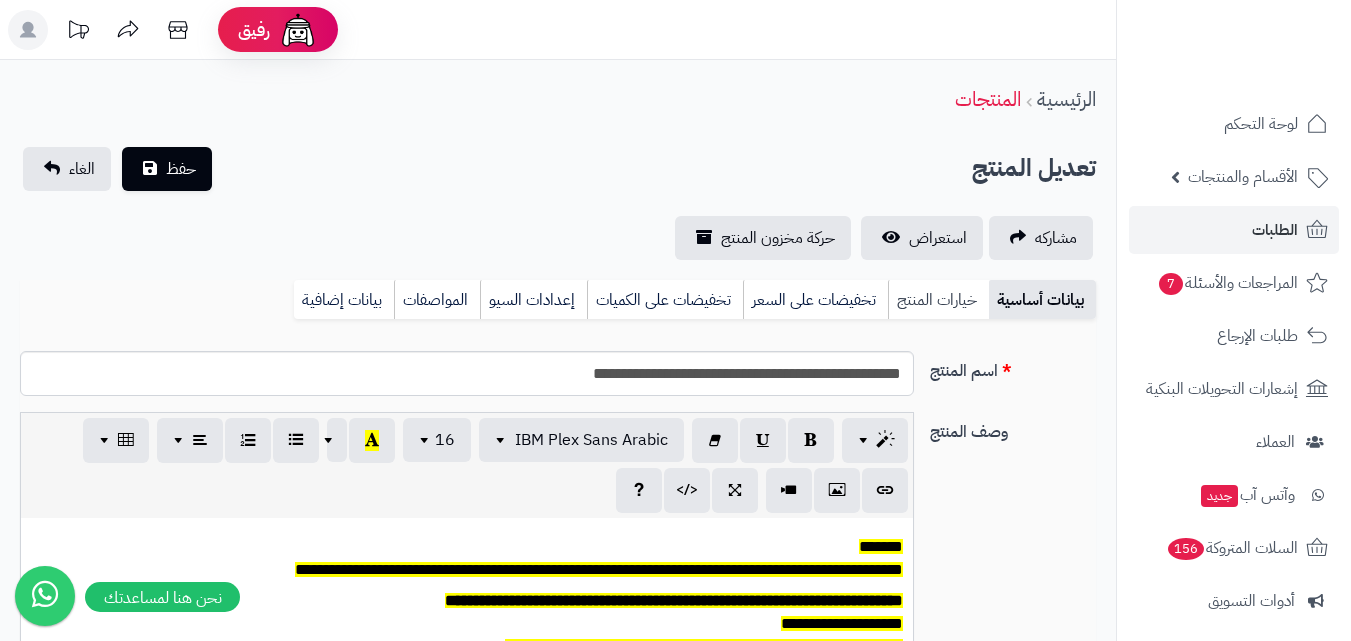 scroll, scrollTop: 0, scrollLeft: 0, axis: both 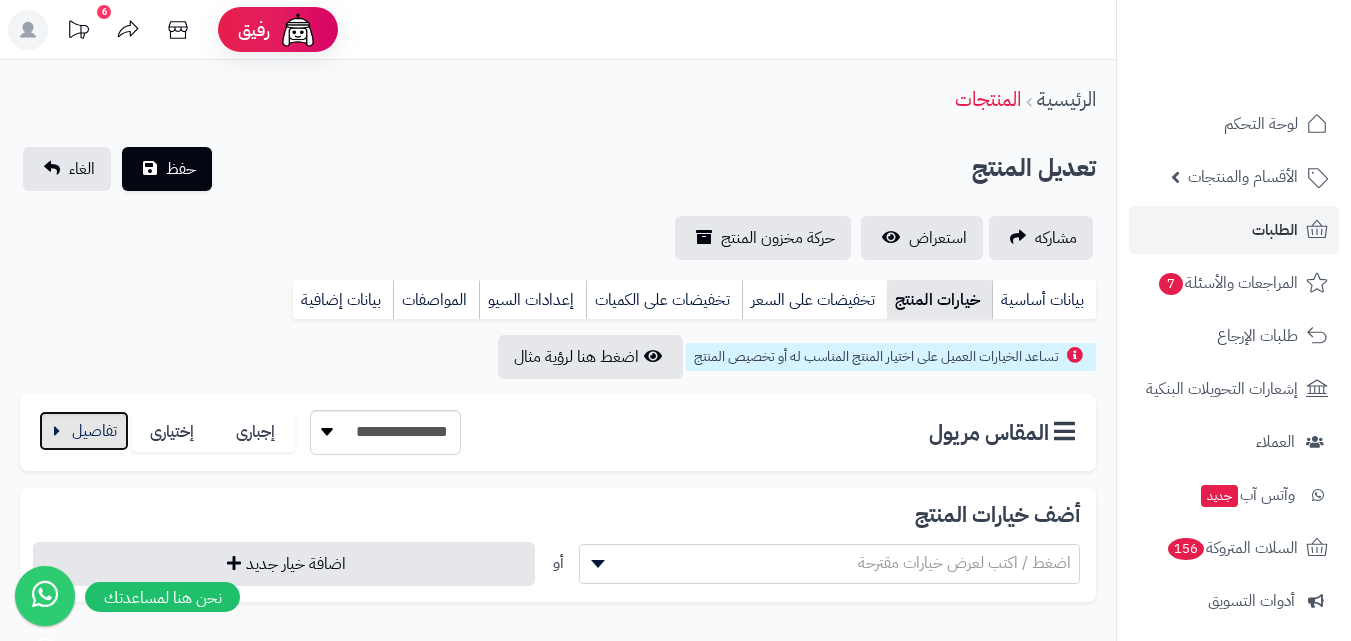 click at bounding box center (84, 431) 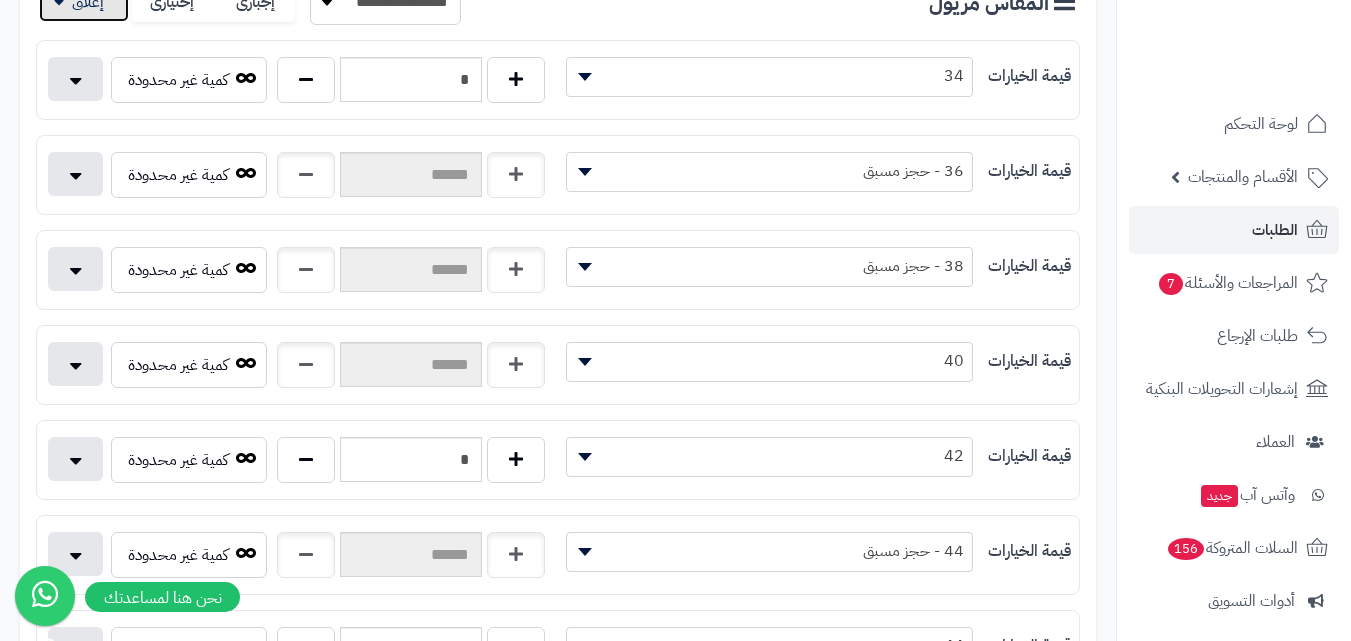 scroll, scrollTop: 600, scrollLeft: 0, axis: vertical 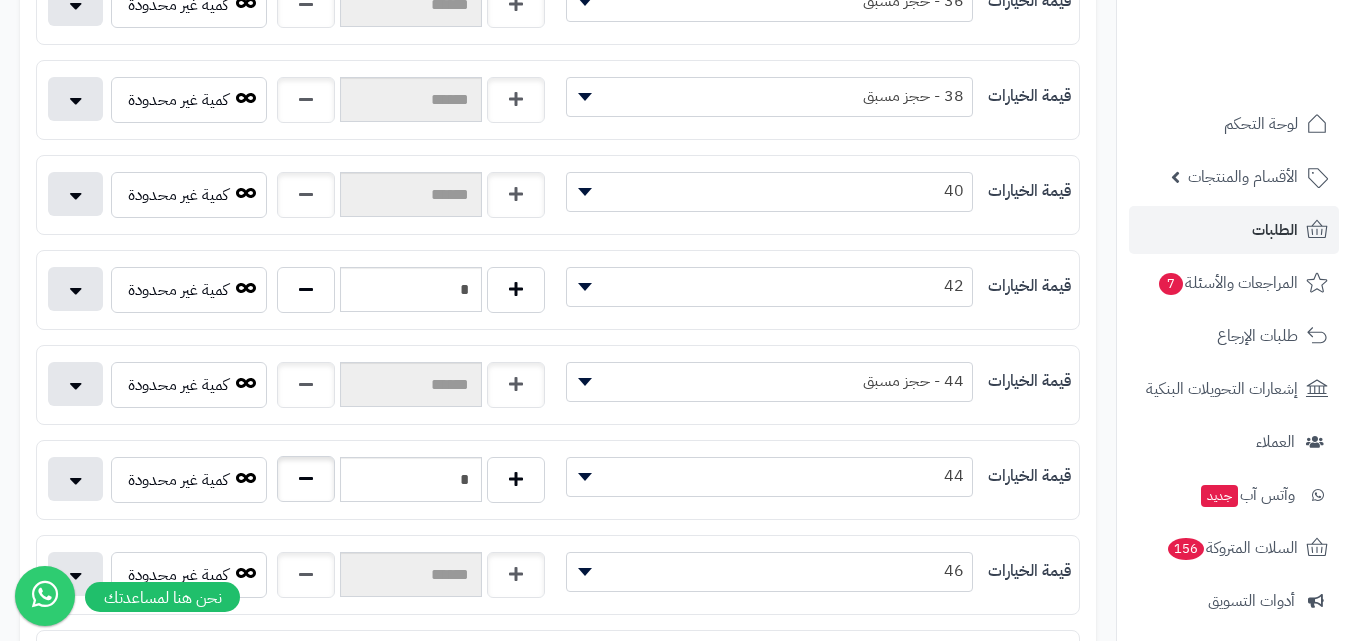type 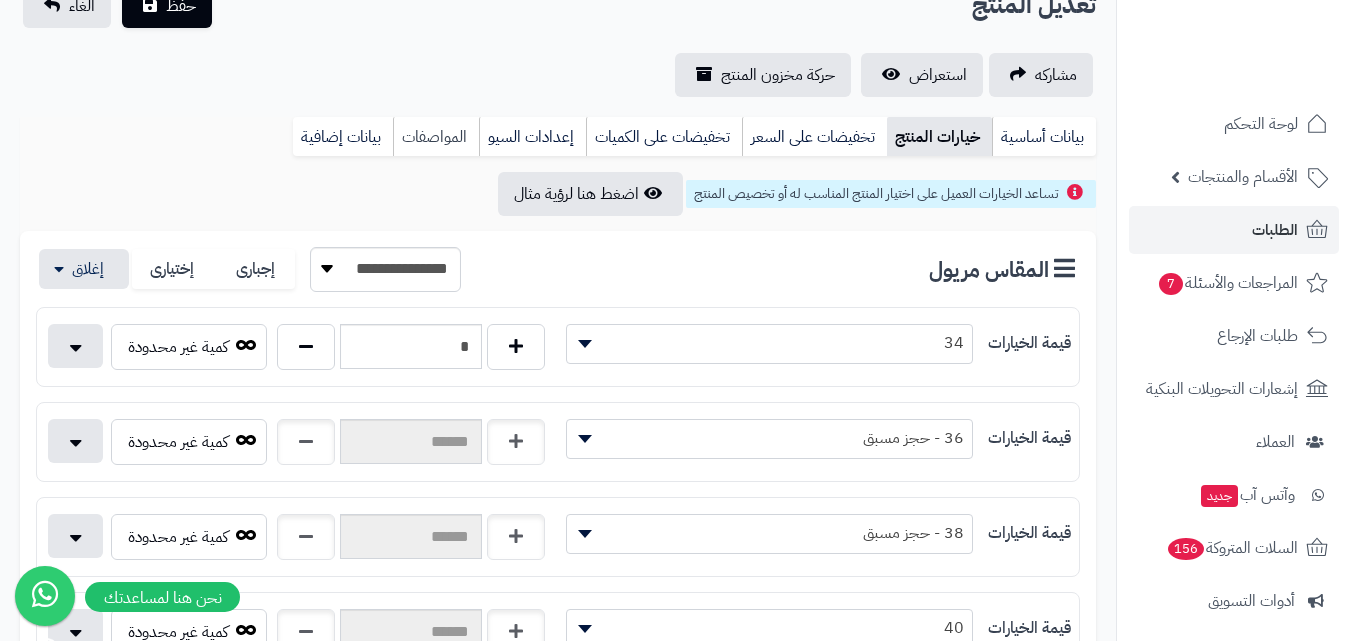 scroll, scrollTop: 0, scrollLeft: 0, axis: both 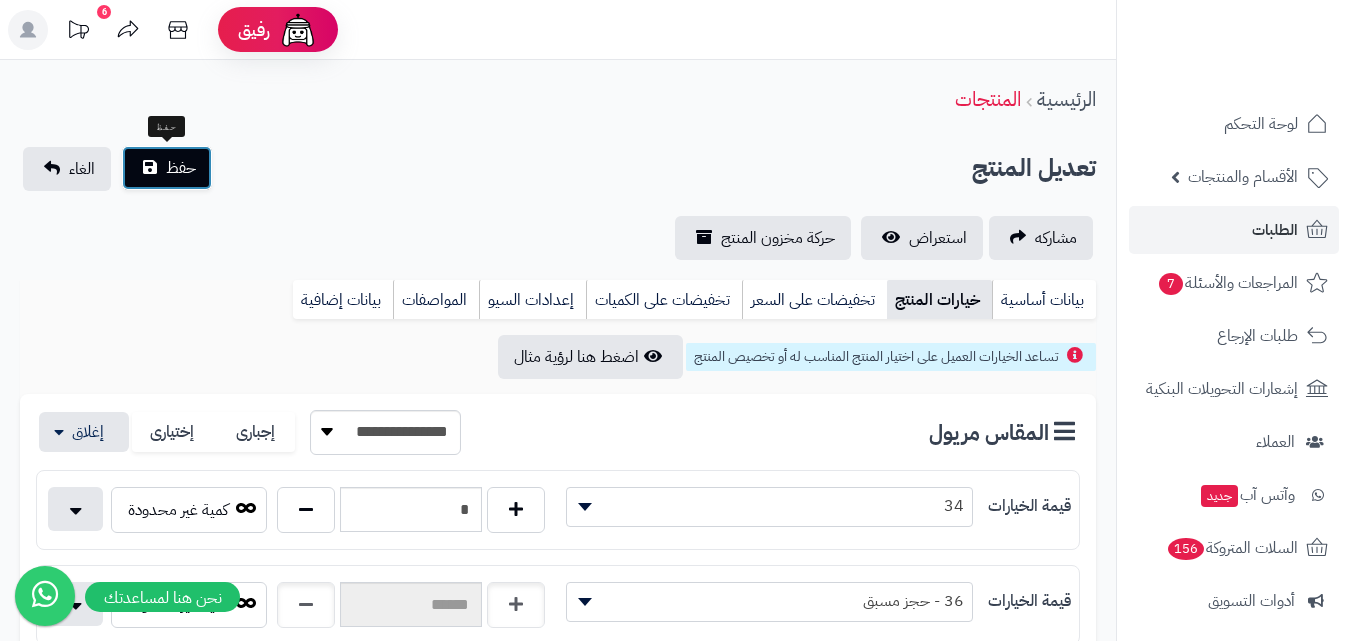 click on "حفظ" at bounding box center [181, 168] 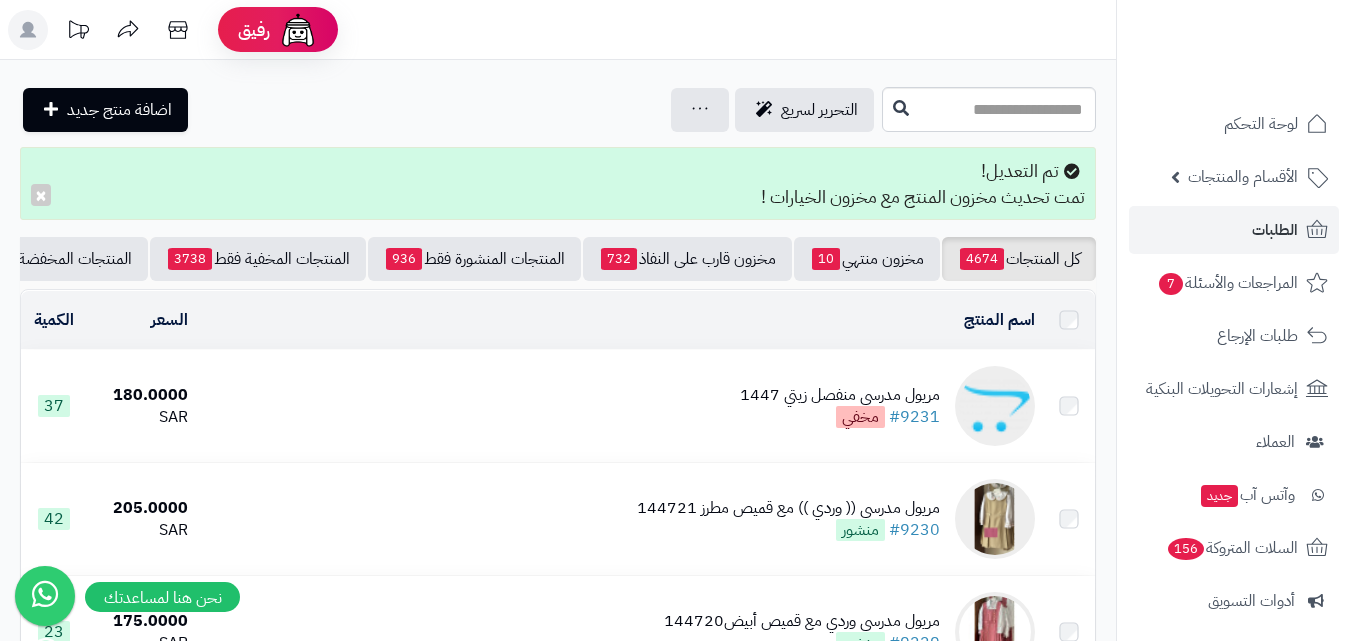 scroll, scrollTop: 0, scrollLeft: 0, axis: both 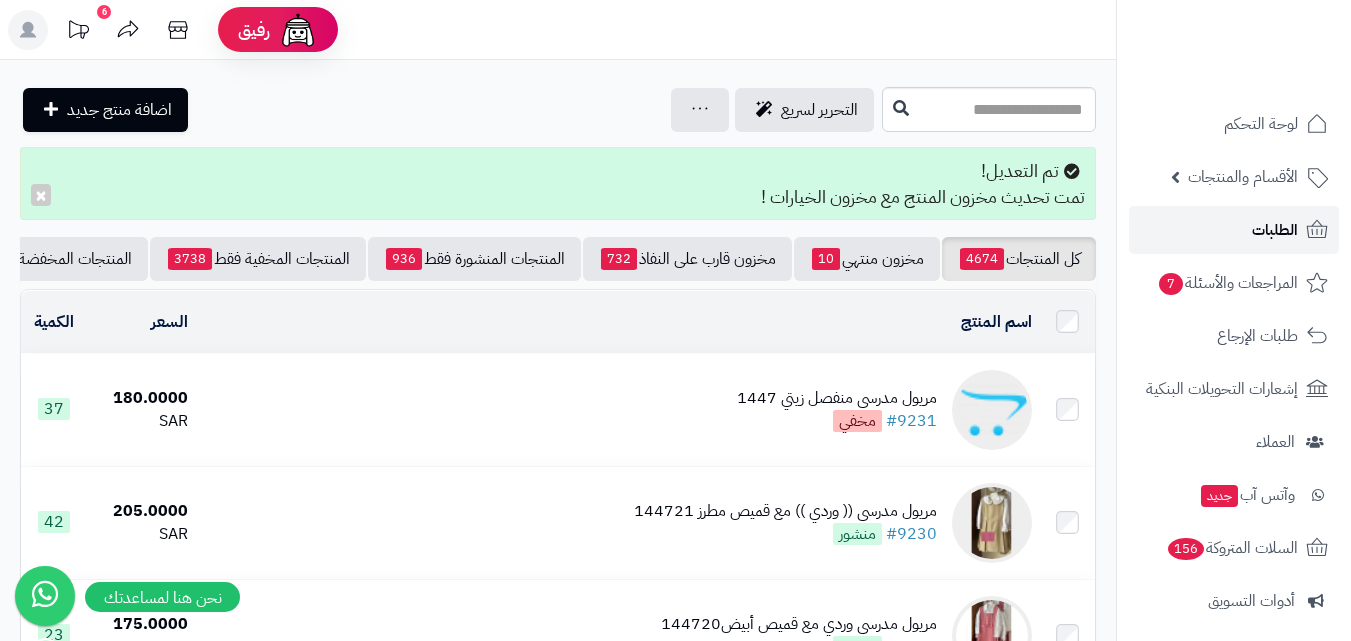 click on "الطلبات" at bounding box center (1234, 230) 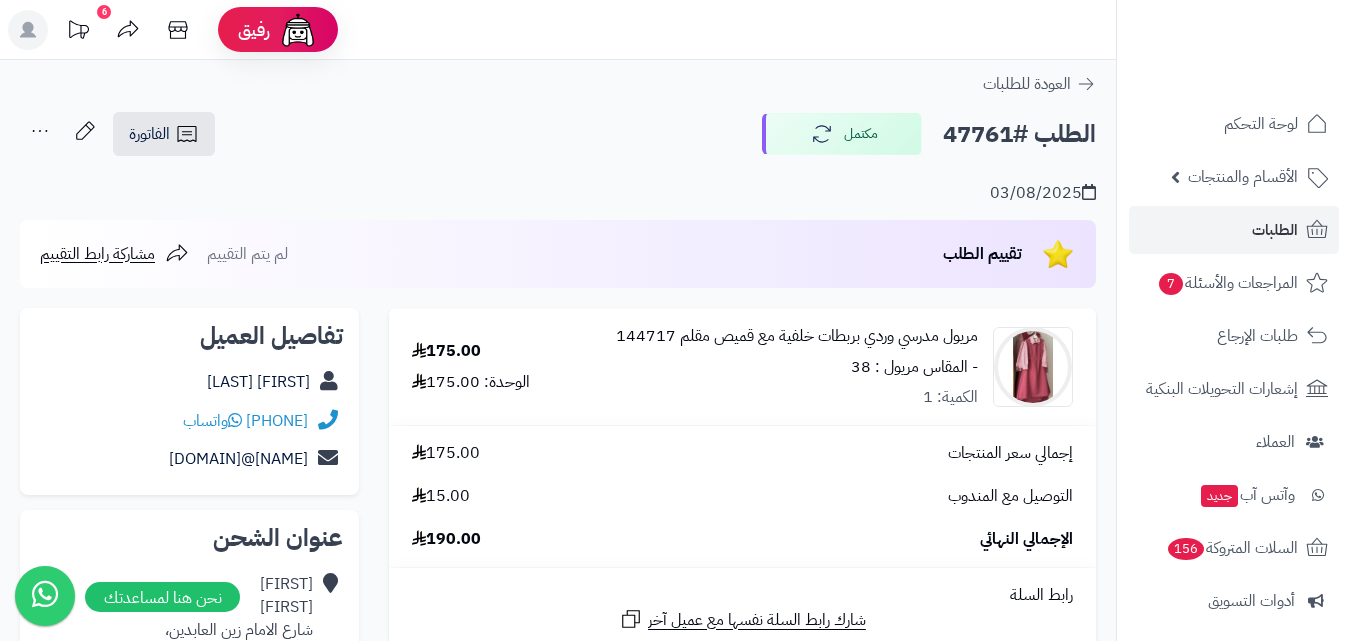 scroll, scrollTop: 100, scrollLeft: 0, axis: vertical 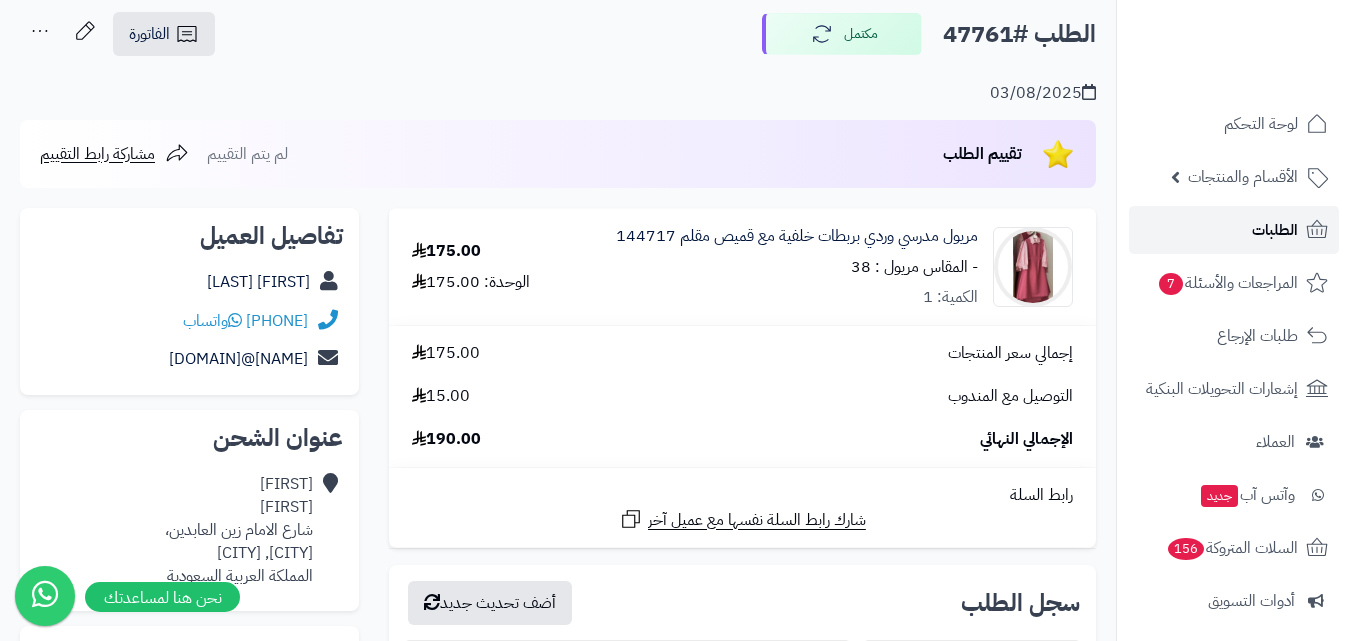 click on "الطلبات" at bounding box center (1234, 230) 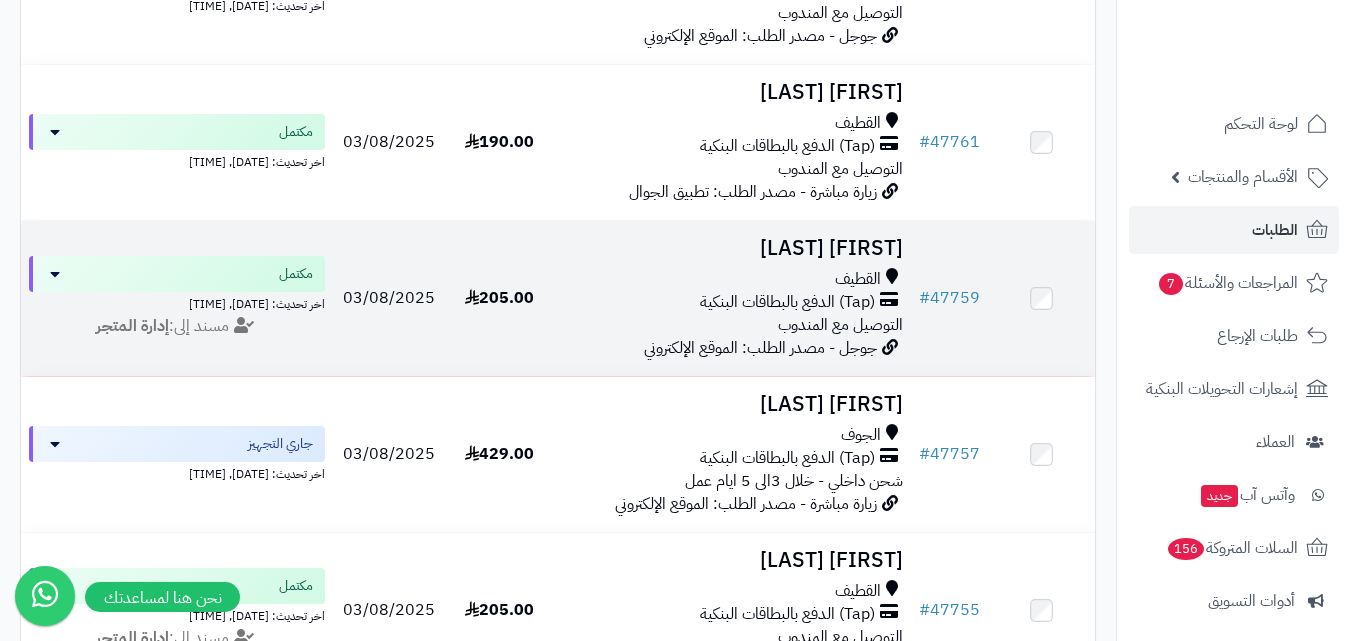 scroll, scrollTop: 0, scrollLeft: 0, axis: both 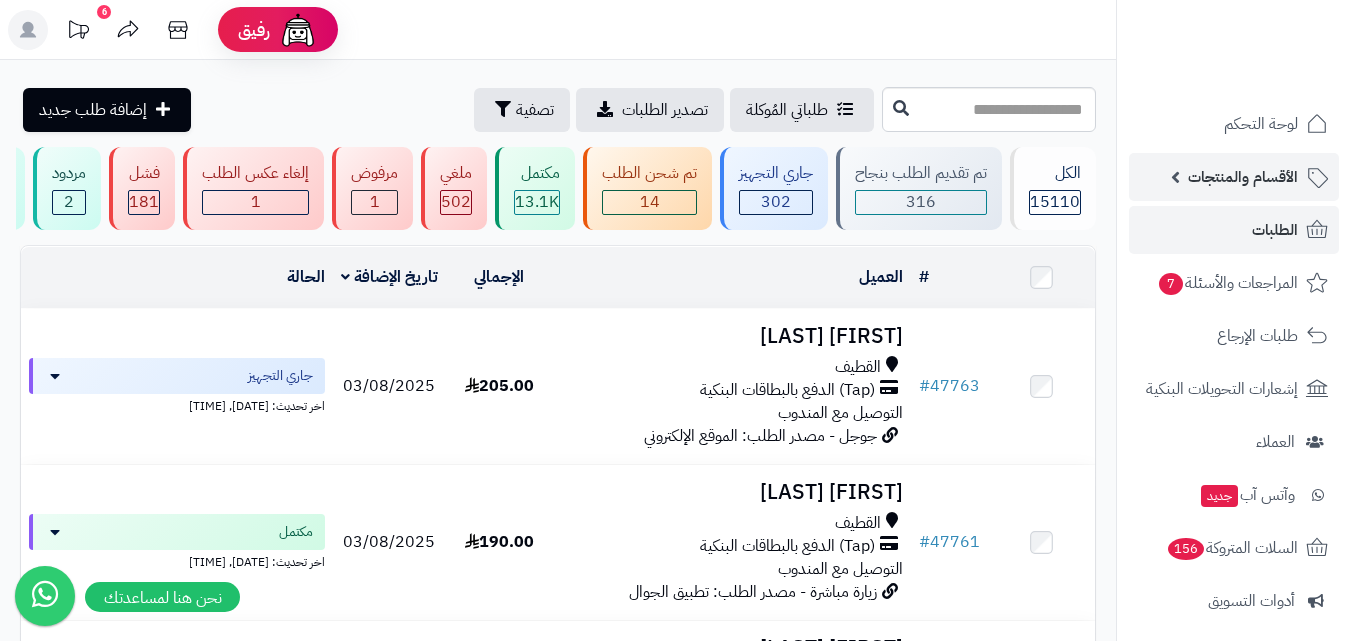 click on "الأقسام والمنتجات" at bounding box center (1234, 177) 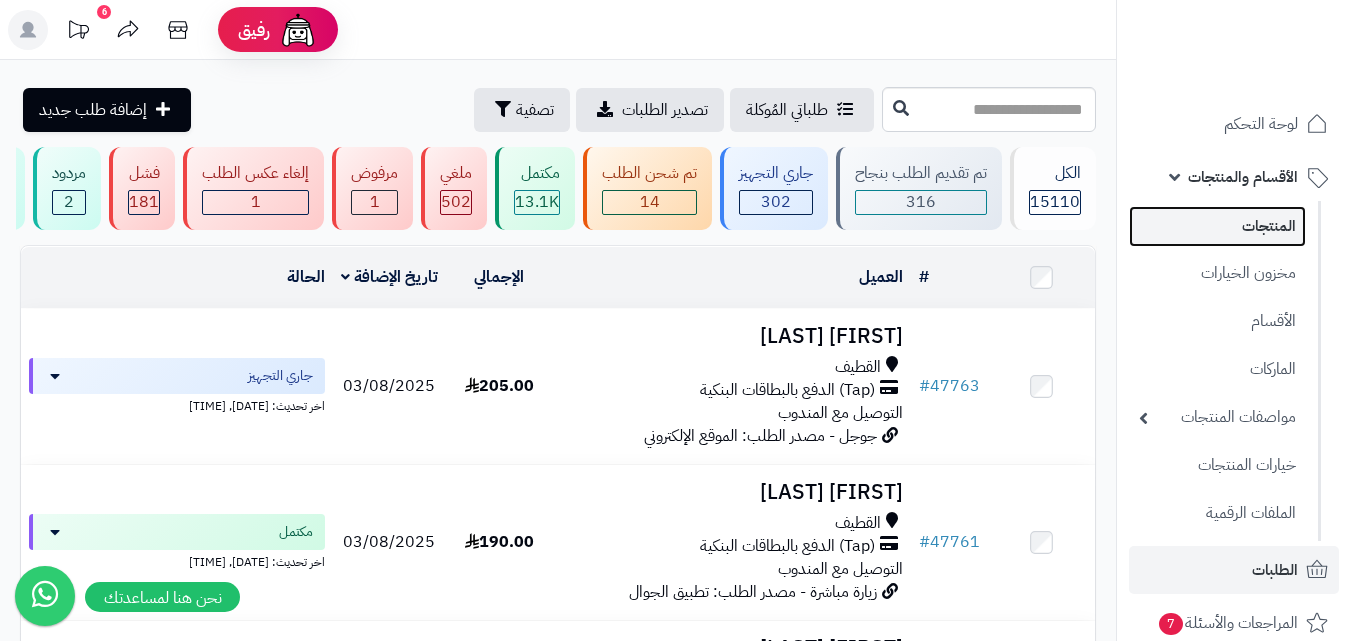 click on "المنتجات" at bounding box center [1217, 226] 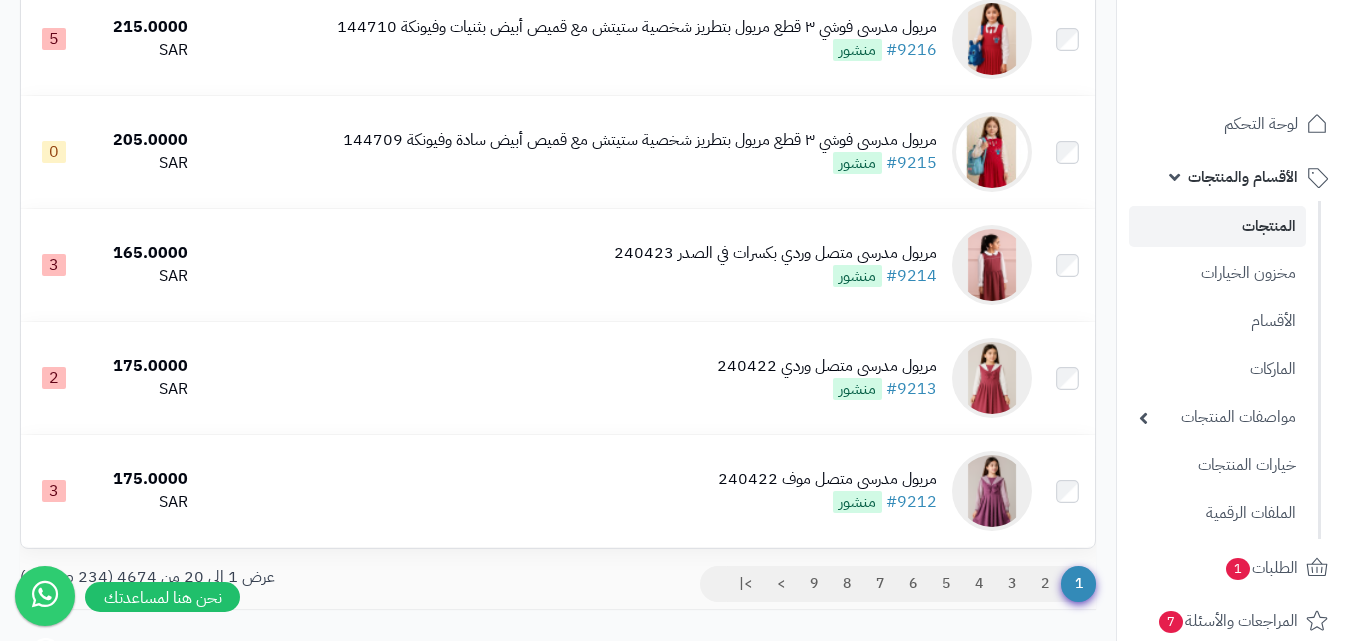 scroll, scrollTop: 2112, scrollLeft: 0, axis: vertical 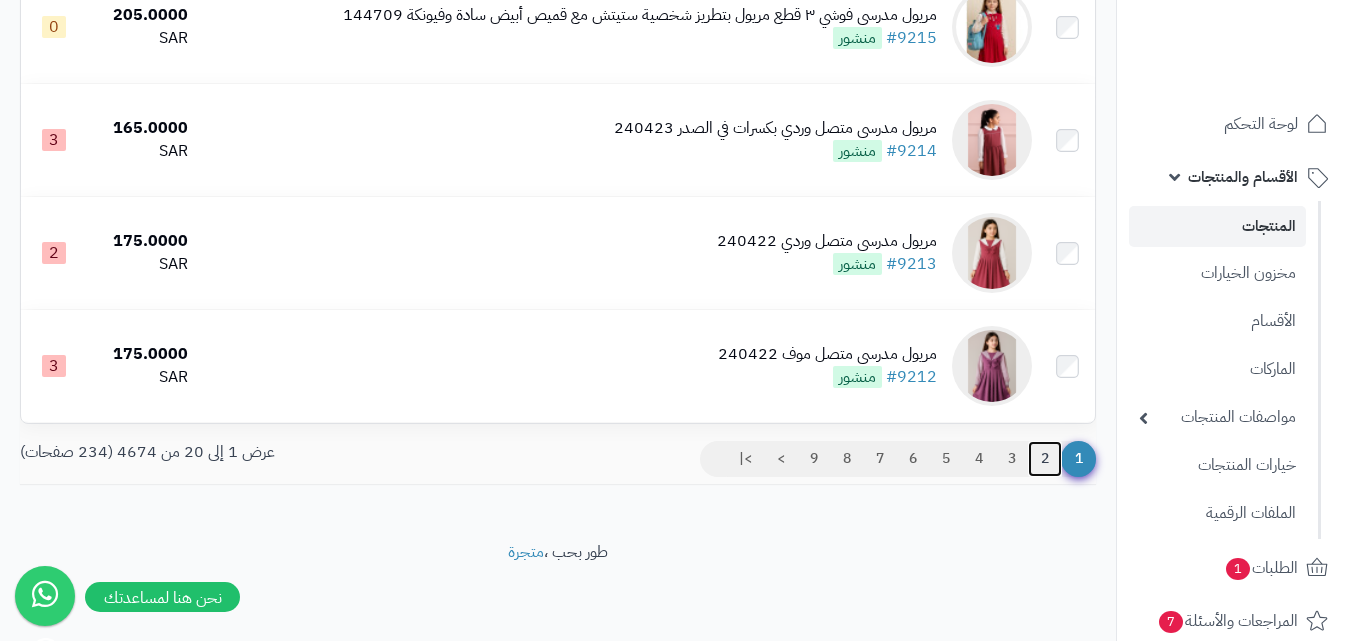 click on "2" at bounding box center [1045, 459] 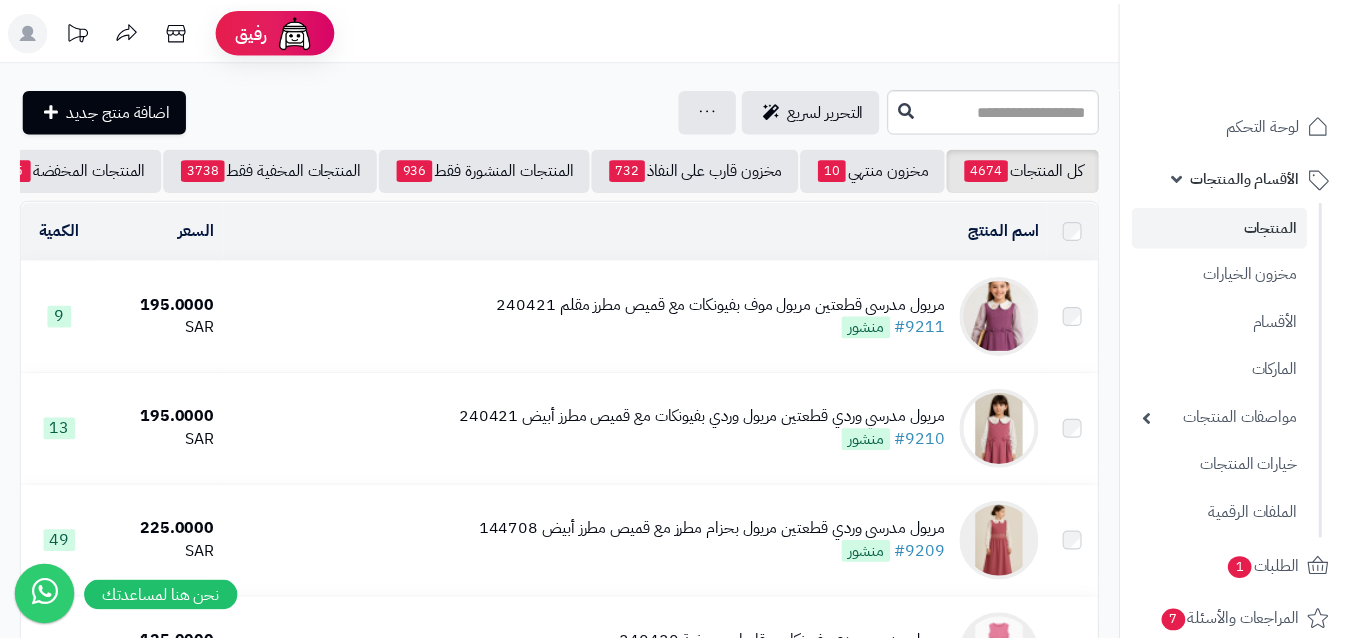 scroll, scrollTop: 0, scrollLeft: 0, axis: both 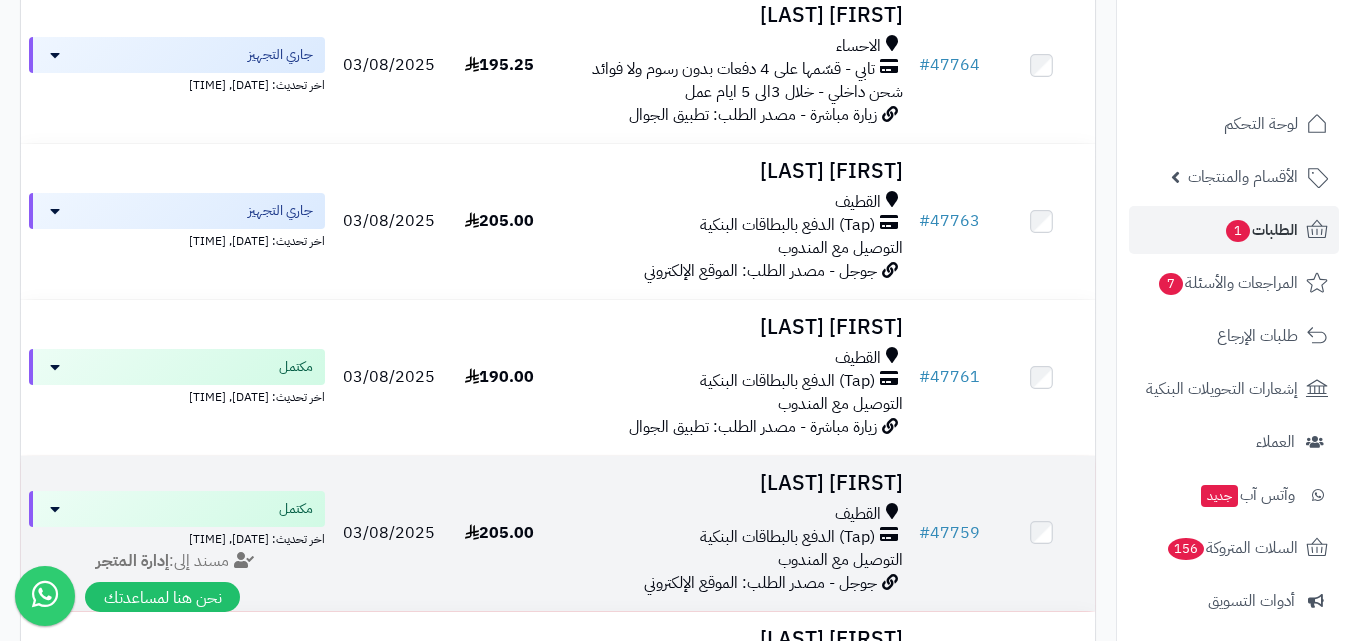 click on "القطيف" at bounding box center (858, 514) 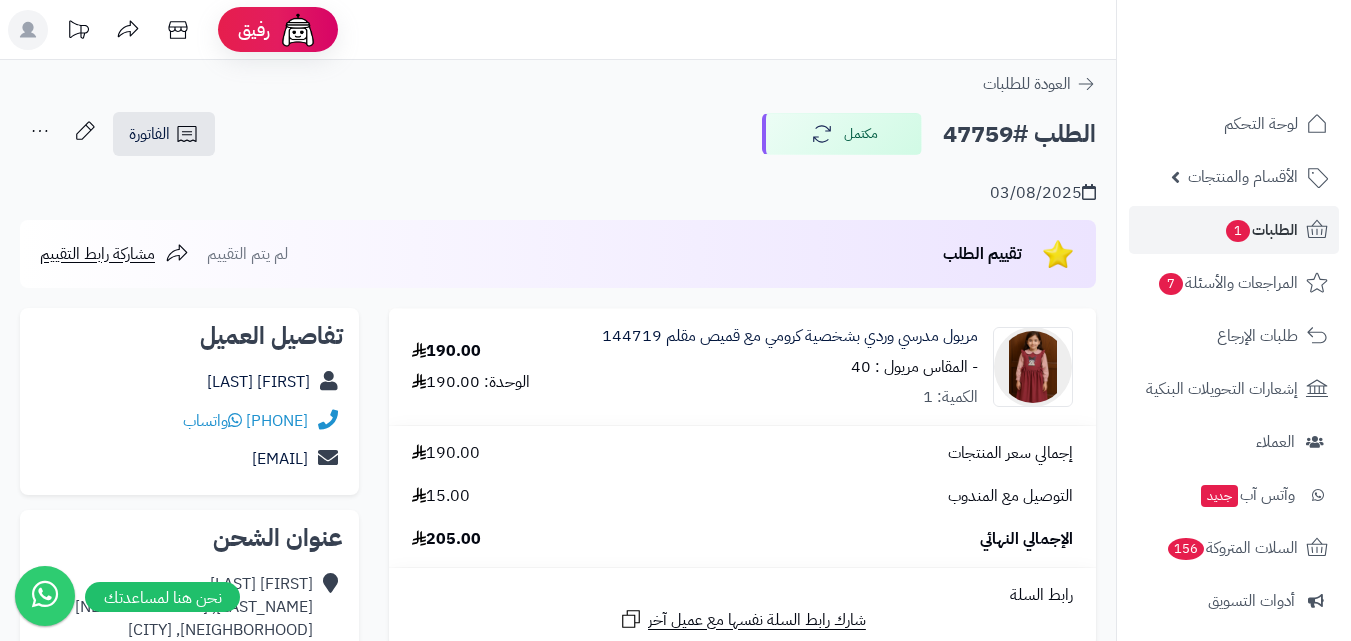 scroll, scrollTop: 0, scrollLeft: 0, axis: both 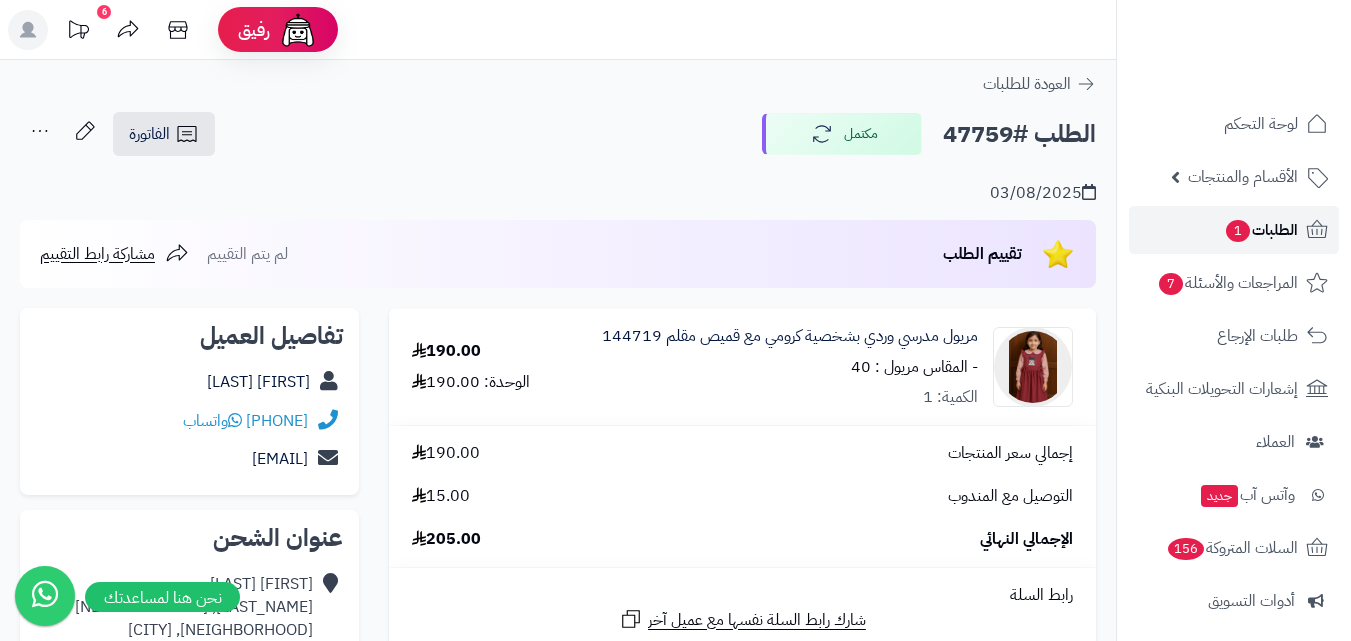 click on "الطلبات  1" at bounding box center (1234, 230) 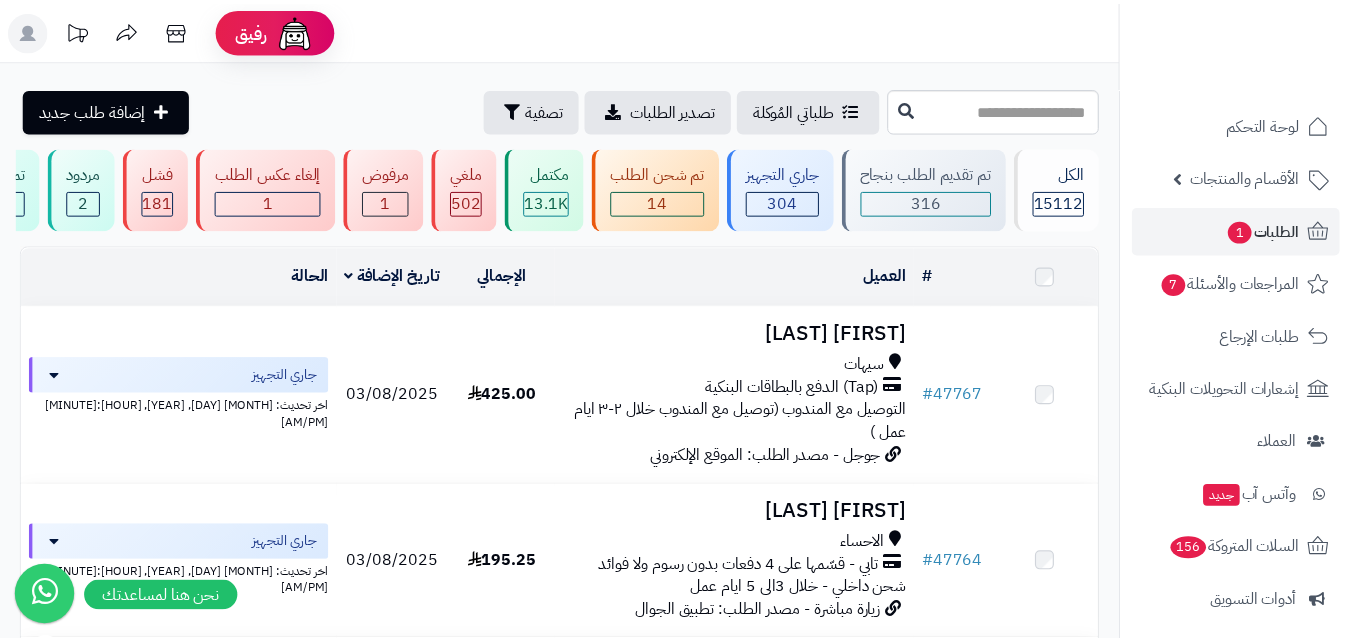 scroll, scrollTop: 0, scrollLeft: 0, axis: both 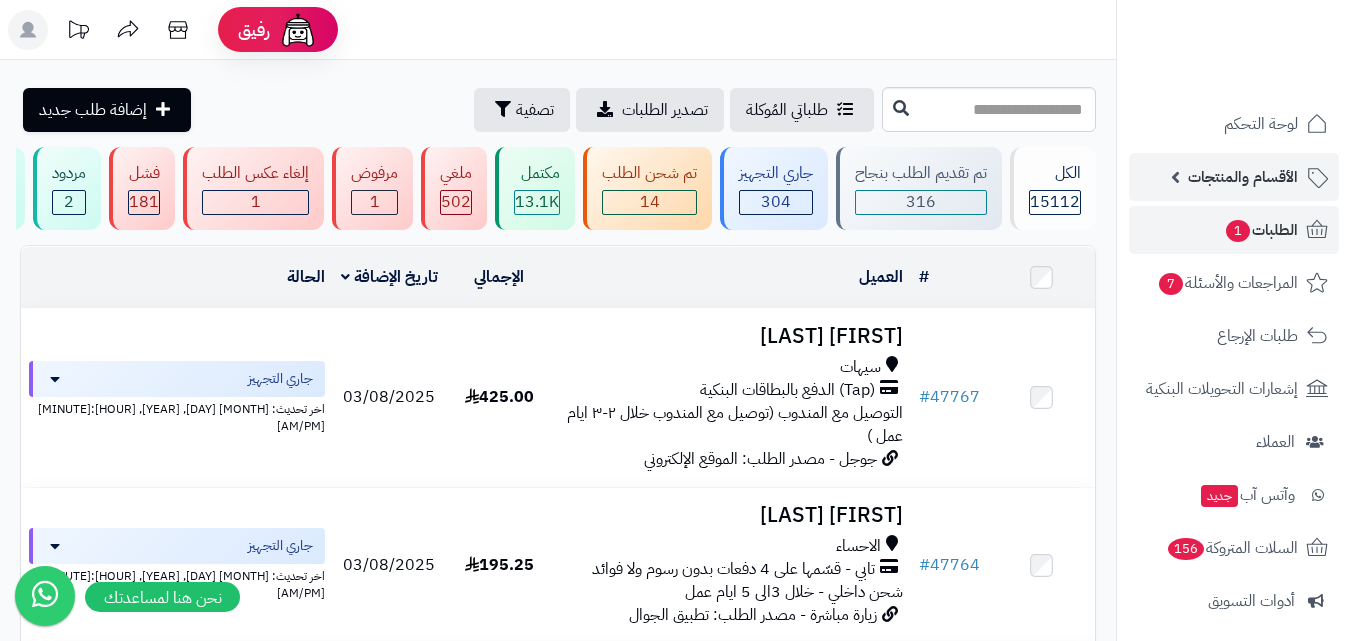click on "الأقسام والمنتجات" at bounding box center (1234, 177) 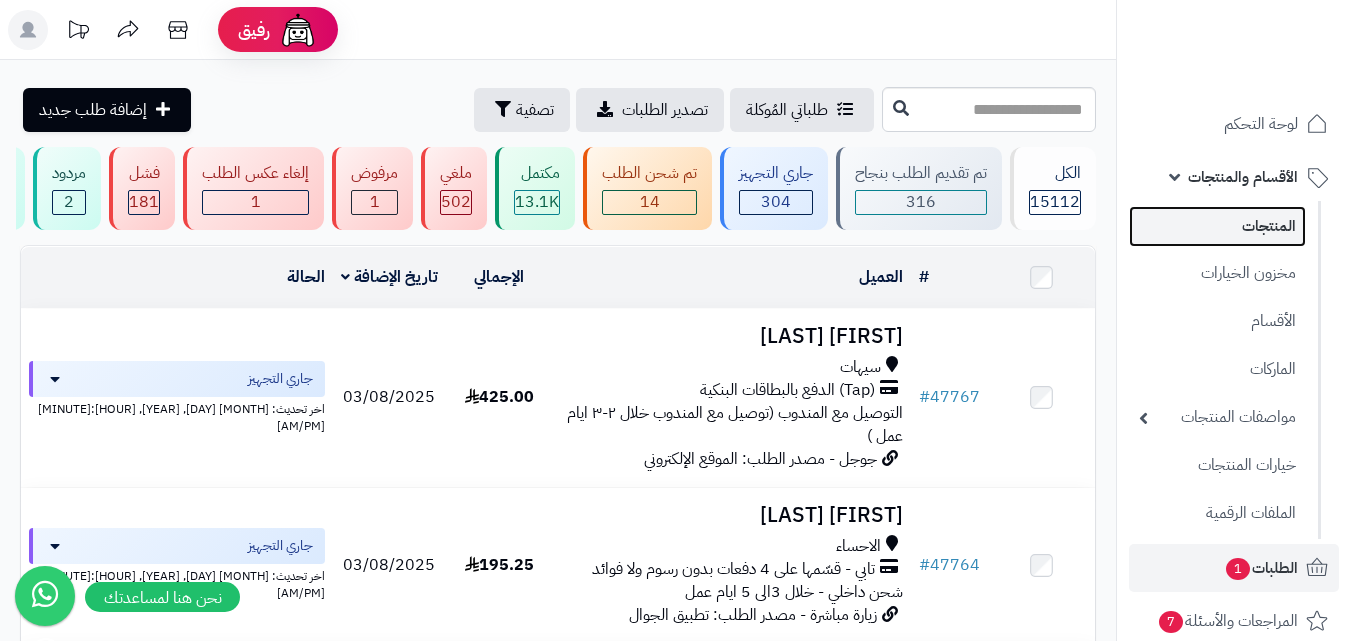 click on "المنتجات" at bounding box center (1217, 226) 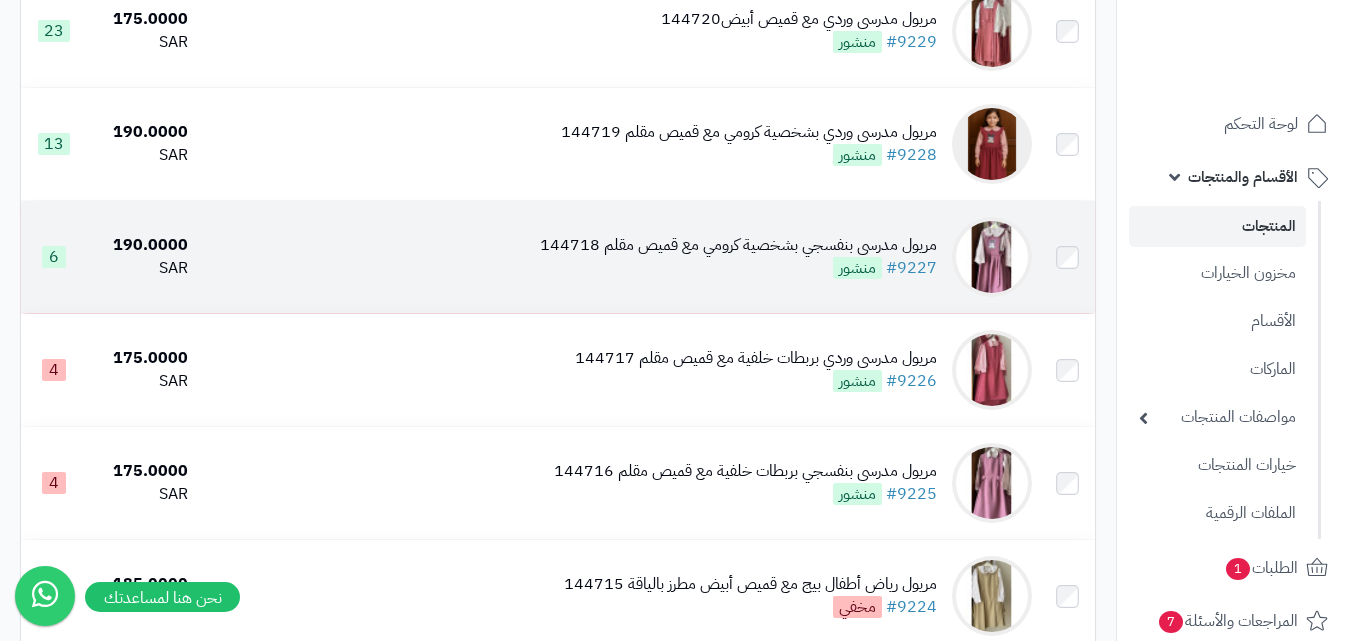 scroll, scrollTop: 700, scrollLeft: 0, axis: vertical 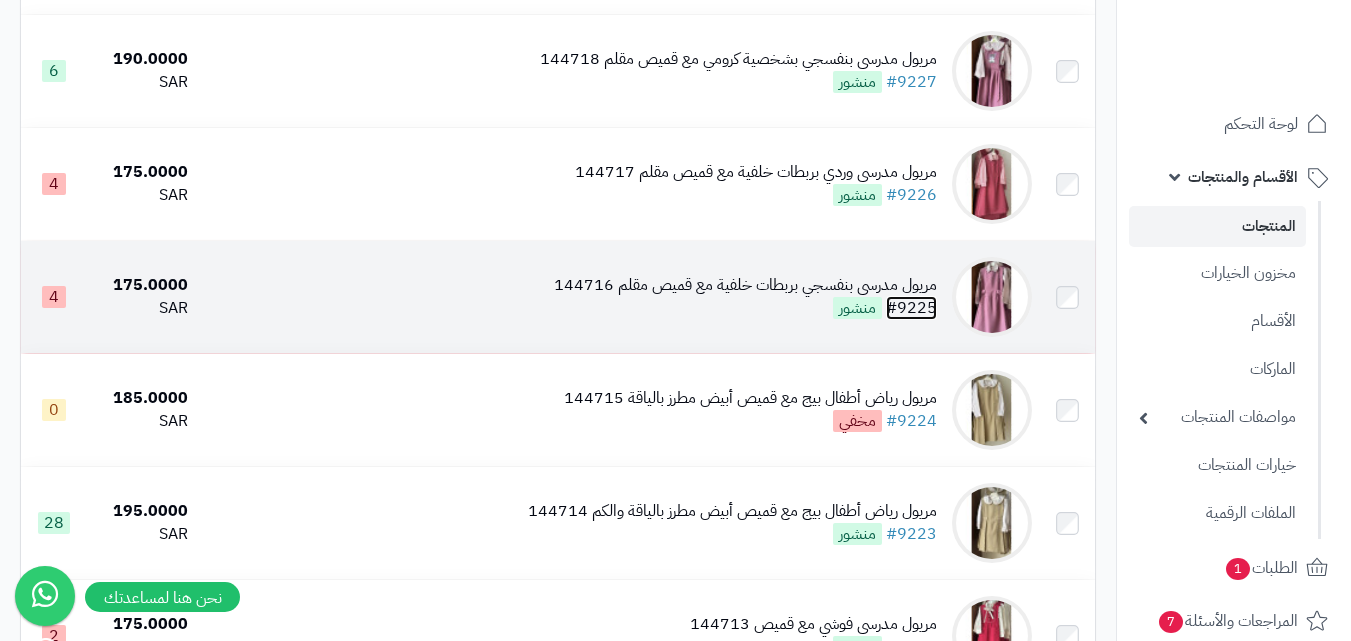 click on "#9225" at bounding box center (911, 308) 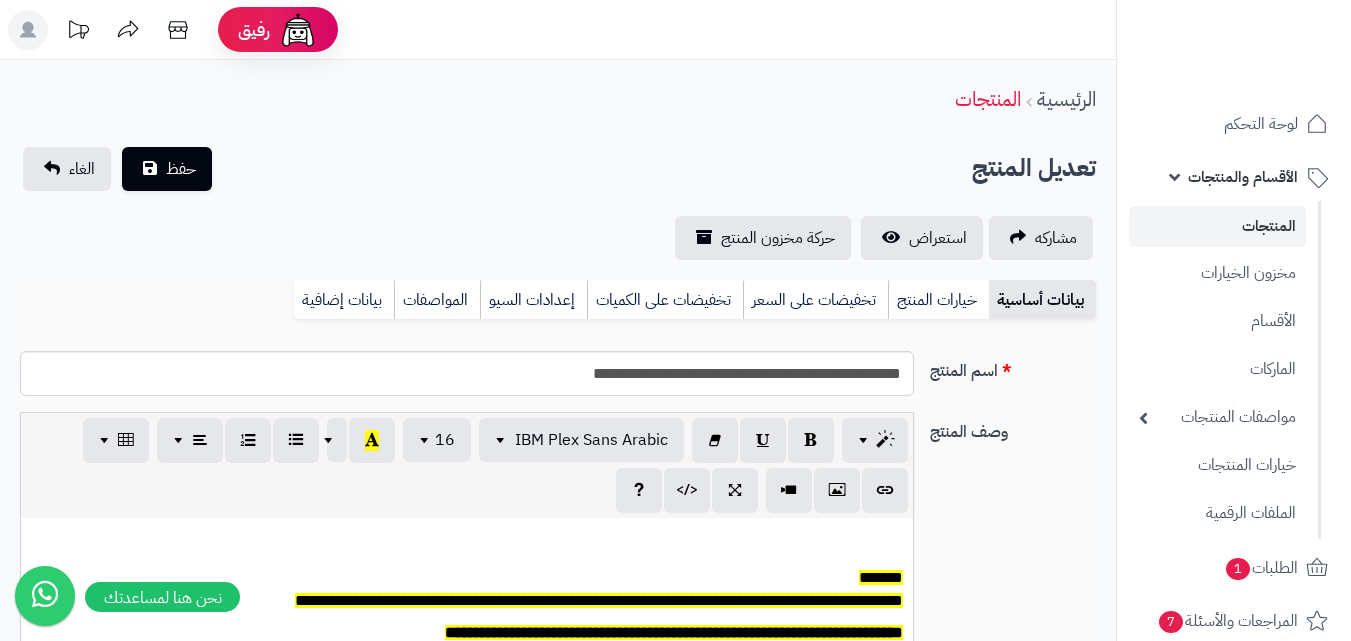 scroll, scrollTop: 0, scrollLeft: 0, axis: both 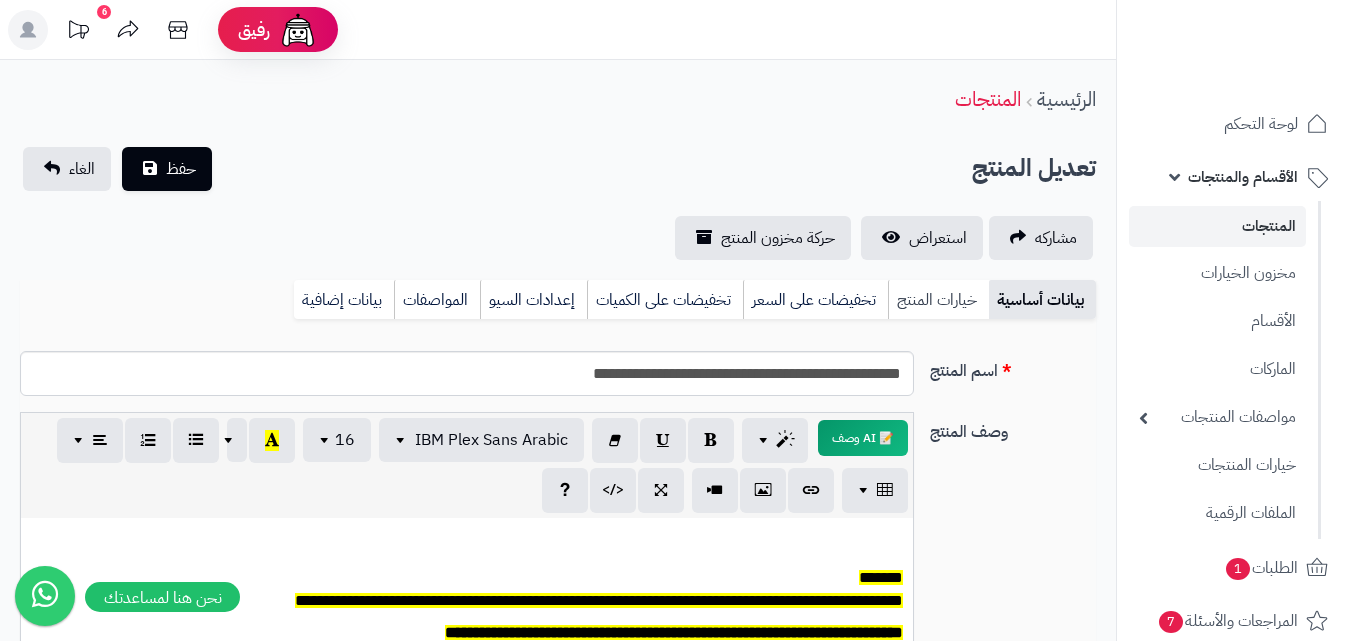 click on "خيارات المنتج" at bounding box center (938, 300) 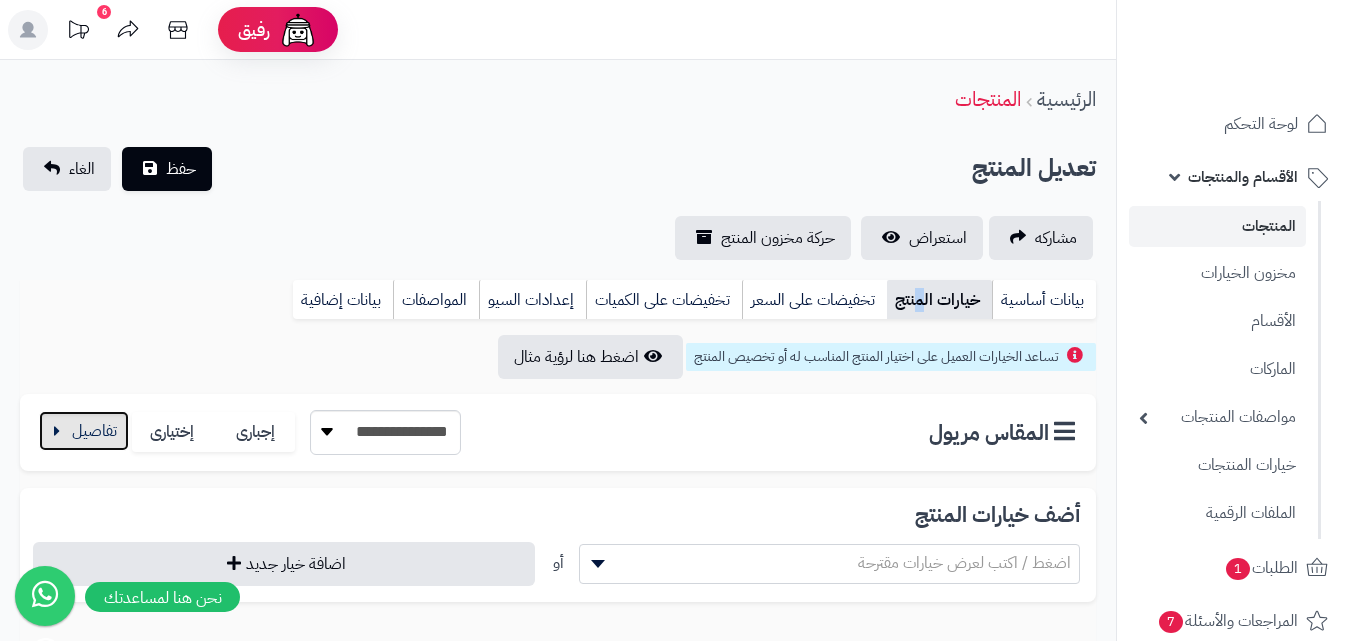 click at bounding box center (84, 431) 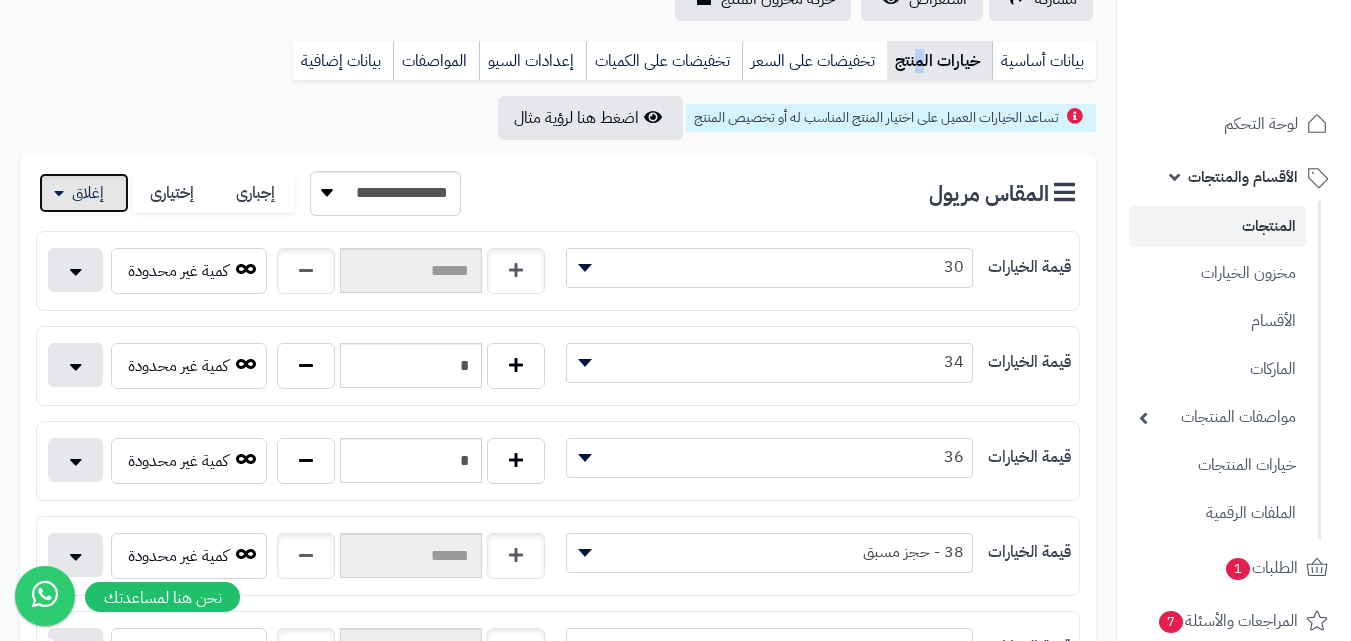 scroll, scrollTop: 500, scrollLeft: 0, axis: vertical 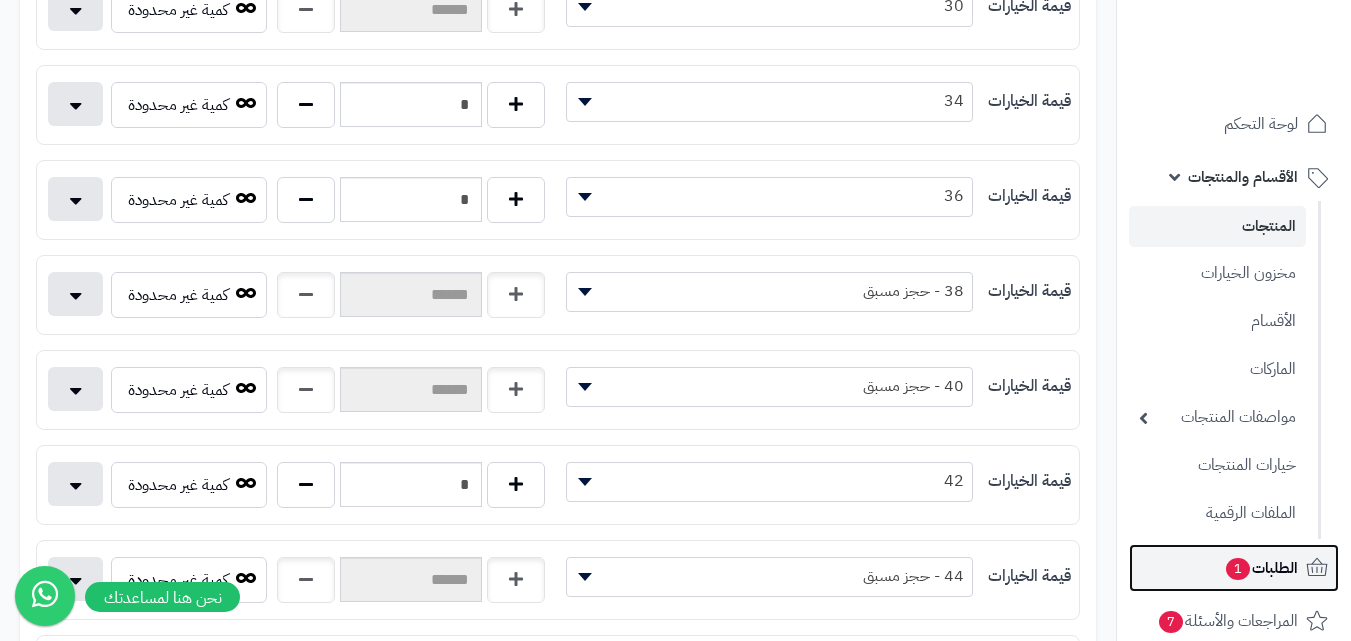 click on "الطلبات  1" at bounding box center (1234, 568) 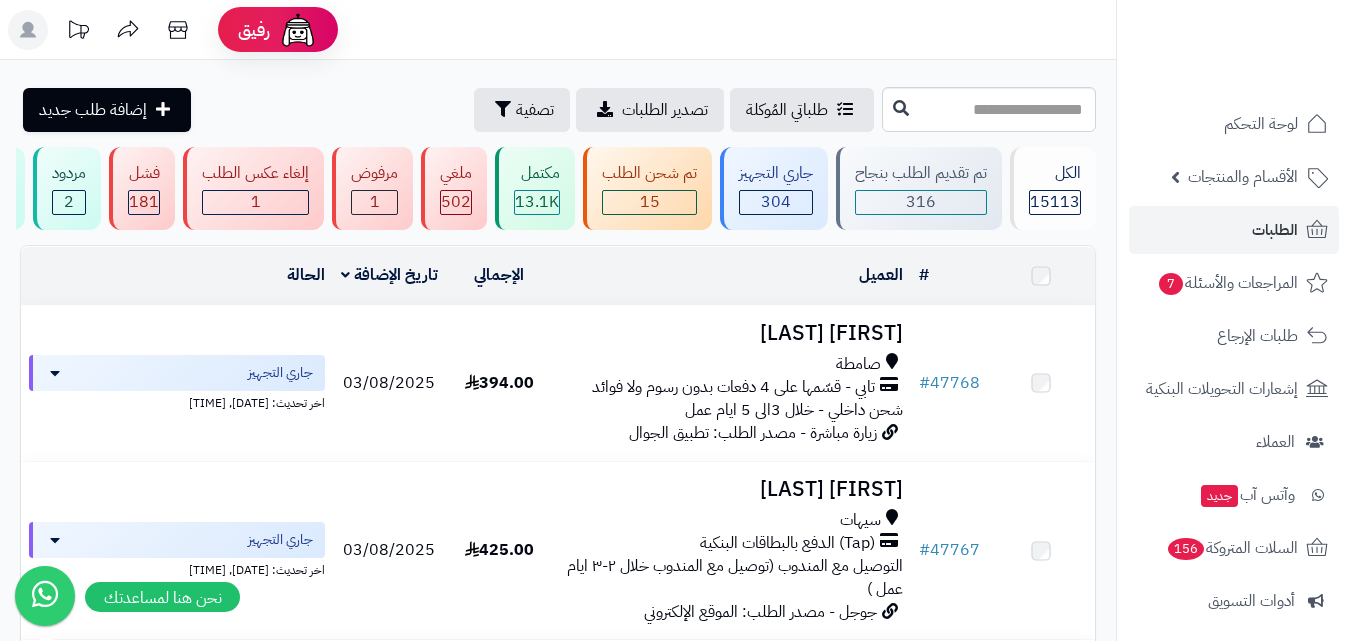 scroll, scrollTop: 0, scrollLeft: 0, axis: both 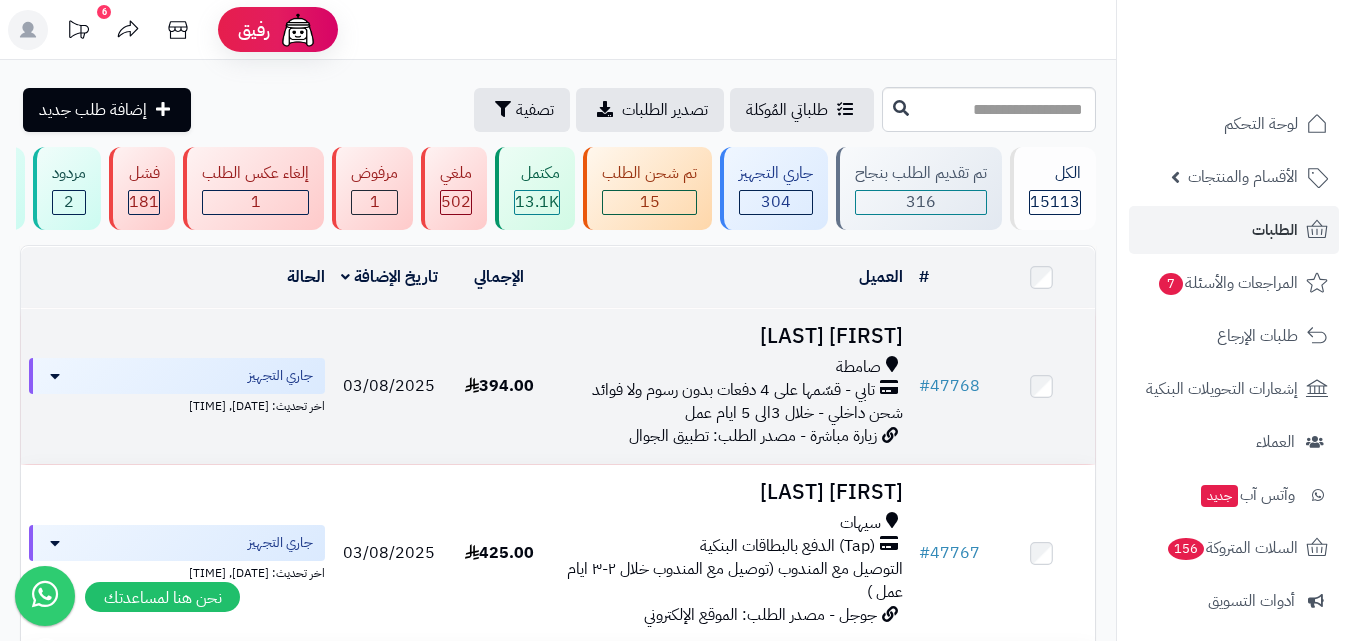 click on "تابي - قسّمها على 4 دفعات بدون رسوم ولا فوائد" at bounding box center [733, 390] 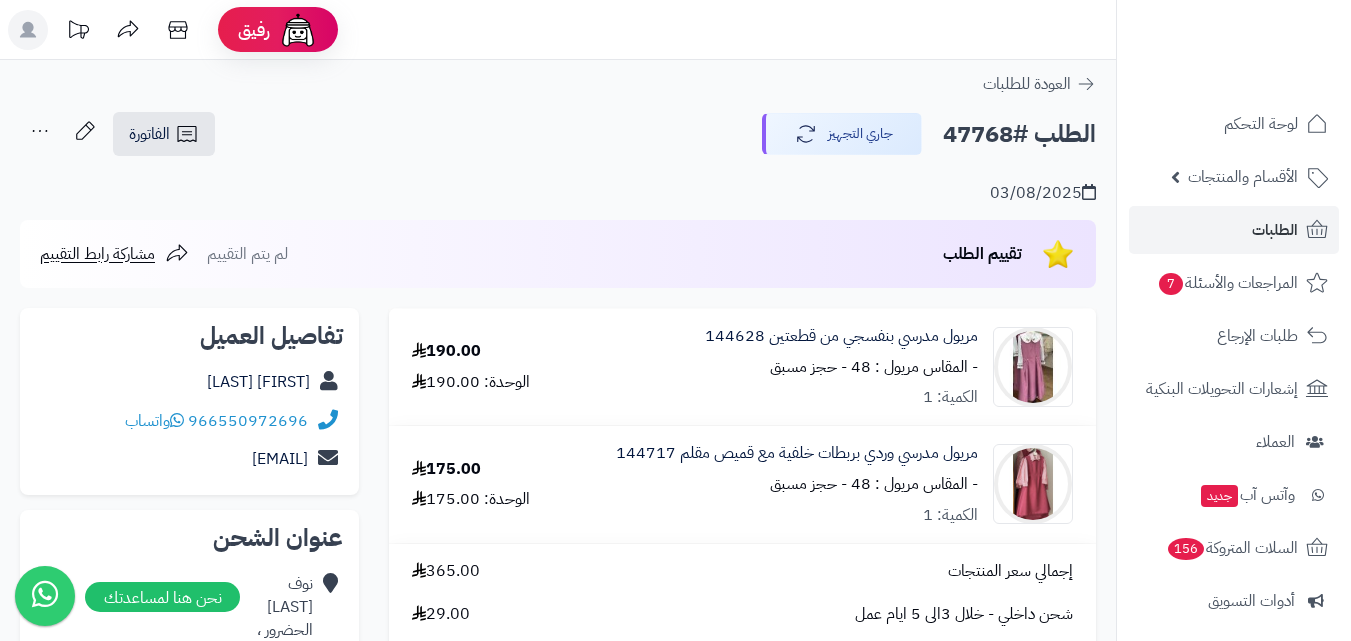 scroll, scrollTop: 0, scrollLeft: 0, axis: both 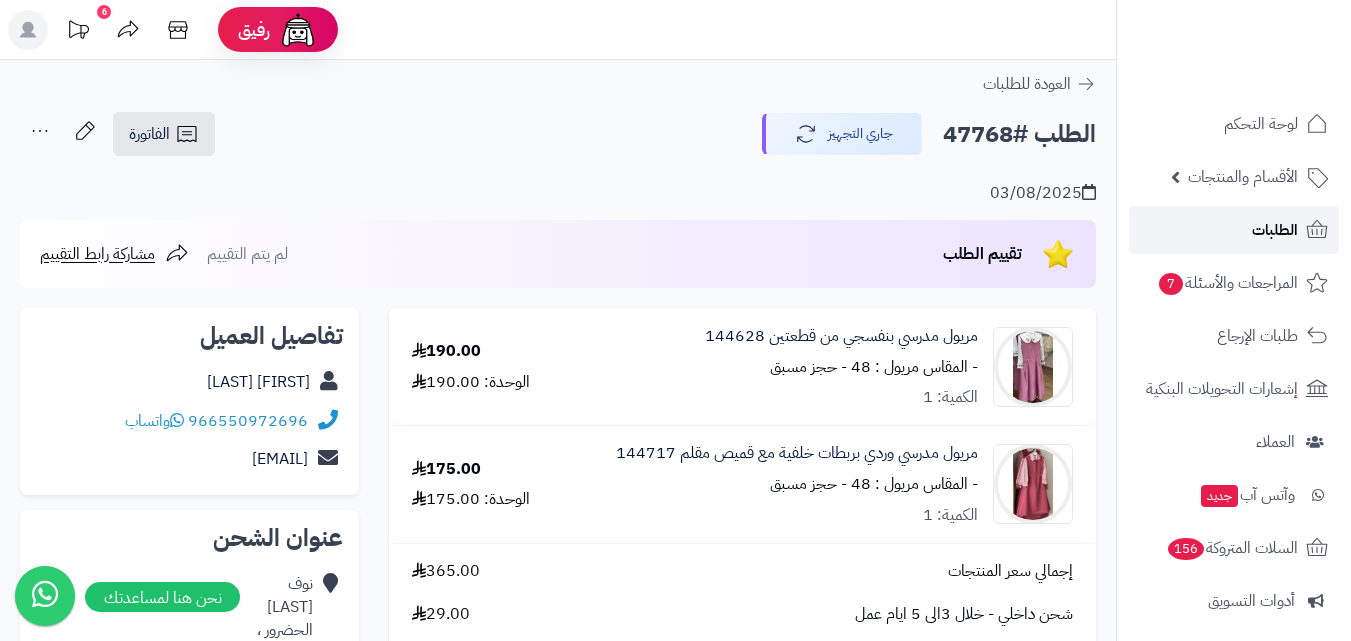 click on "الطلبات" at bounding box center (1234, 230) 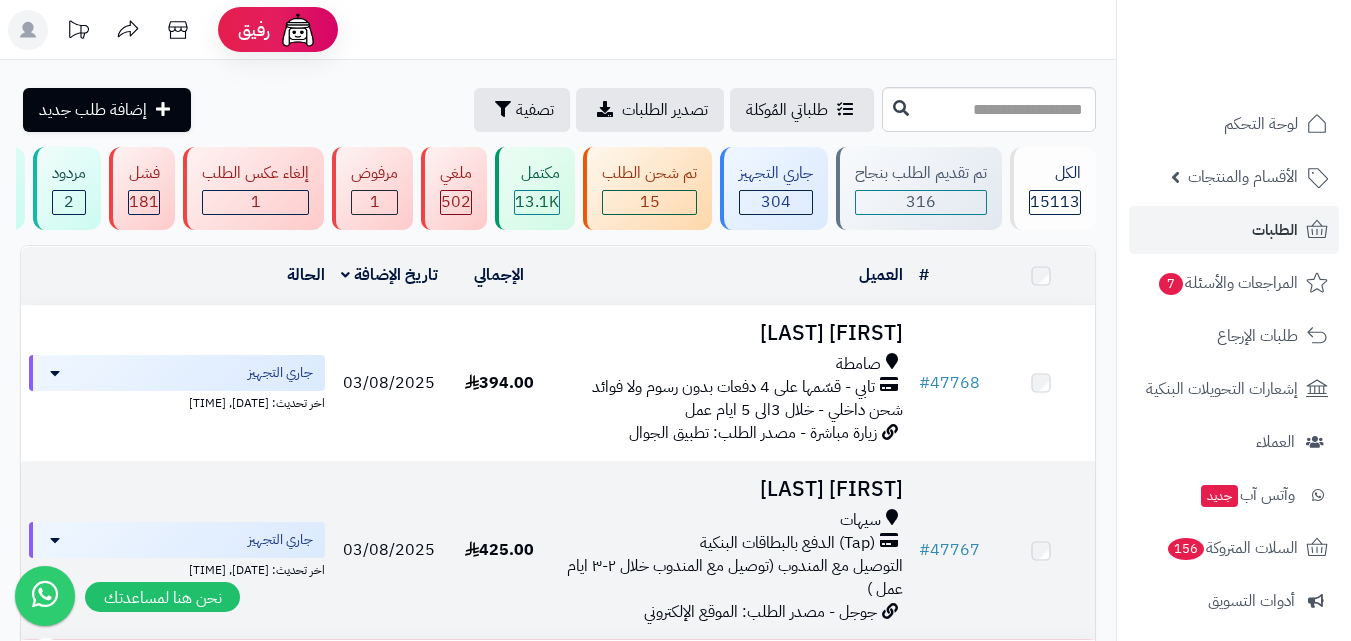 scroll, scrollTop: 0, scrollLeft: 0, axis: both 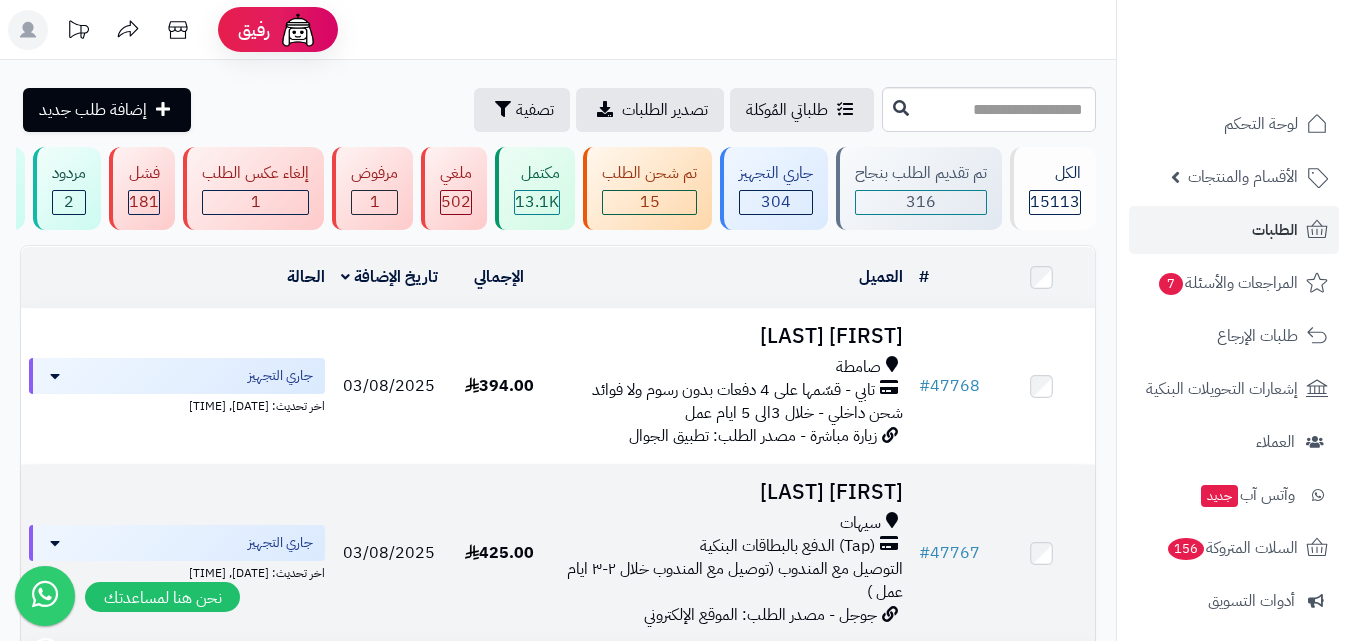 click on "سيهات" at bounding box center (732, 523) 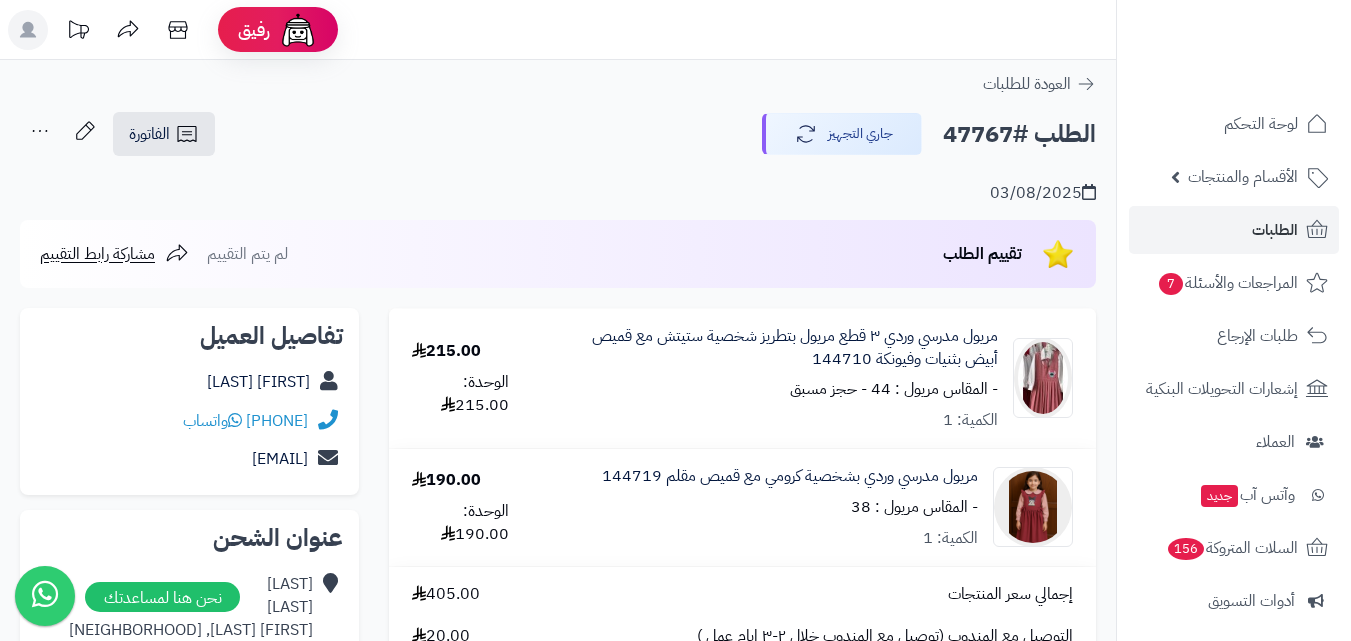scroll, scrollTop: 100, scrollLeft: 0, axis: vertical 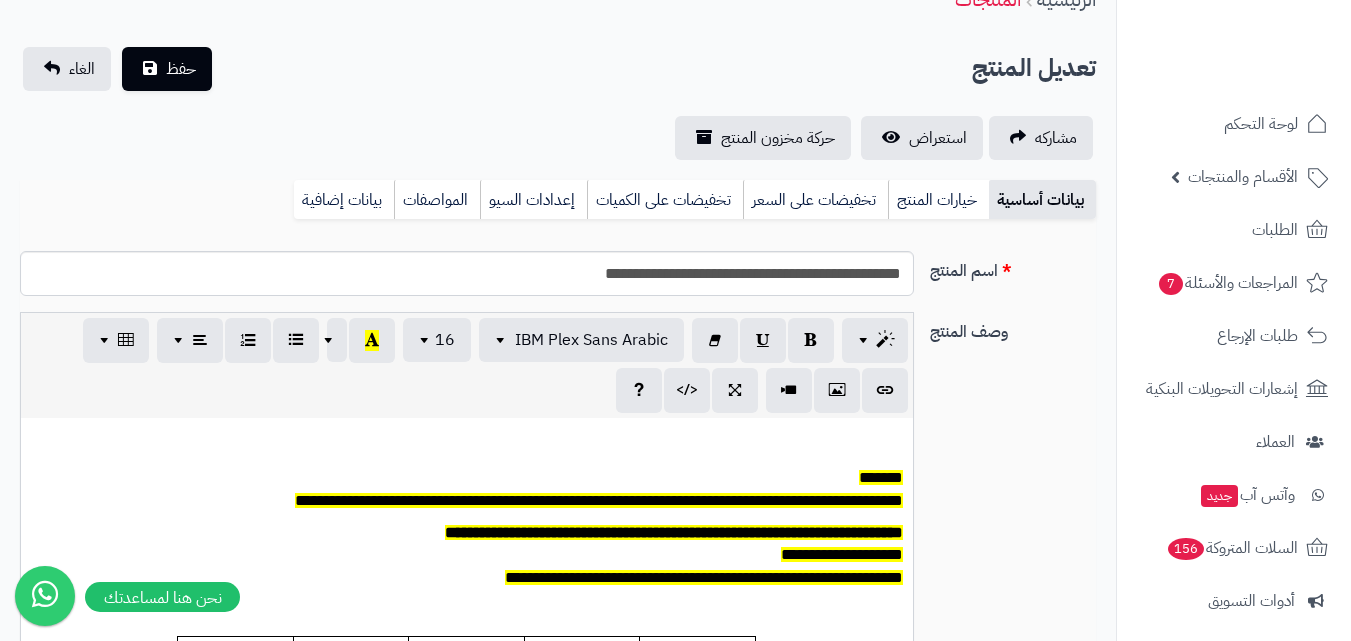 click on "خيارات المنتج" at bounding box center [938, 200] 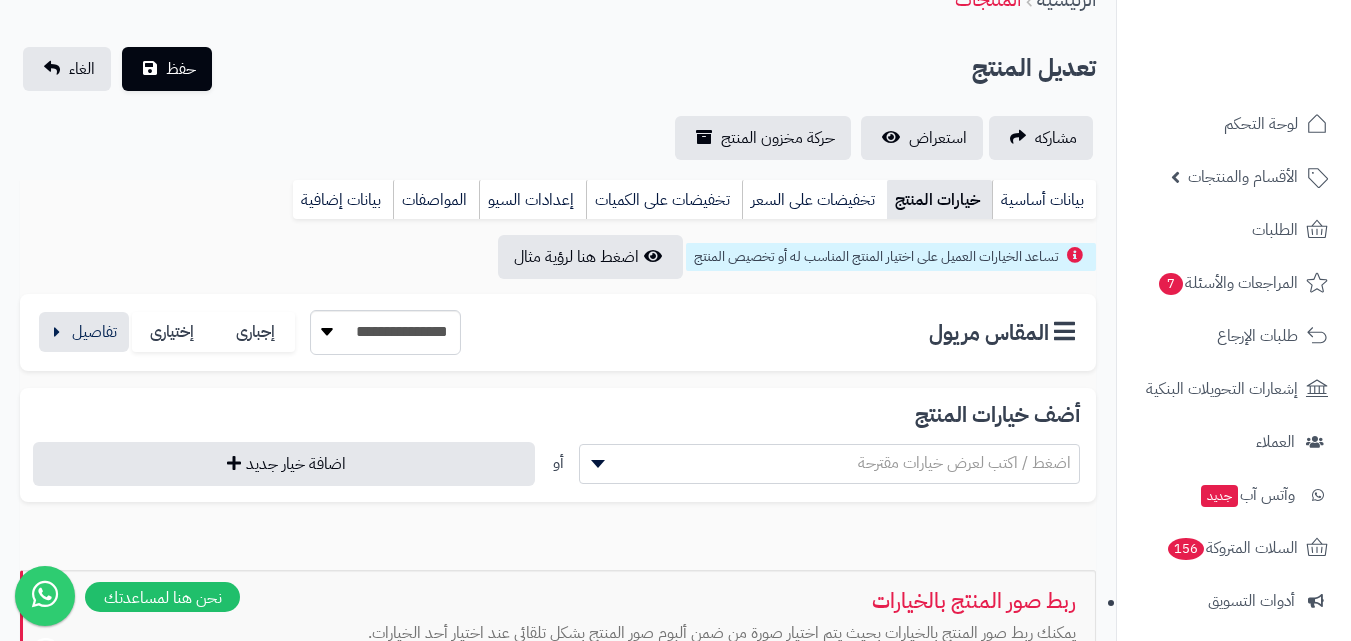 scroll, scrollTop: 100, scrollLeft: 0, axis: vertical 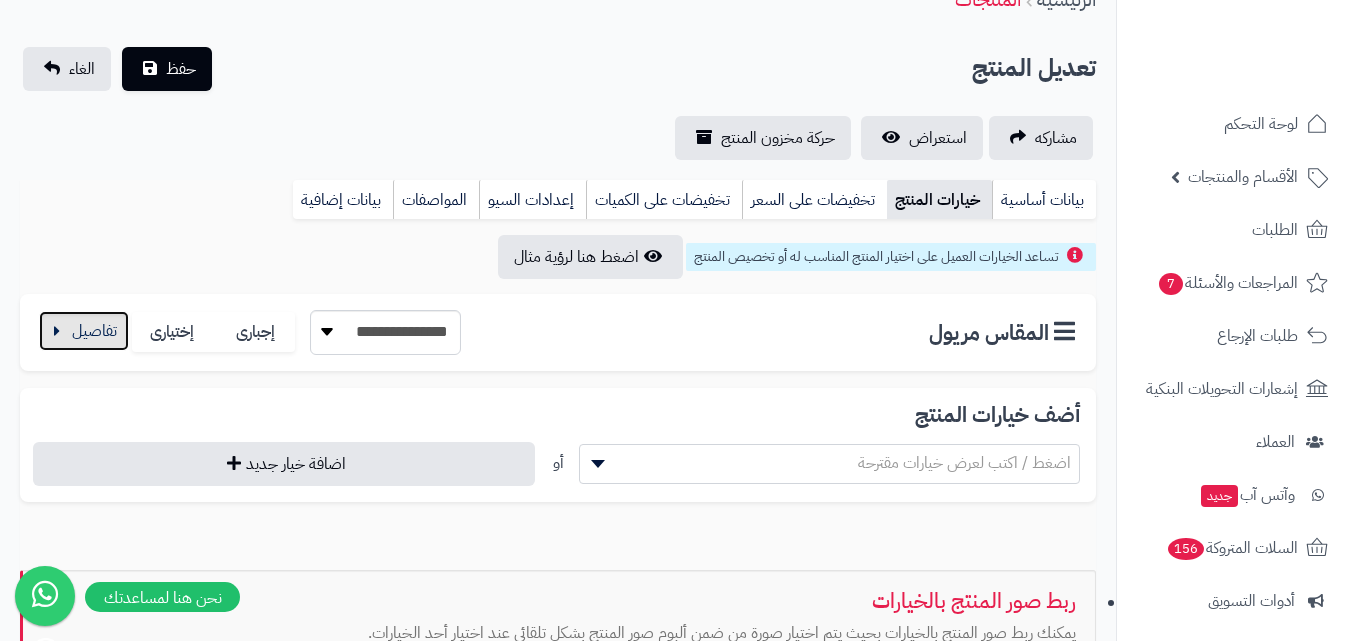click at bounding box center [84, 331] 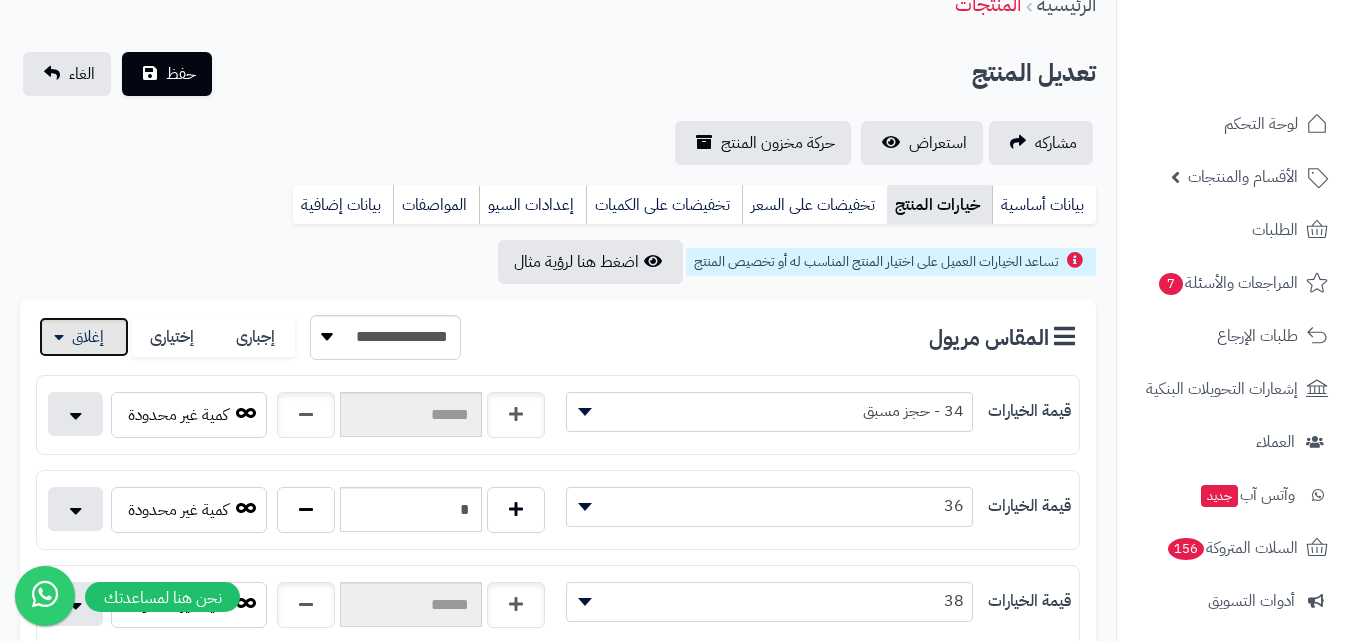 scroll, scrollTop: 0, scrollLeft: 0, axis: both 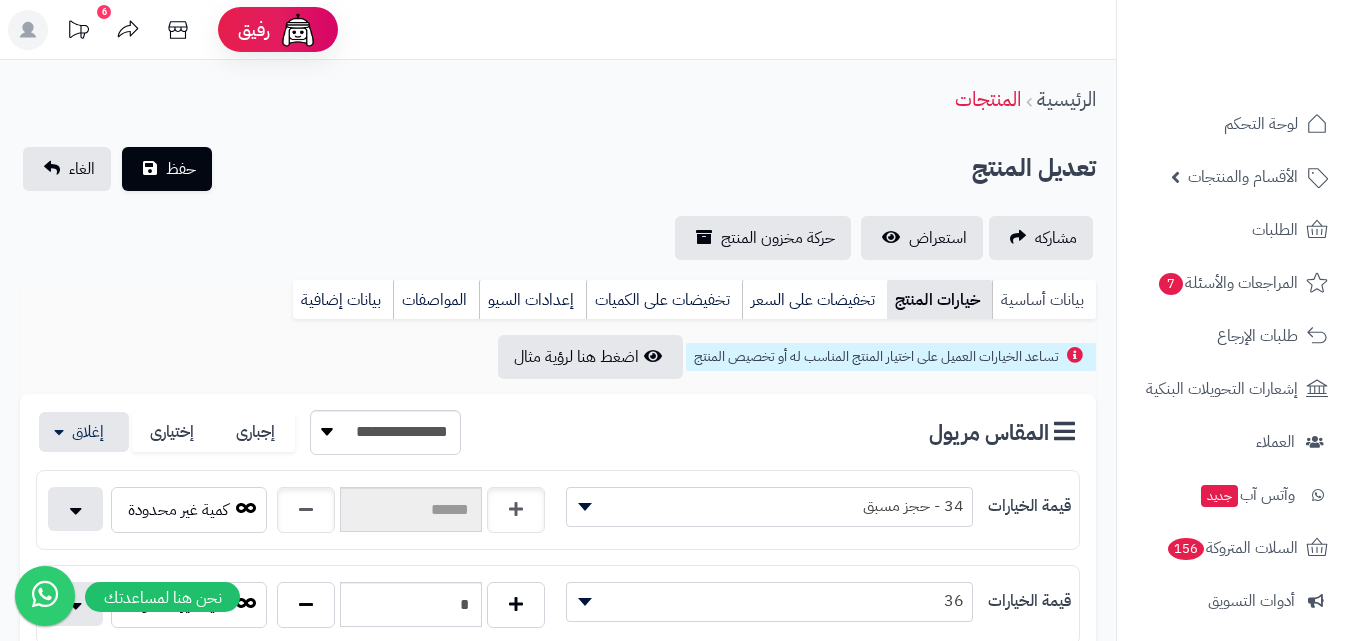 click on "بيانات أساسية" at bounding box center [1044, 300] 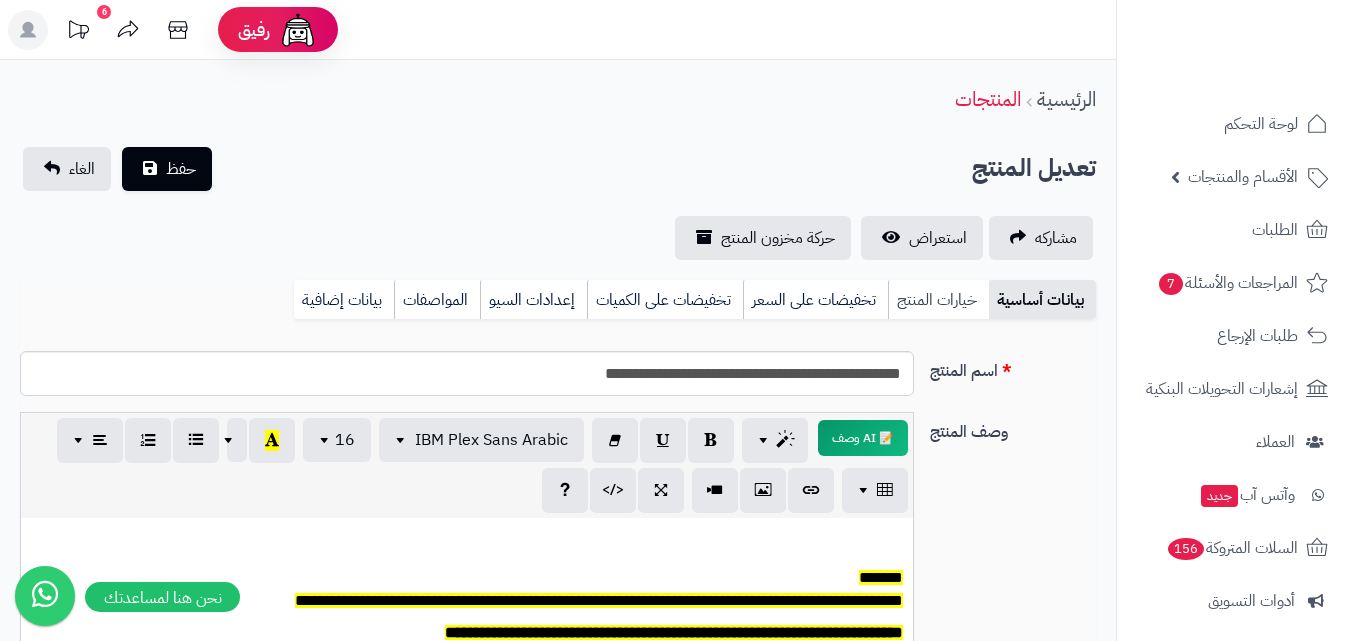 scroll, scrollTop: 0, scrollLeft: 0, axis: both 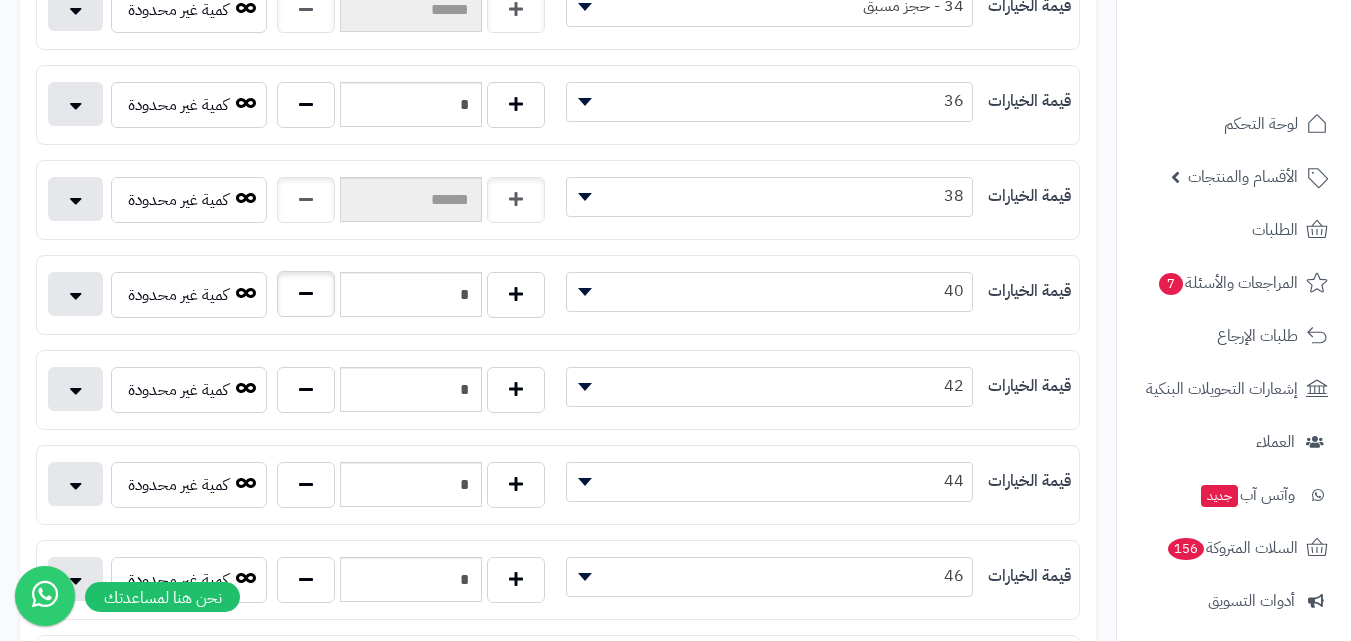 click on "*" at bounding box center (411, 295) 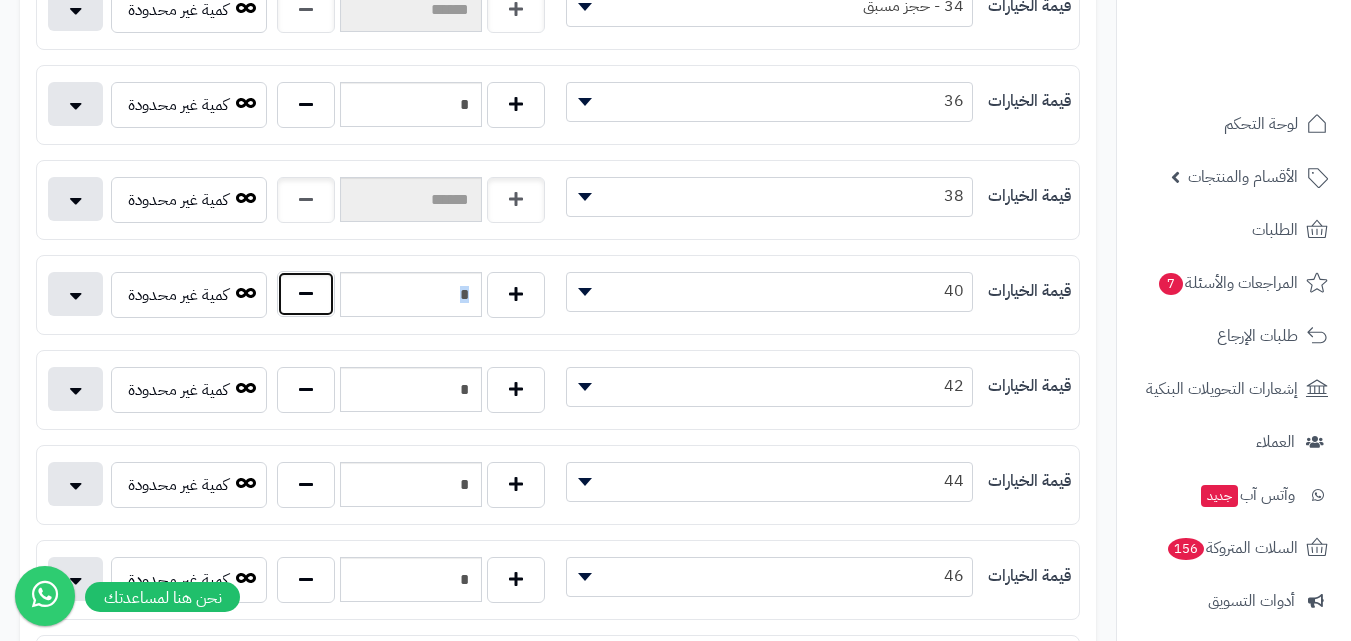 click at bounding box center (306, 294) 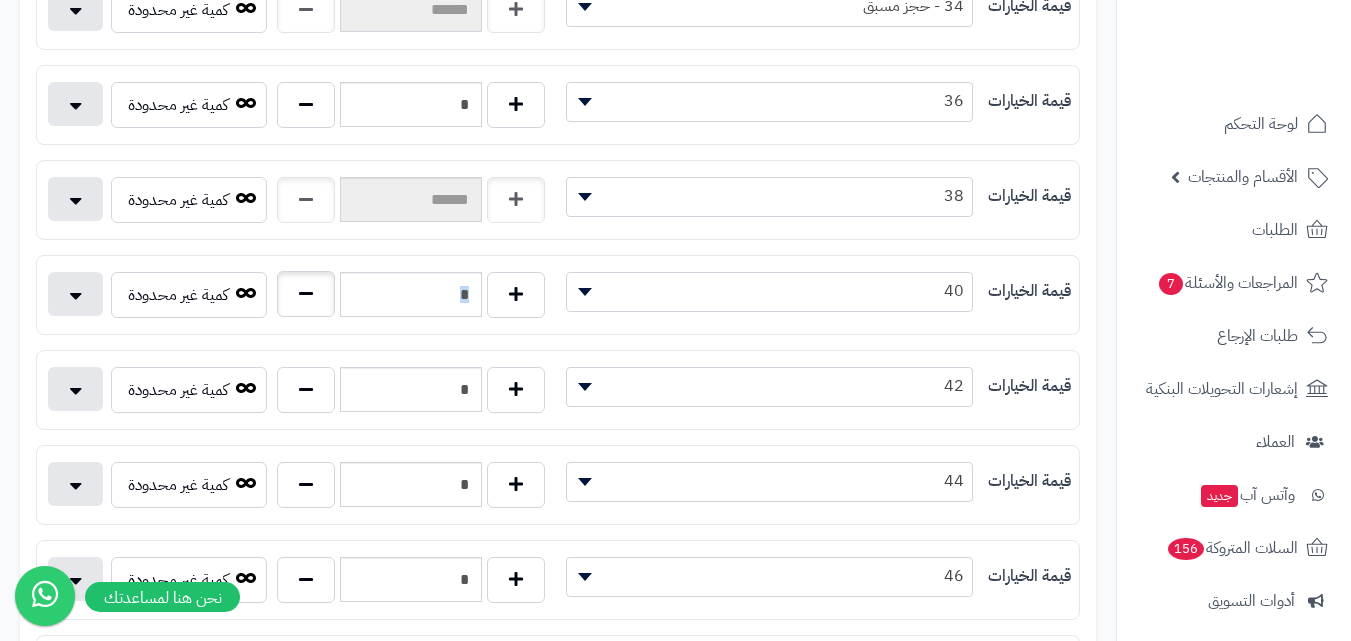 type on "*" 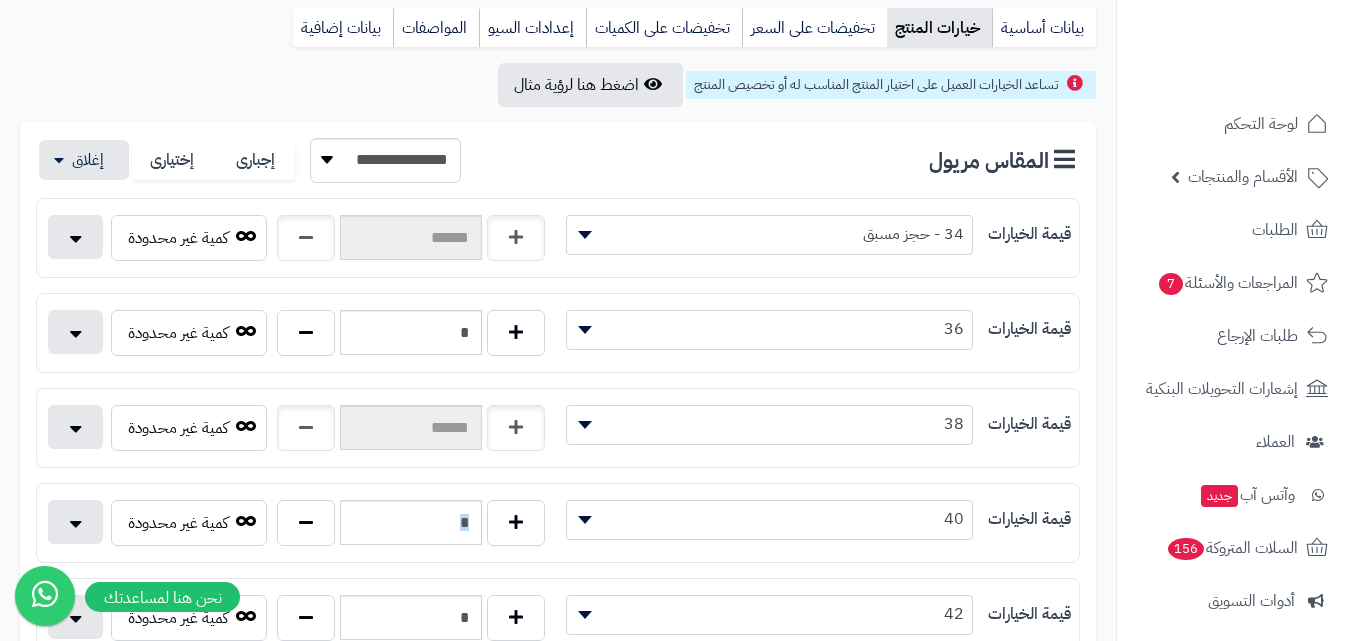 scroll, scrollTop: 100, scrollLeft: 0, axis: vertical 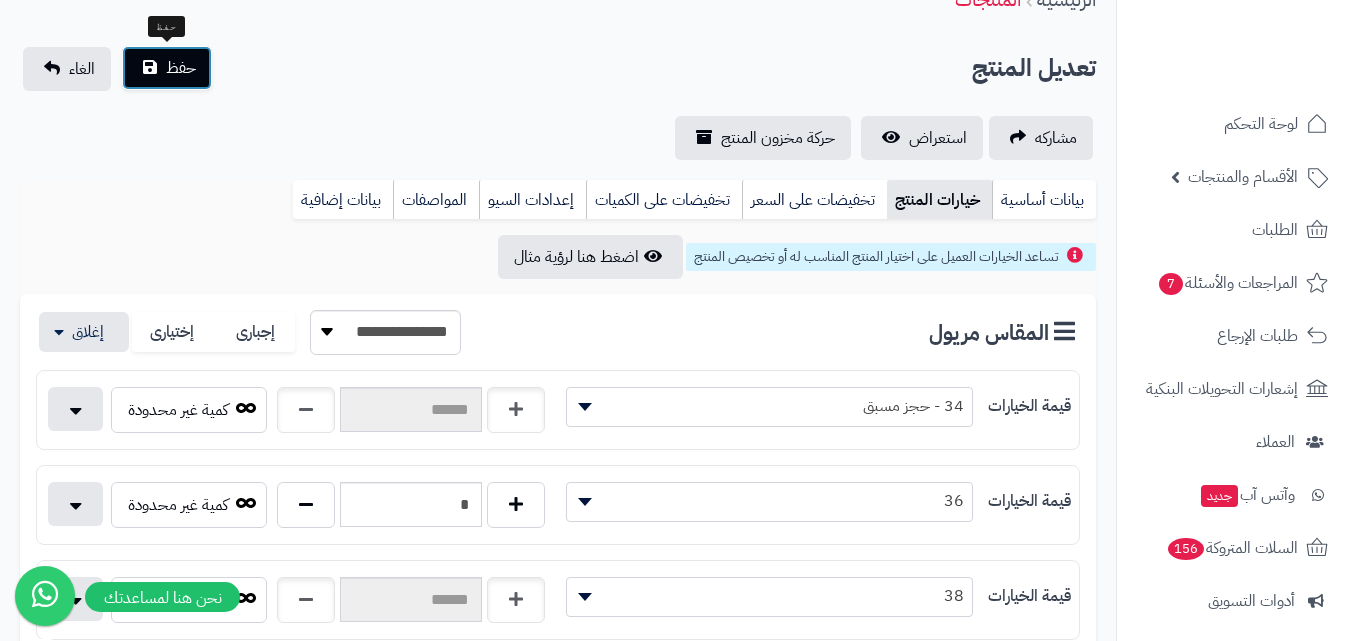 click on "حفظ" at bounding box center (167, 68) 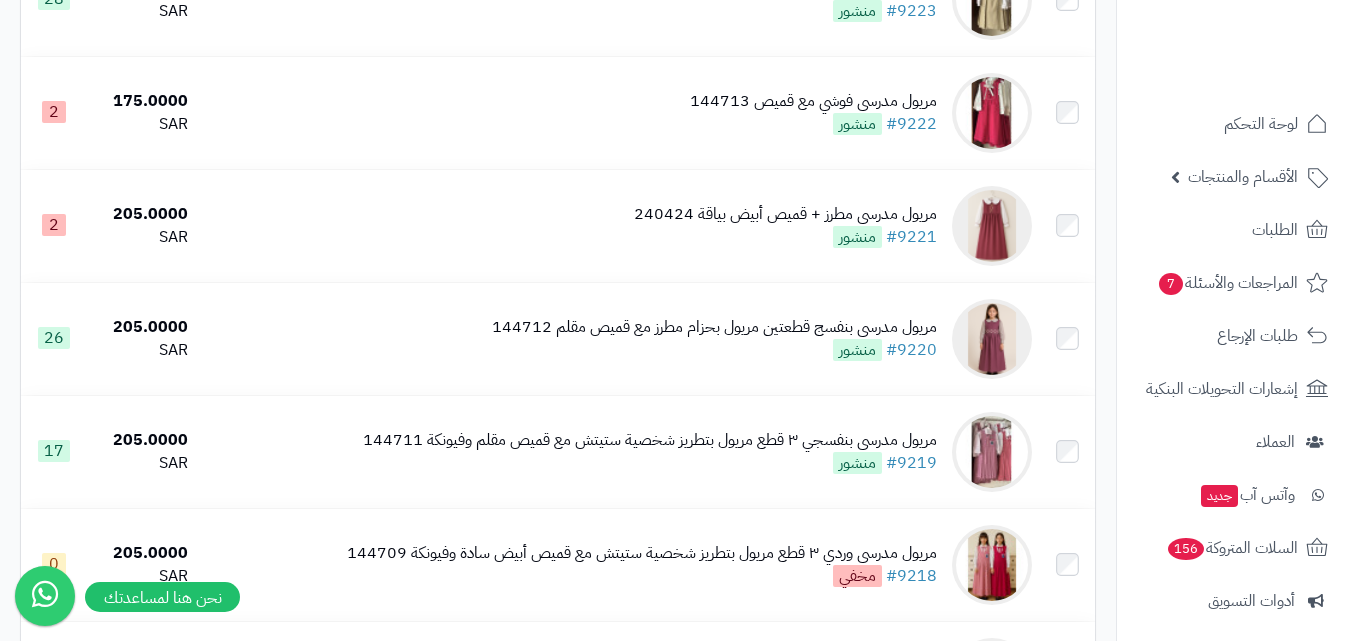 scroll, scrollTop: 1300, scrollLeft: 0, axis: vertical 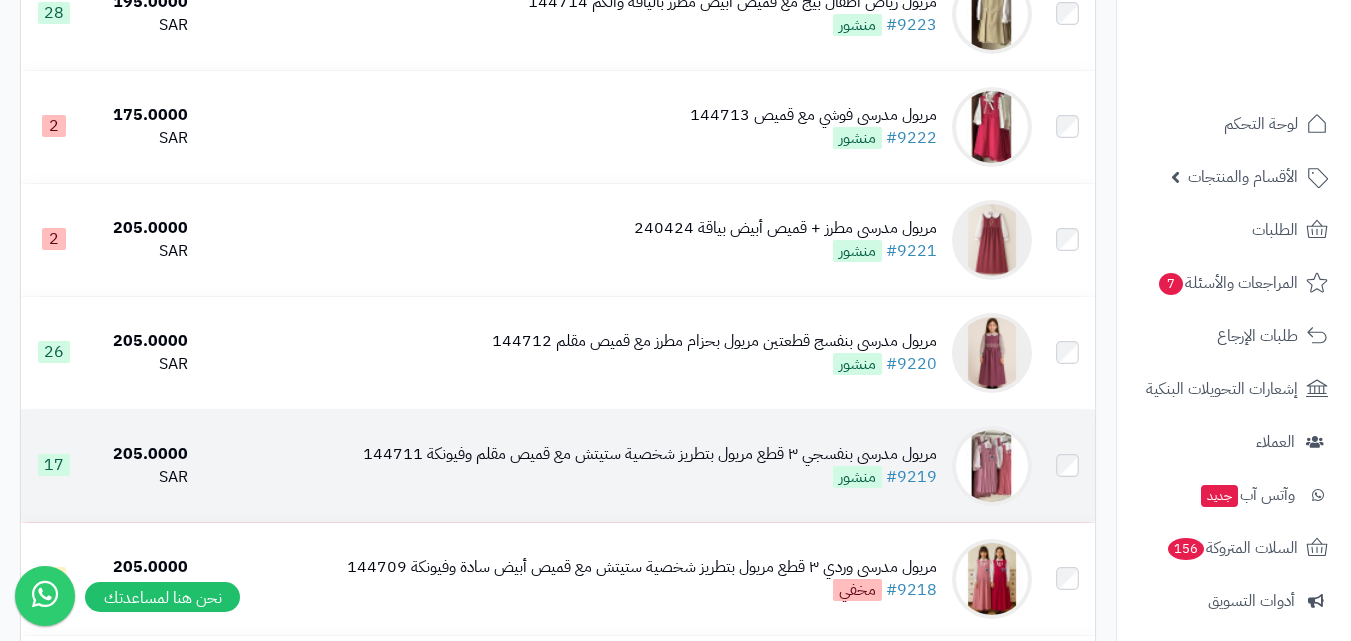 click on "مريول مدرسي بنفسجي ٣ قطع مريول بتطريز شخصية ستيتش مع قميص مقلم وفيونكة 144711" at bounding box center [650, 454] 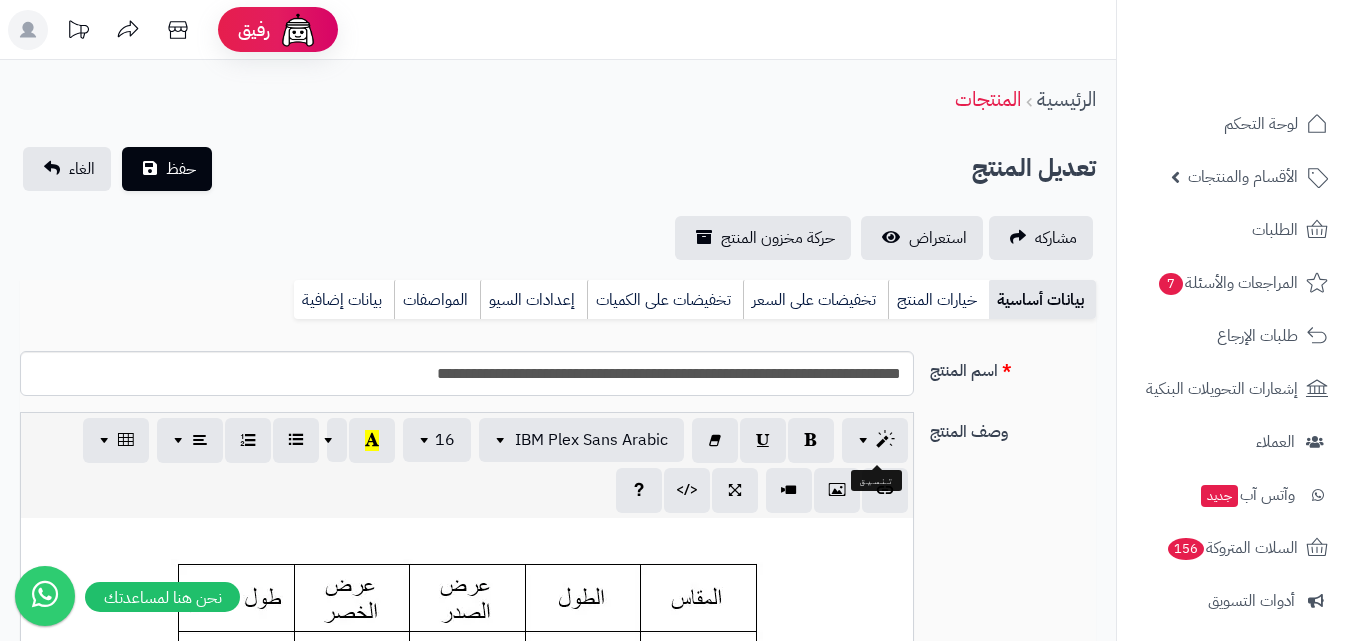 scroll, scrollTop: 0, scrollLeft: 0, axis: both 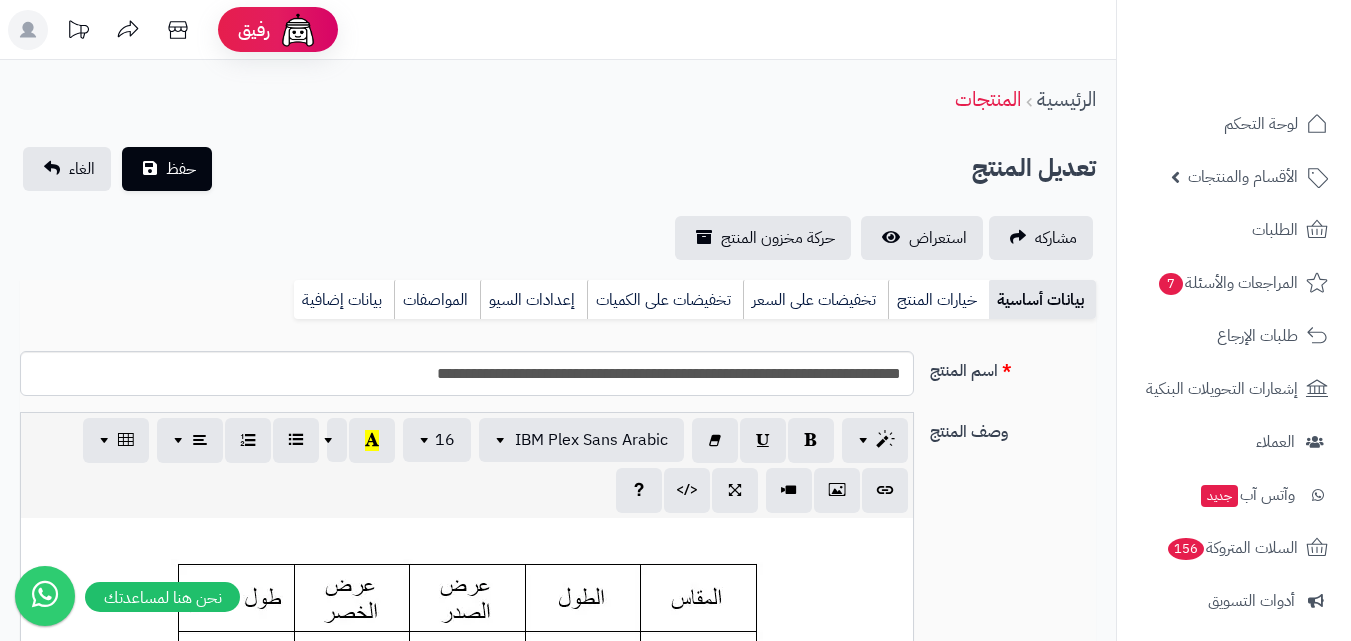 click on "بيانات أساسية خيارات المنتج تخفيضات على السعر تخفيضات على الكميات إعدادات السيو المواصفات نقاط المكافآت بيانات إضافية" at bounding box center [558, 307] 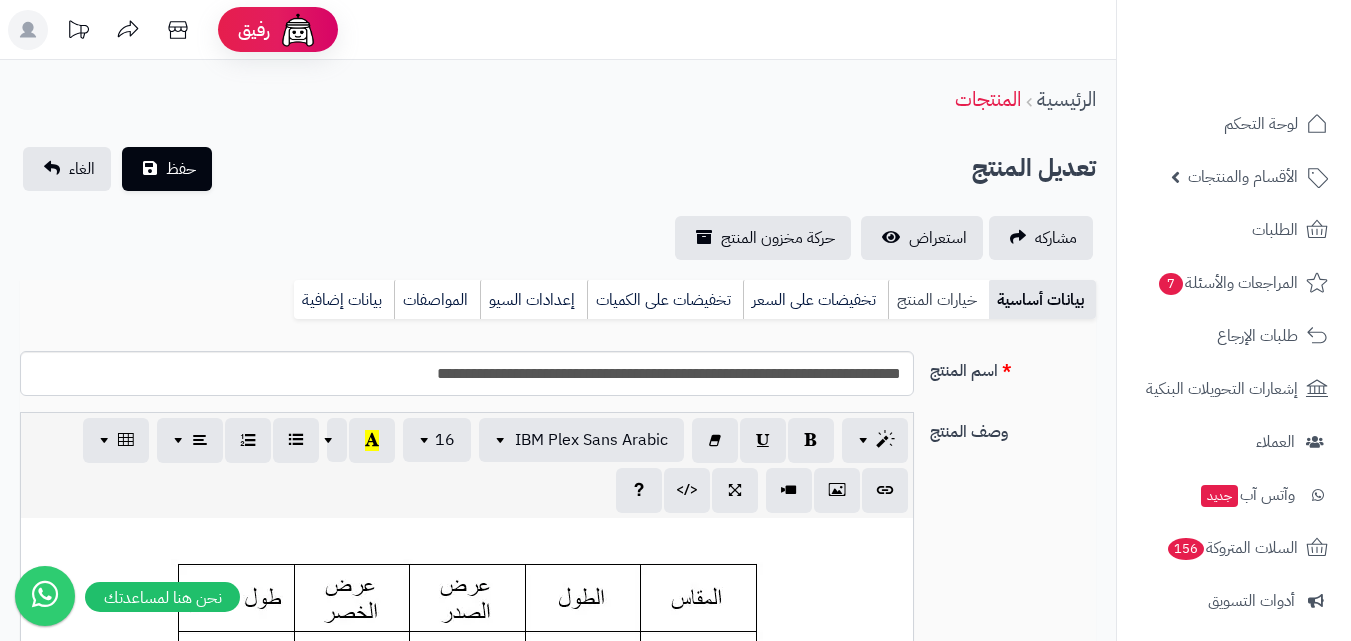 click on "خيارات المنتج" at bounding box center [938, 300] 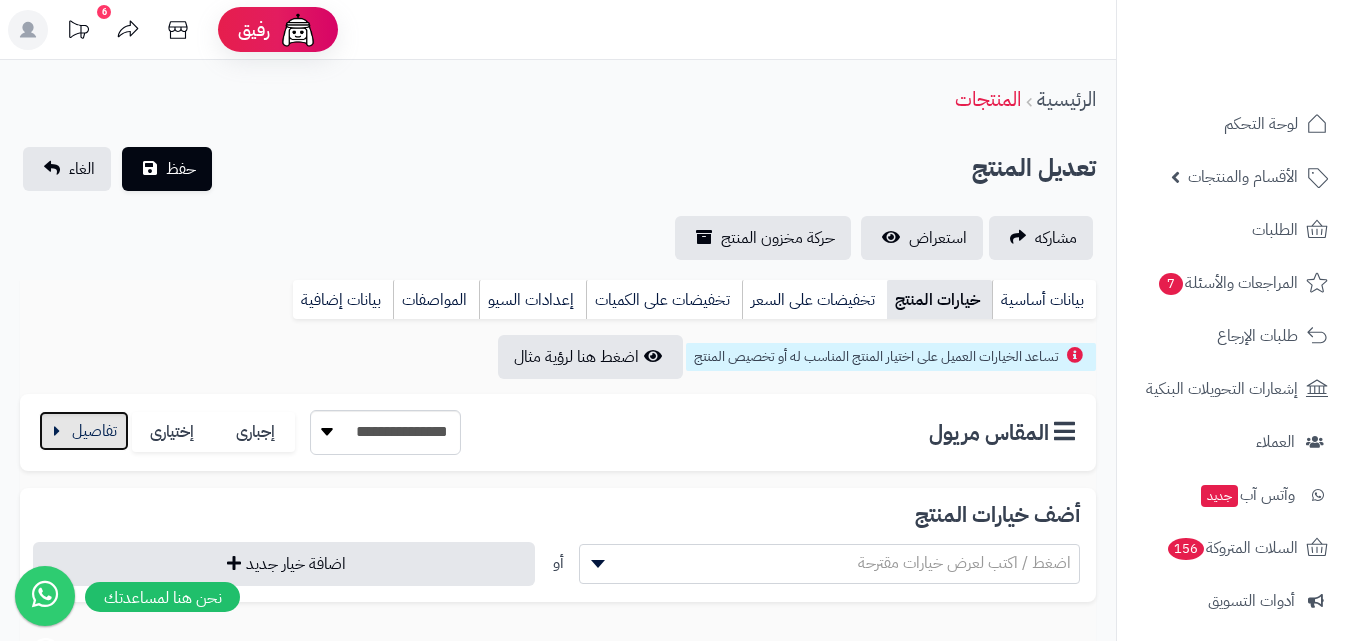 click at bounding box center [84, 431] 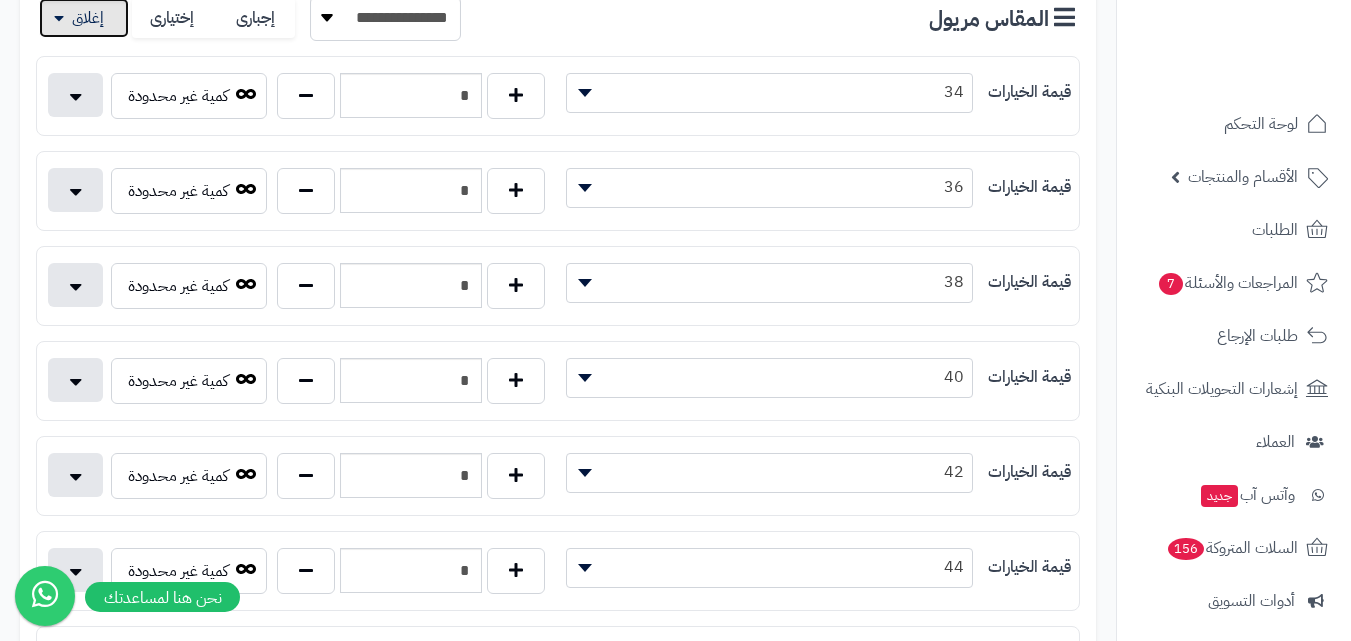 scroll, scrollTop: 500, scrollLeft: 0, axis: vertical 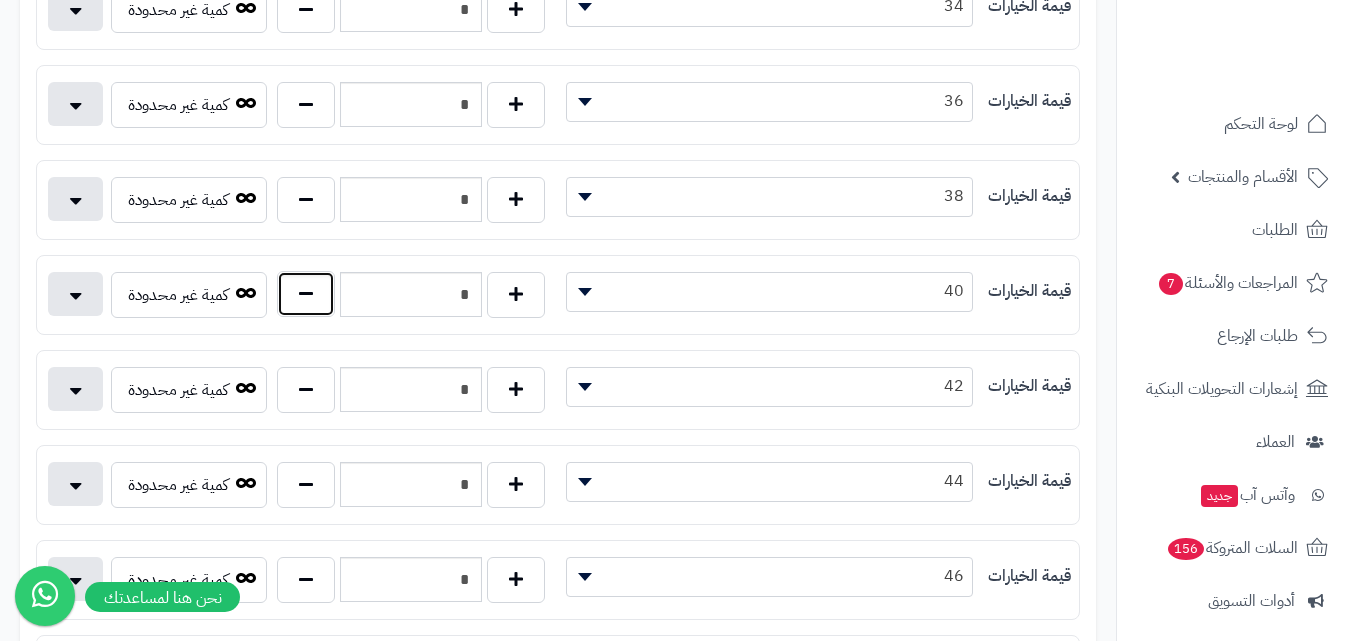 click at bounding box center [306, 294] 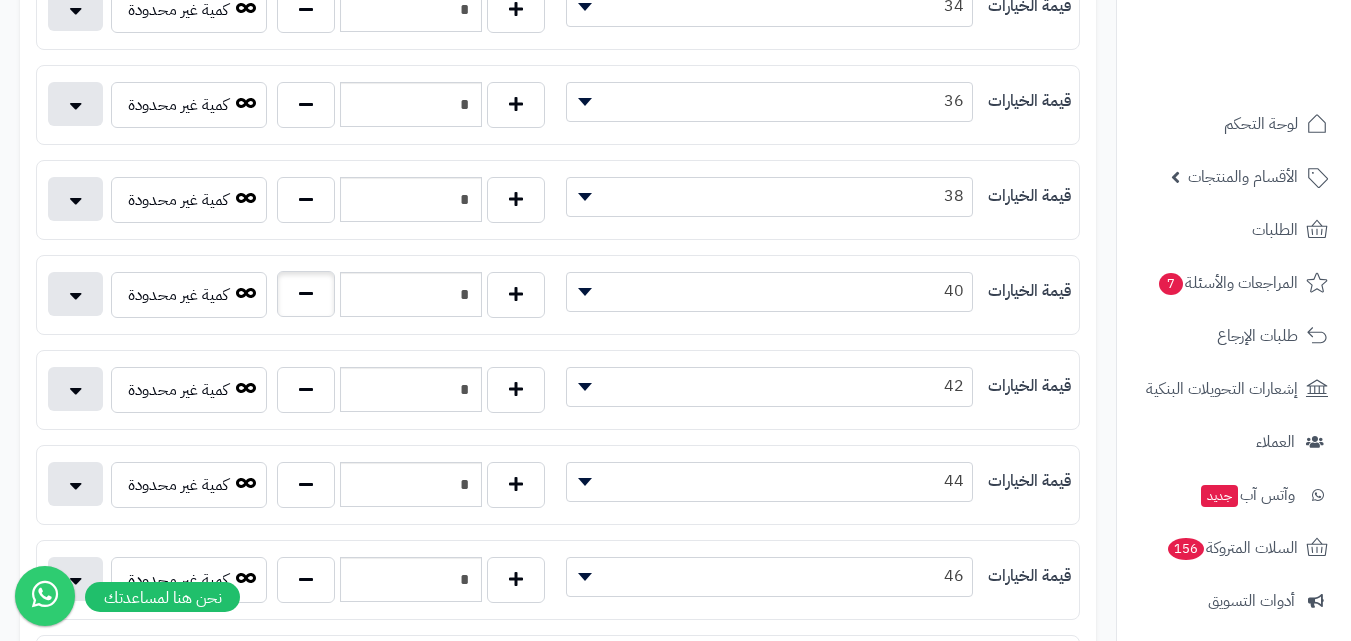 type on "*" 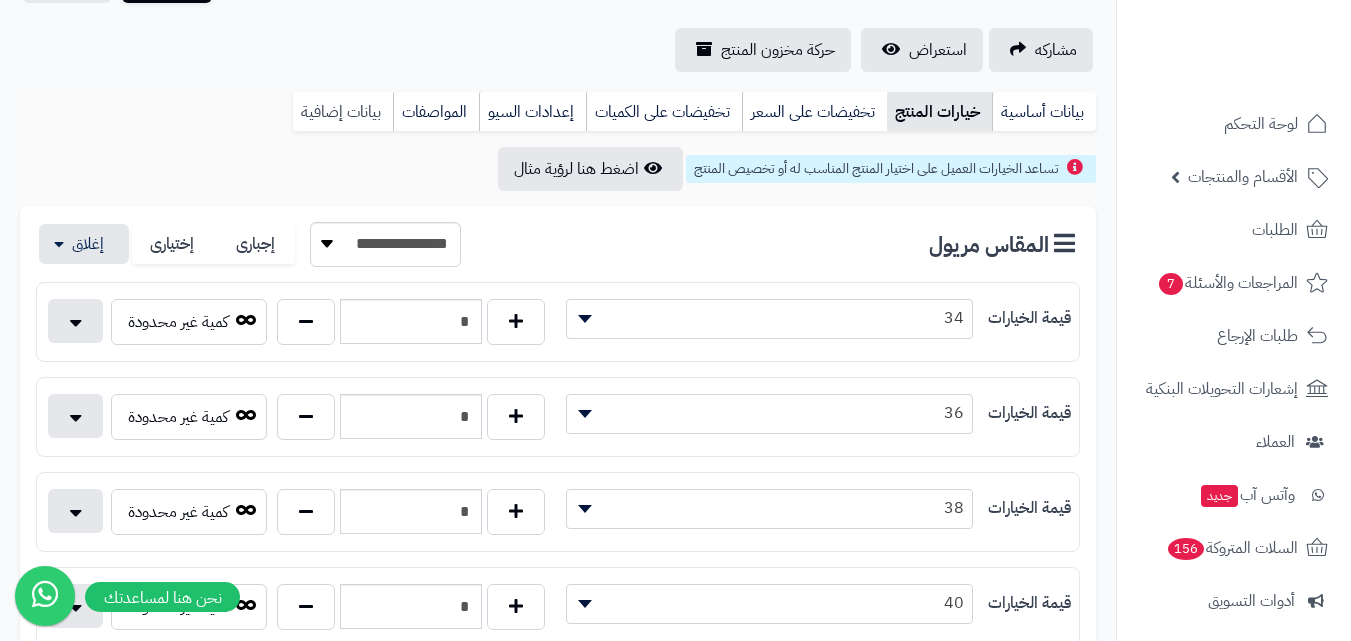 scroll, scrollTop: 0, scrollLeft: 0, axis: both 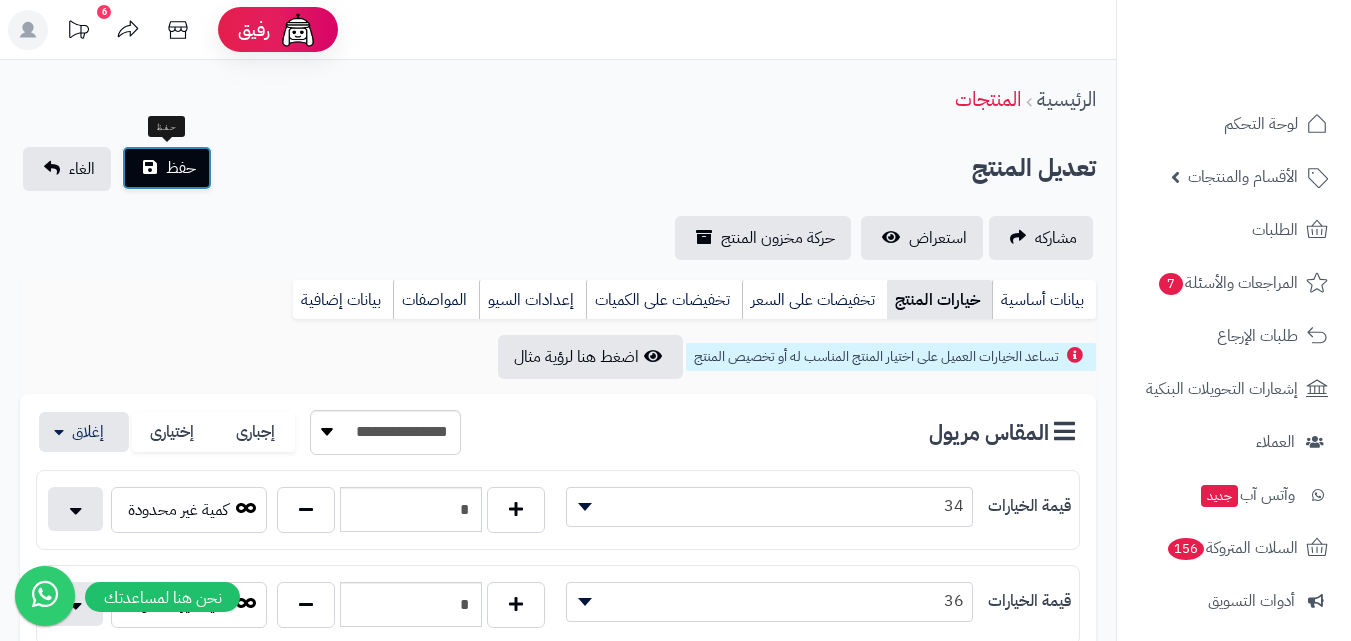 click on "حفظ" at bounding box center (181, 168) 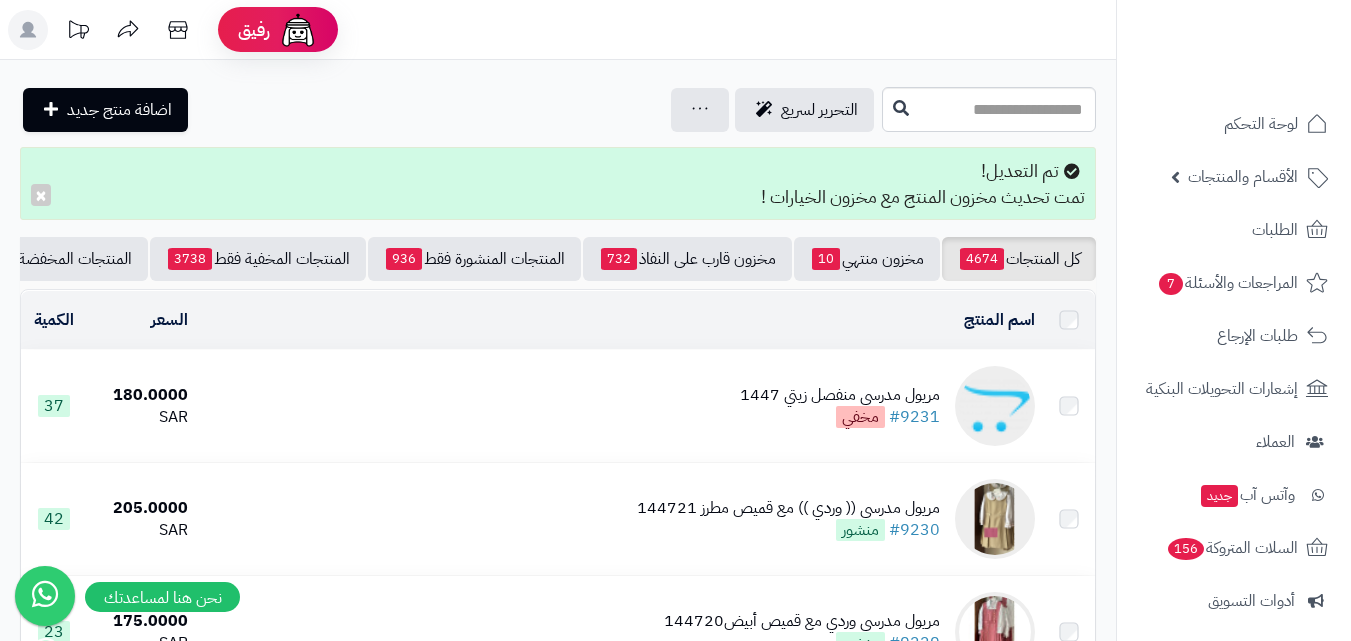 scroll, scrollTop: 0, scrollLeft: 0, axis: both 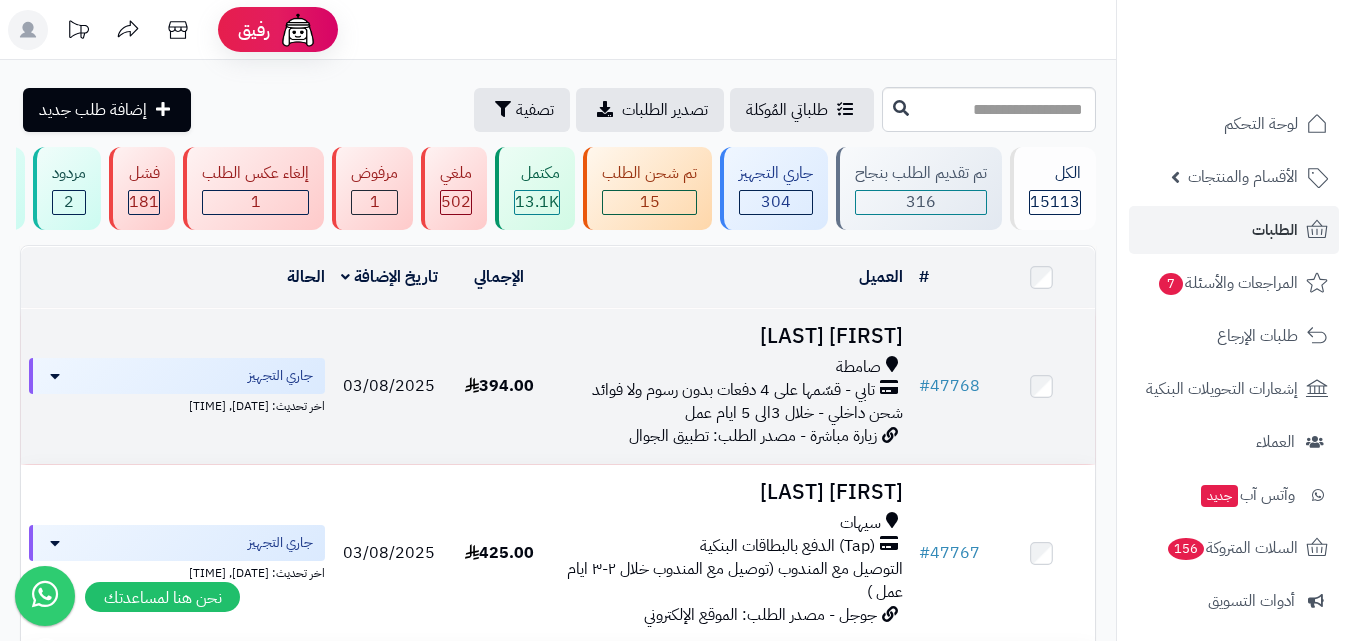 click on "صامطة" at bounding box center [858, 367] 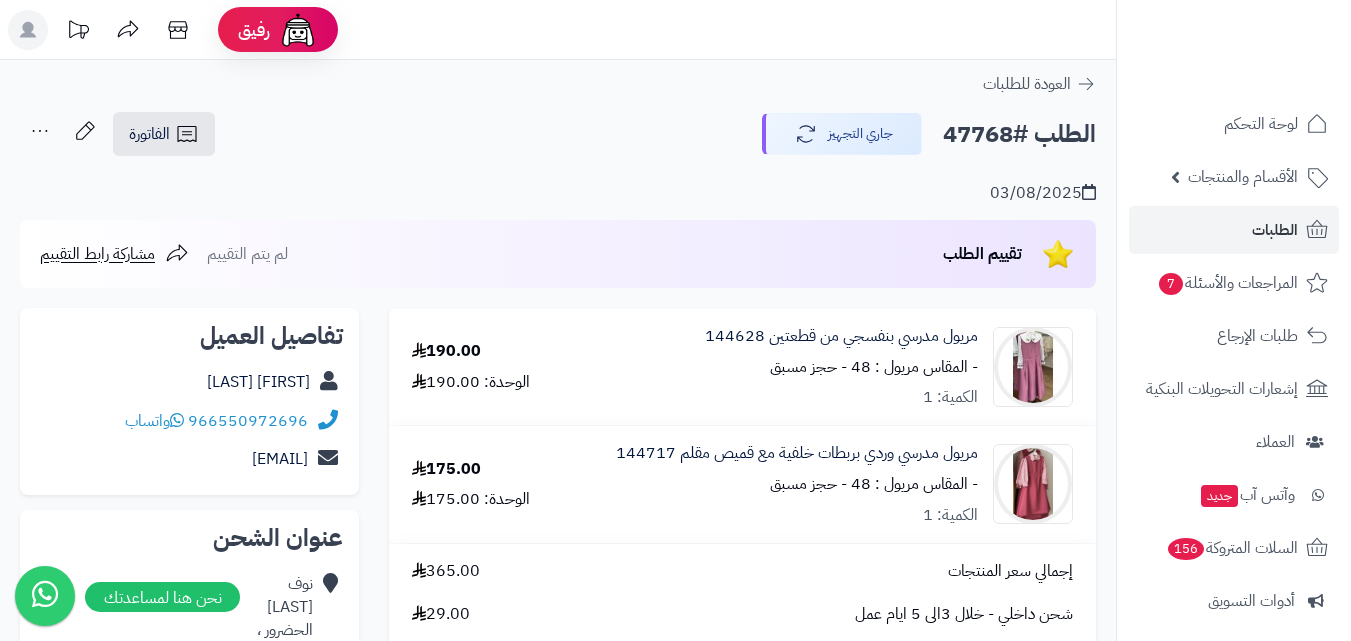 scroll, scrollTop: 0, scrollLeft: 0, axis: both 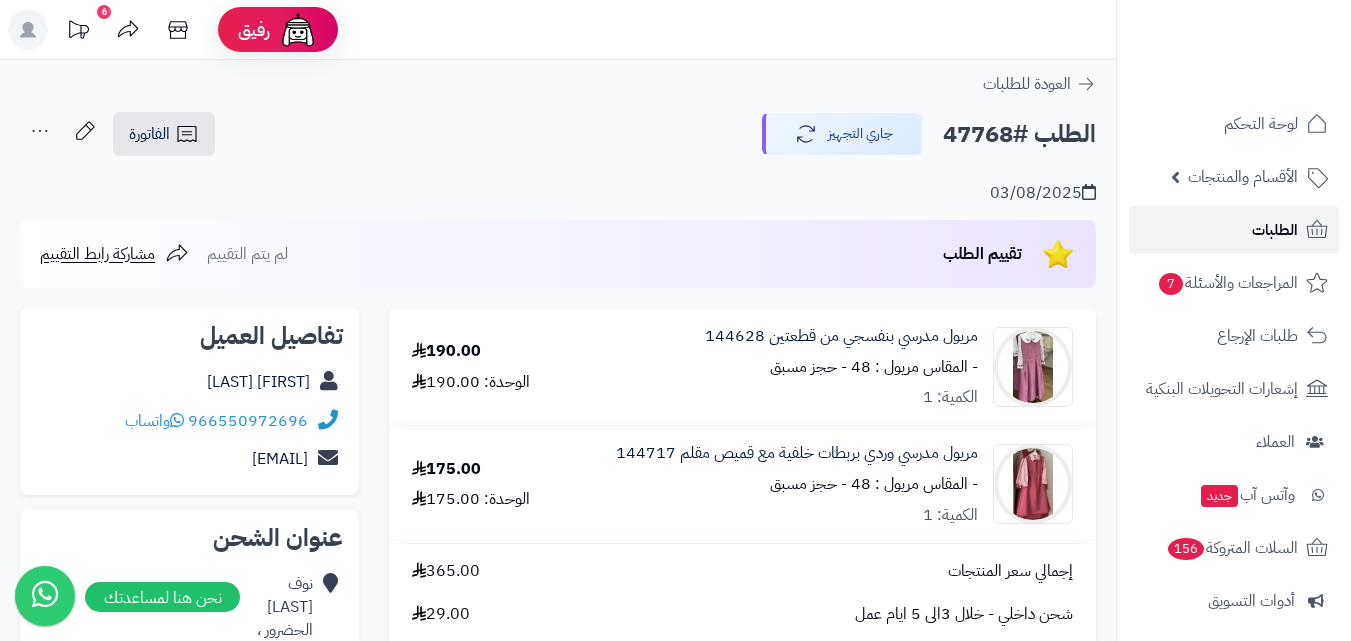 click on "الطلبات" at bounding box center (1234, 230) 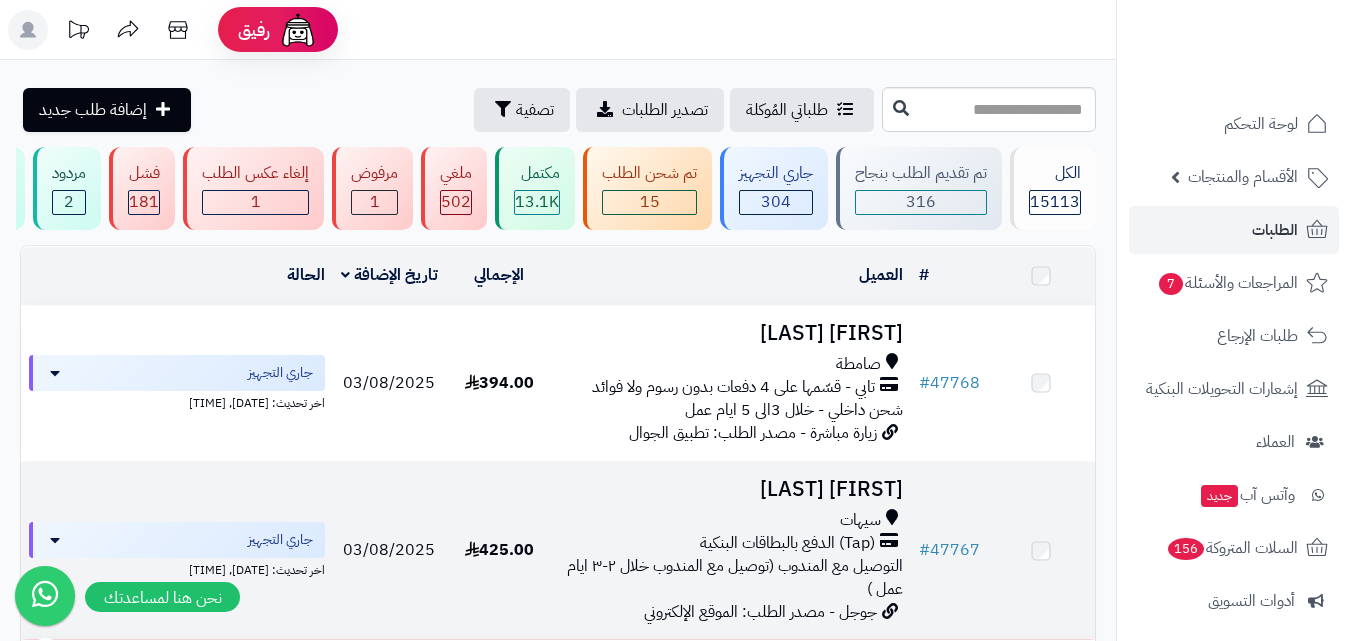 scroll, scrollTop: 0, scrollLeft: 0, axis: both 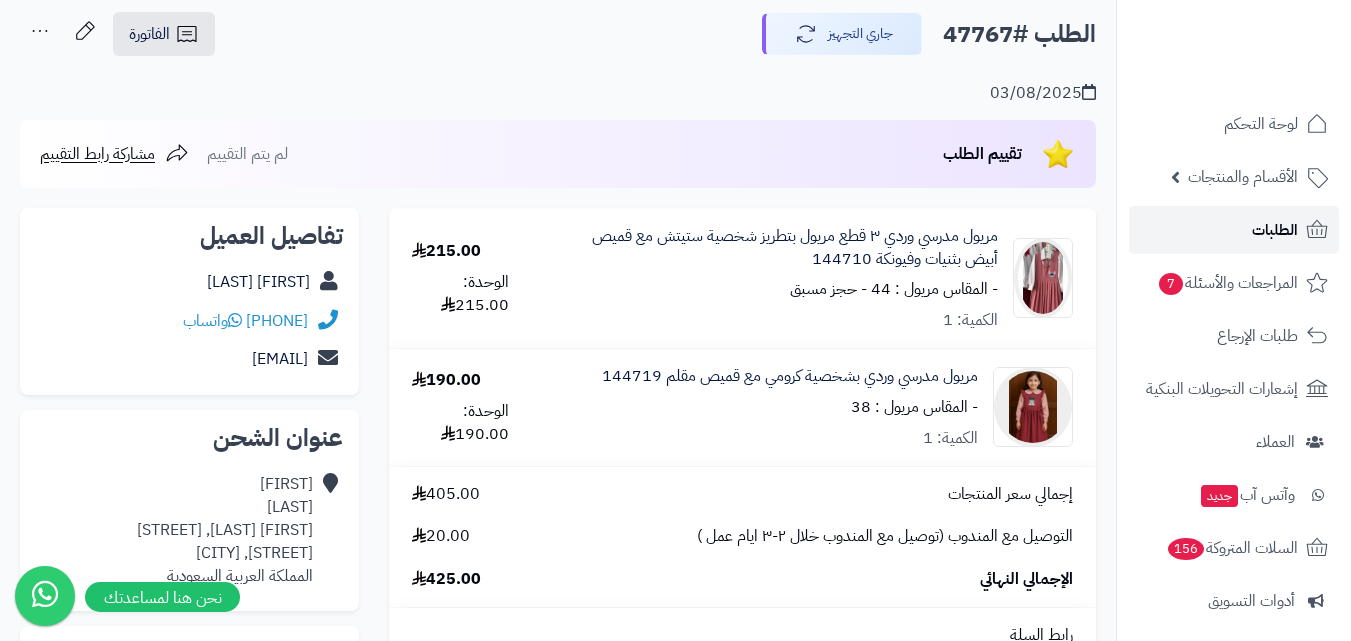 click on "الطلبات" at bounding box center [1234, 230] 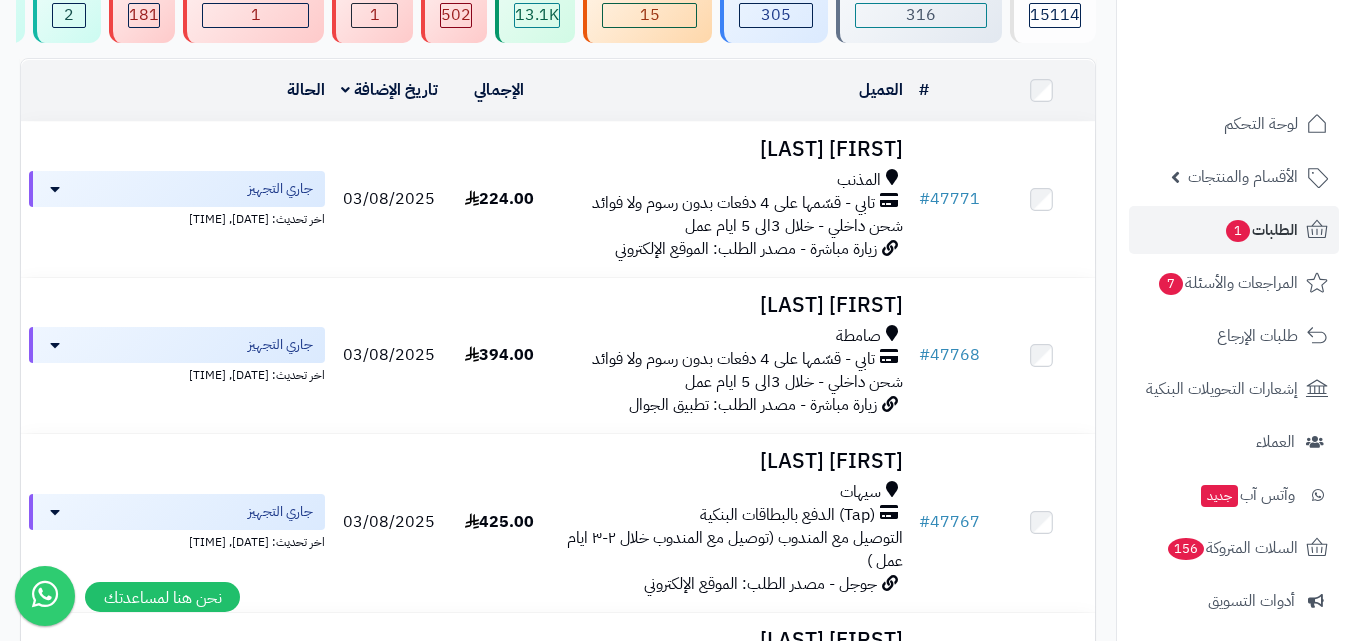 scroll, scrollTop: 200, scrollLeft: 0, axis: vertical 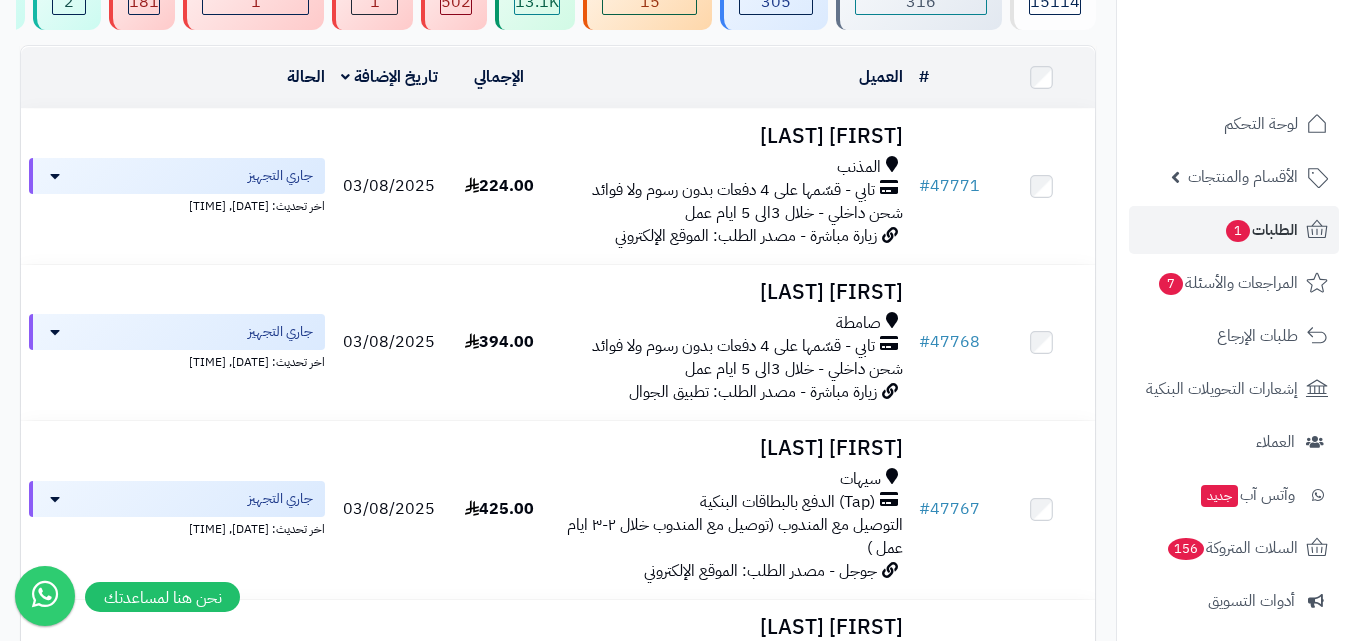 drag, startPoint x: 982, startPoint y: 183, endPoint x: 885, endPoint y: 112, distance: 120.20815 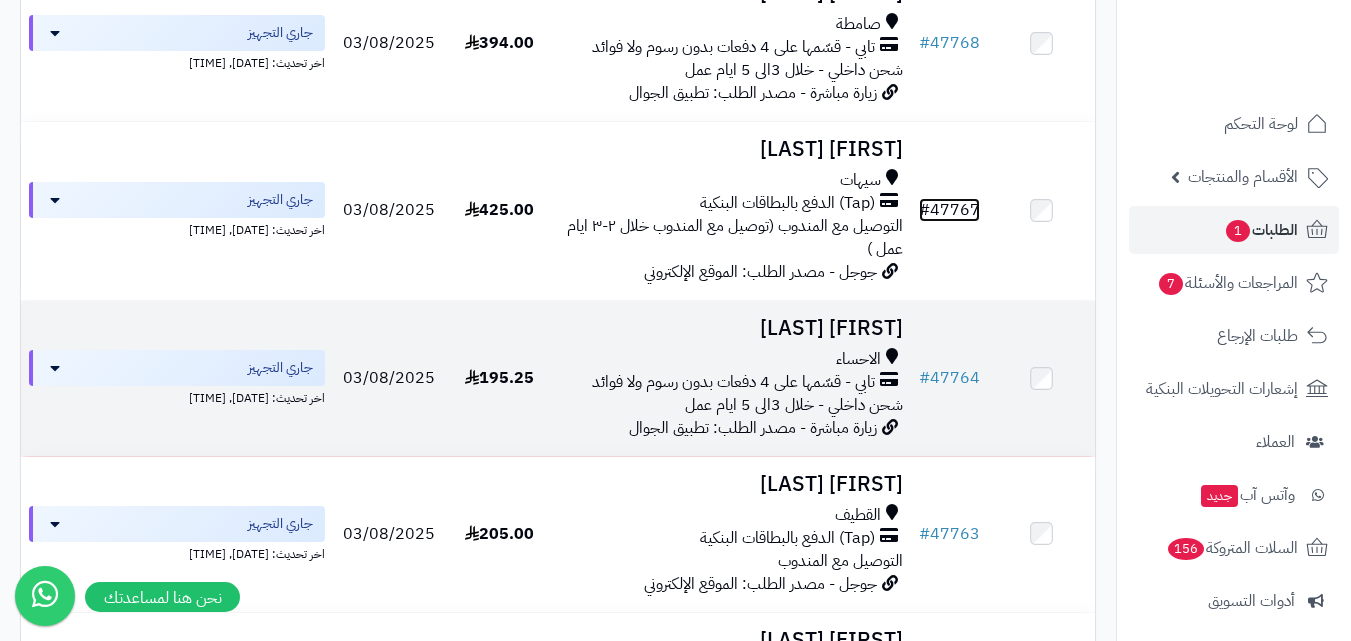 scroll, scrollTop: 500, scrollLeft: 0, axis: vertical 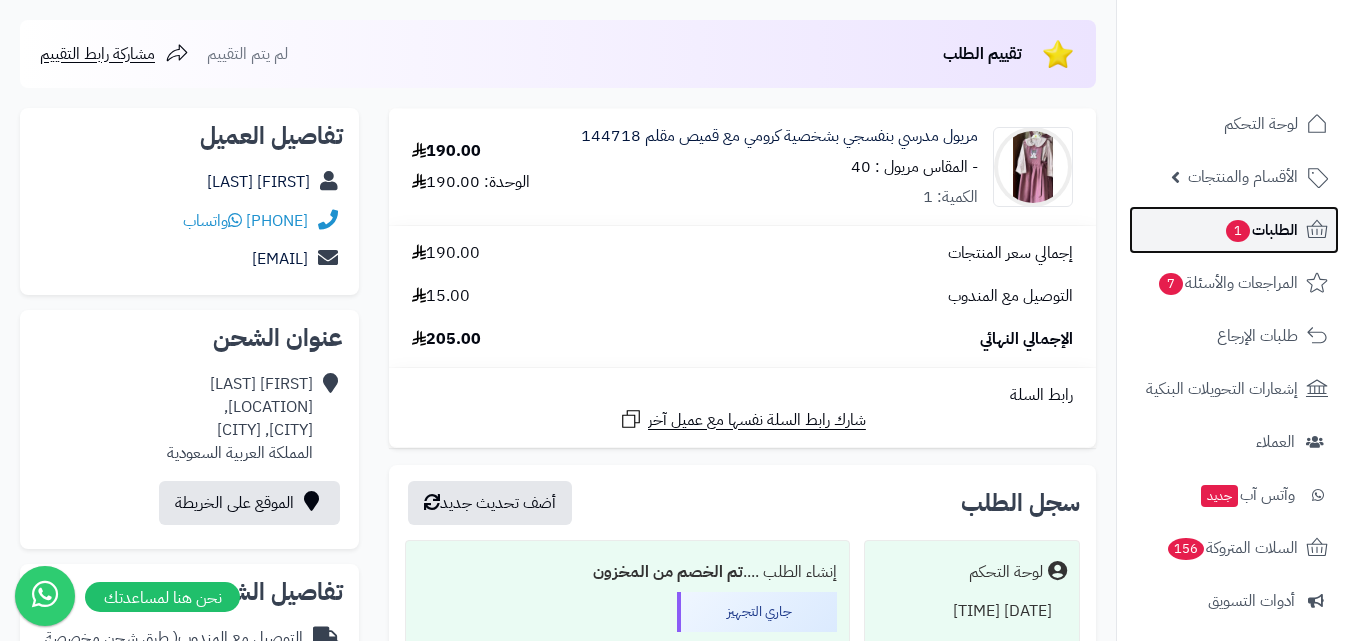 click on "الطلبات  1" at bounding box center (1234, 230) 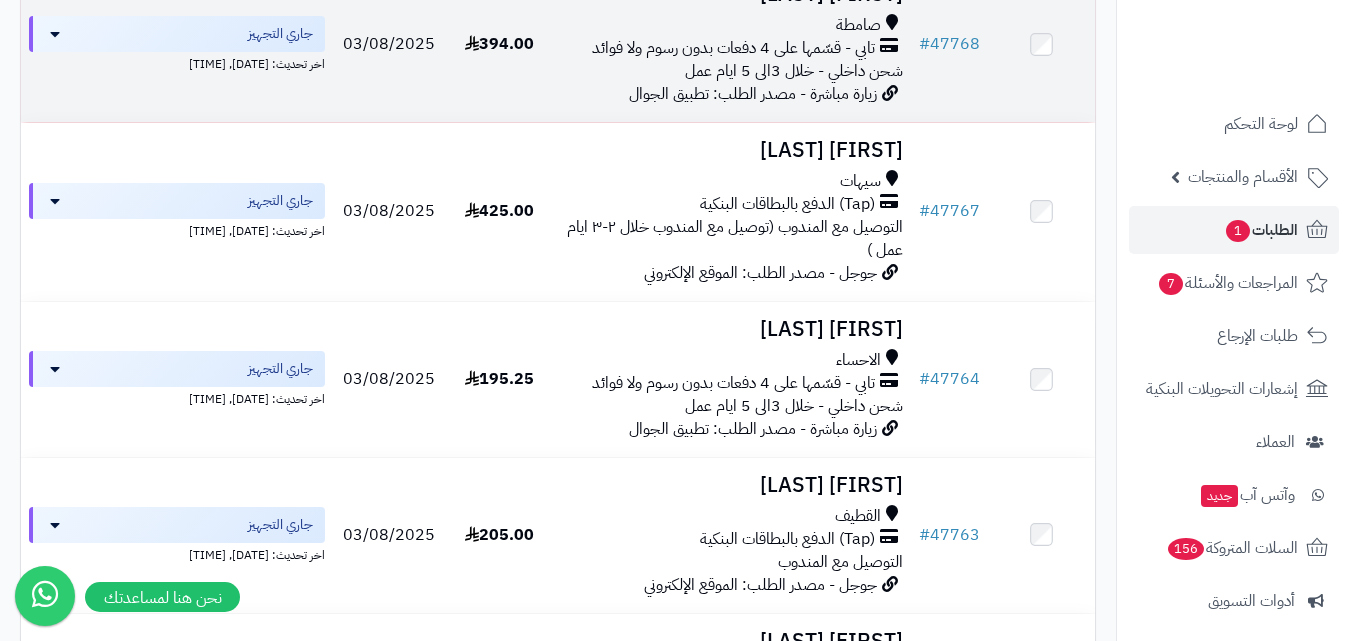 scroll, scrollTop: 500, scrollLeft: 0, axis: vertical 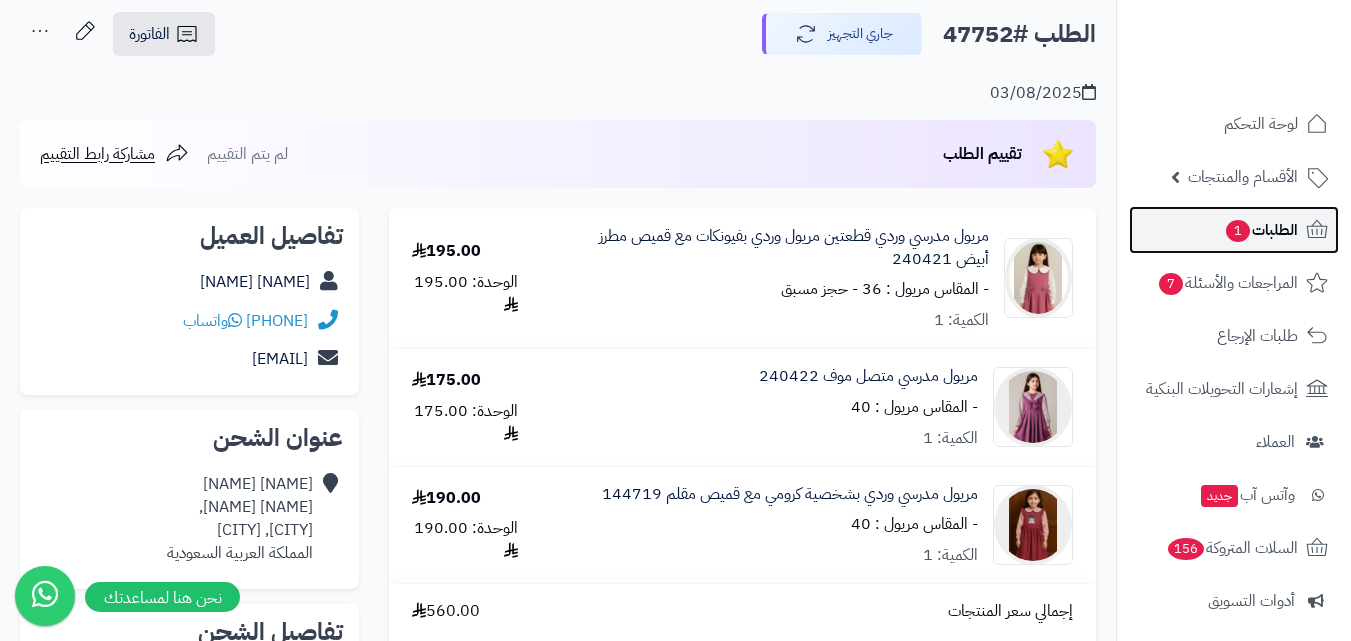 click on "1" at bounding box center [1238, 231] 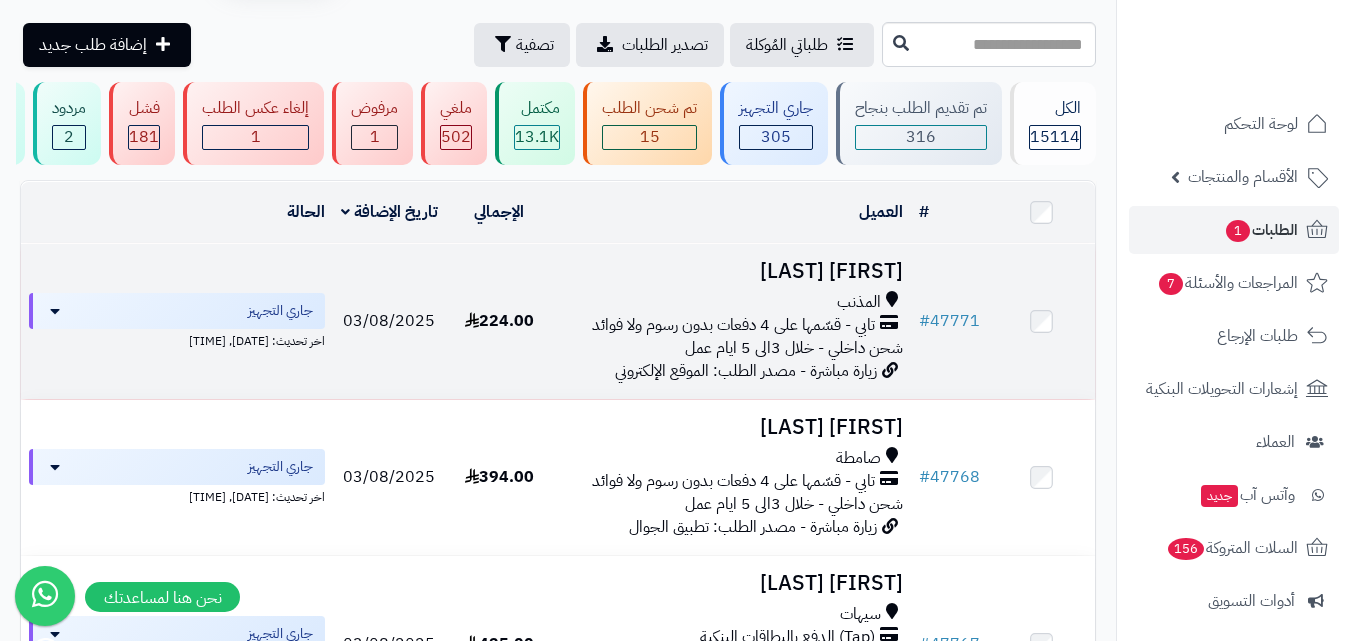 scroll, scrollTop: 100, scrollLeft: 0, axis: vertical 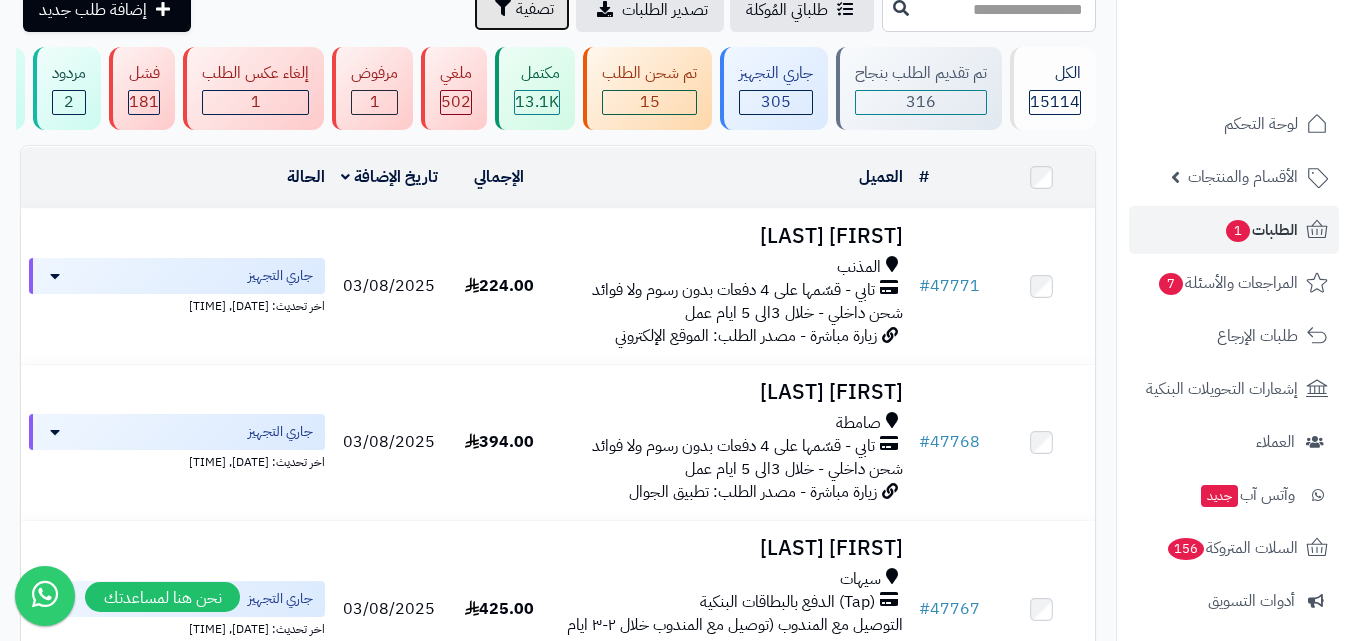 click on "تصفية" at bounding box center [522, 9] 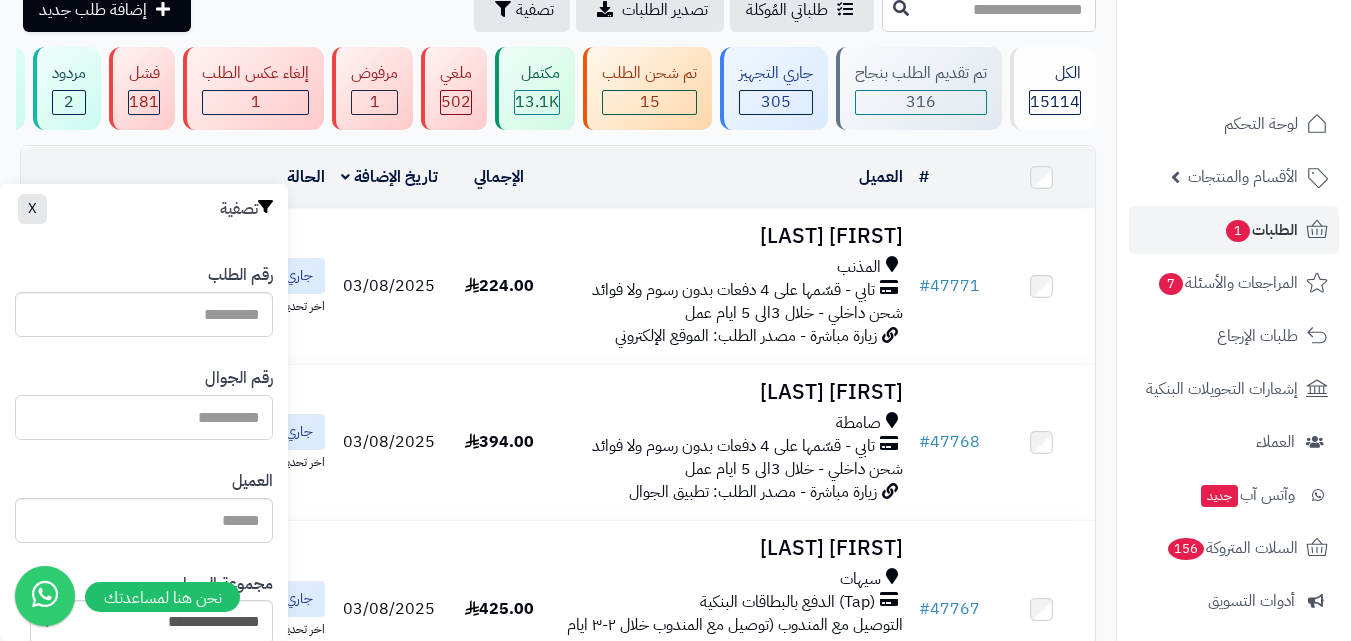click at bounding box center (144, 417) 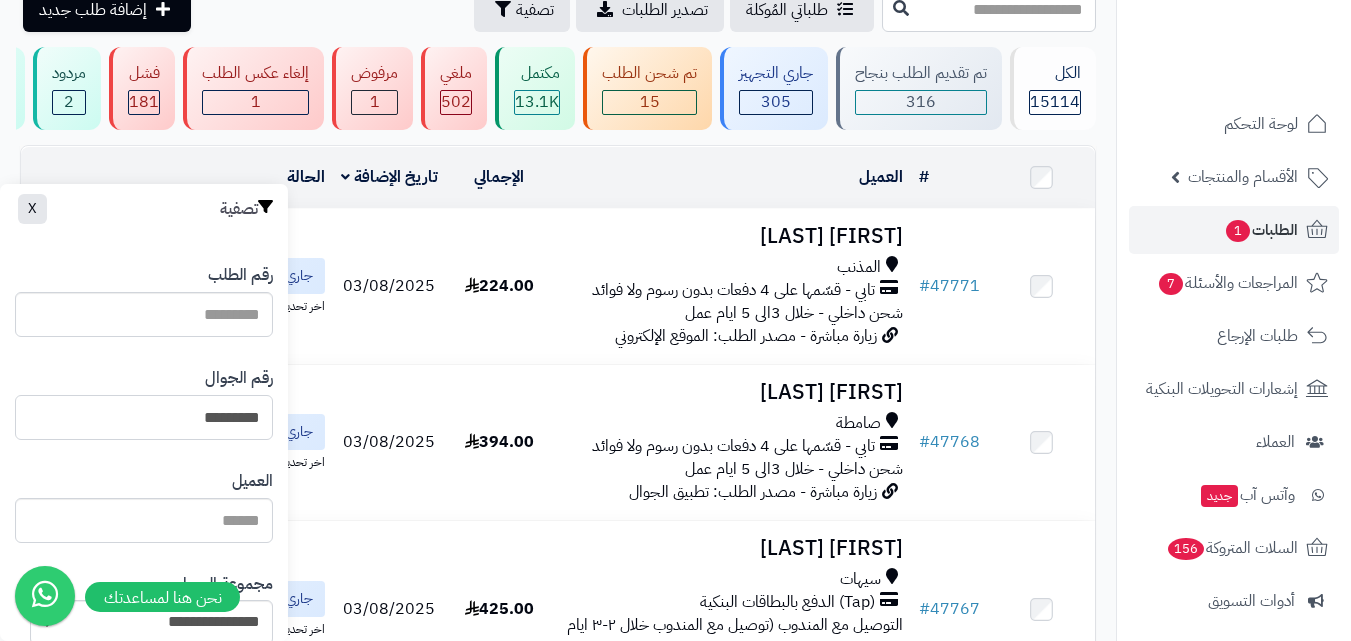 type on "*********" 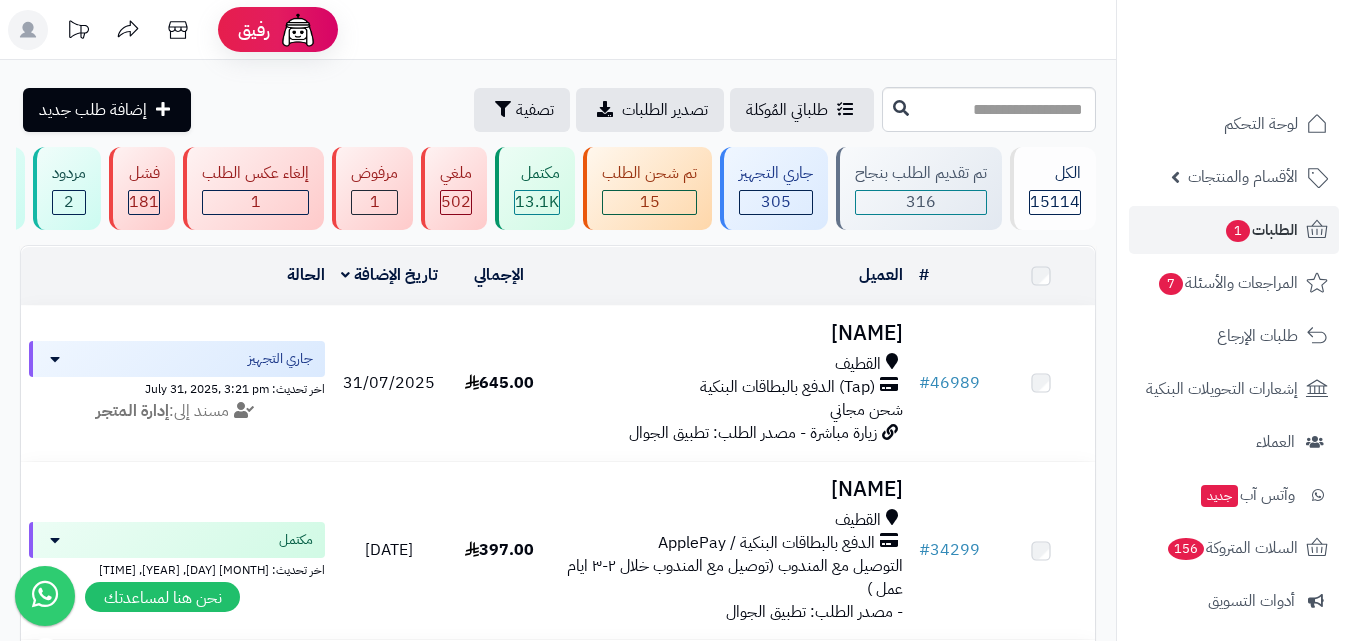 scroll, scrollTop: 0, scrollLeft: 0, axis: both 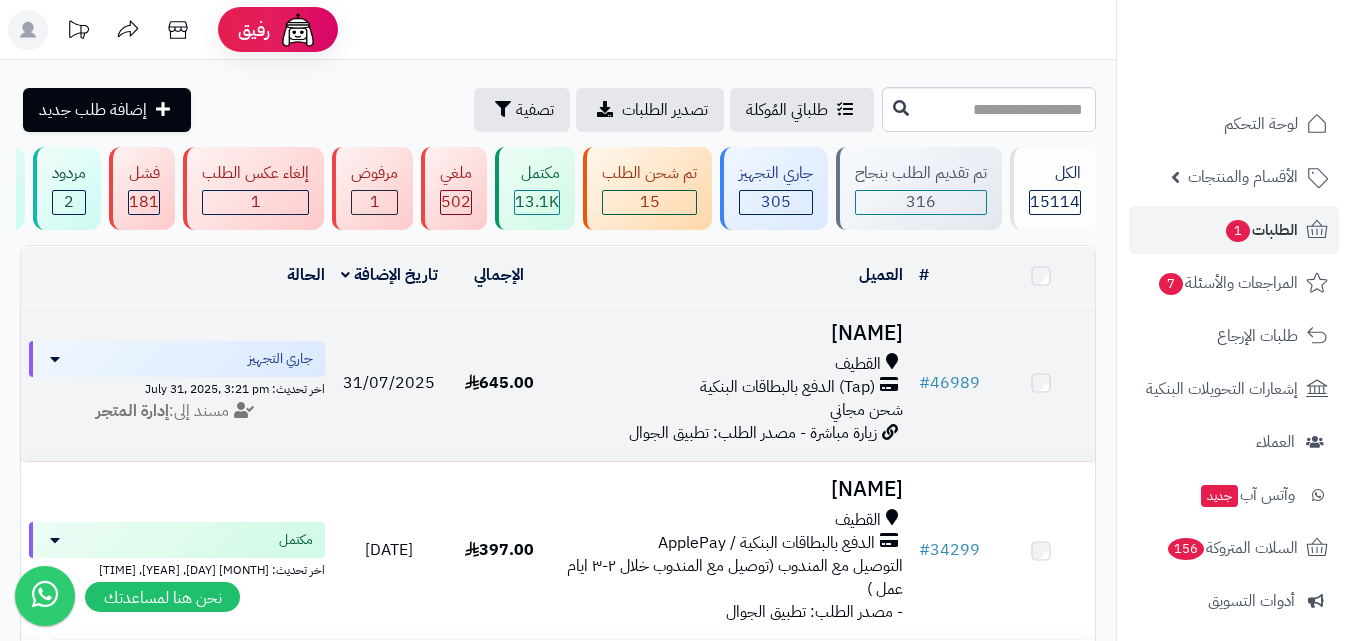 click on "ام  رضا
القطيف
(Tap) الدفع بالبطاقات البنكية
شحن مجاني
زيارة مباشرة       -
مصدر الطلب:
تطبيق الجوال" at bounding box center [732, 383] 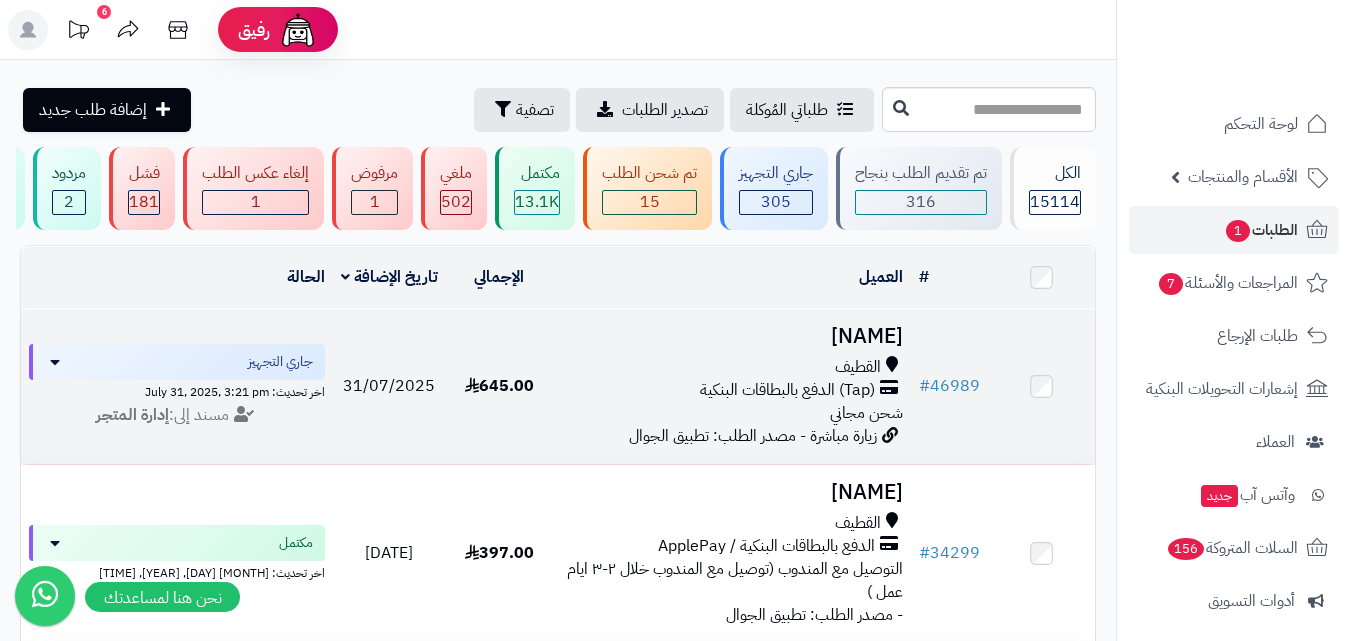 click on "ام  رضا" at bounding box center (732, 336) 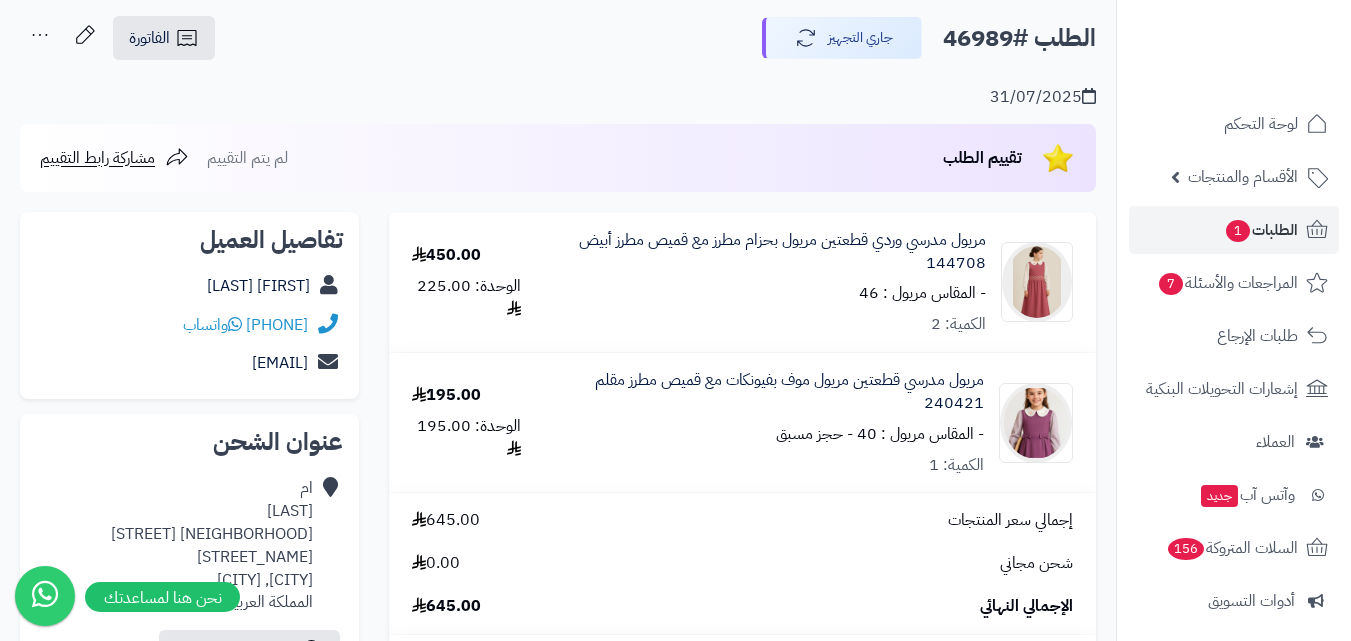scroll, scrollTop: 0, scrollLeft: 0, axis: both 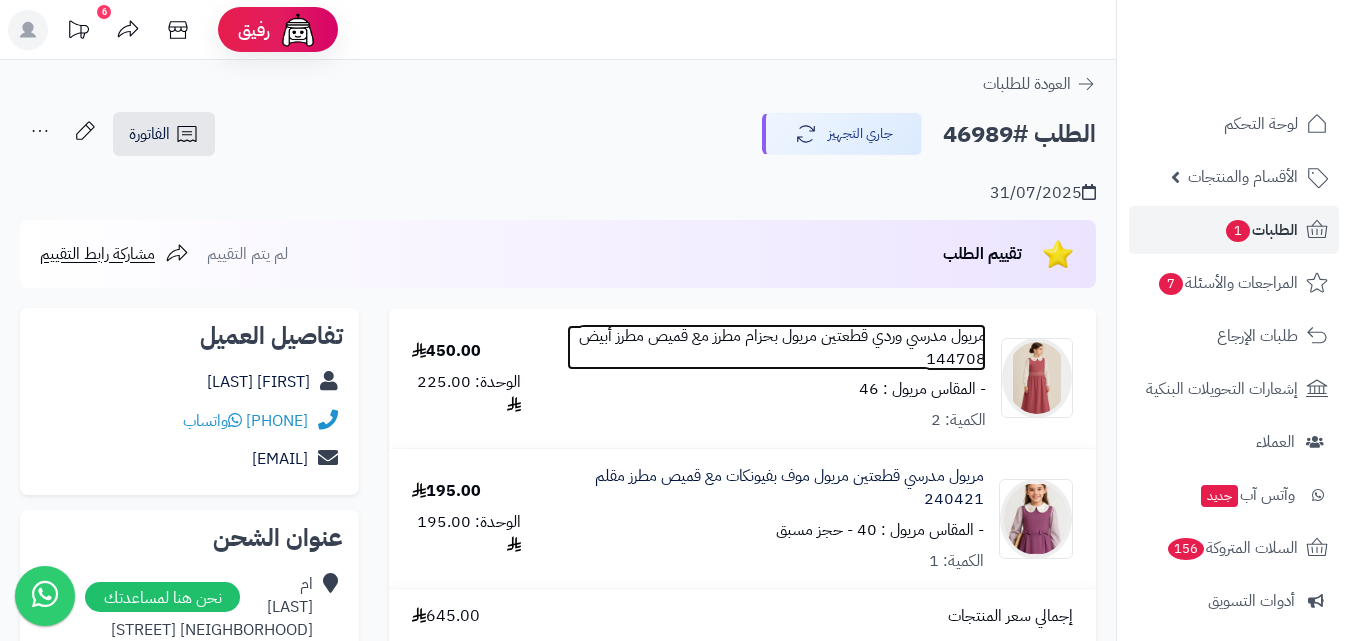 click on "مريول مدرسي وردي قطعتين مريول بحزام  مطرز مع قميص مطرز  أبيض  144708" at bounding box center [777, 348] 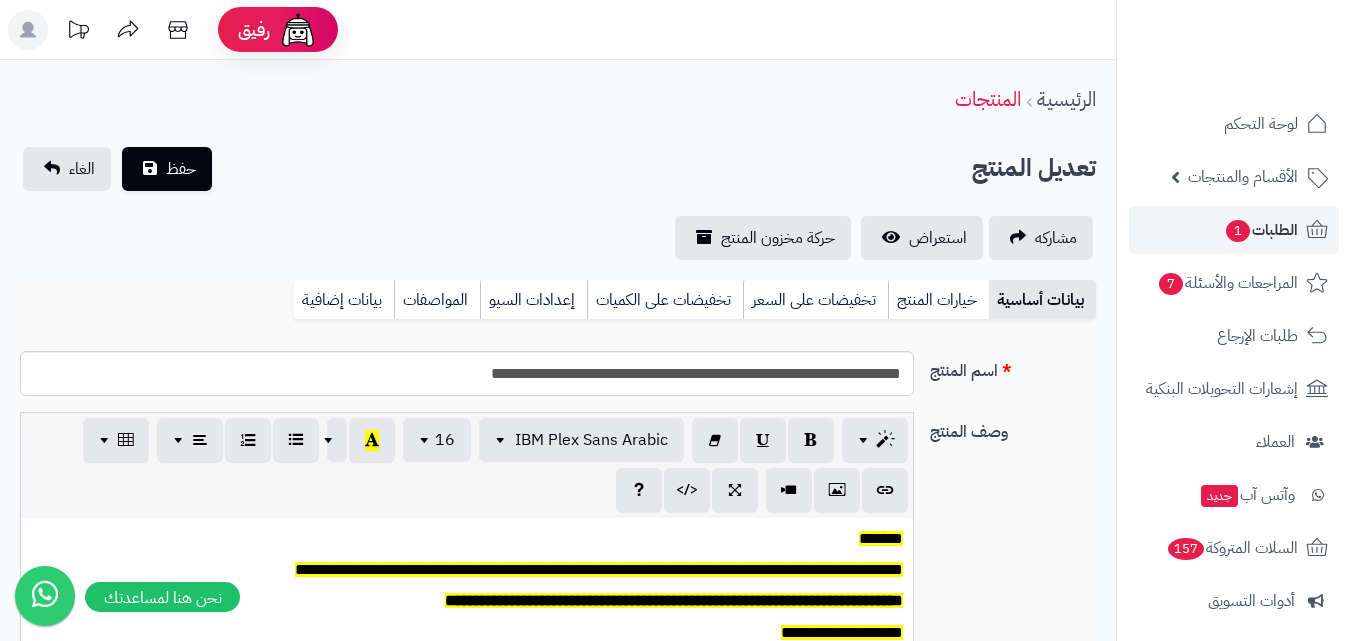 scroll, scrollTop: 0, scrollLeft: 0, axis: both 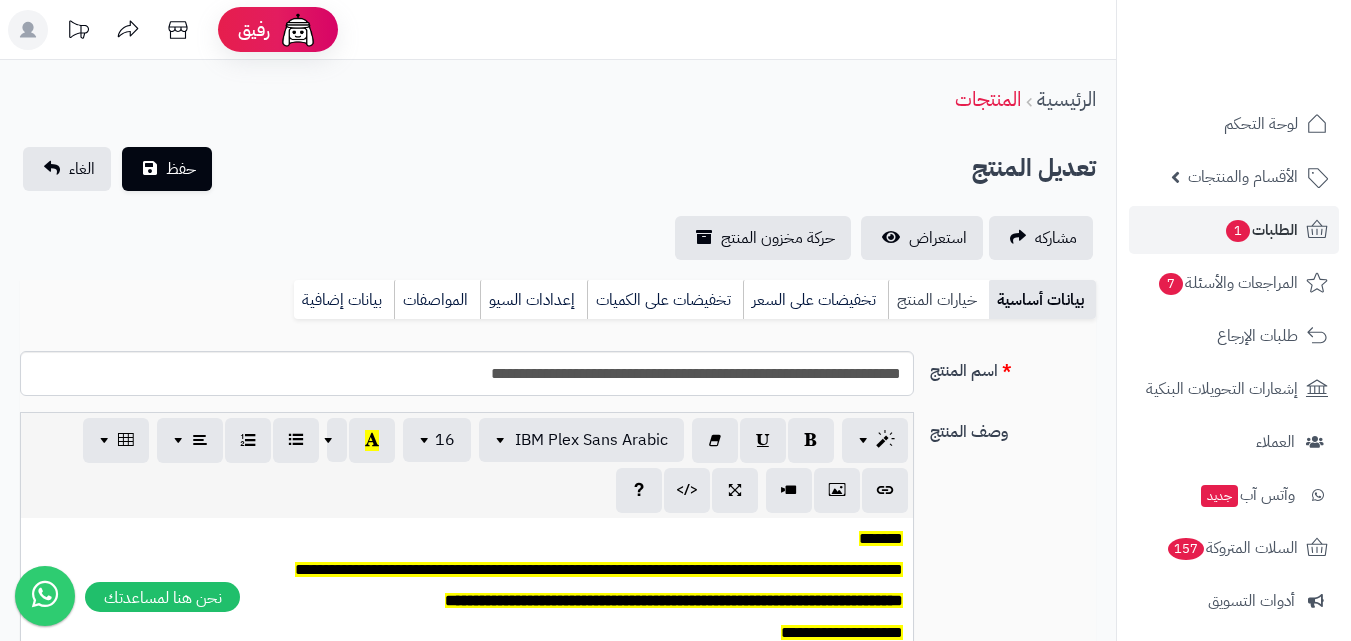 click on "خيارات المنتج" at bounding box center (938, 300) 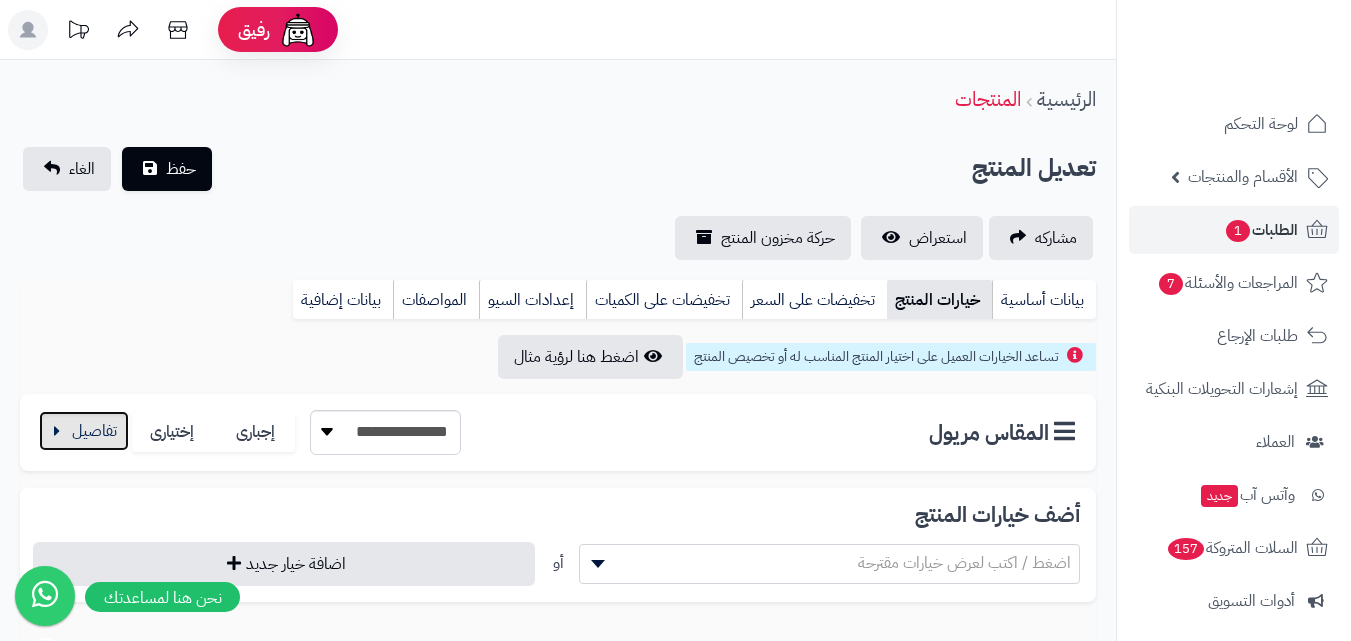 click at bounding box center [84, 431] 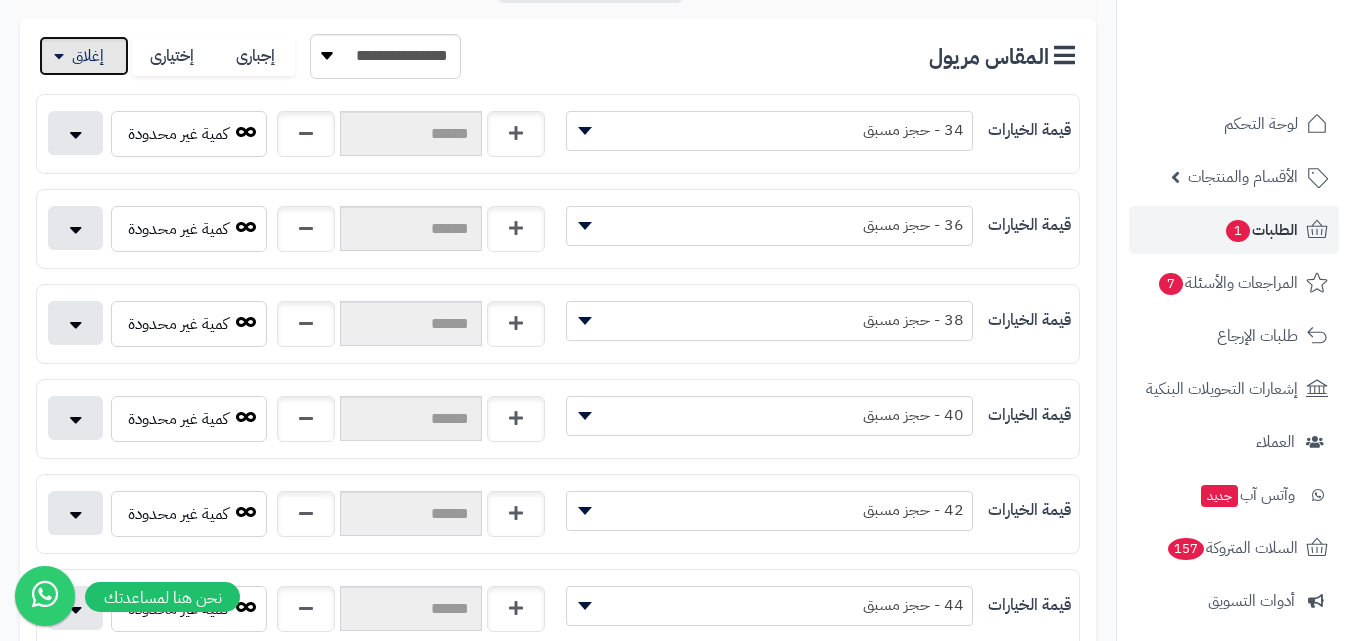 scroll, scrollTop: 0, scrollLeft: 0, axis: both 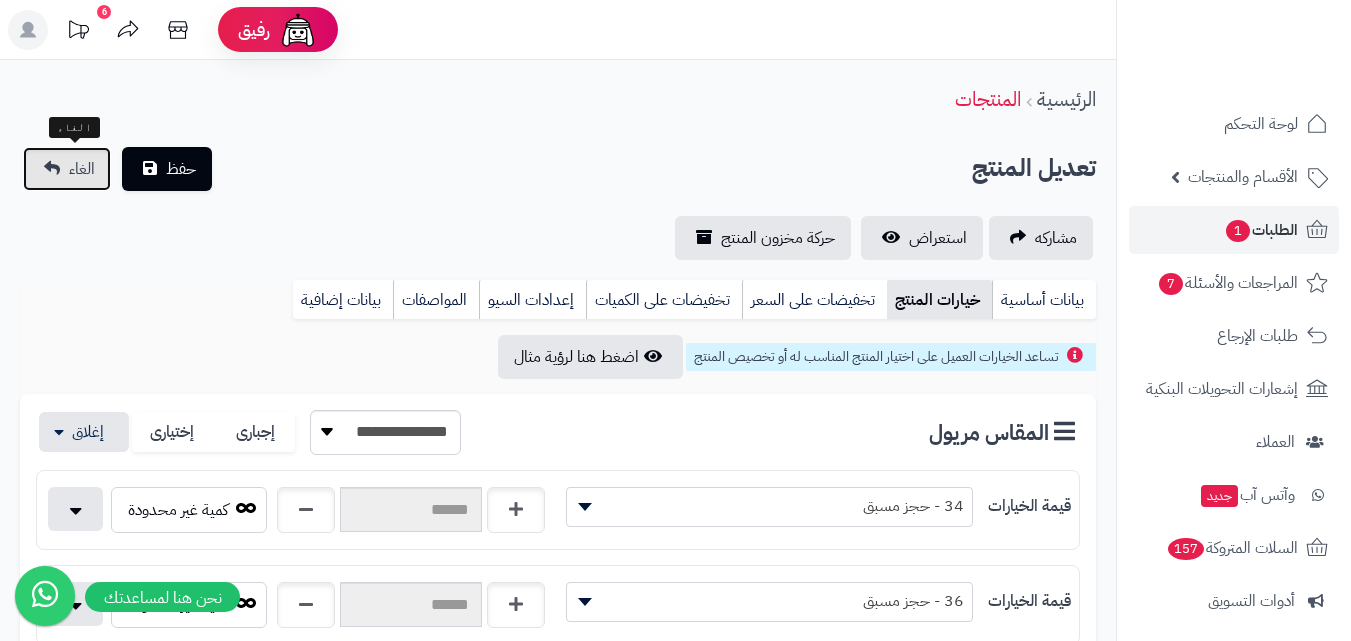 click on "الغاء" at bounding box center (82, 169) 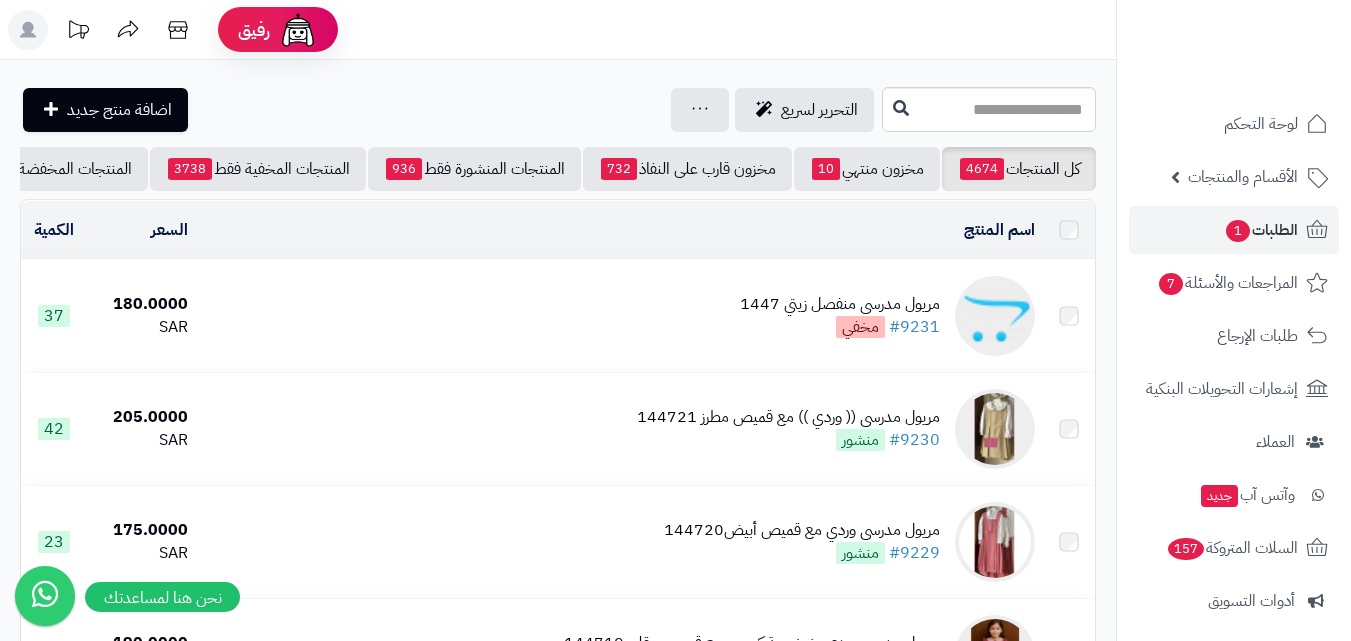 scroll, scrollTop: 0, scrollLeft: 0, axis: both 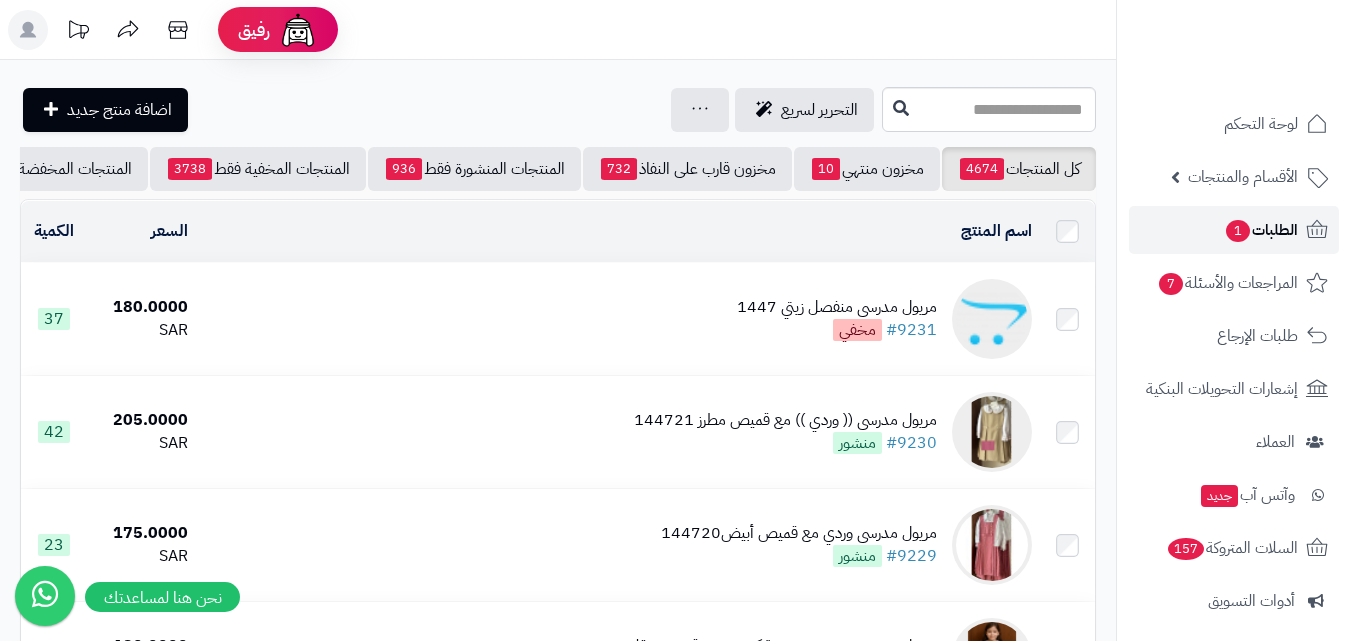click on "الطلبات  1" at bounding box center (1261, 230) 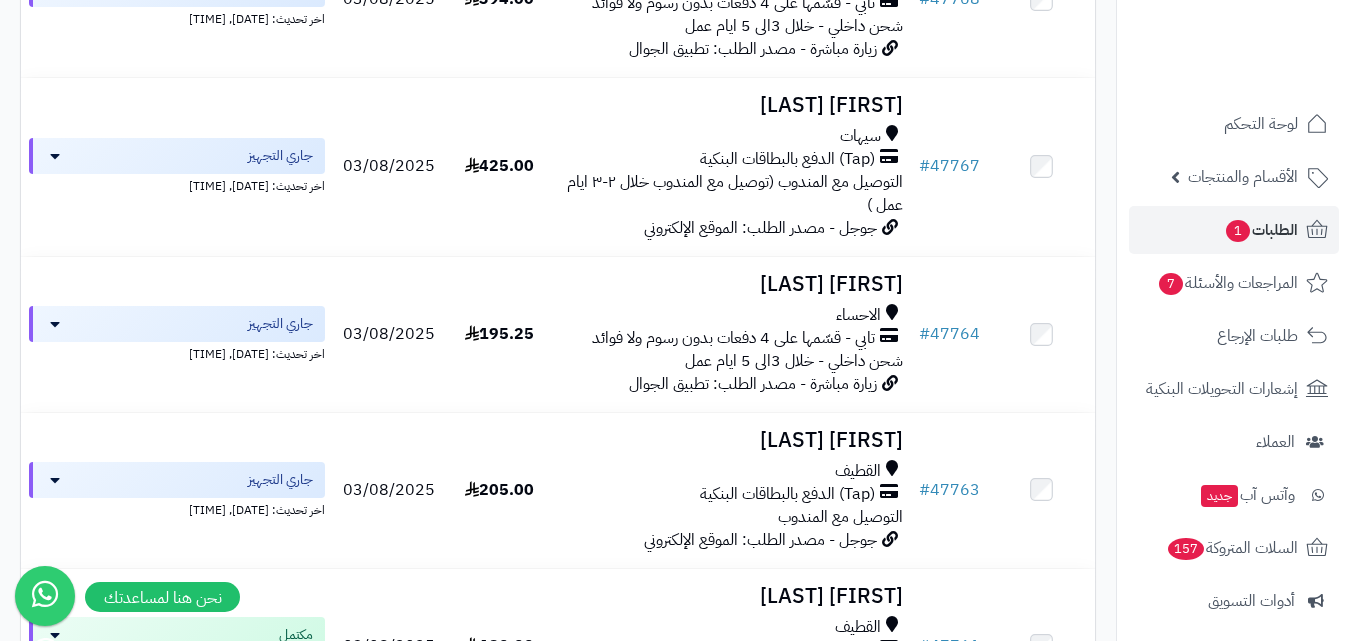 scroll, scrollTop: 0, scrollLeft: 0, axis: both 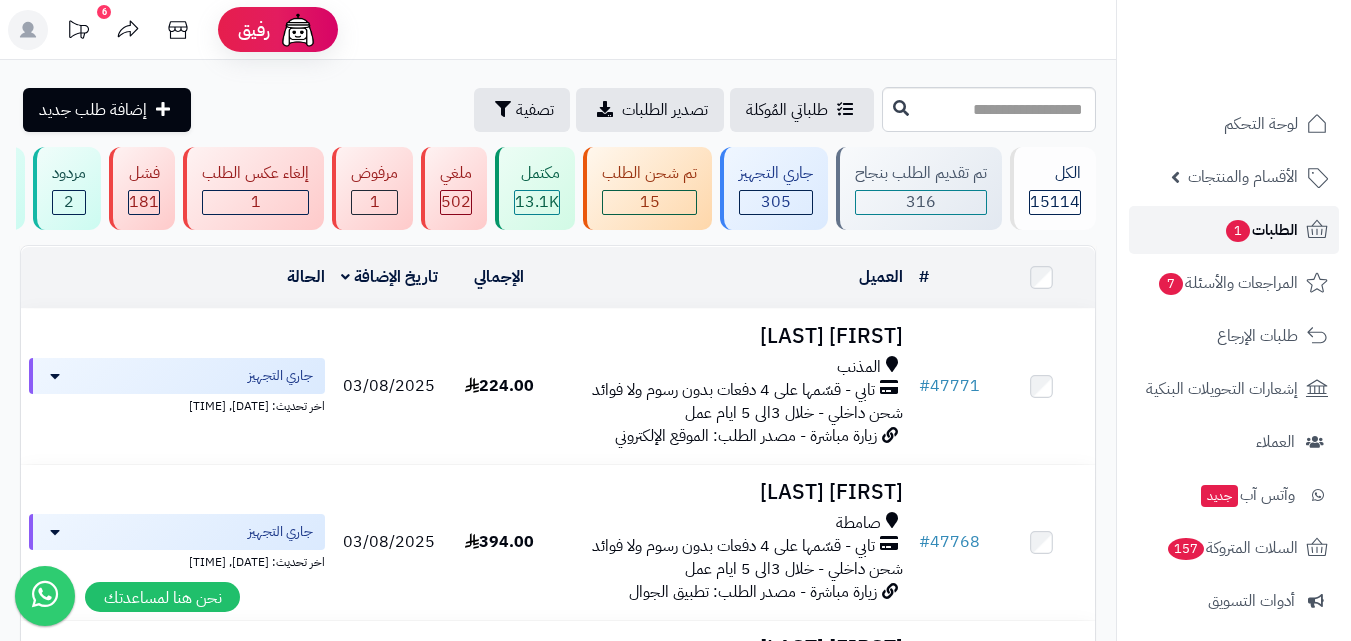click on "1" at bounding box center [1238, 231] 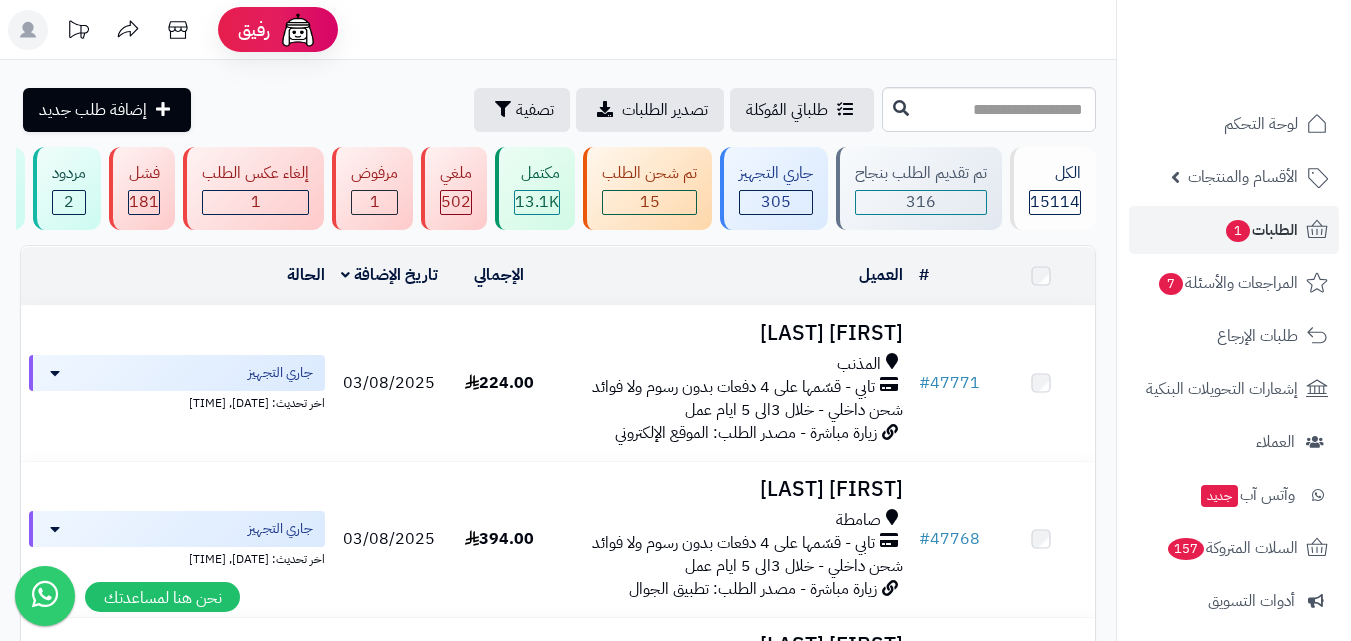 scroll, scrollTop: 0, scrollLeft: 0, axis: both 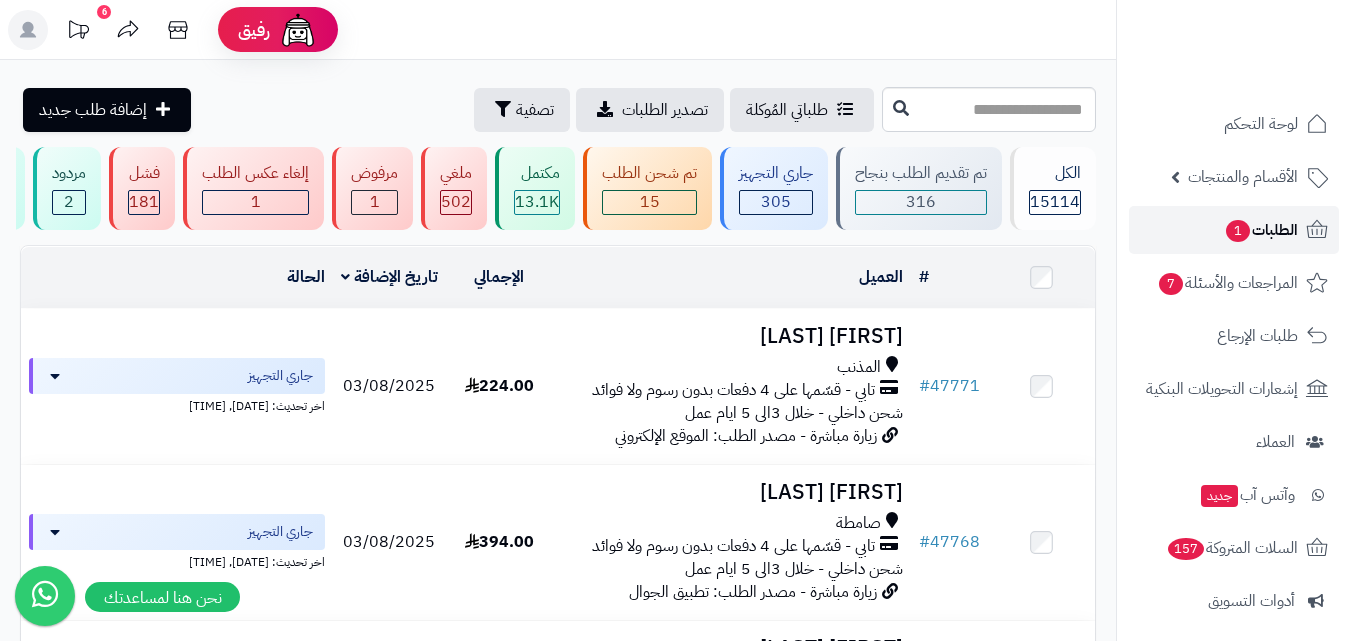 click on "1" at bounding box center (1238, 231) 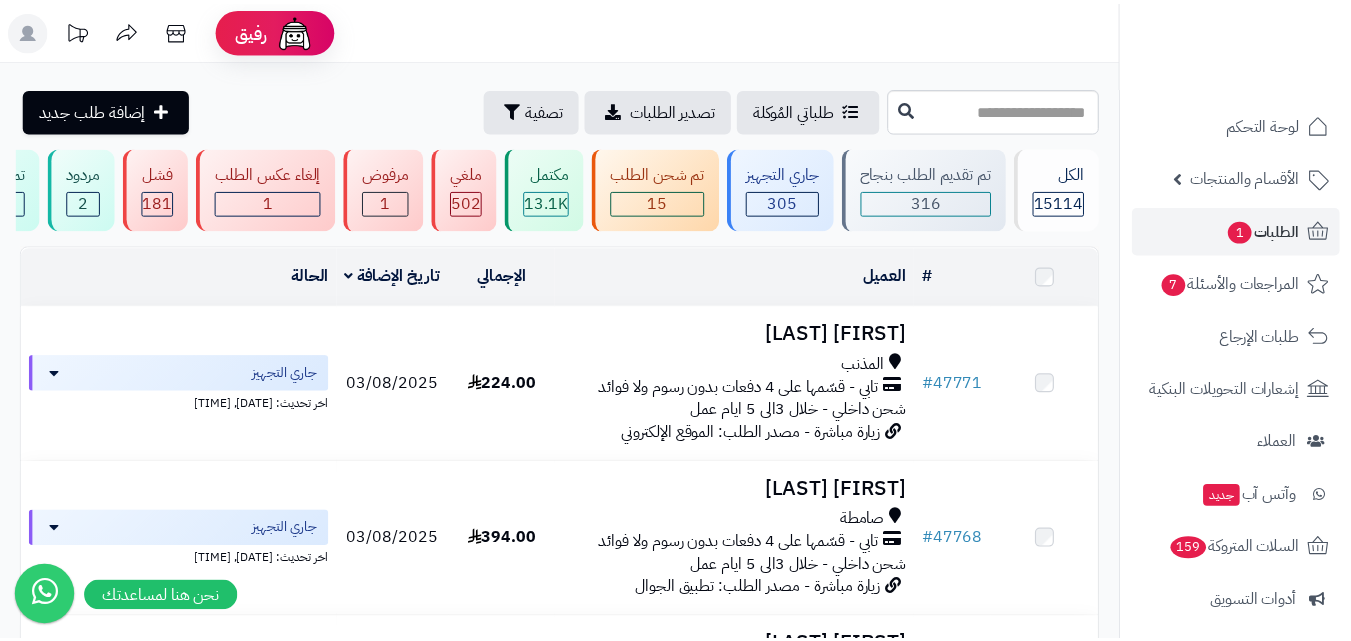 scroll, scrollTop: 0, scrollLeft: 0, axis: both 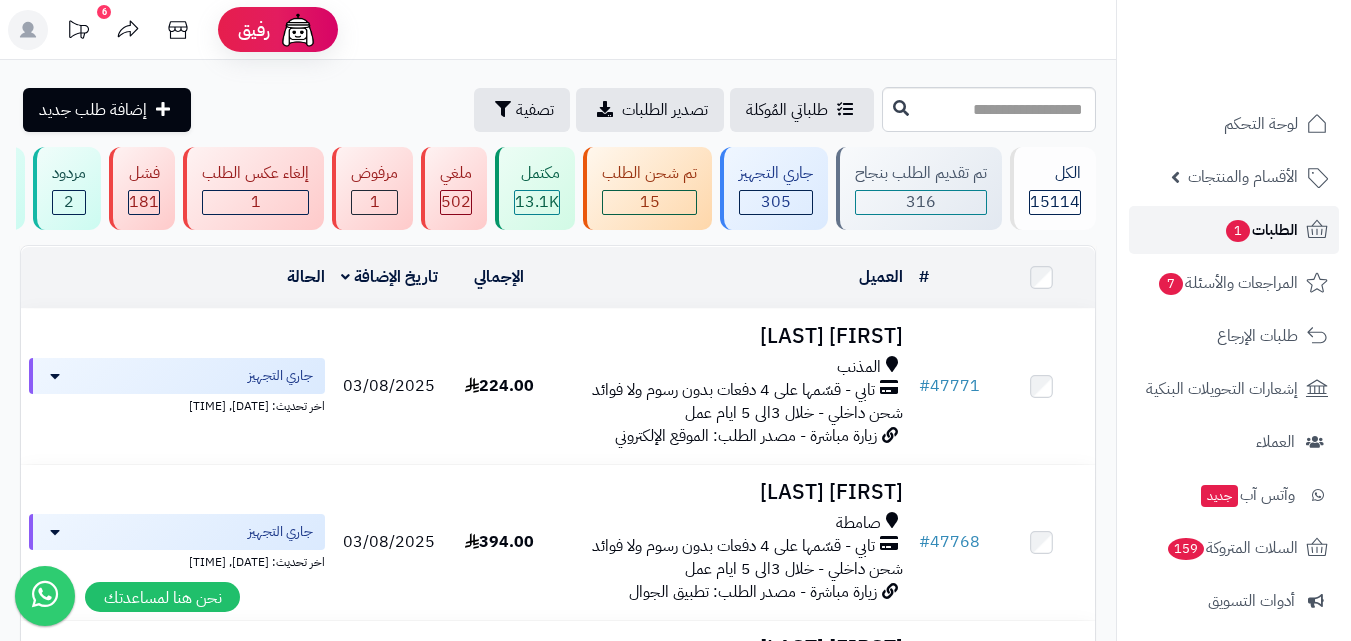 click on "الطلبات  1" at bounding box center [1261, 230] 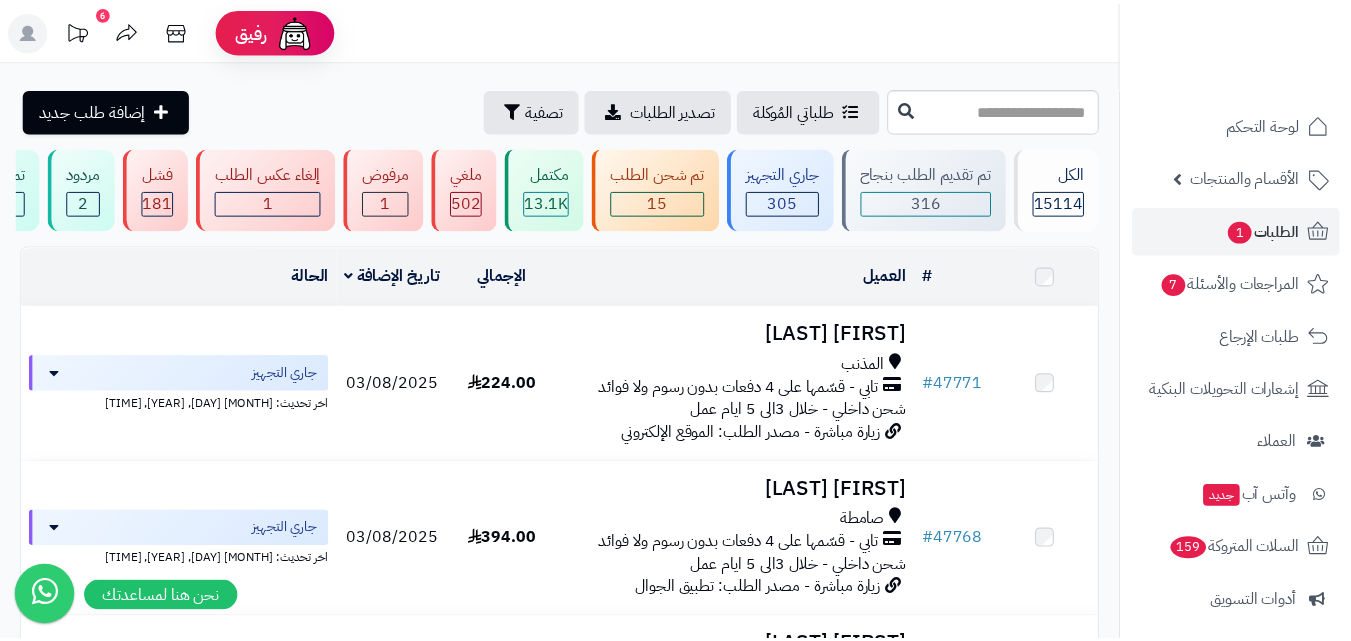 scroll, scrollTop: 0, scrollLeft: 0, axis: both 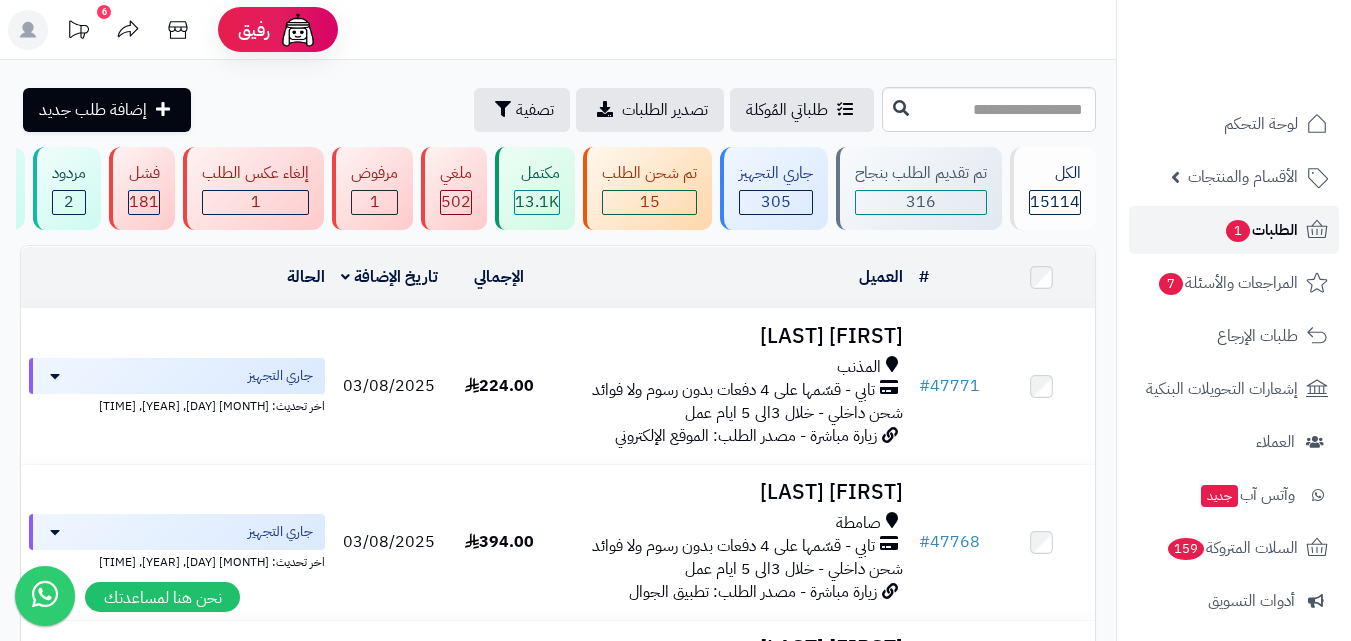 click on "الطلبات  1" at bounding box center (1234, 230) 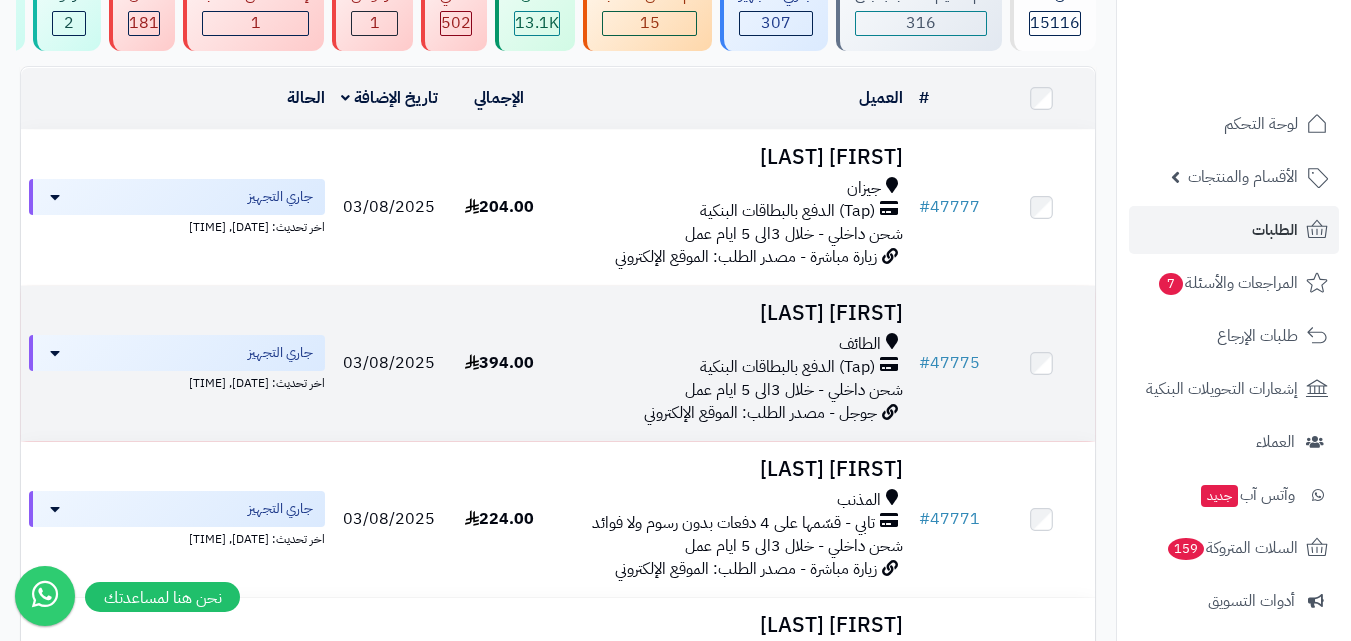 scroll, scrollTop: 200, scrollLeft: 0, axis: vertical 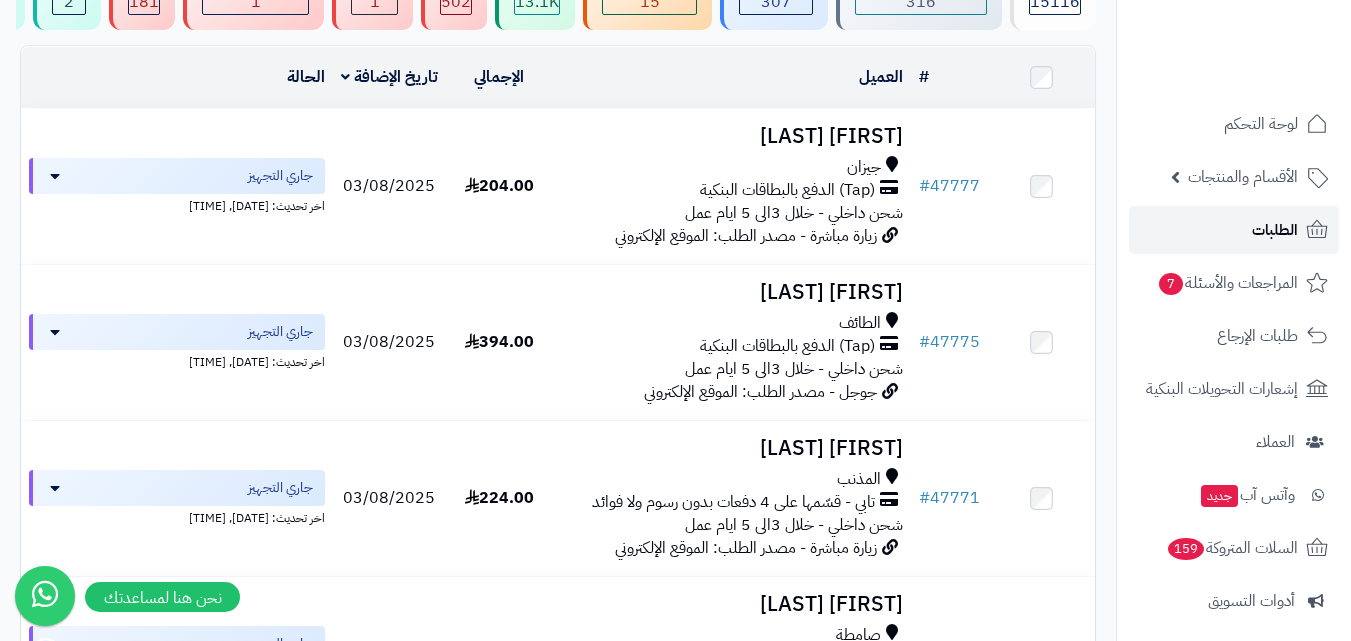 click 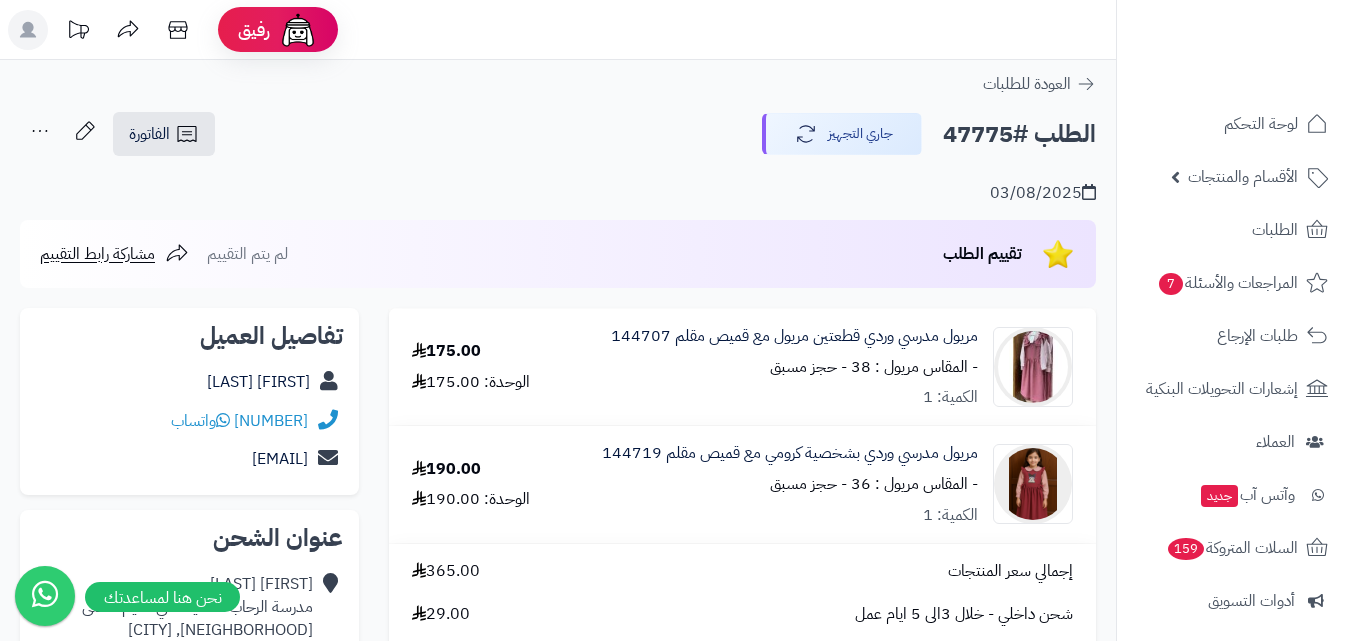 scroll, scrollTop: 0, scrollLeft: 0, axis: both 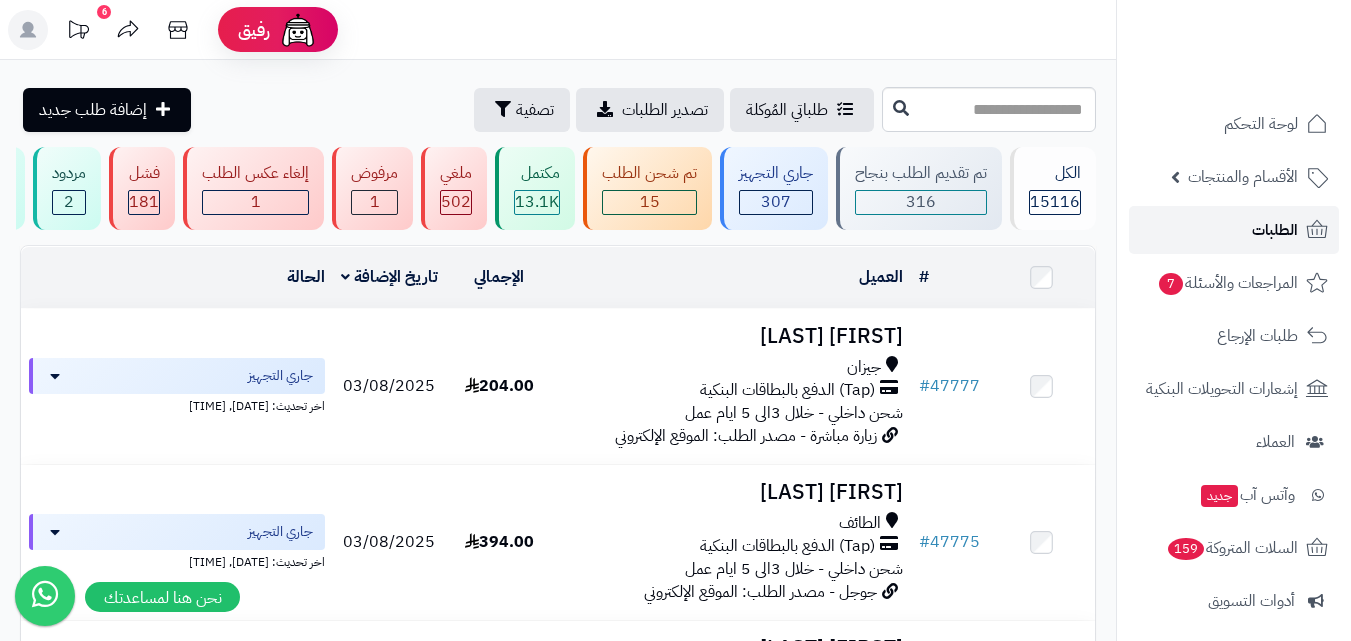 click on "الطلبات" at bounding box center (1275, 230) 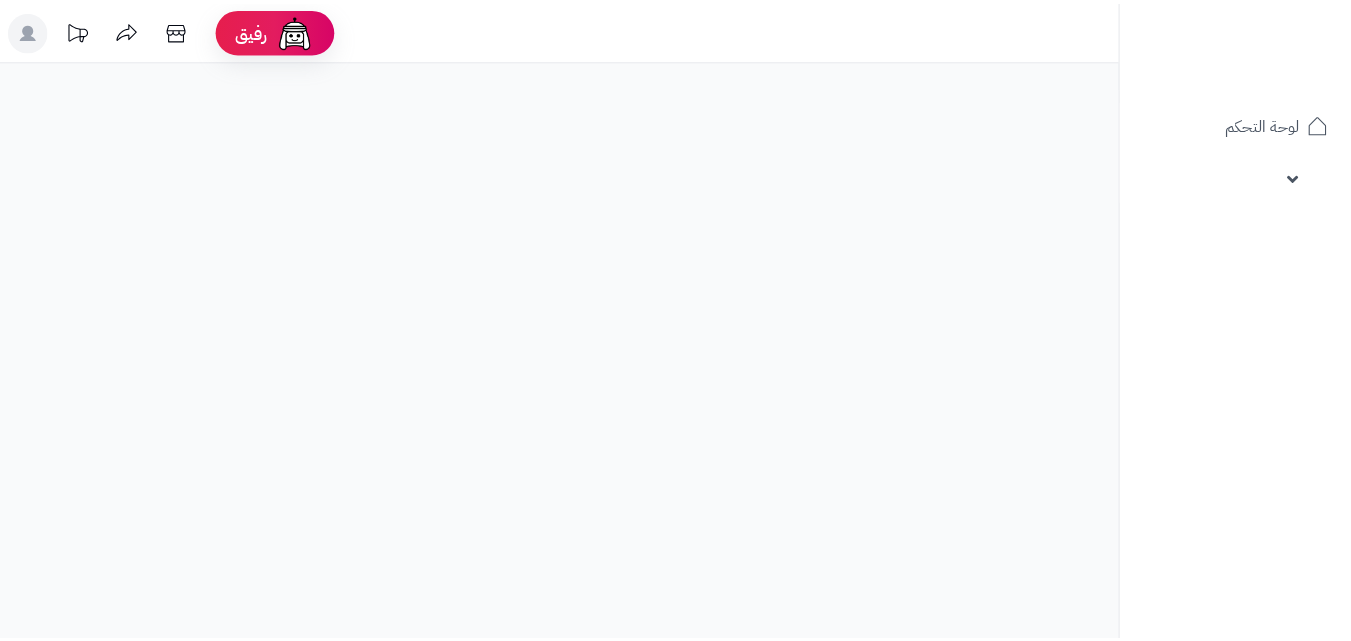 scroll, scrollTop: 0, scrollLeft: 0, axis: both 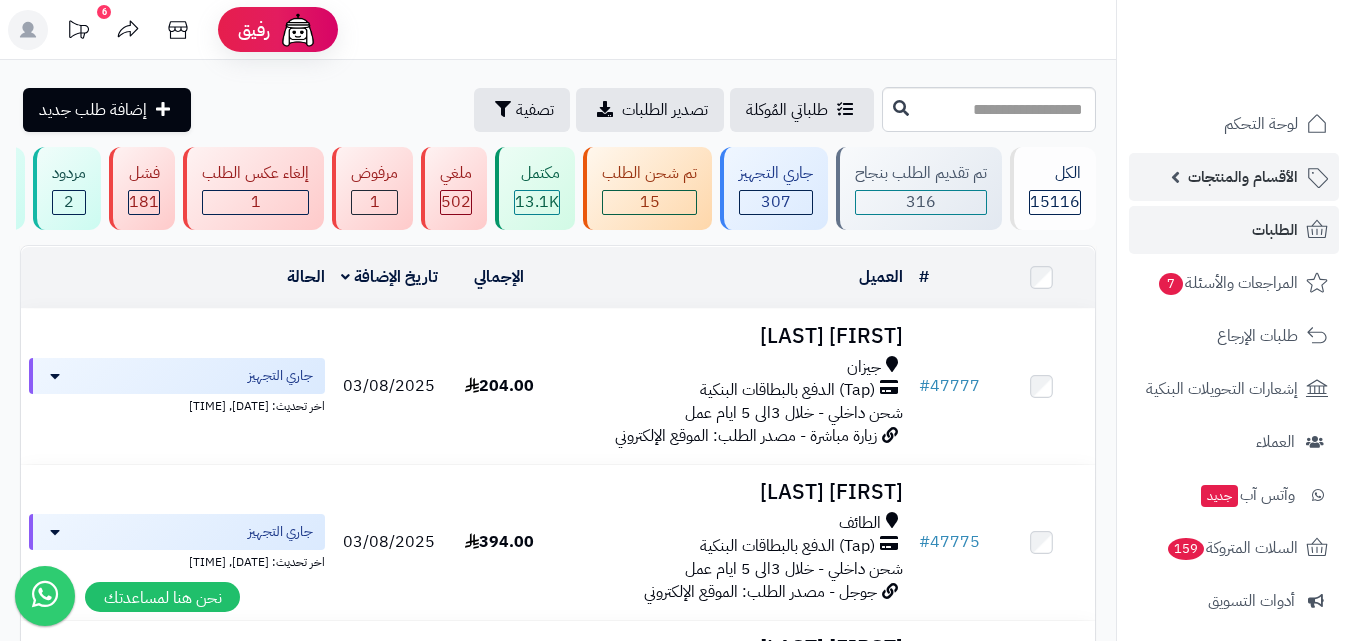 click on "الأقسام والمنتجات" at bounding box center (1243, 177) 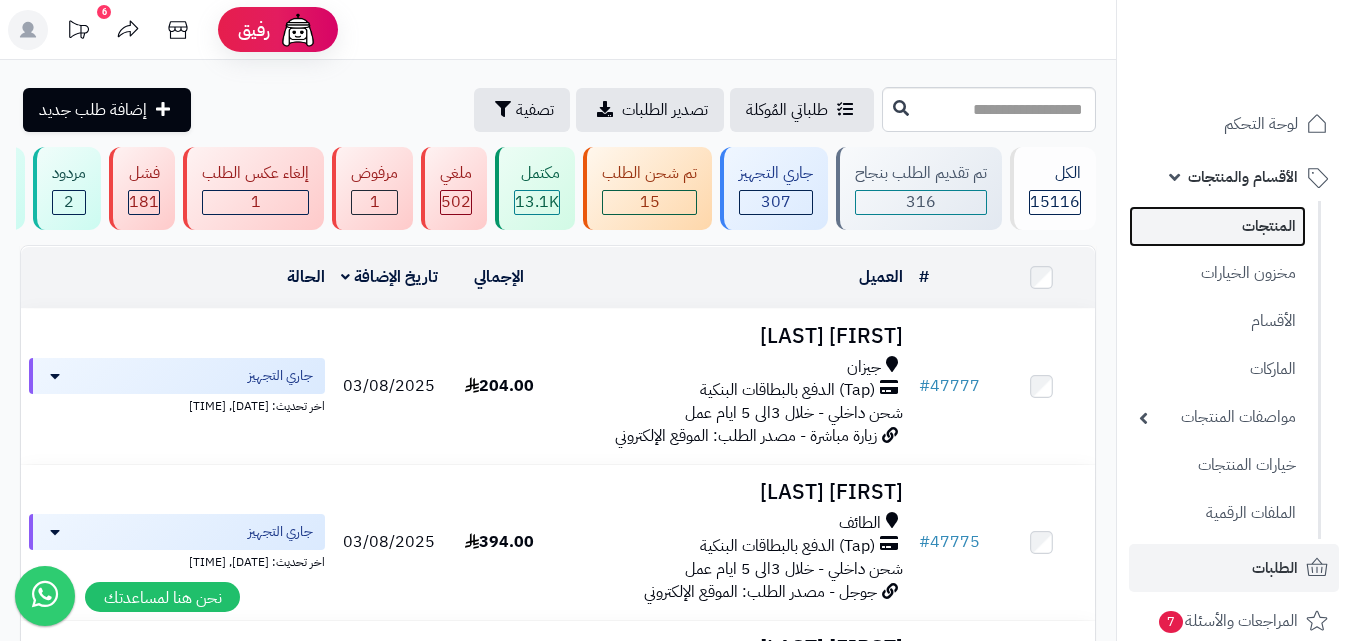 click on "المنتجات" at bounding box center (1217, 226) 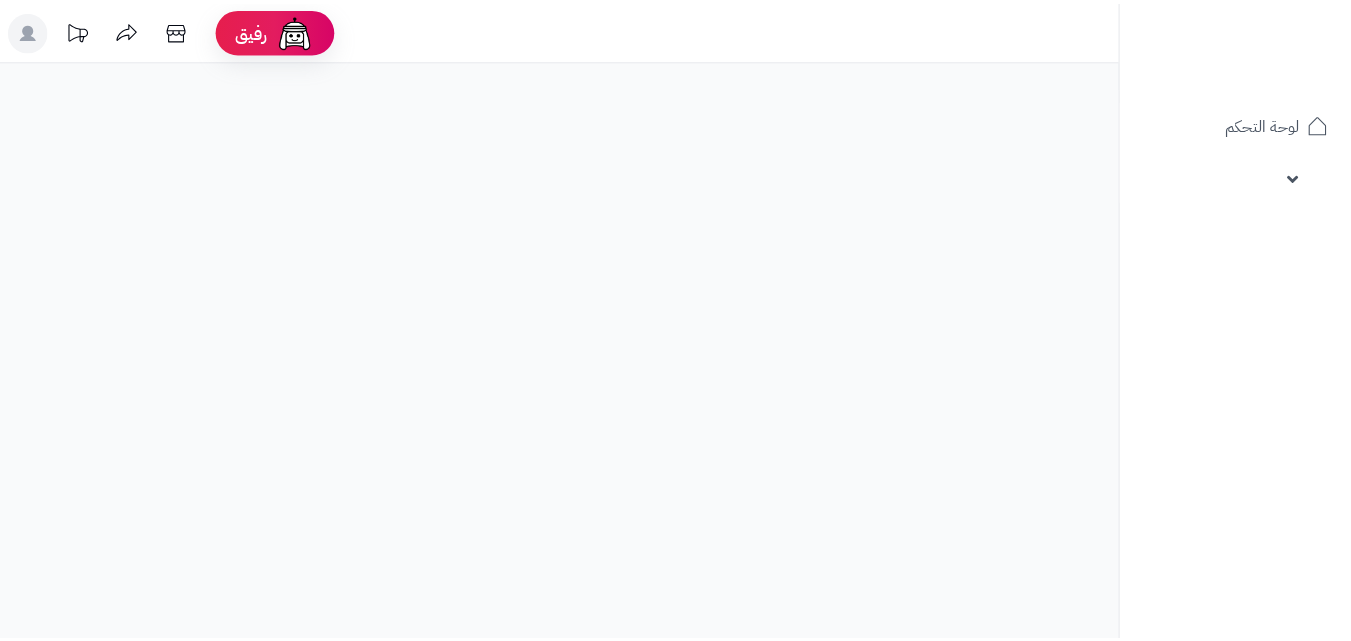 scroll, scrollTop: 0, scrollLeft: 0, axis: both 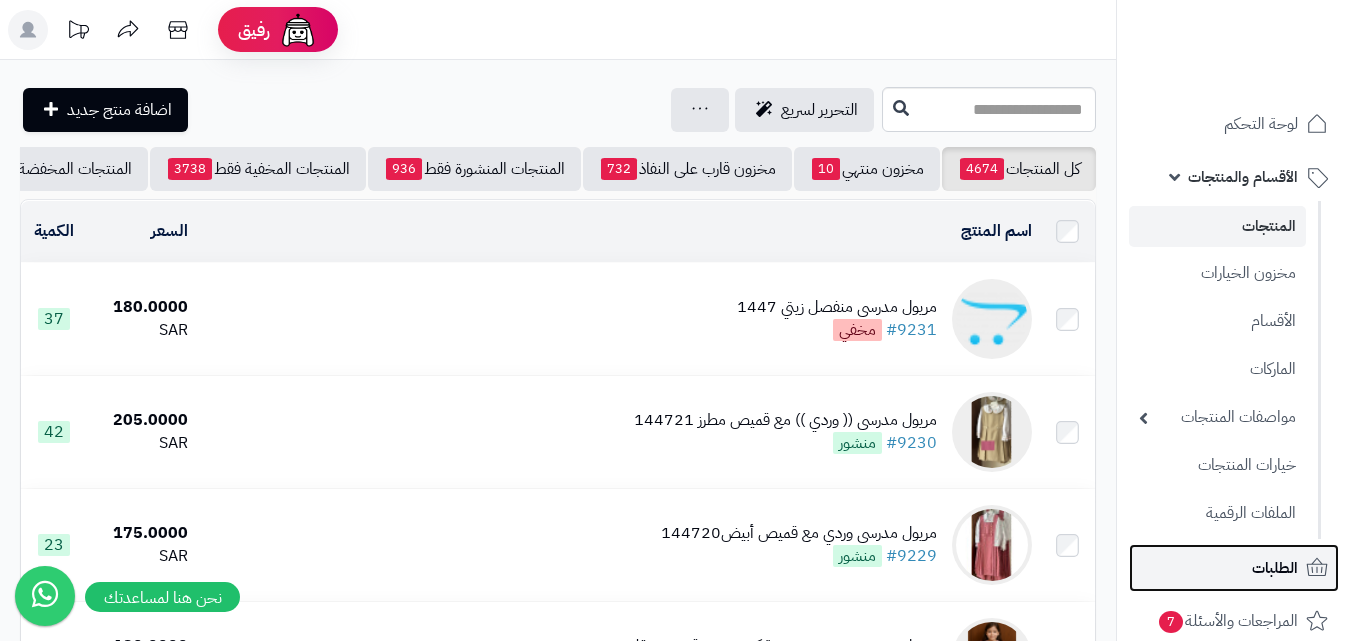 click on "الطلبات" at bounding box center [1234, 568] 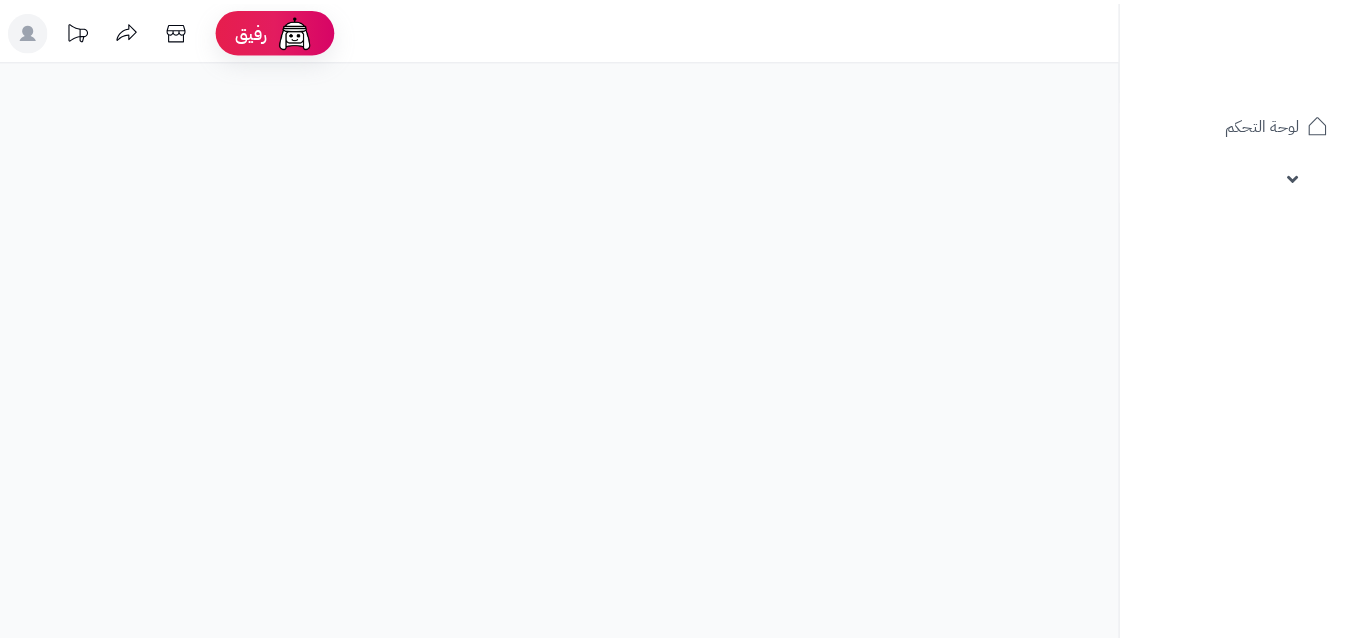 scroll, scrollTop: 0, scrollLeft: 0, axis: both 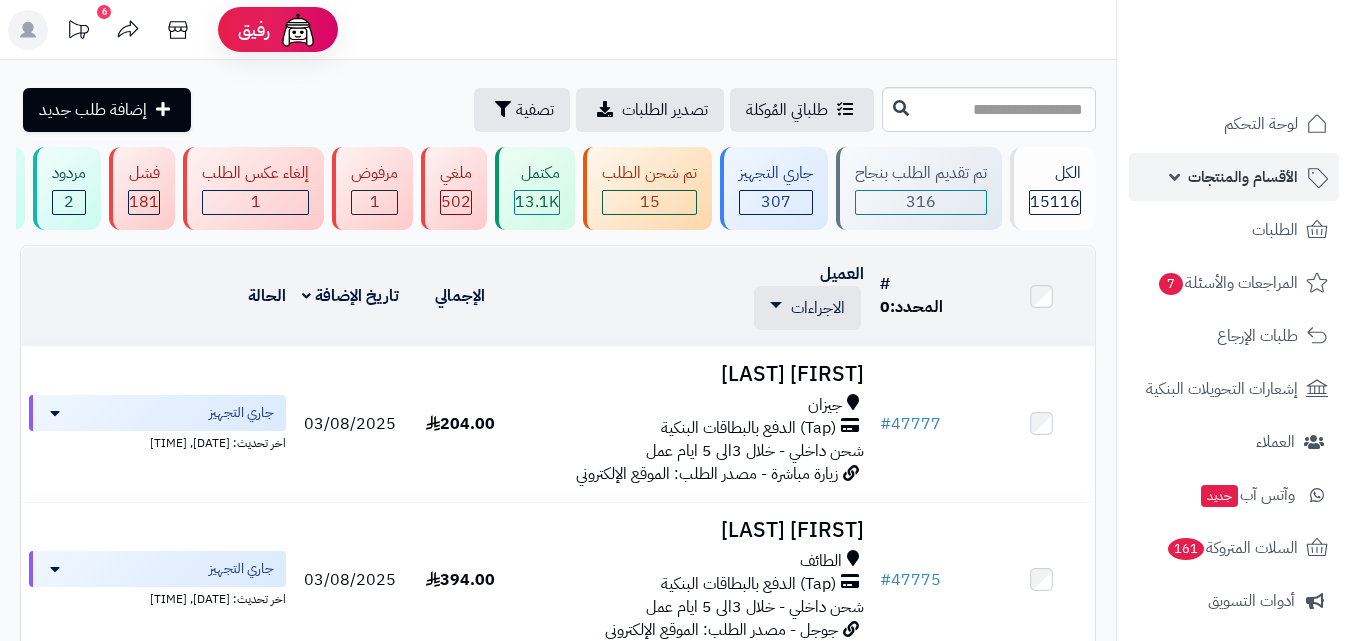click on "الأقسام والمنتجات" at bounding box center [1243, 177] 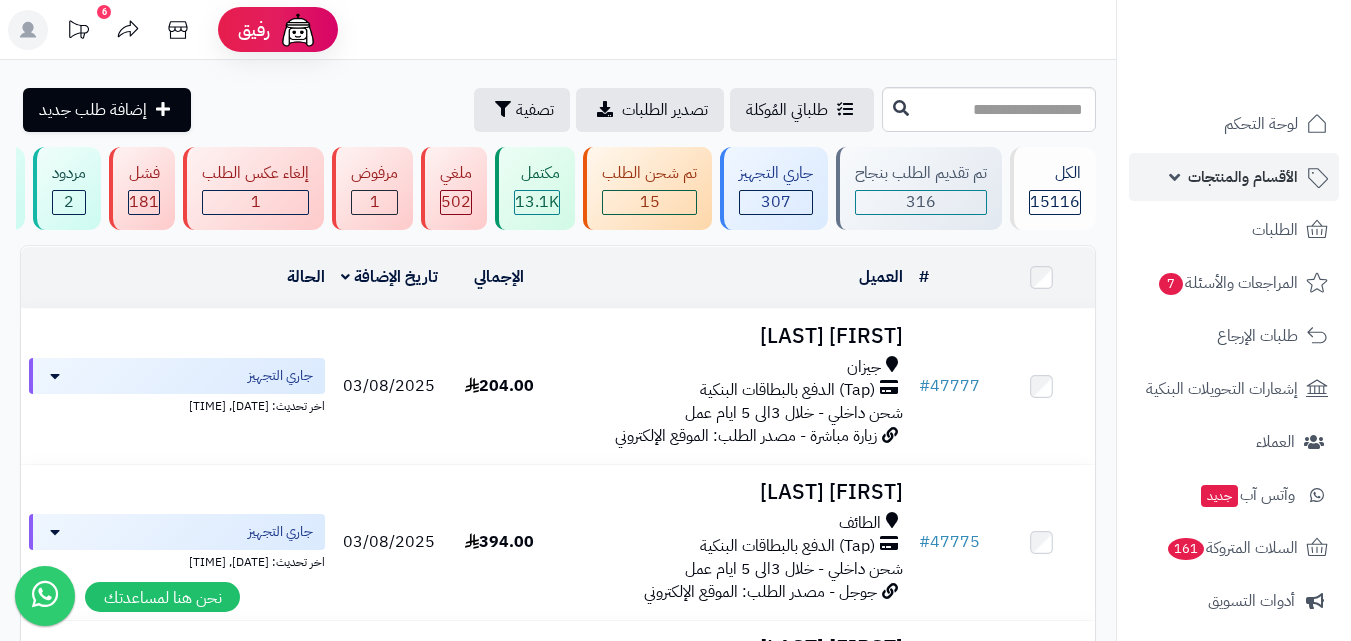 click on "الأقسام والمنتجات" at bounding box center [1243, 177] 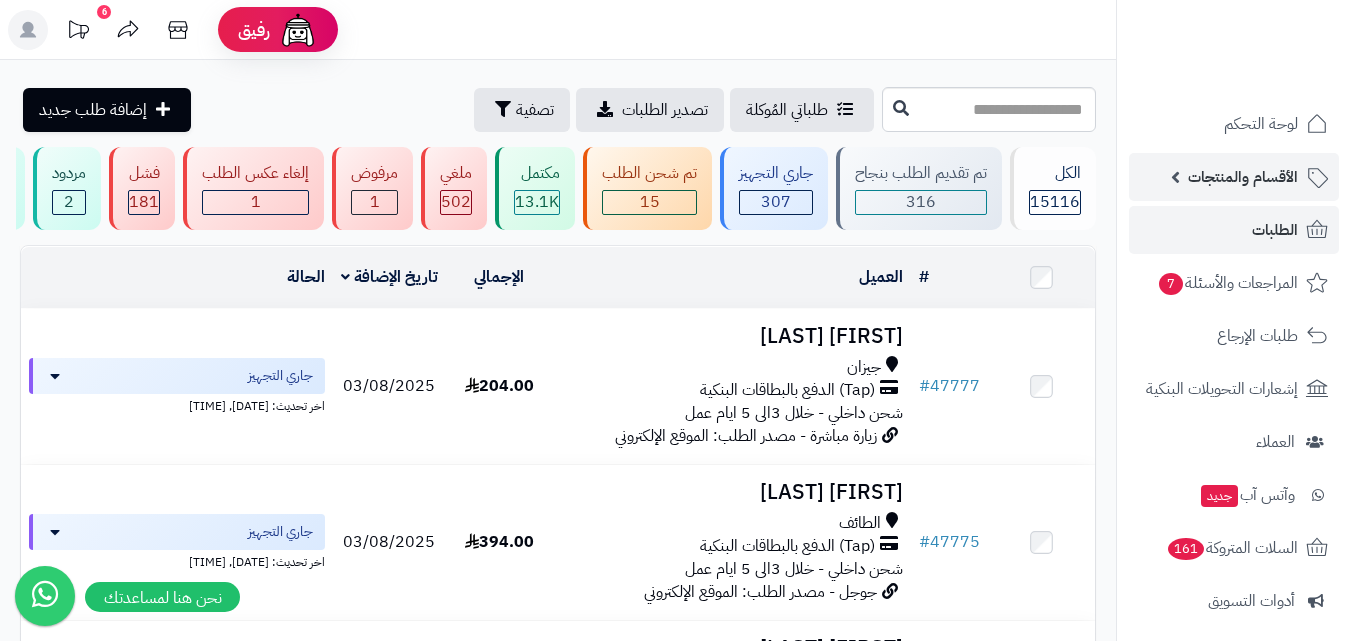 click on "الأقسام والمنتجات" at bounding box center [1234, 177] 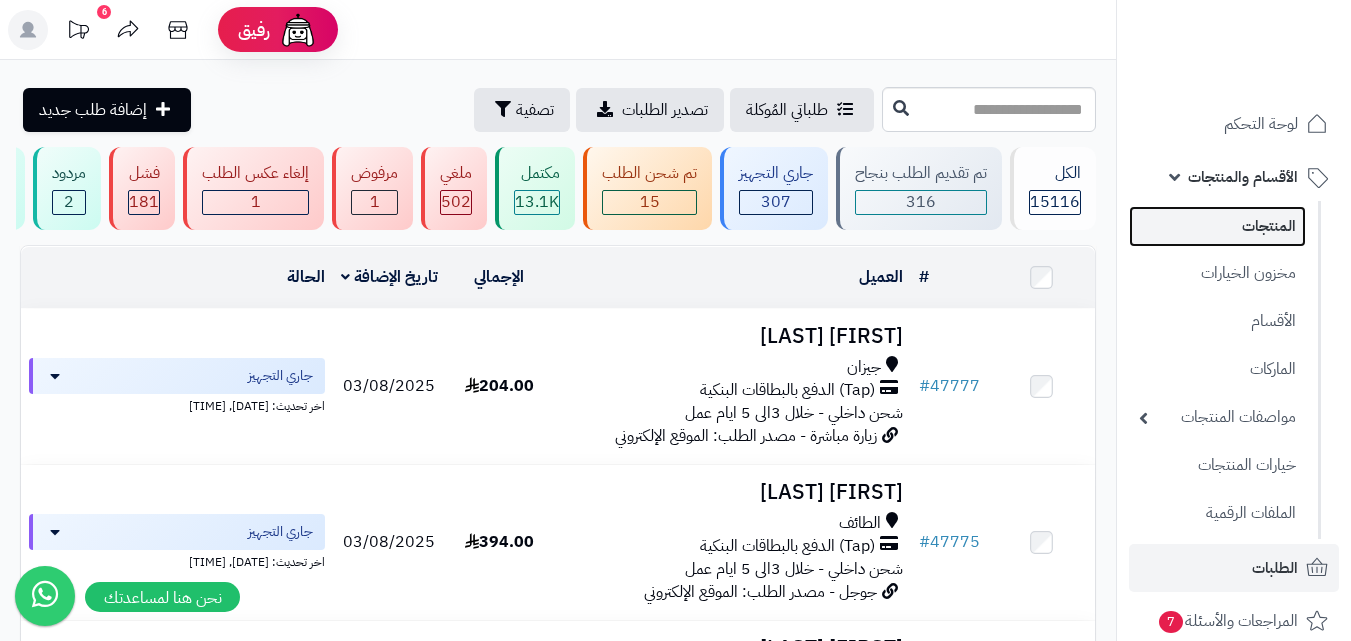 click on "المنتجات" at bounding box center [1217, 226] 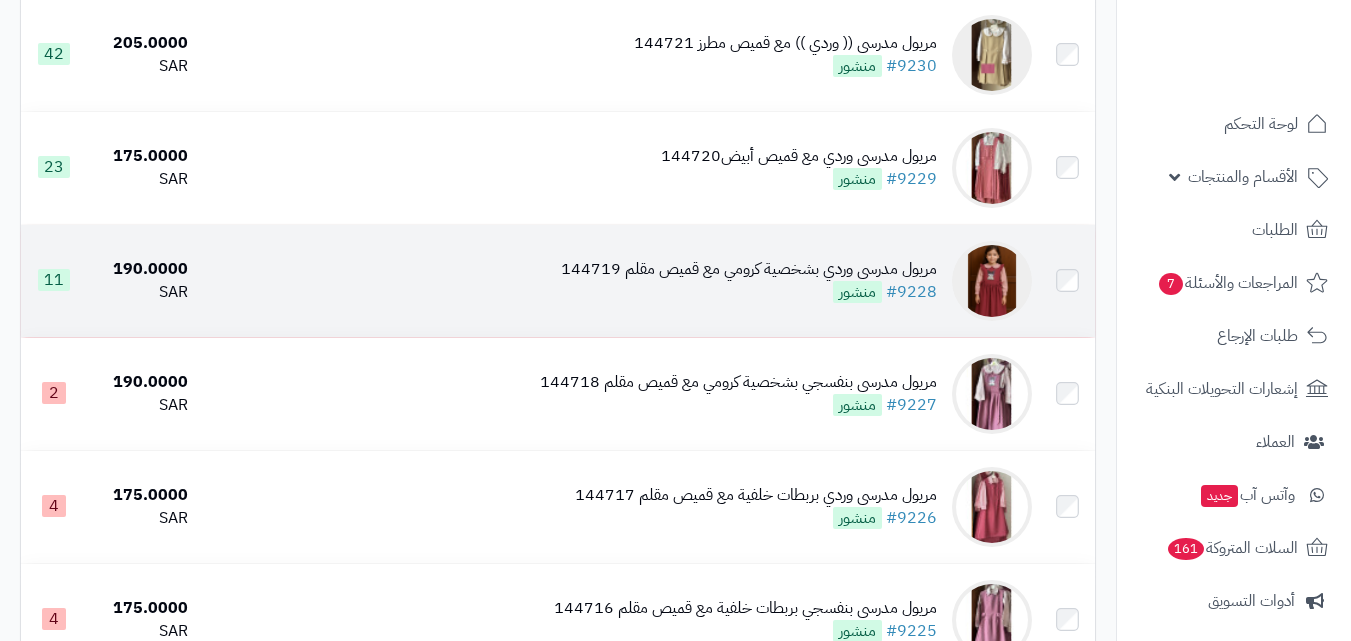 scroll, scrollTop: 400, scrollLeft: 0, axis: vertical 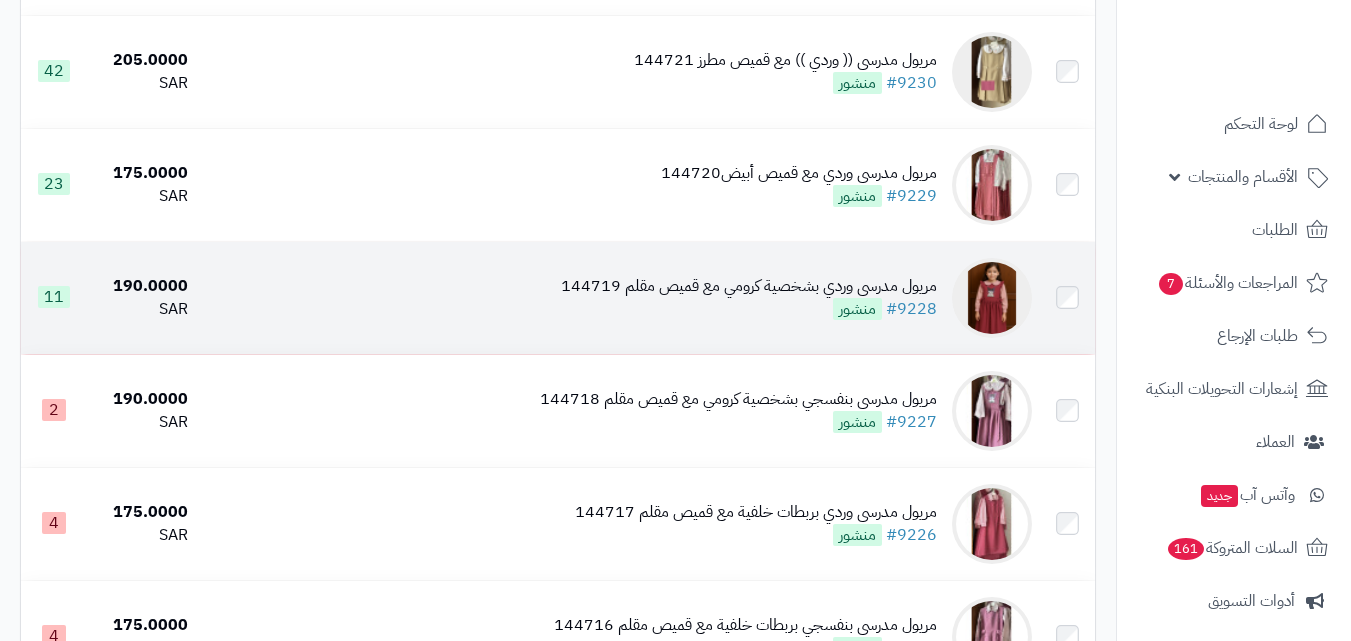 click on "مريول مدرسي وردي بشخصية كرومي مع قميص مقلم 144719" at bounding box center [749, 286] 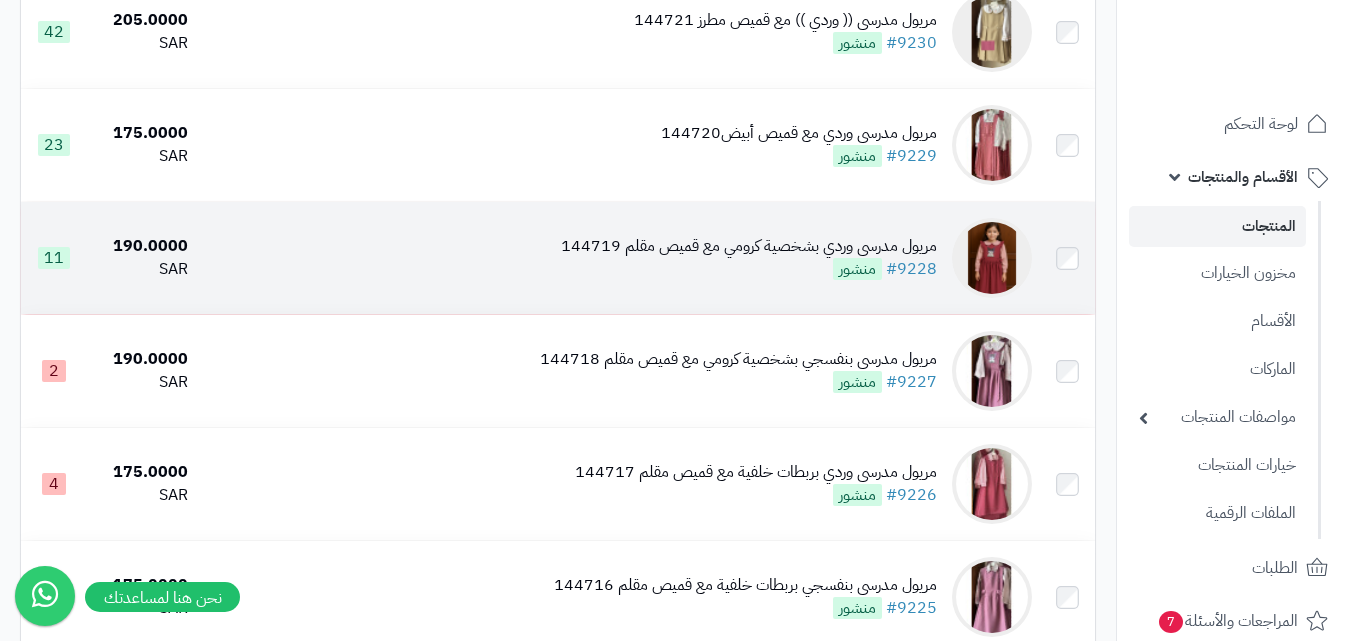 scroll, scrollTop: 357, scrollLeft: 0, axis: vertical 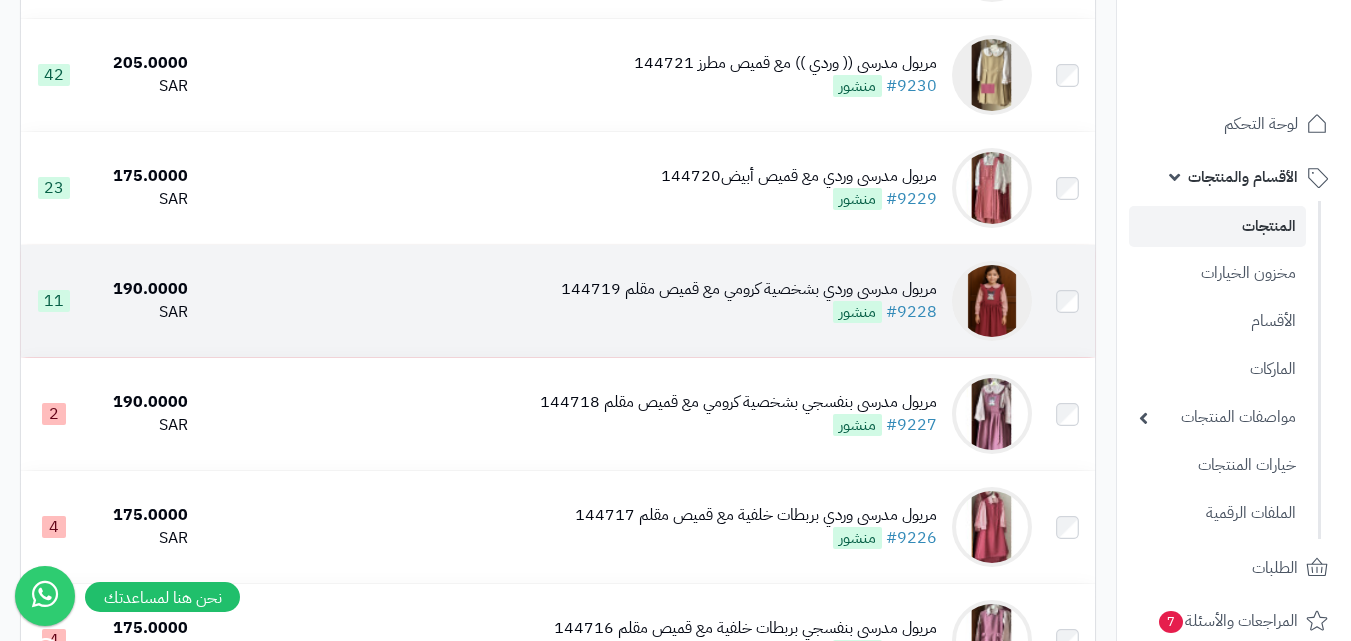 click on "مريول مدرسي وردي بشخصية كرومي مع قميص مقلم 144719" at bounding box center [749, 289] 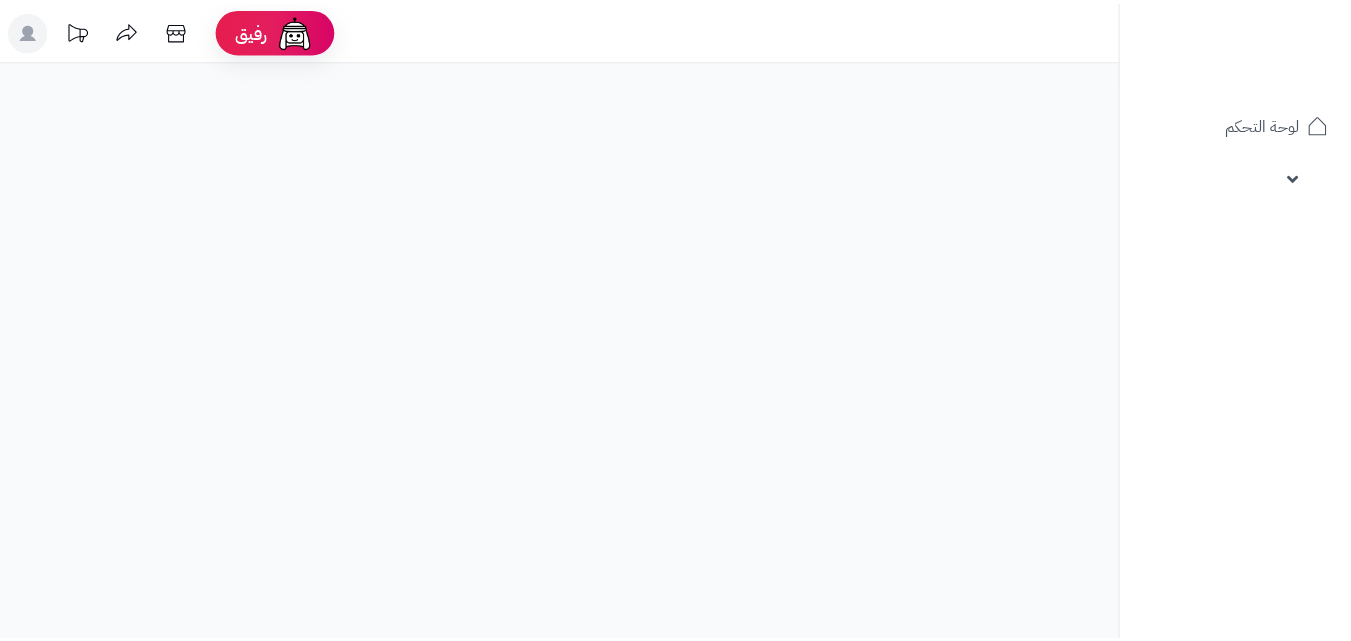 scroll, scrollTop: 0, scrollLeft: 0, axis: both 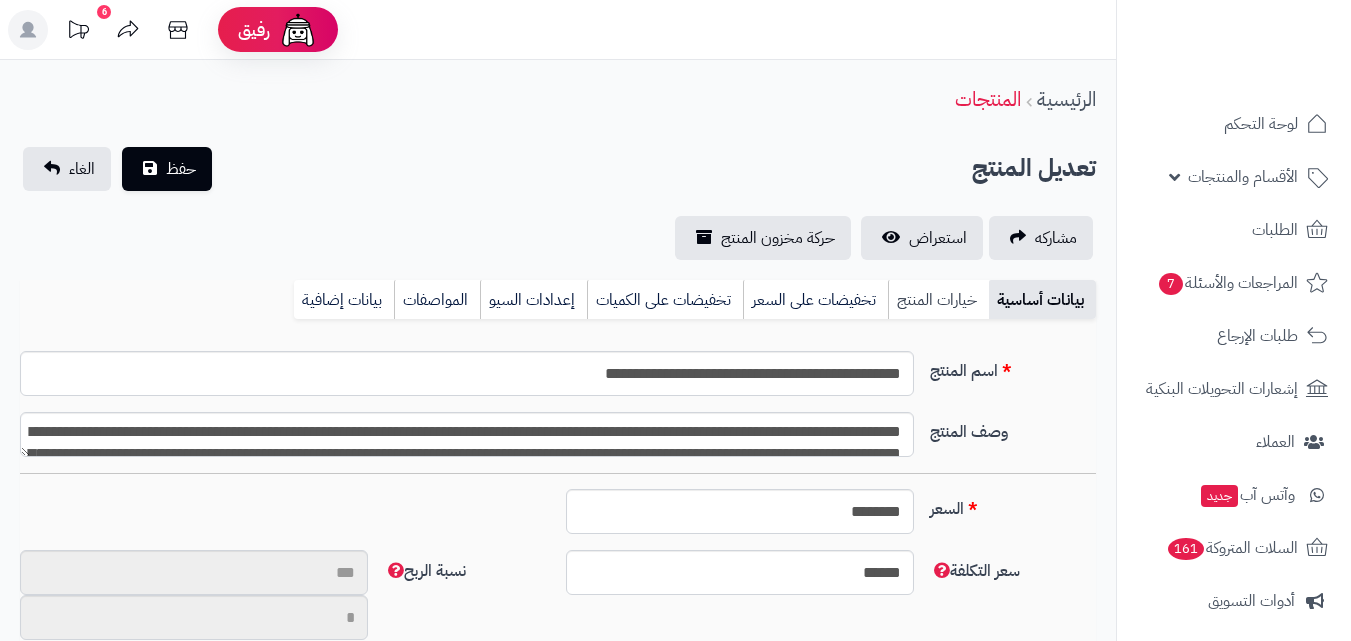 click on "خيارات المنتج" at bounding box center [938, 300] 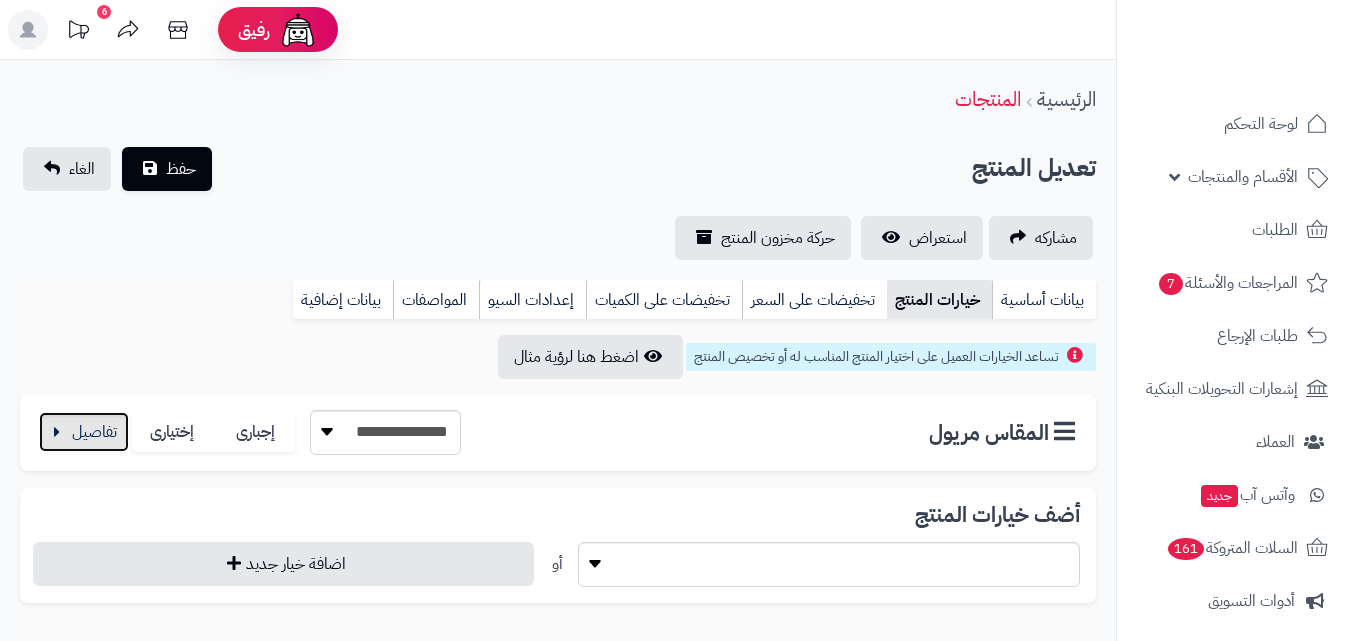 click at bounding box center (84, 432) 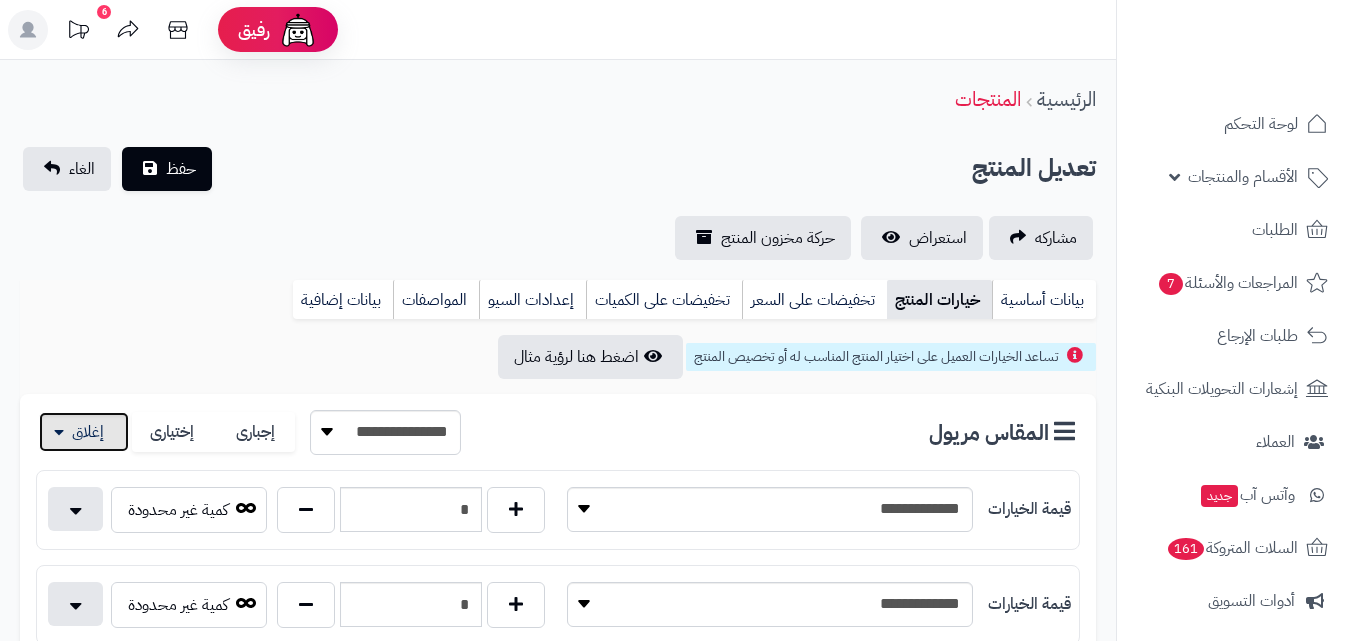 type 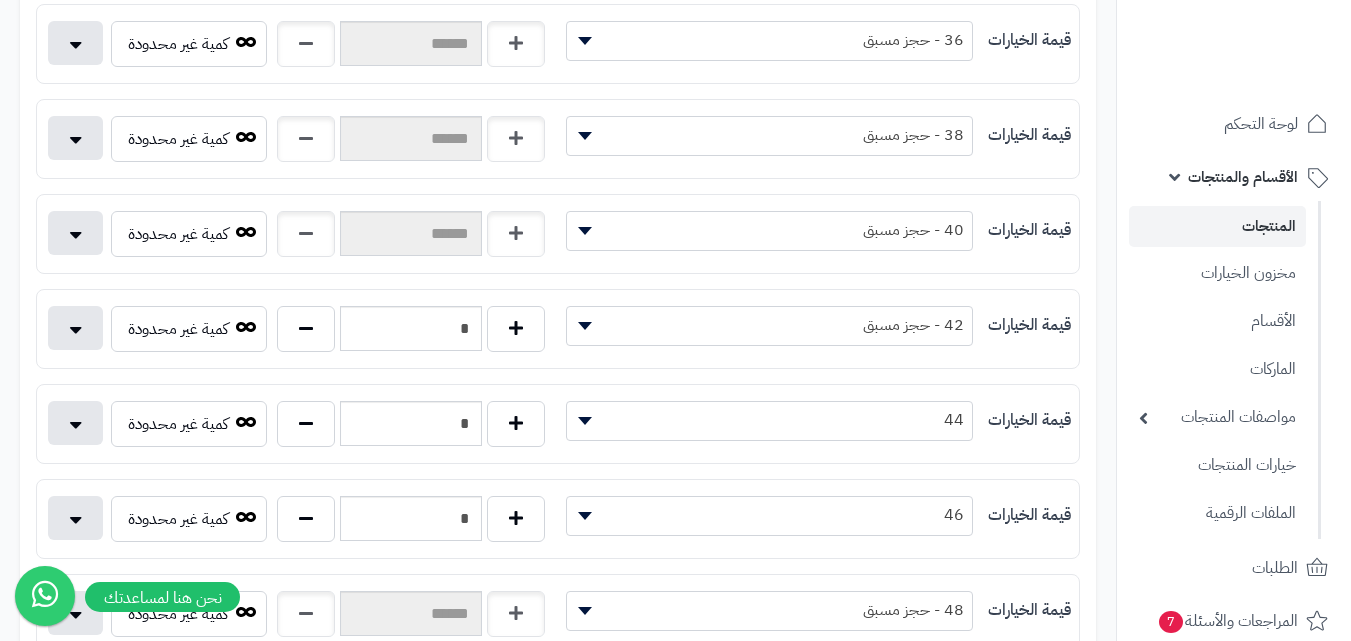 scroll, scrollTop: 600, scrollLeft: 0, axis: vertical 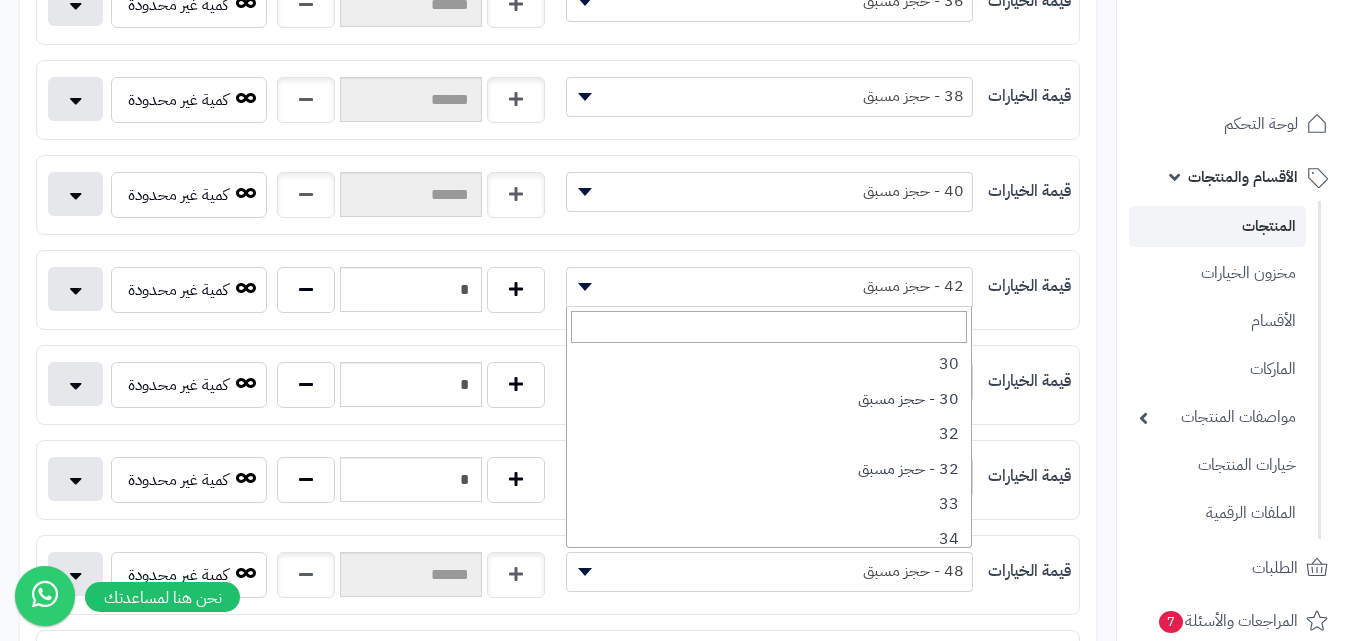click on "42 - حجز مسبق" at bounding box center [769, 286] 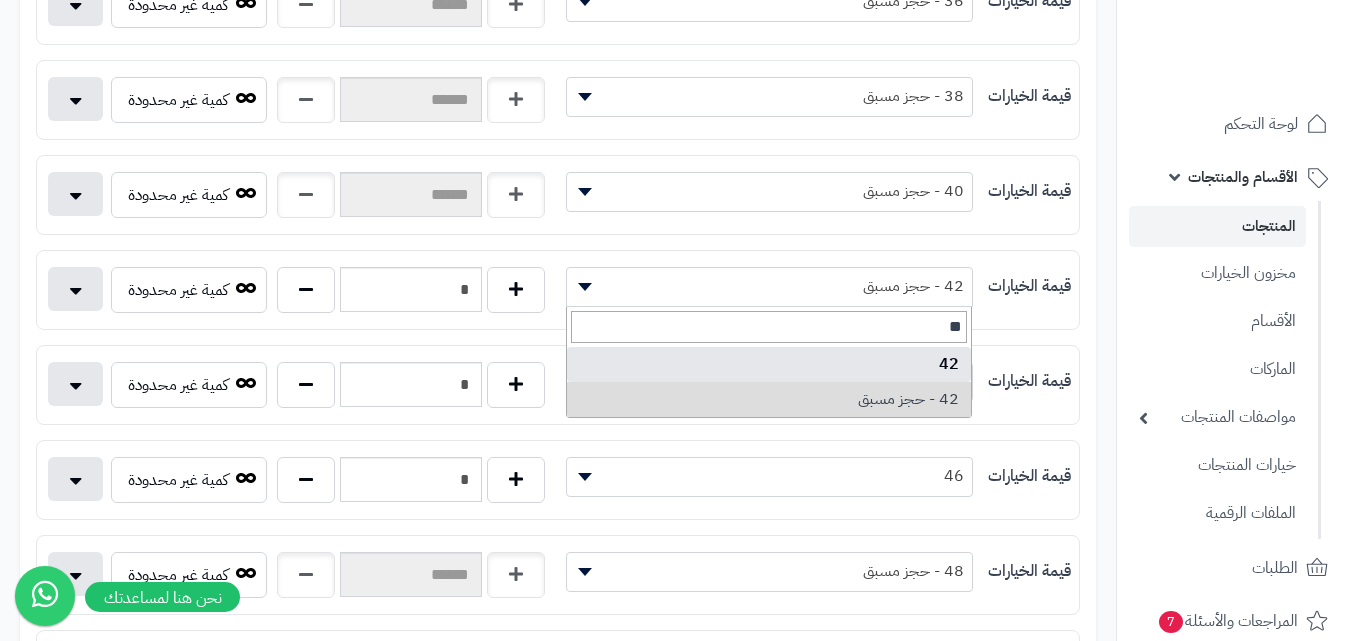 type on "**" 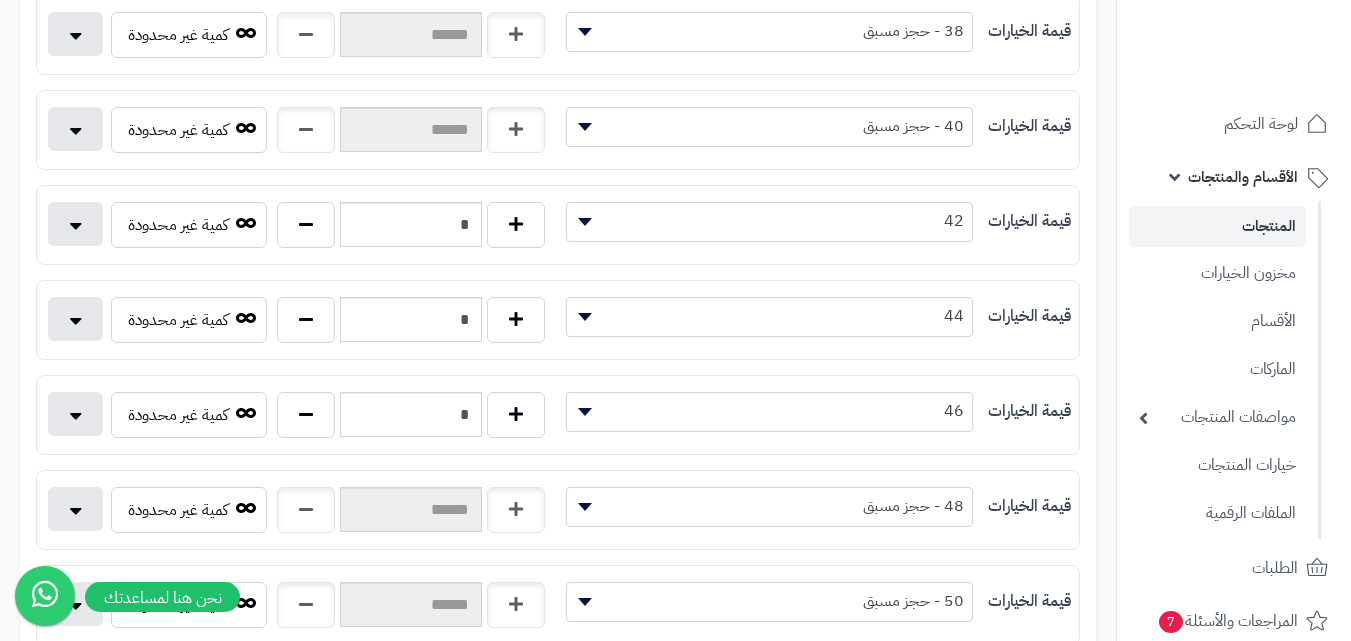 scroll, scrollTop: 700, scrollLeft: 0, axis: vertical 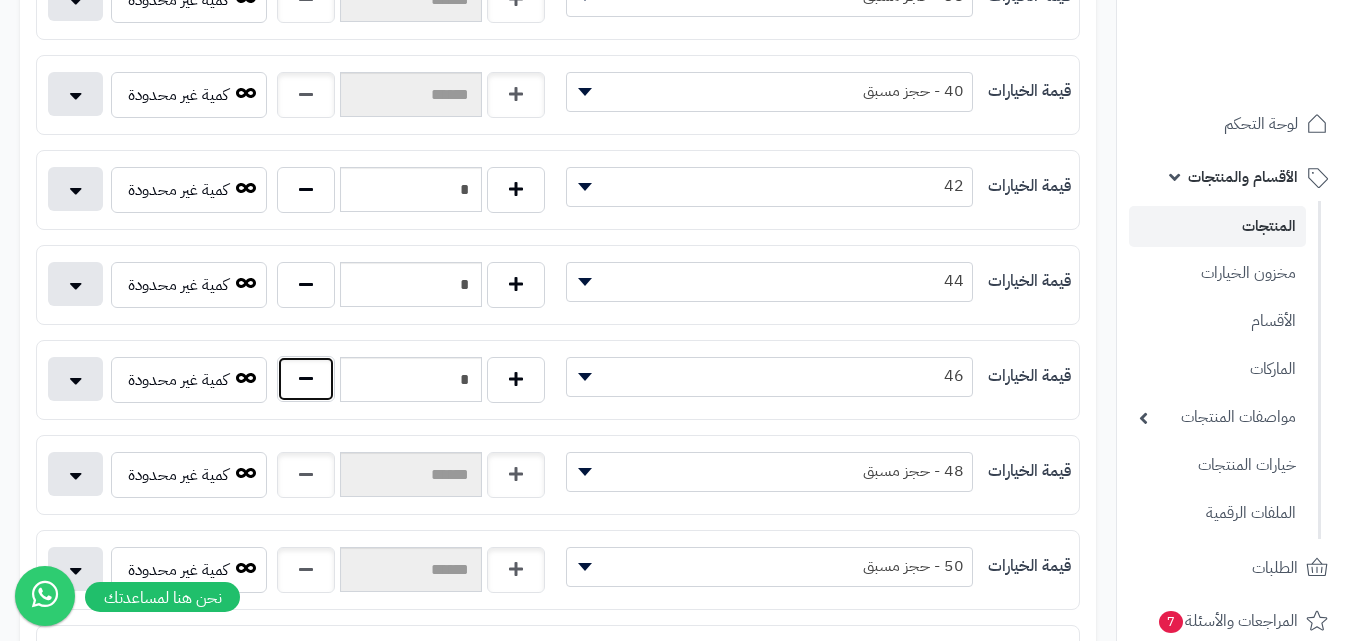 click at bounding box center (306, 379) 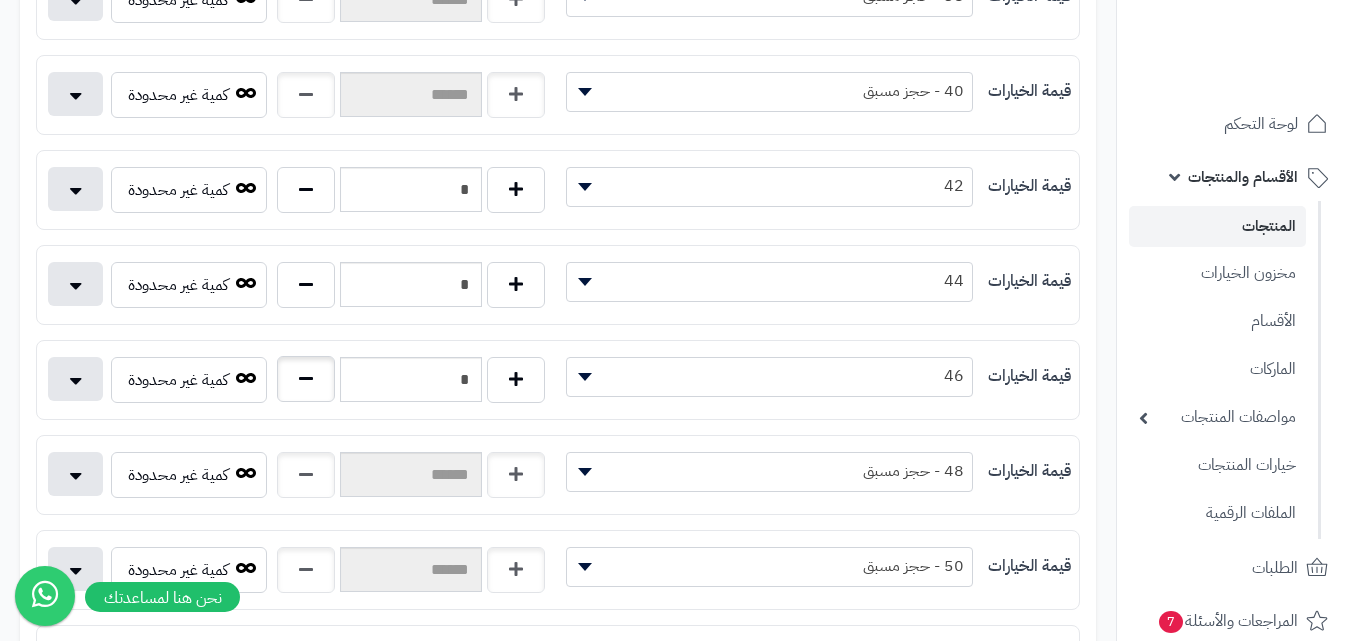 type on "*" 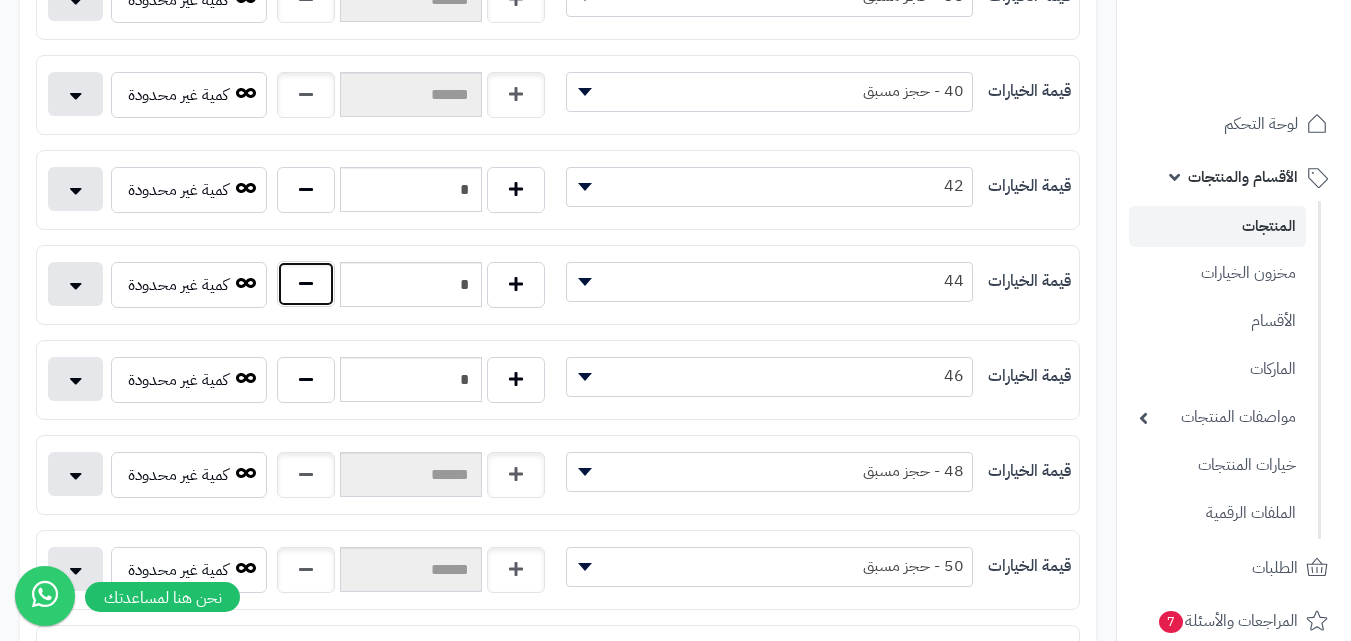 click at bounding box center (306, 284) 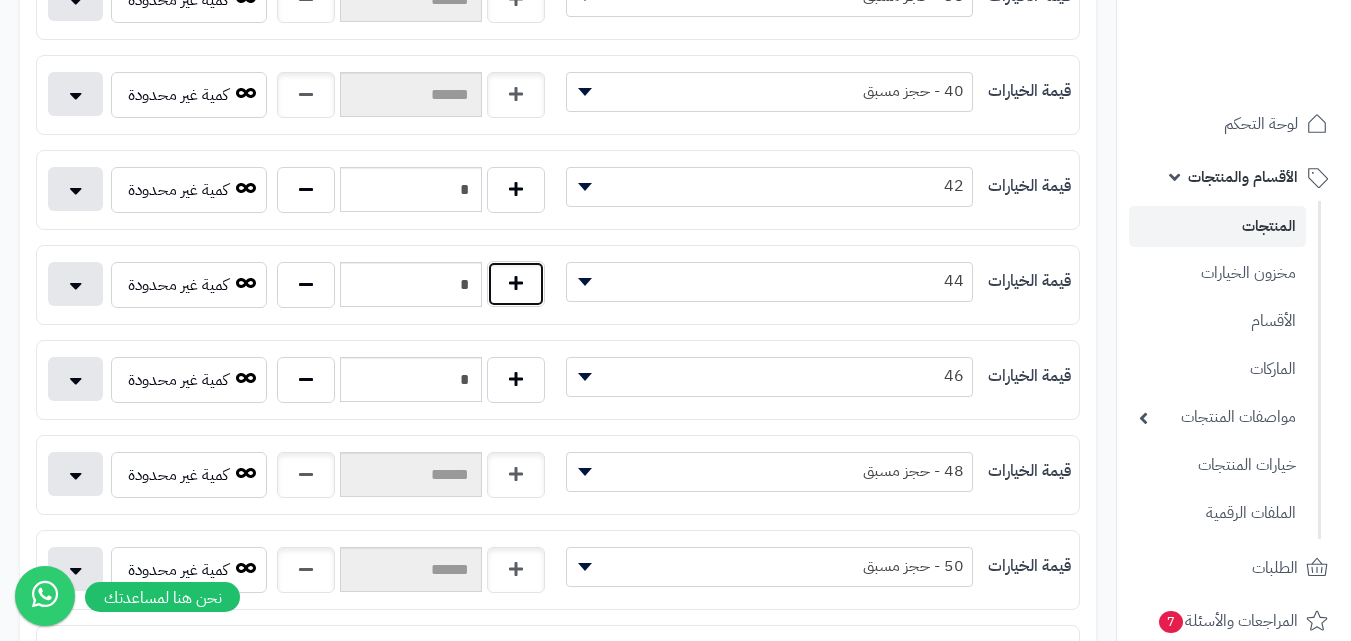 click at bounding box center [516, 284] 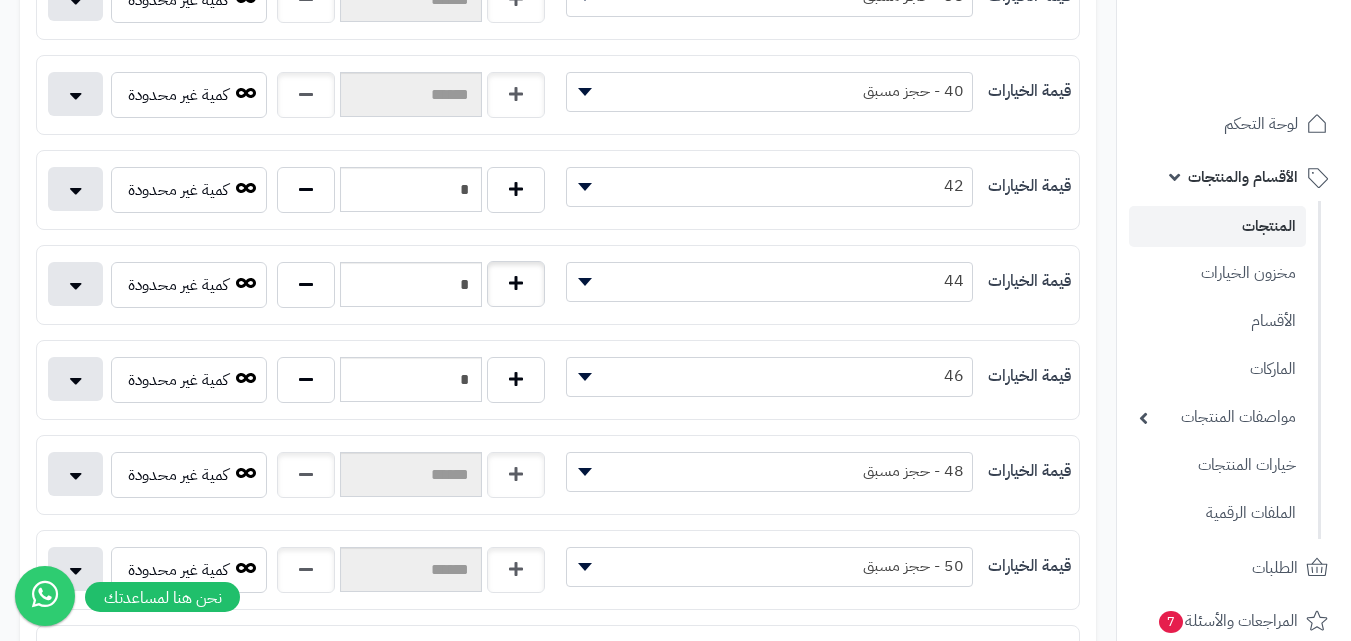 type on "*" 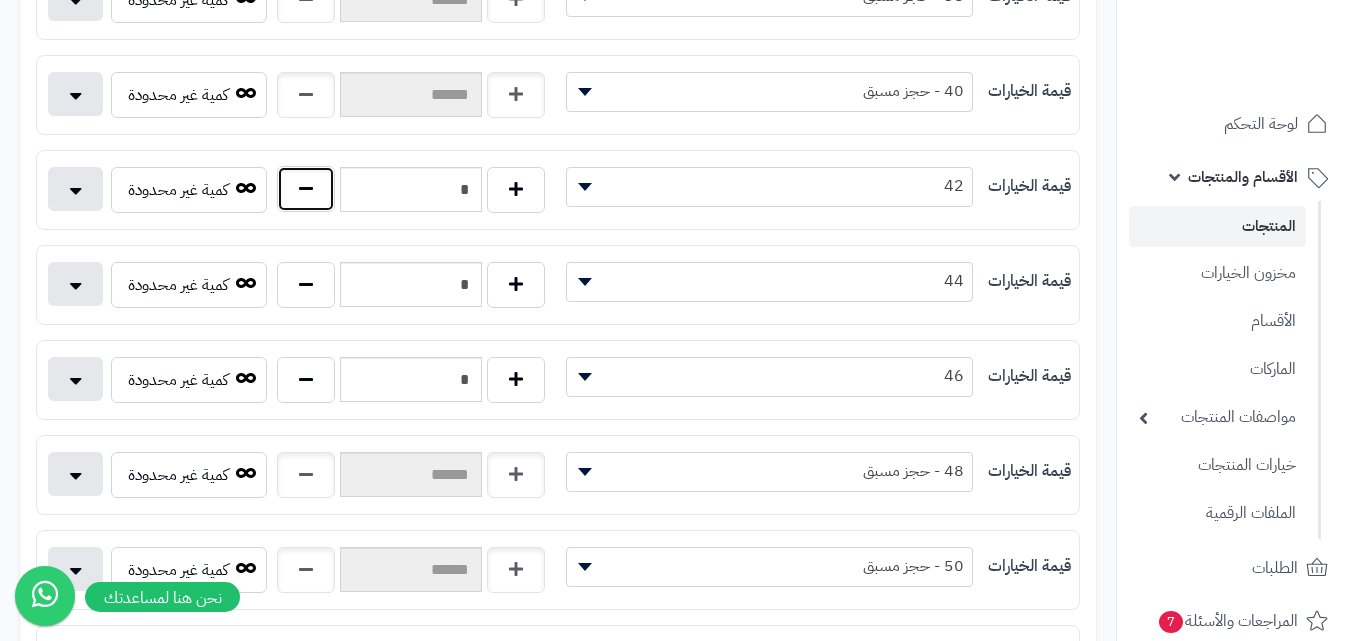 click at bounding box center [306, 189] 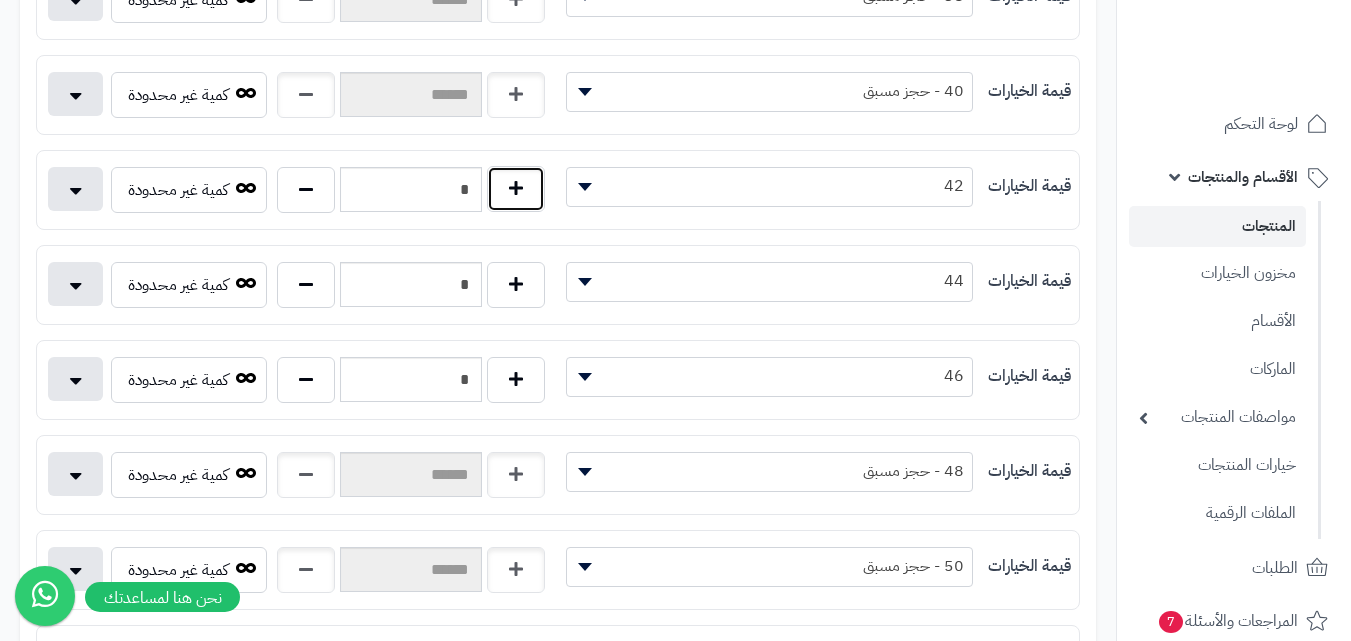 click at bounding box center (516, 189) 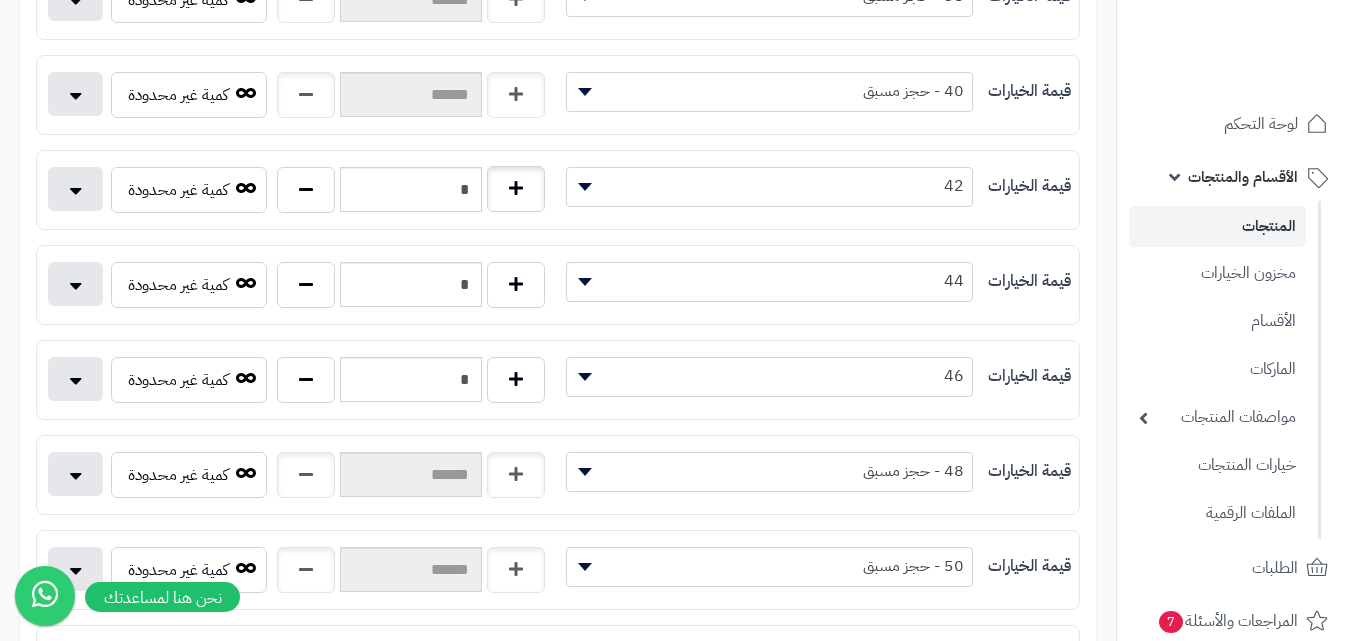 type on "*" 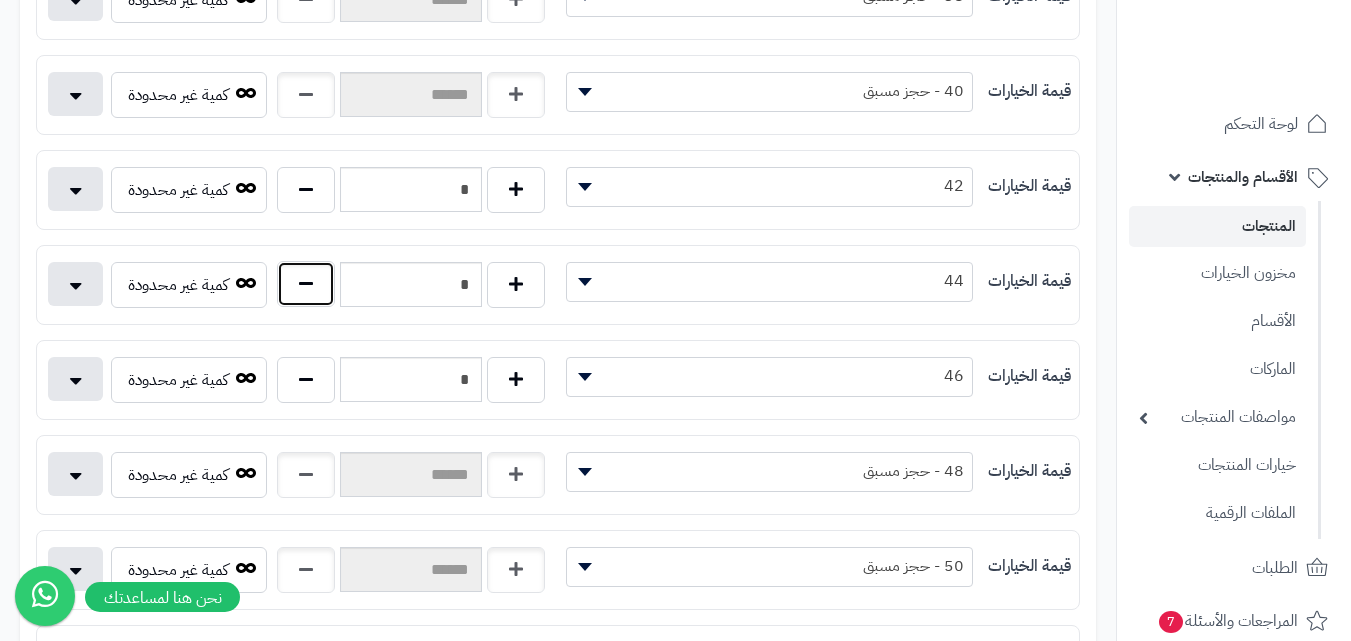 click at bounding box center [306, 284] 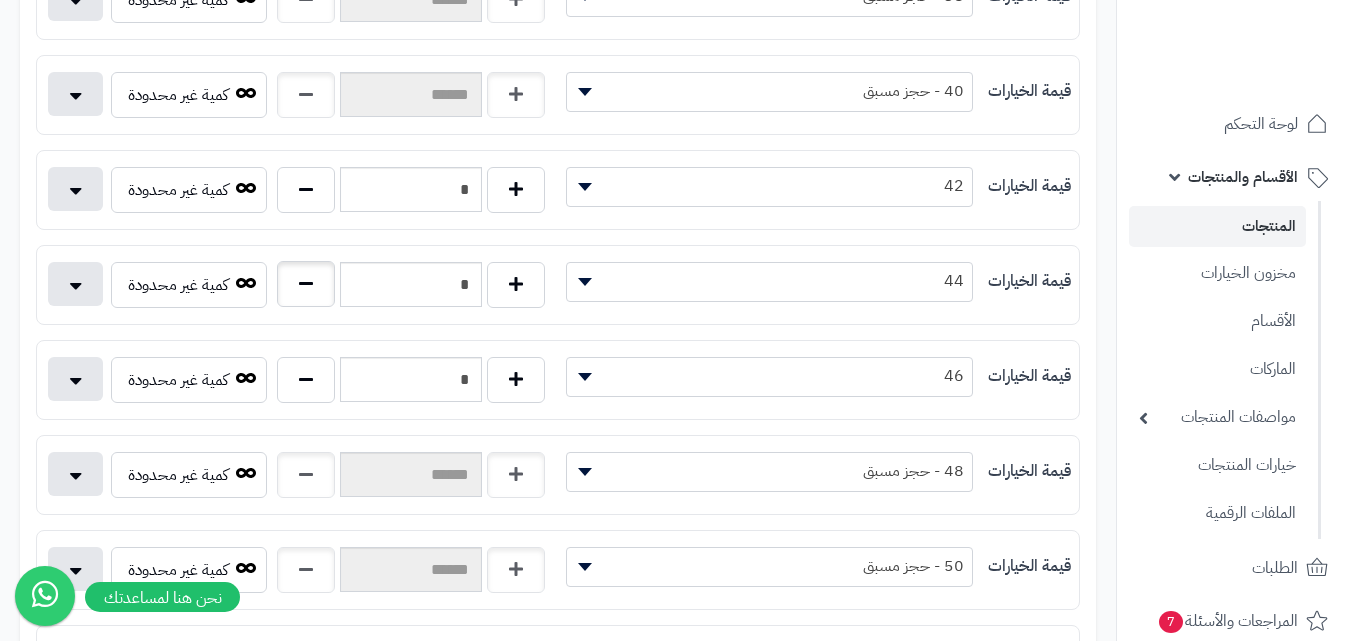 type on "*" 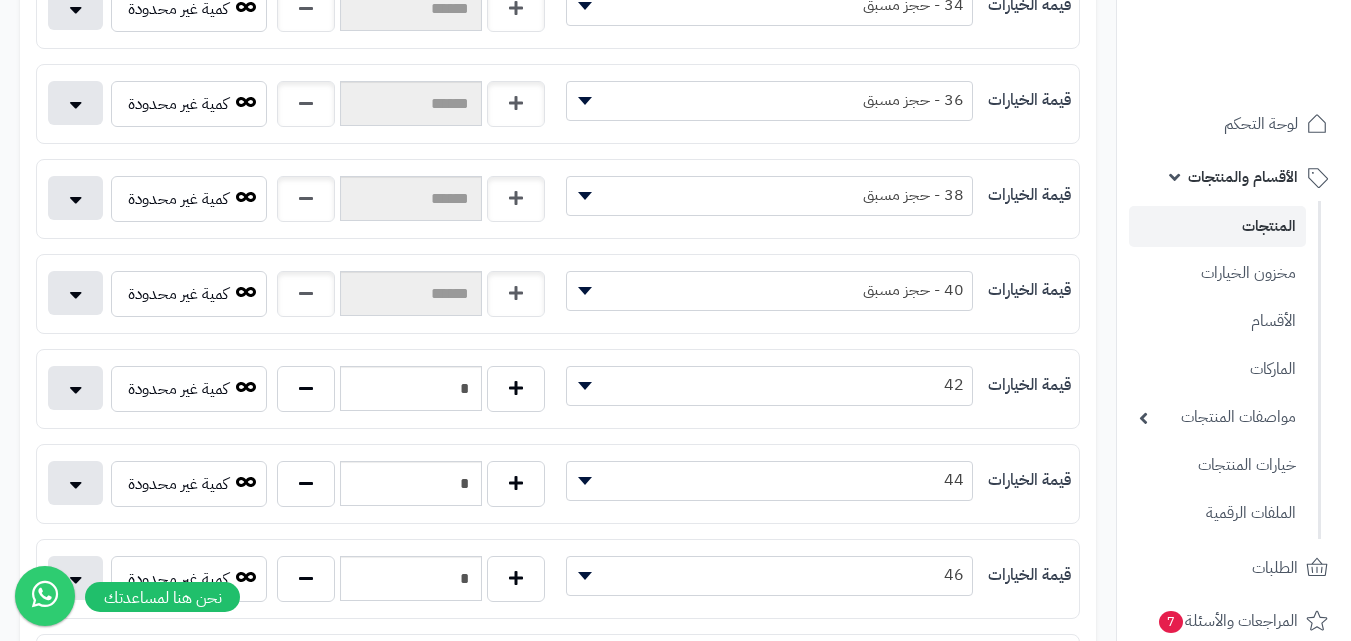 scroll, scrollTop: 200, scrollLeft: 0, axis: vertical 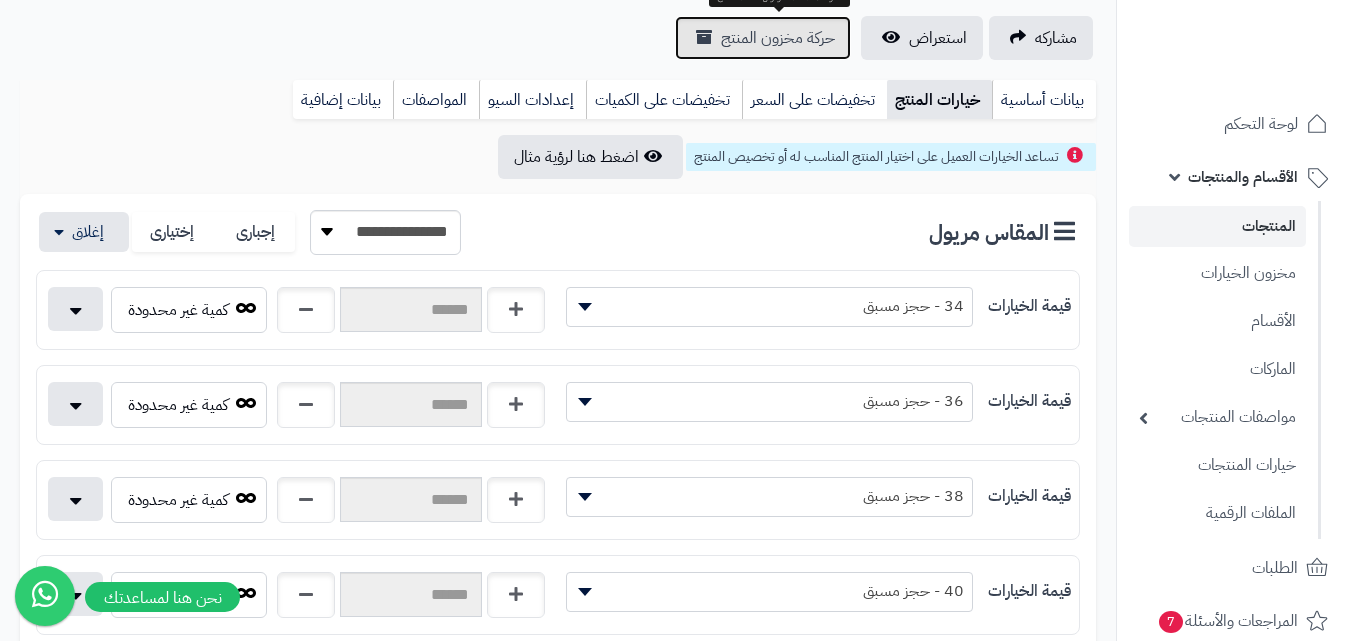 click on "حركة مخزون المنتج" at bounding box center (778, 38) 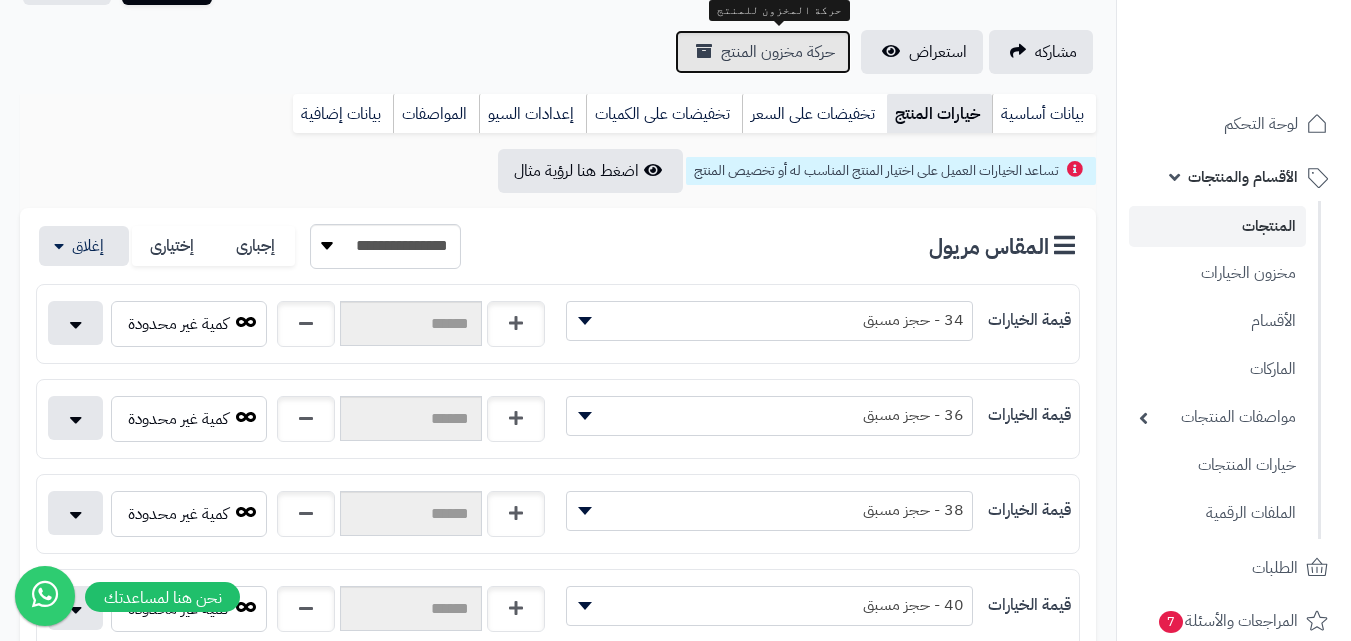 scroll, scrollTop: 0, scrollLeft: 0, axis: both 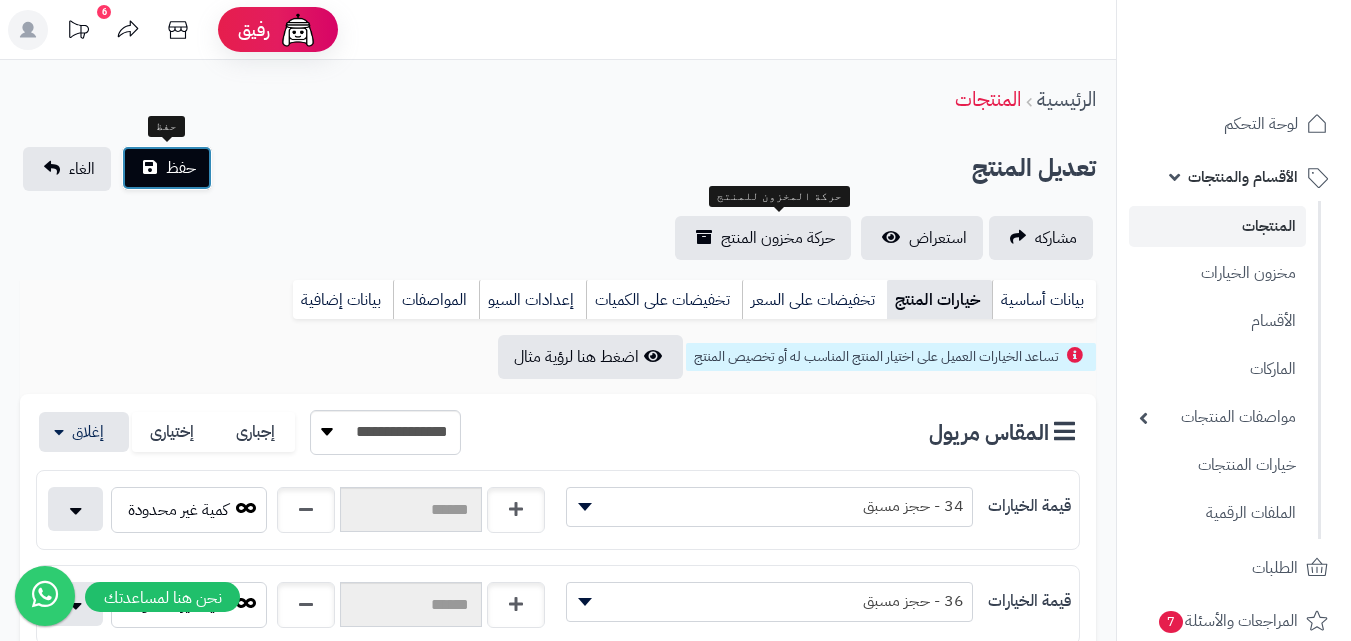 click on "حفظ" at bounding box center [167, 168] 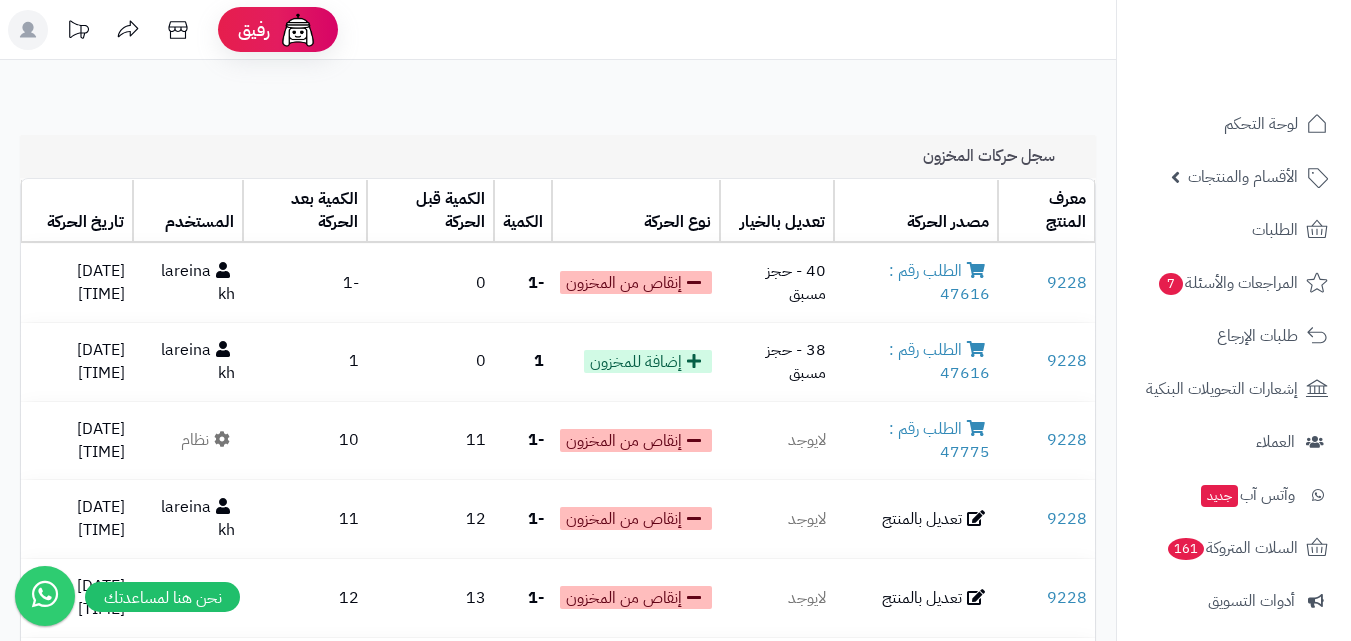 scroll, scrollTop: 0, scrollLeft: 0, axis: both 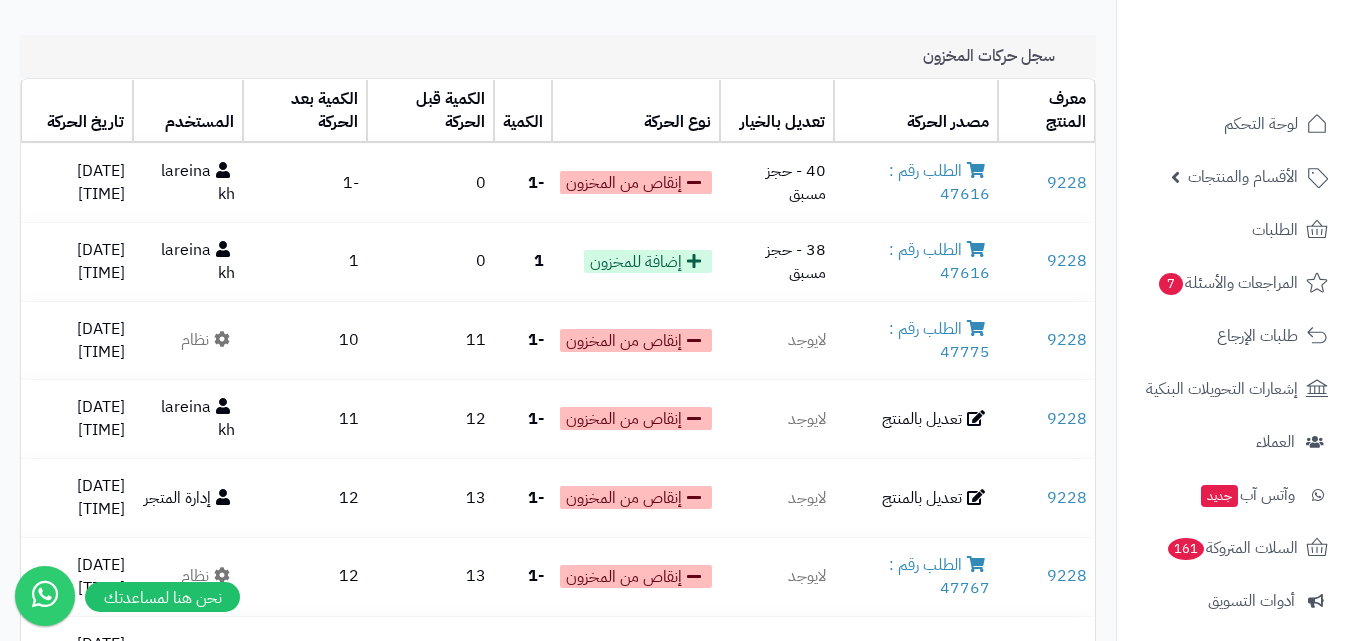 drag, startPoint x: 829, startPoint y: 248, endPoint x: 818, endPoint y: 50, distance: 198.30531 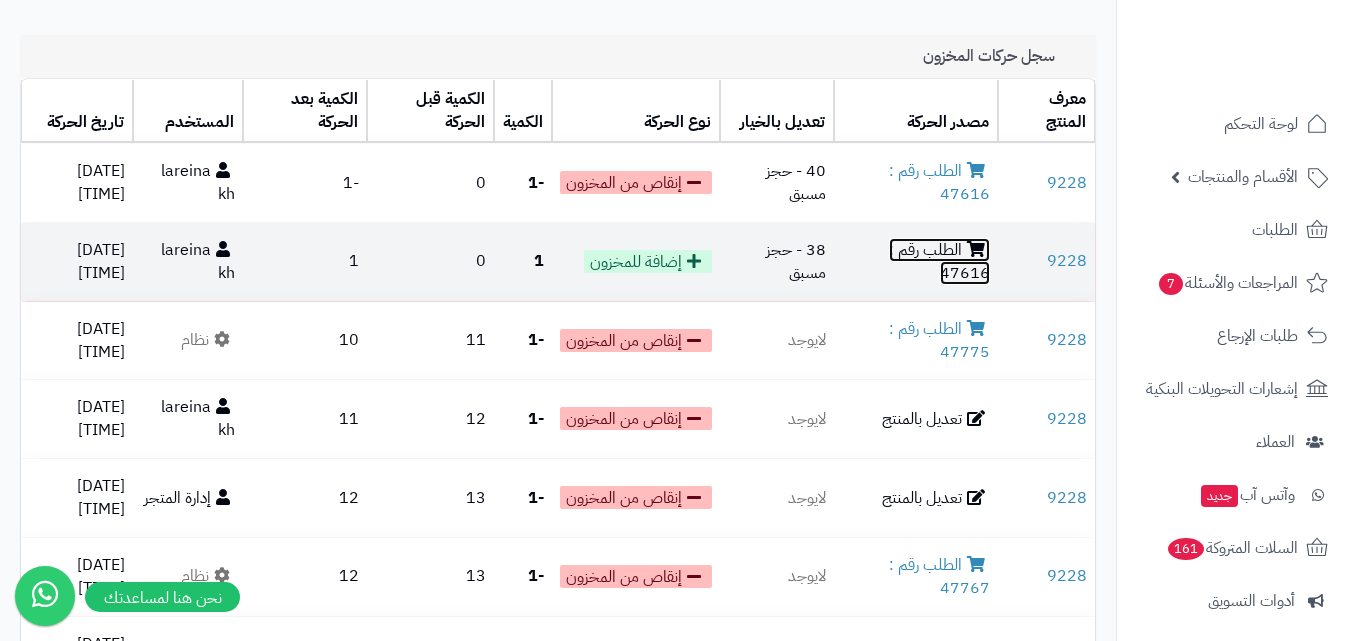 drag, startPoint x: 833, startPoint y: 249, endPoint x: 914, endPoint y: 255, distance: 81.22192 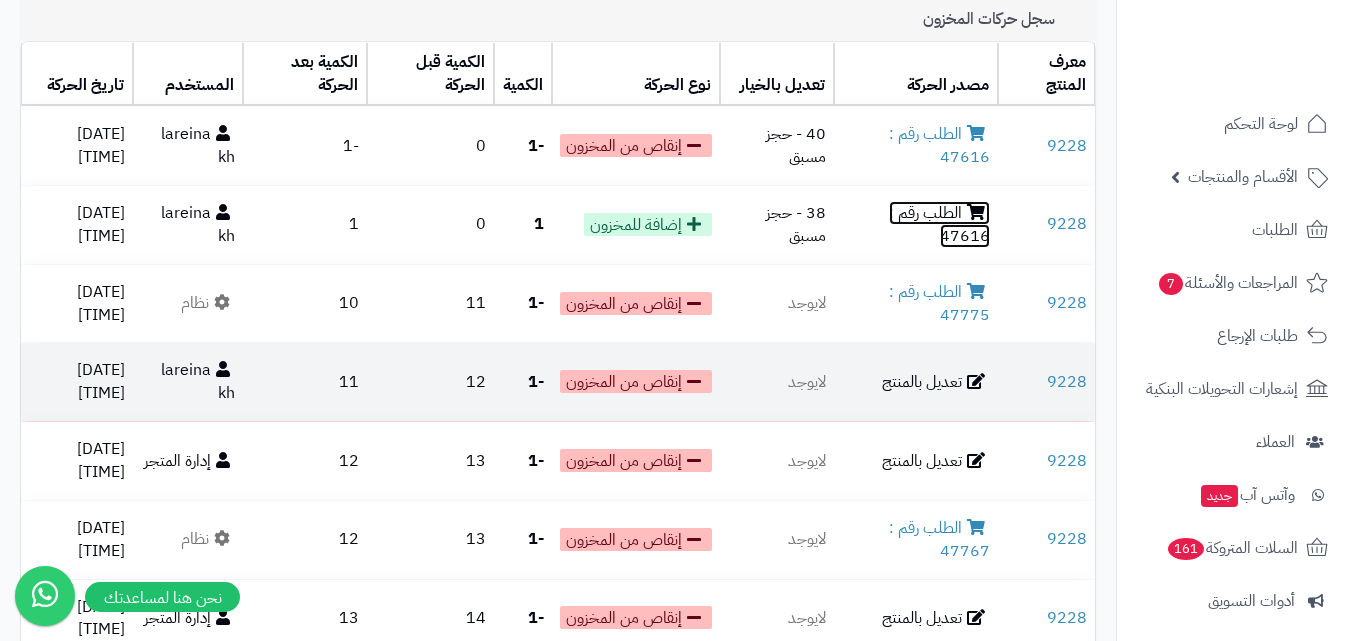 scroll, scrollTop: 200, scrollLeft: 0, axis: vertical 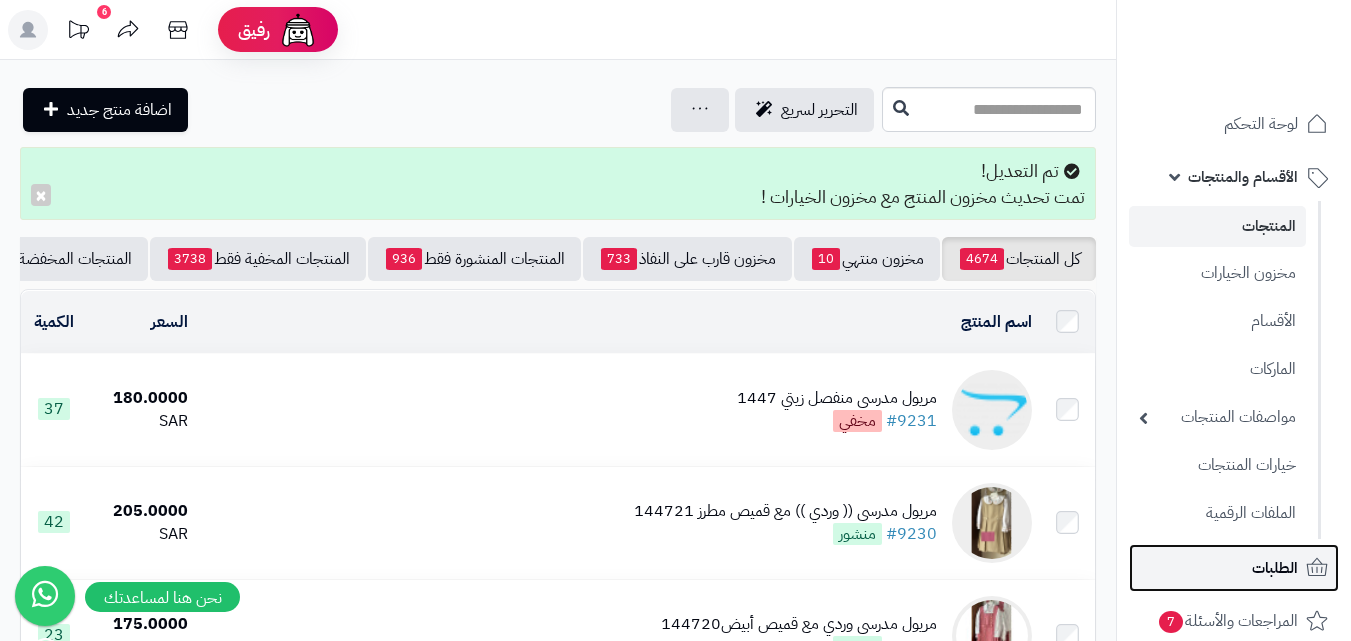 click on "الطلبات" at bounding box center [1234, 568] 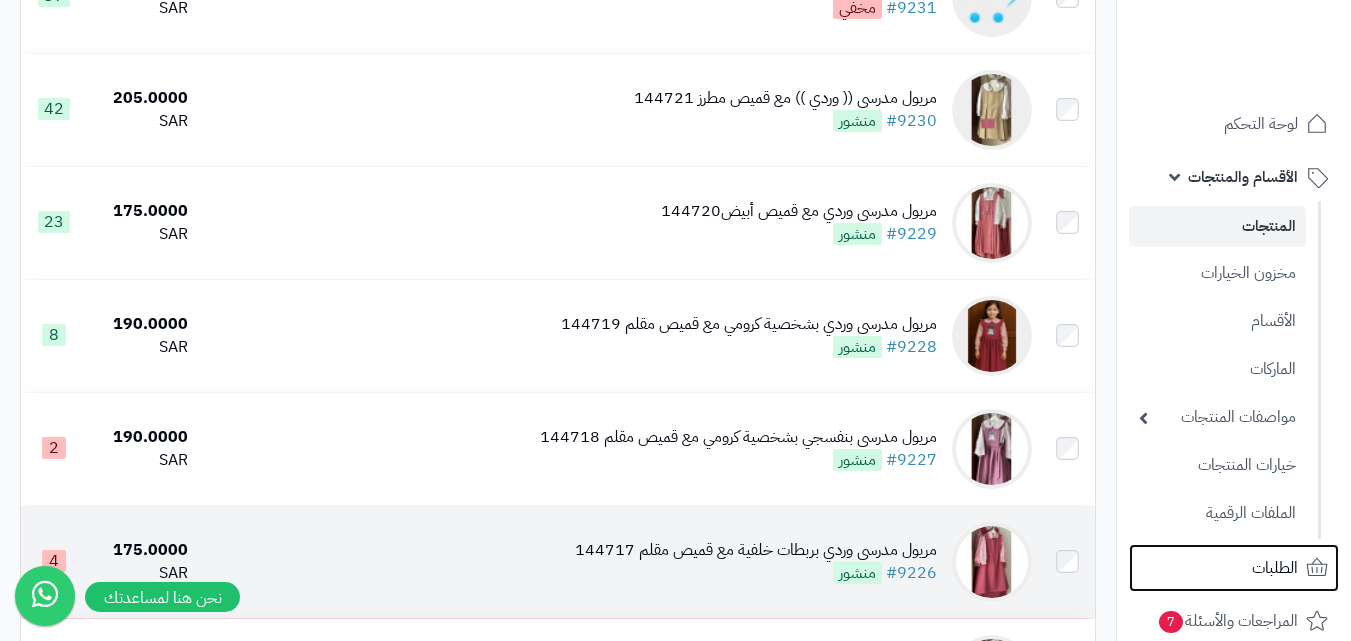 scroll, scrollTop: 500, scrollLeft: 0, axis: vertical 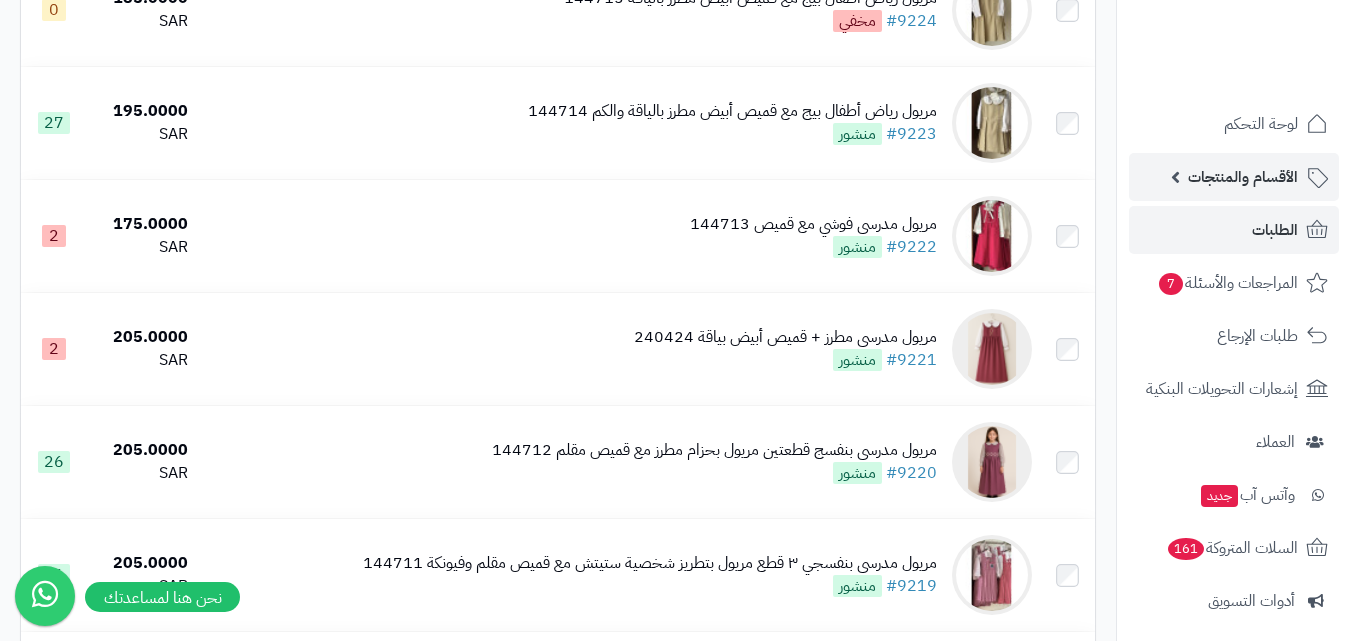 click on "الأقسام والمنتجات" at bounding box center [1234, 177] 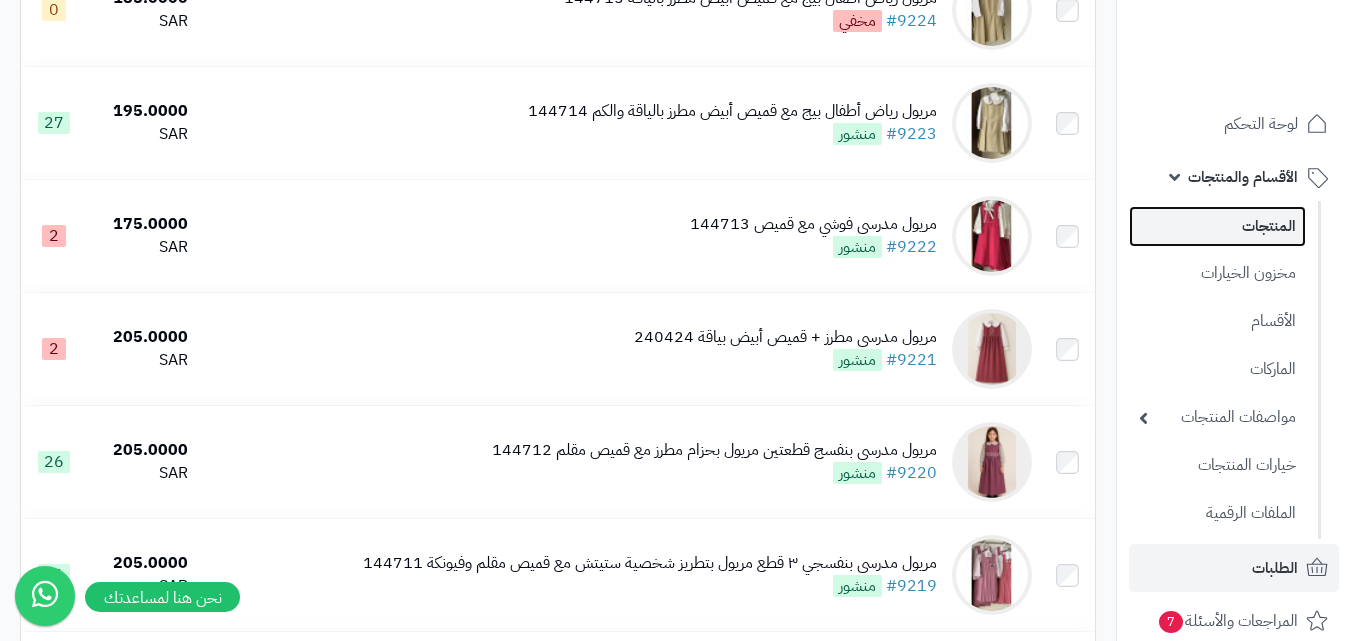 click on "المنتجات" at bounding box center (1217, 226) 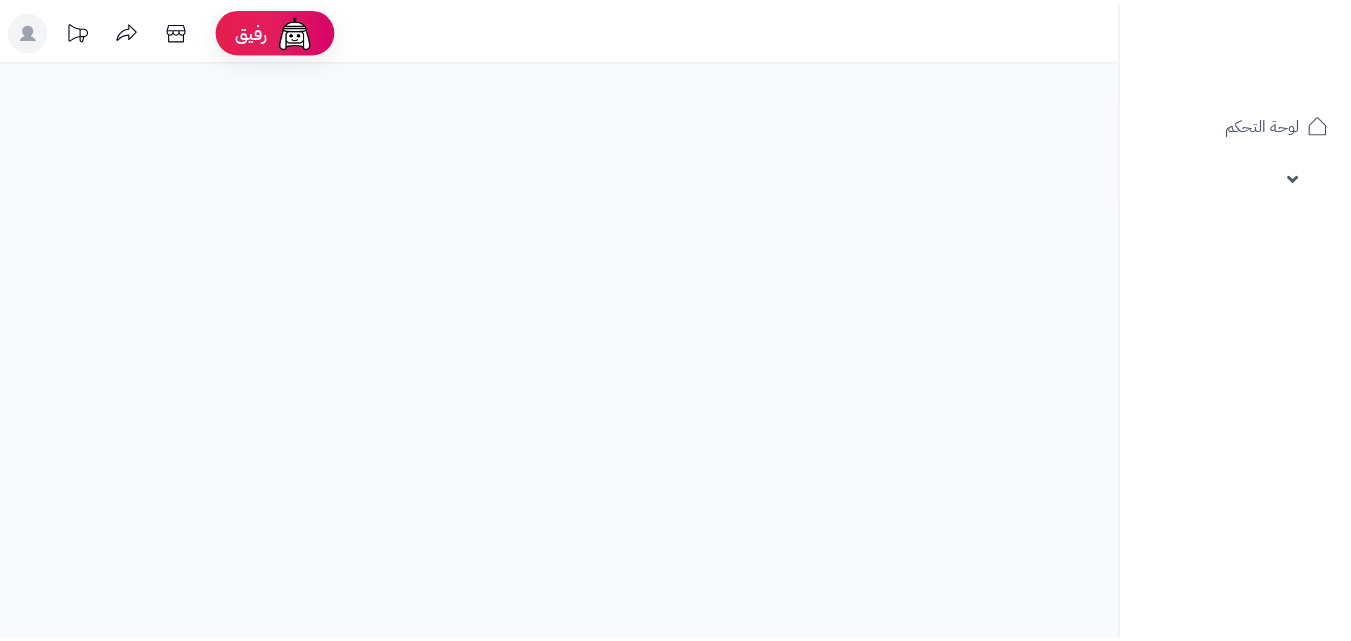 scroll, scrollTop: 0, scrollLeft: 0, axis: both 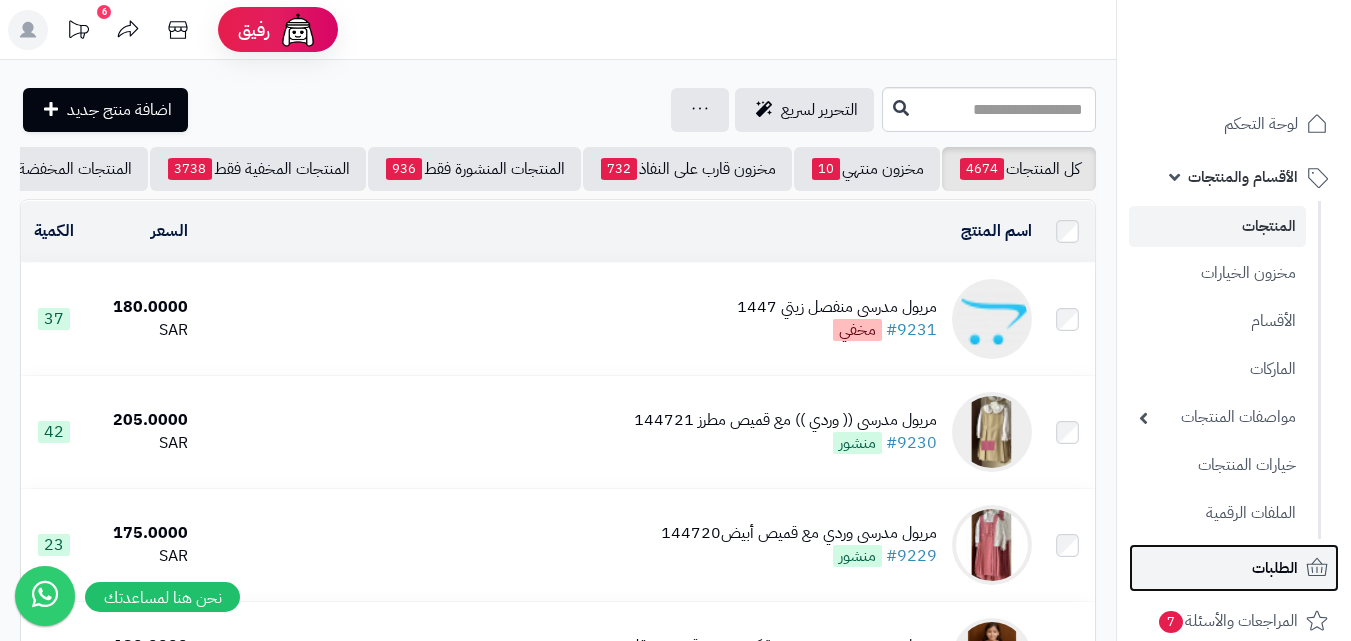 click on "الطلبات" at bounding box center (1234, 568) 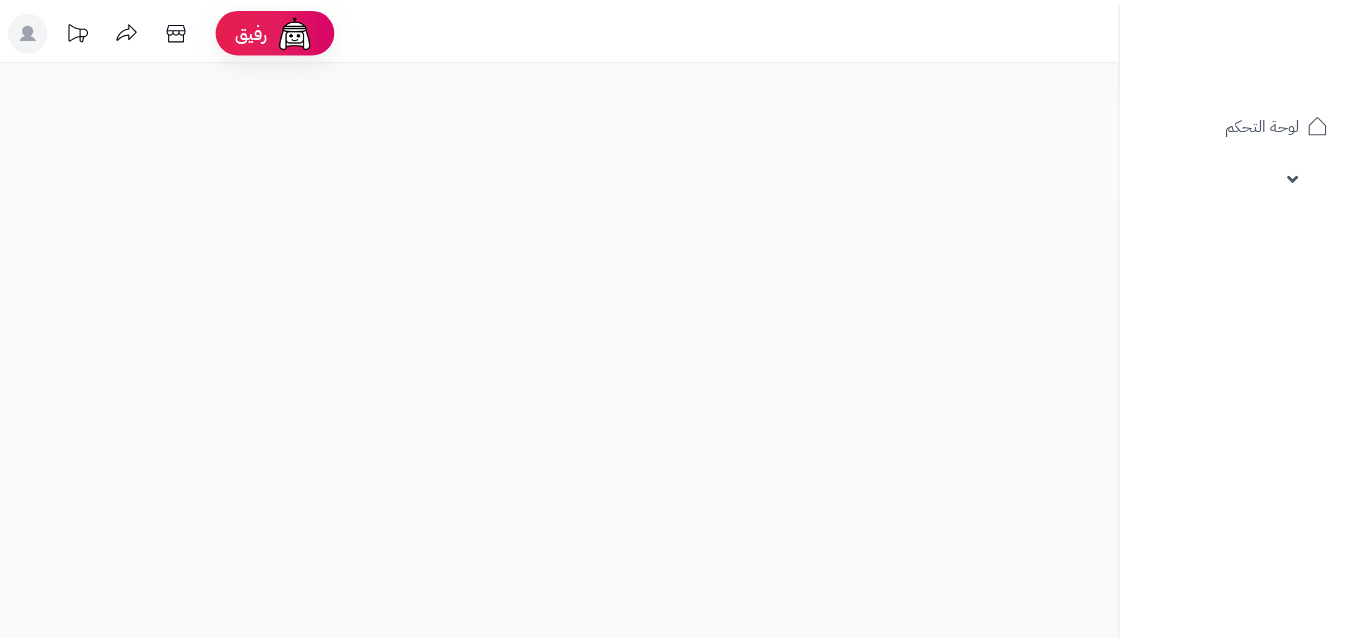 scroll, scrollTop: 0, scrollLeft: 0, axis: both 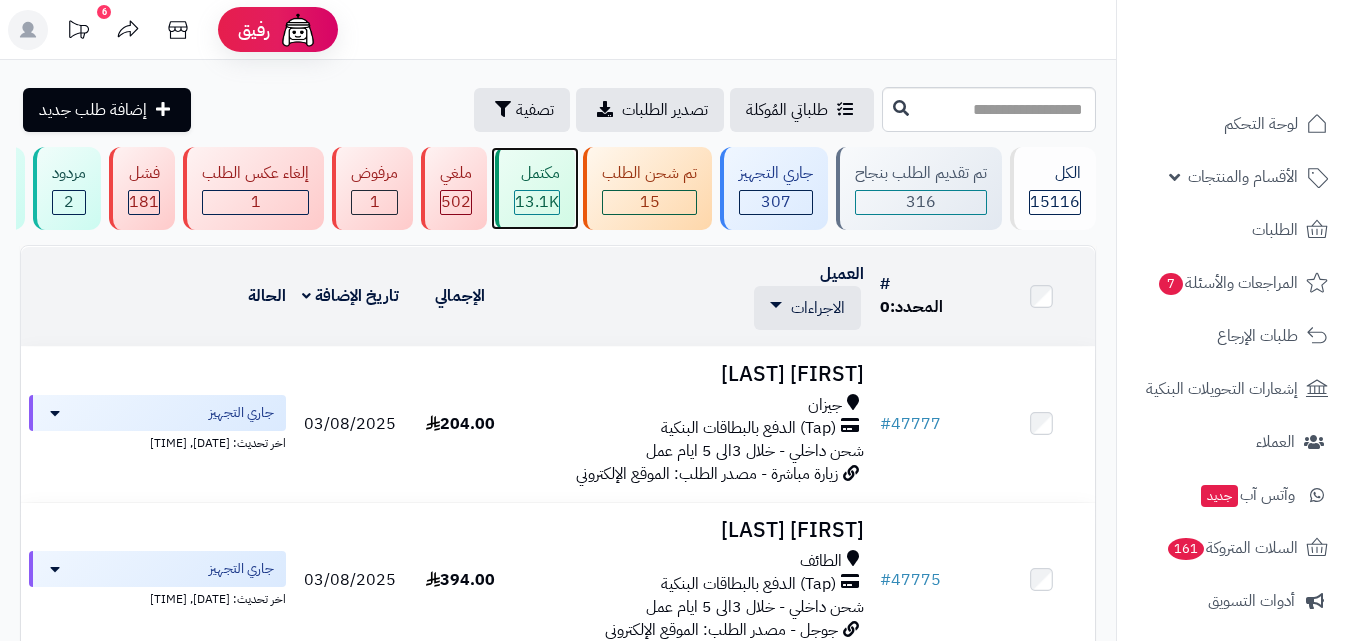 click on "مكتمل
13.1K" at bounding box center [535, 188] 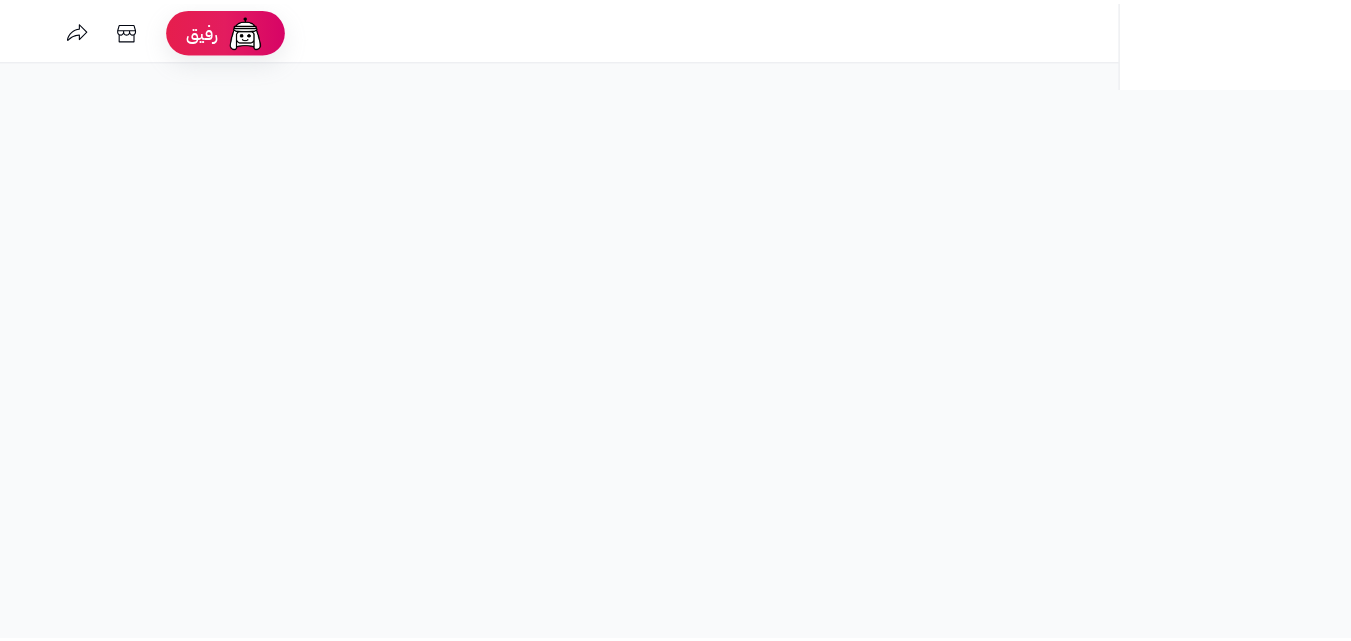 scroll, scrollTop: 0, scrollLeft: 0, axis: both 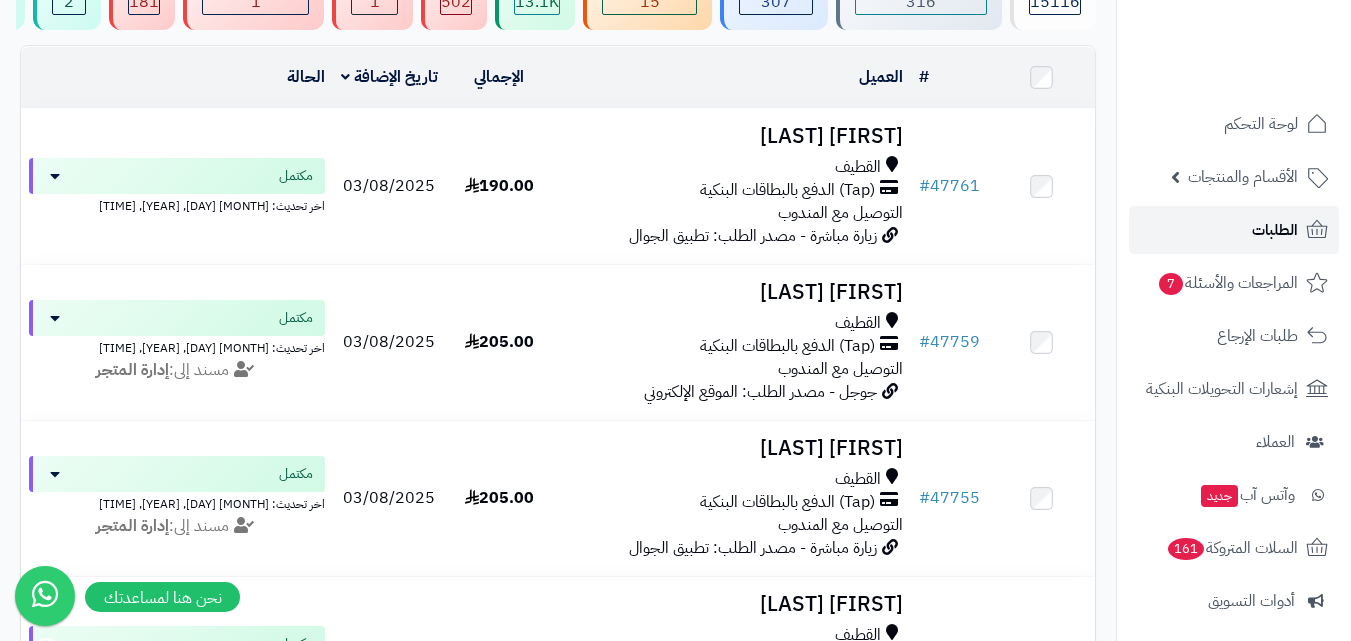 click on "الطلبات" at bounding box center [1275, 230] 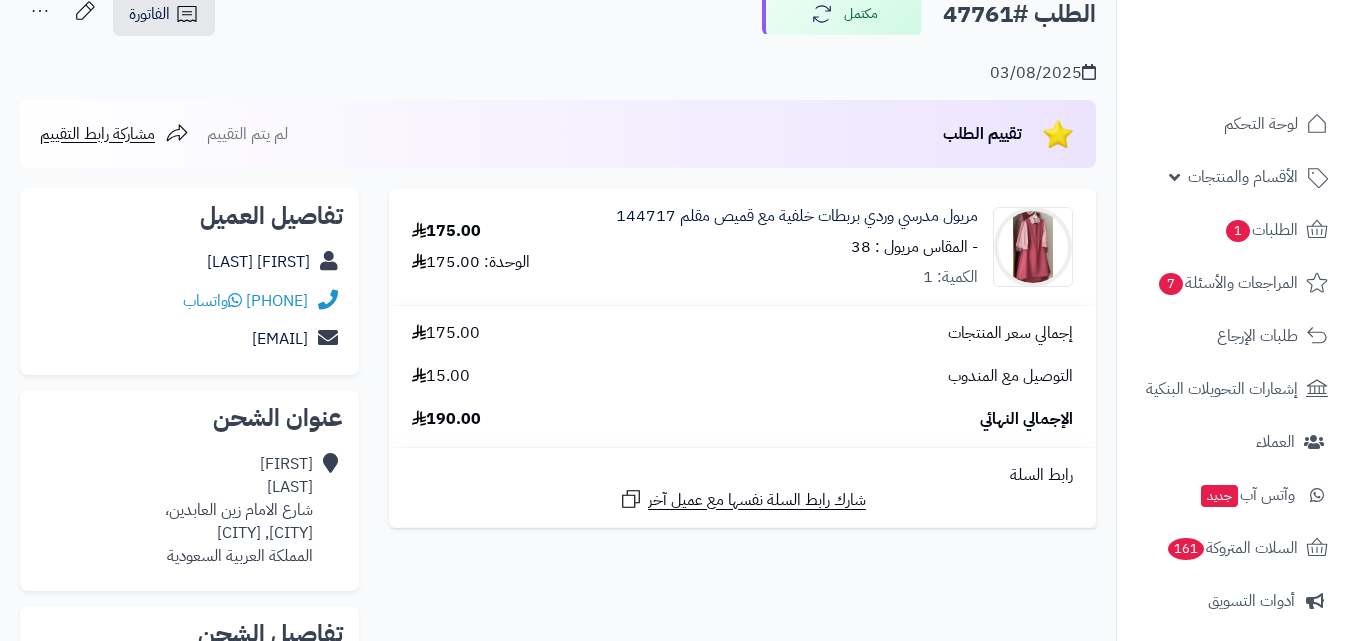 scroll, scrollTop: 72, scrollLeft: 0, axis: vertical 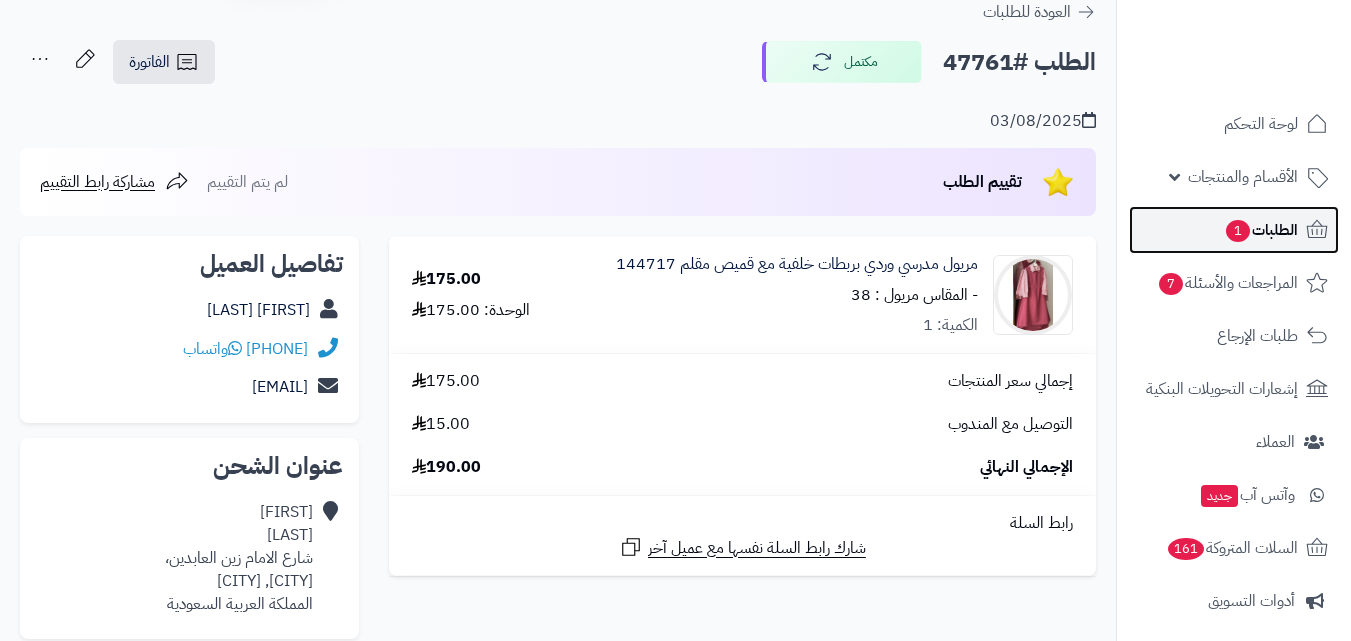 click on "الطلبات  1" at bounding box center (1261, 230) 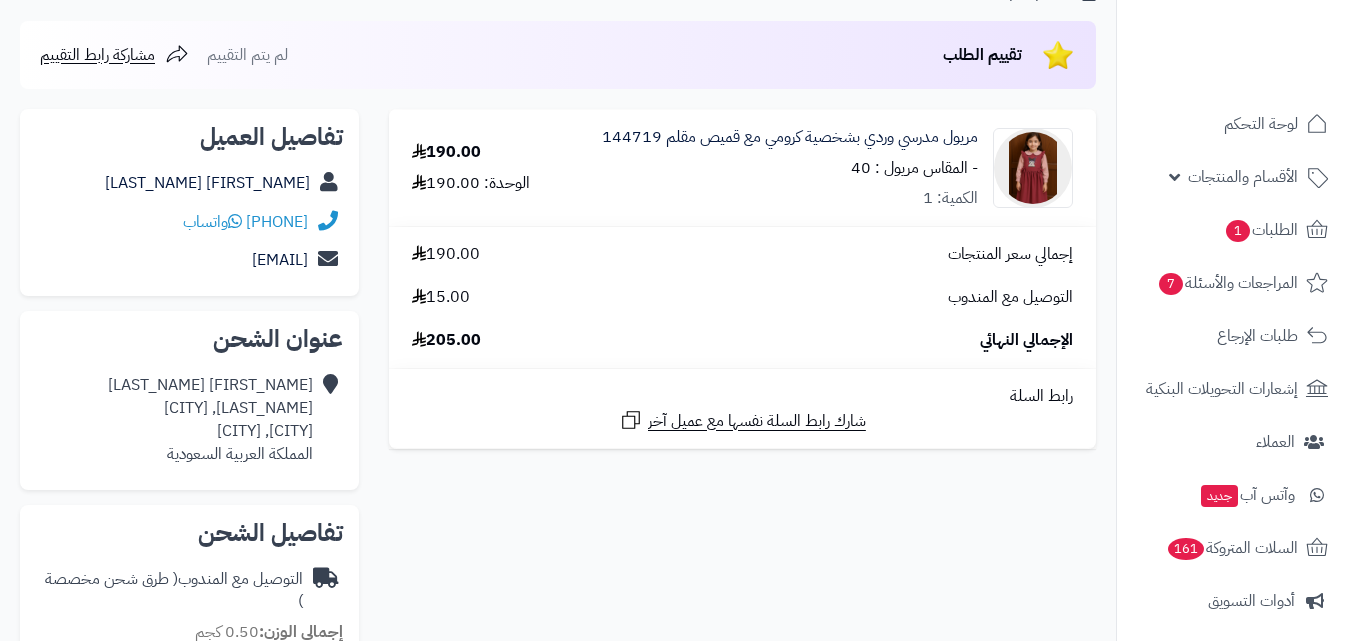 scroll, scrollTop: 200, scrollLeft: 0, axis: vertical 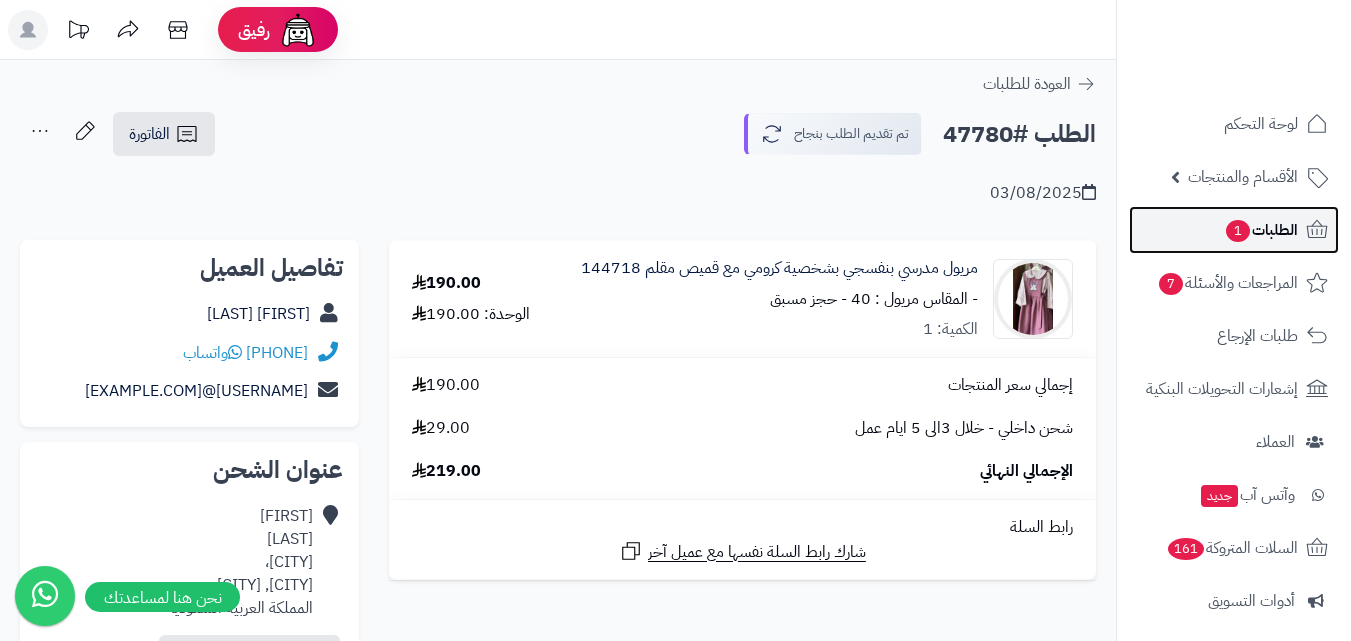 click on "1" at bounding box center (1238, 231) 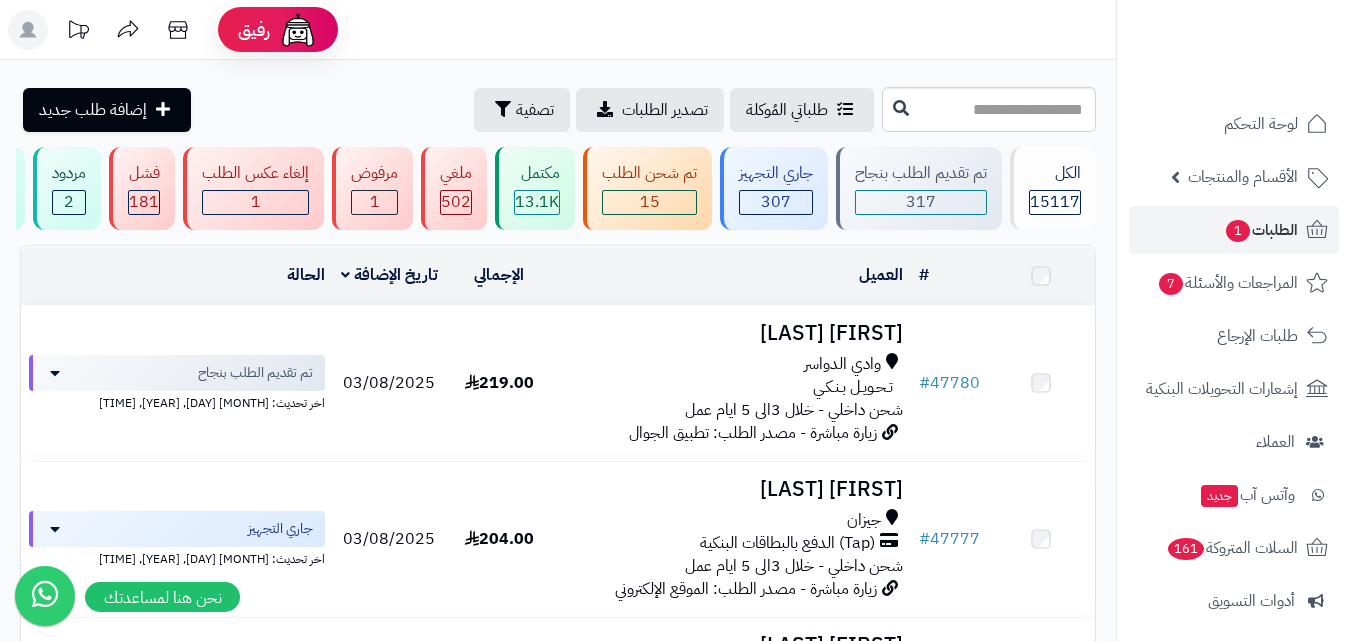 scroll, scrollTop: 0, scrollLeft: 0, axis: both 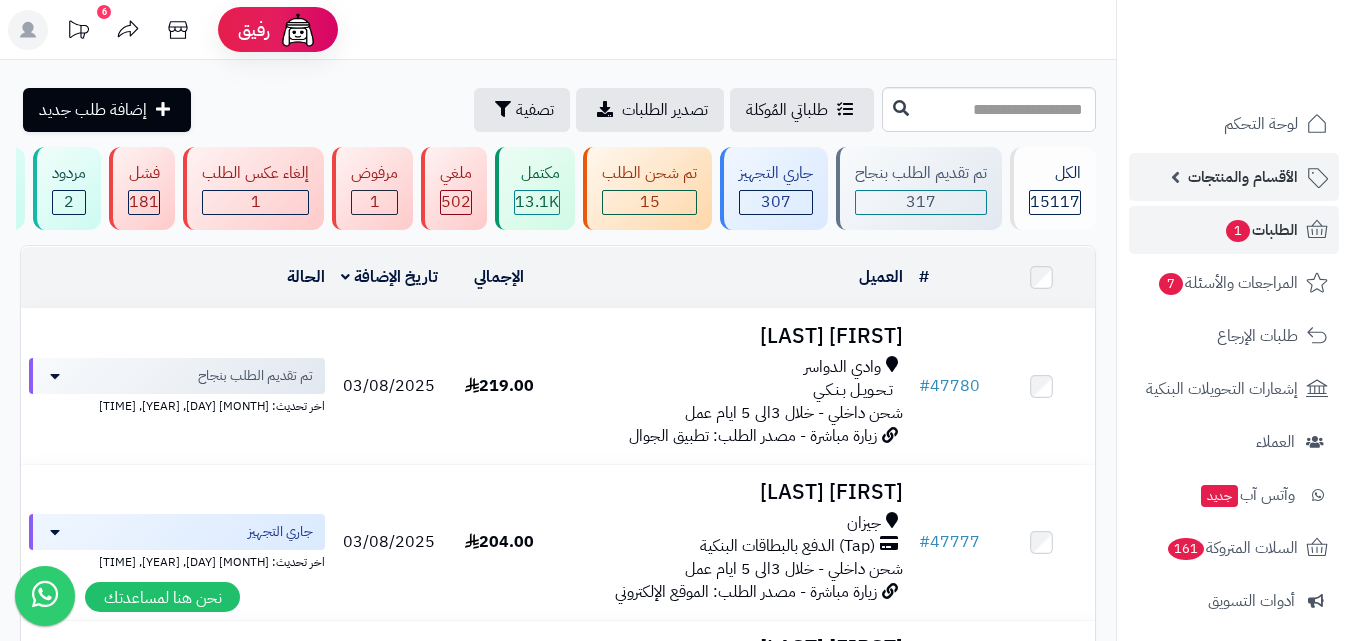 click on "الأقسام والمنتجات" at bounding box center (1234, 177) 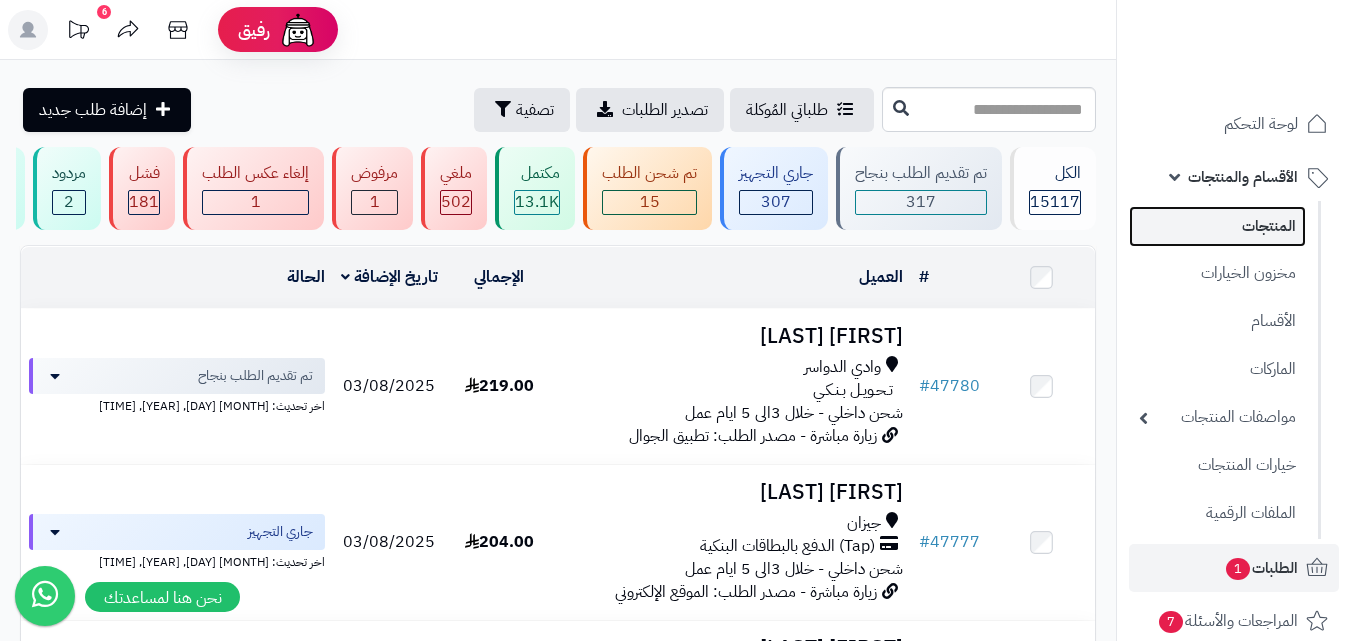 click on "المنتجات" at bounding box center [1217, 226] 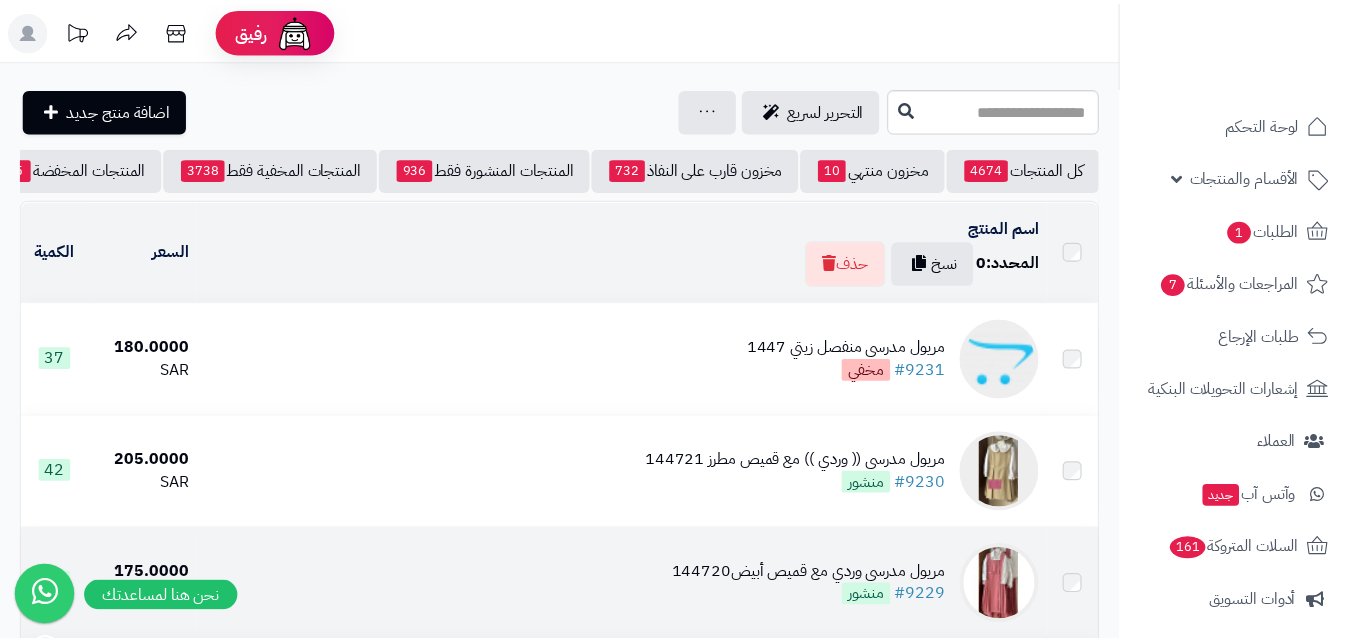 scroll, scrollTop: 0, scrollLeft: 0, axis: both 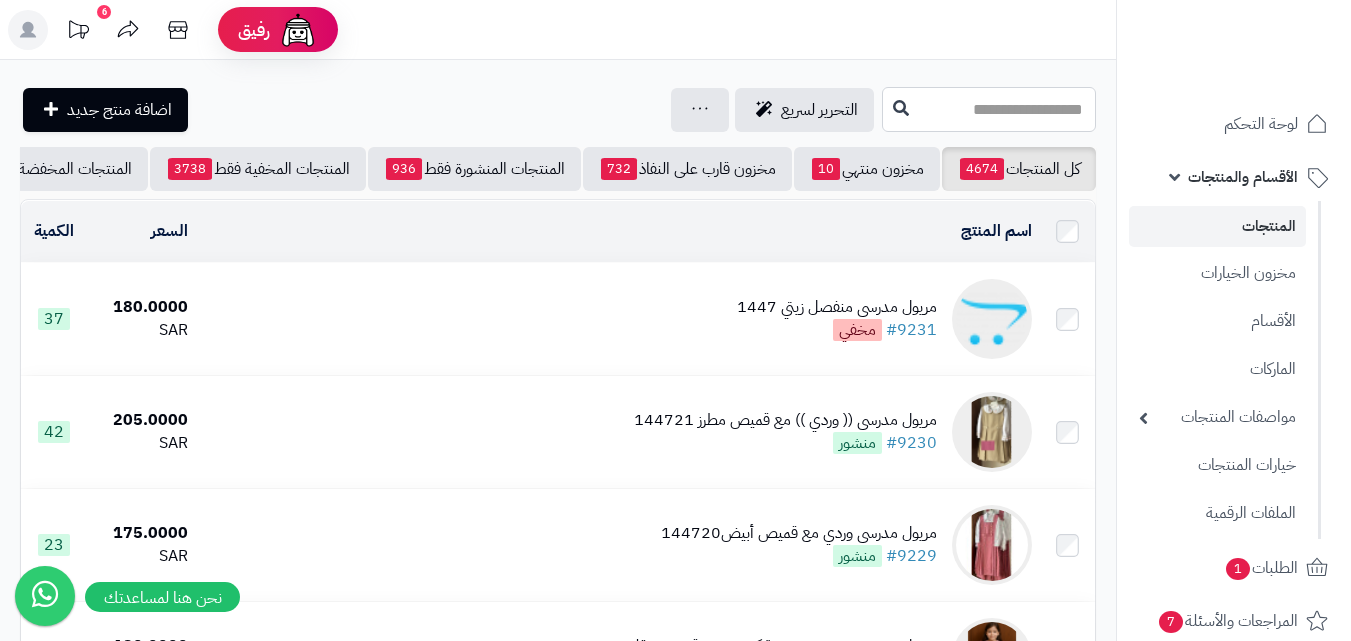 click at bounding box center [989, 109] 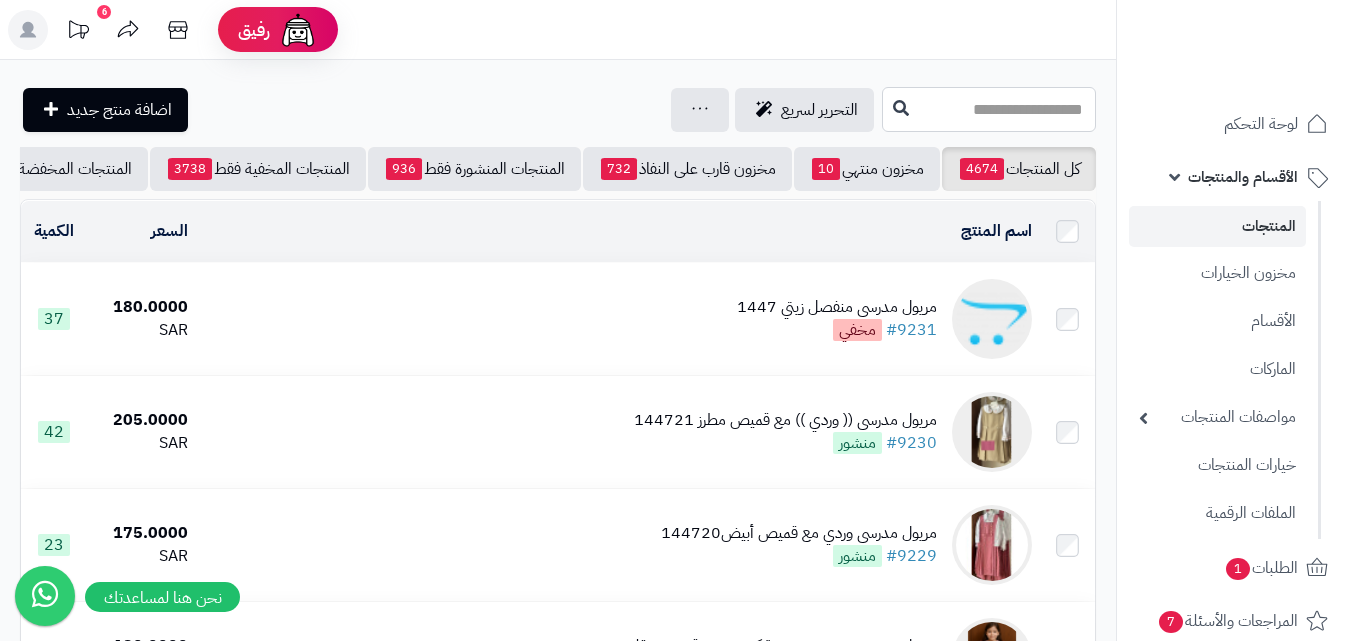 type on "*" 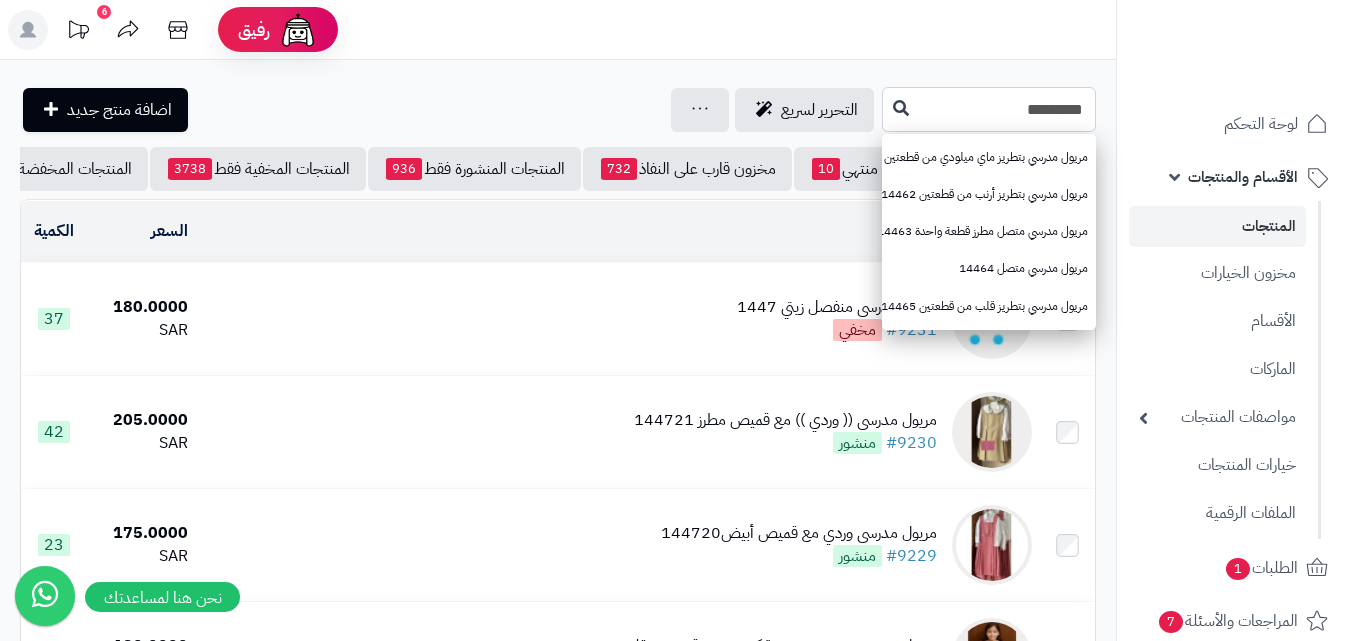 type on "*********" 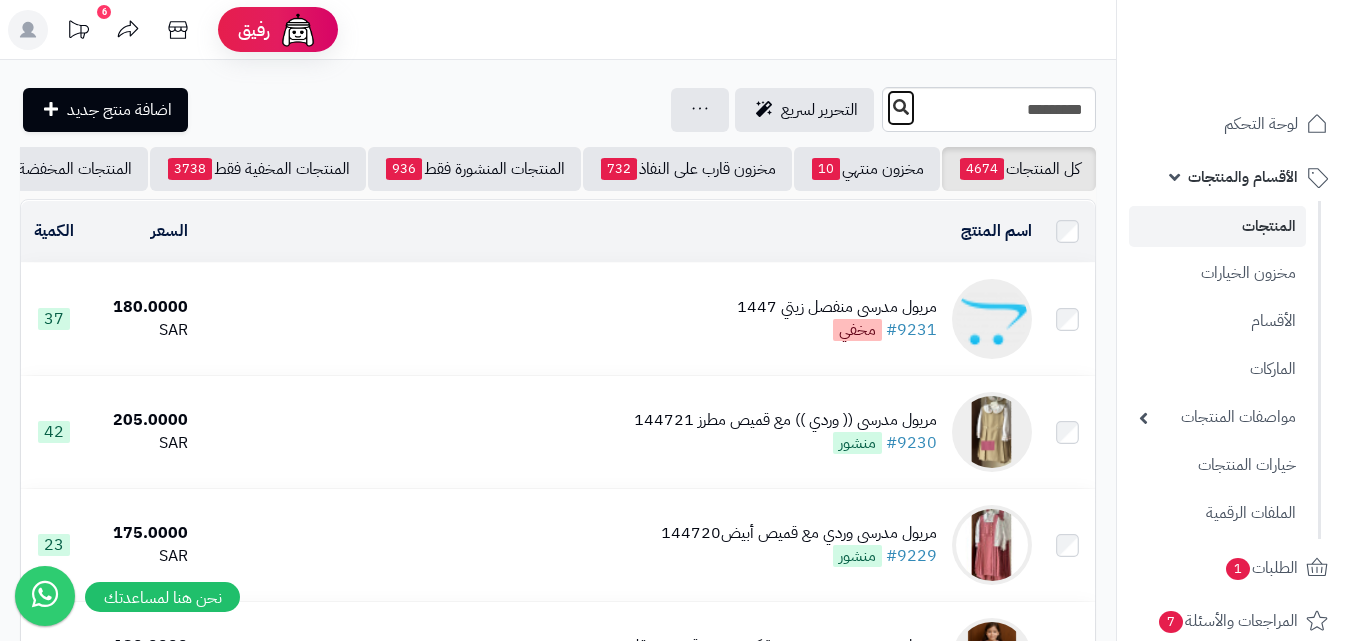 click at bounding box center [901, 108] 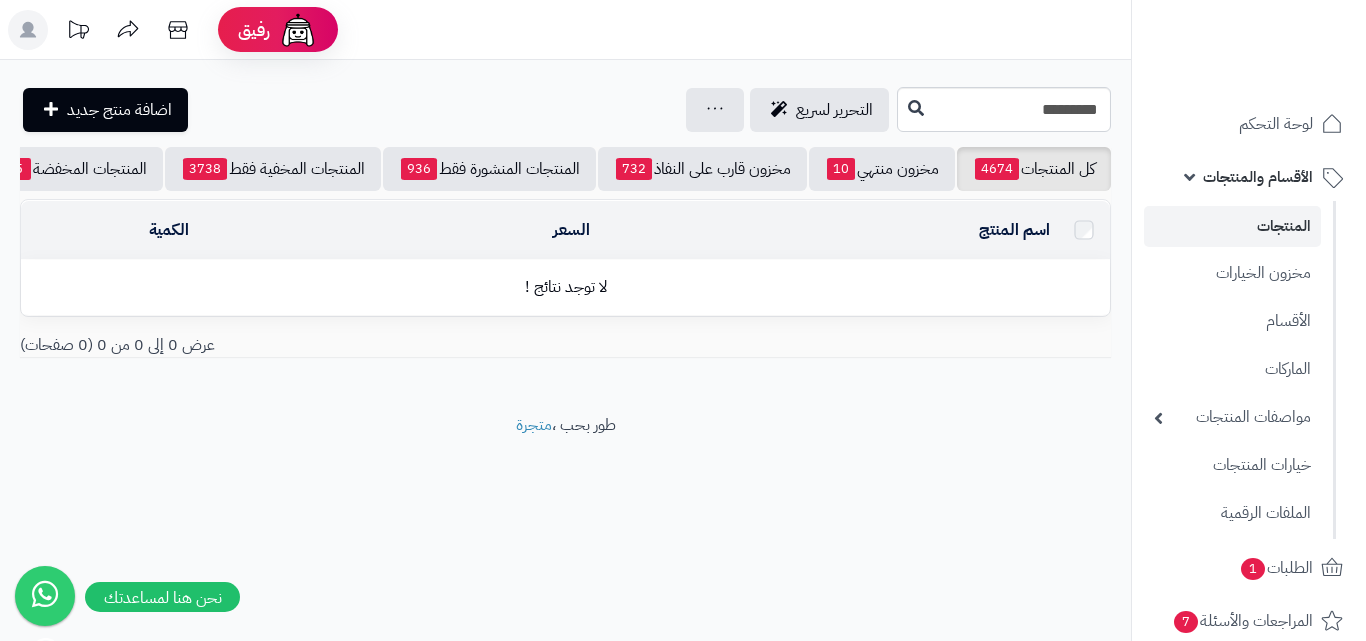 scroll, scrollTop: 0, scrollLeft: 0, axis: both 